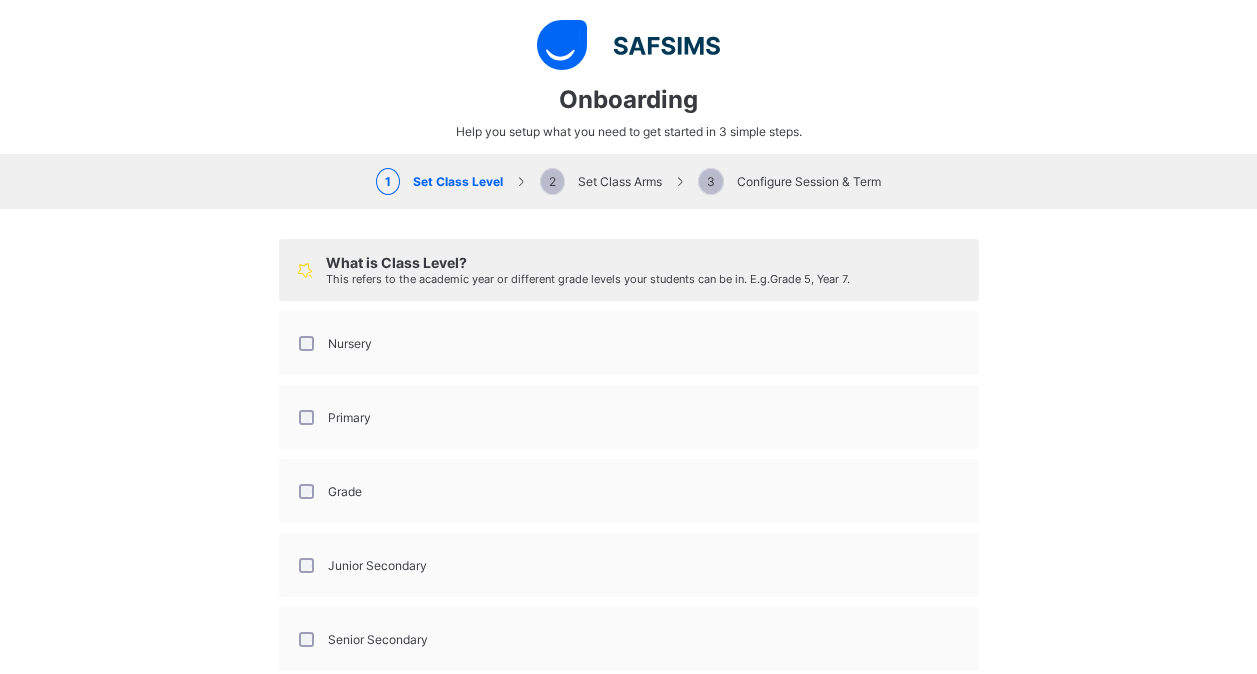 select on "**" 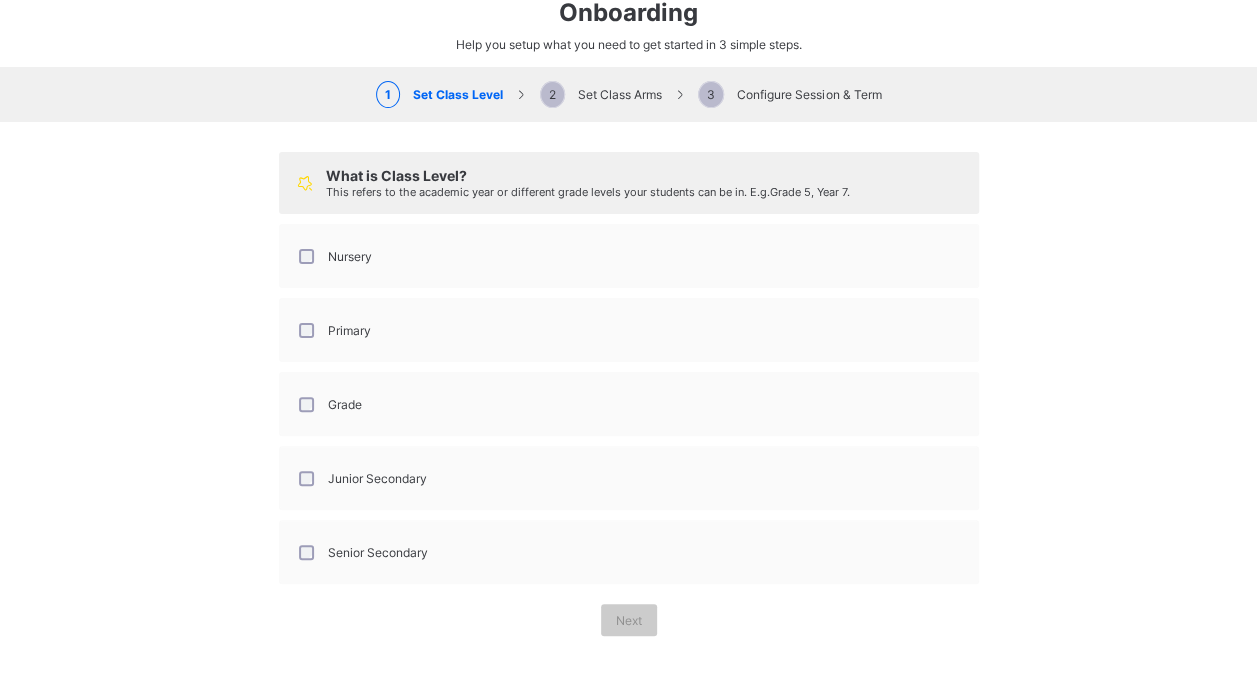scroll, scrollTop: 92, scrollLeft: 0, axis: vertical 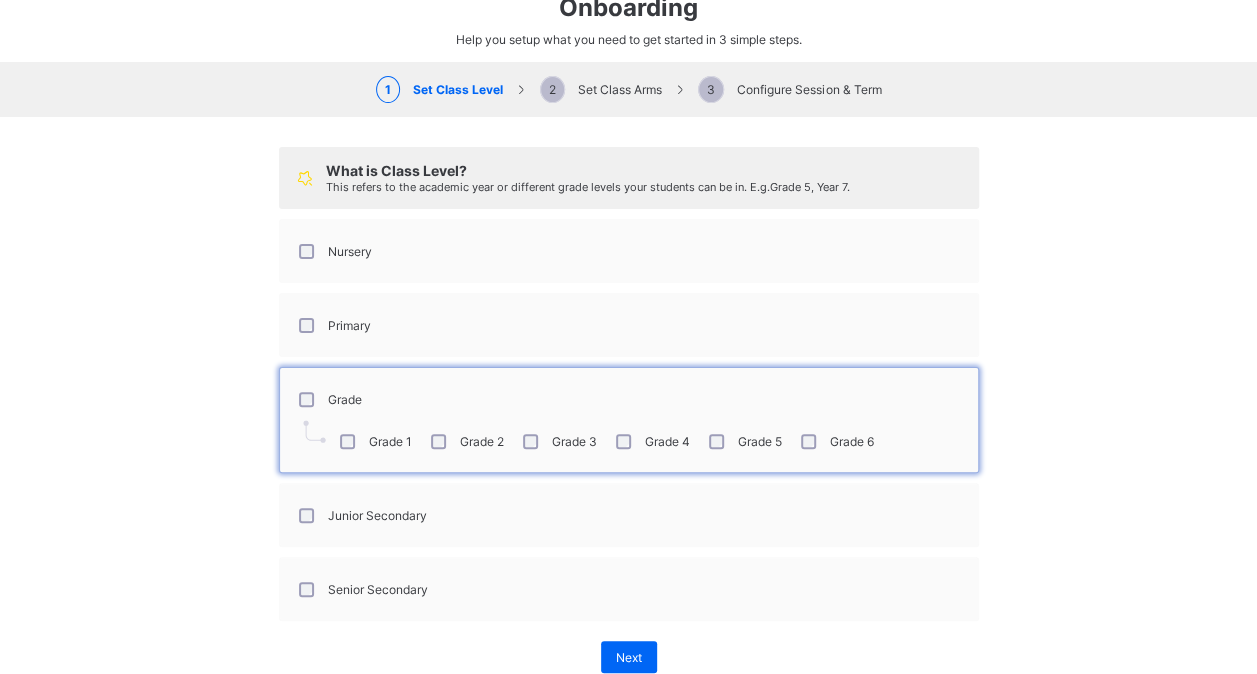 click on "Grade 3" at bounding box center (558, 441) 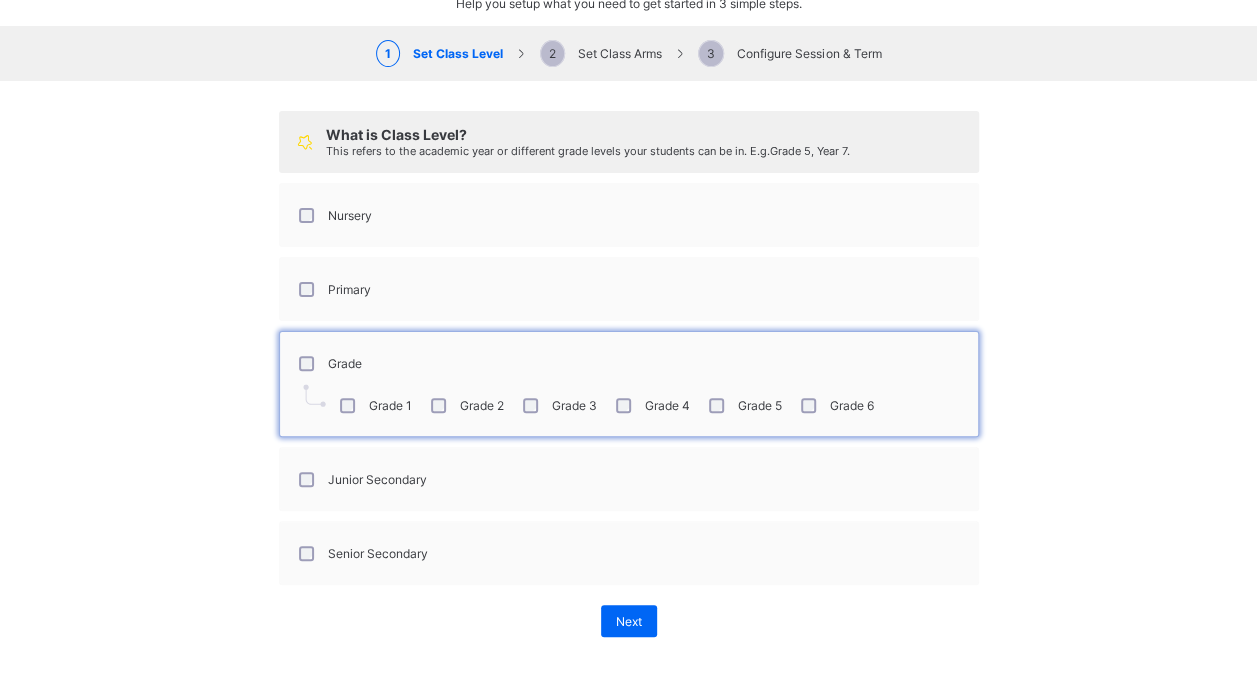scroll, scrollTop: 134, scrollLeft: 0, axis: vertical 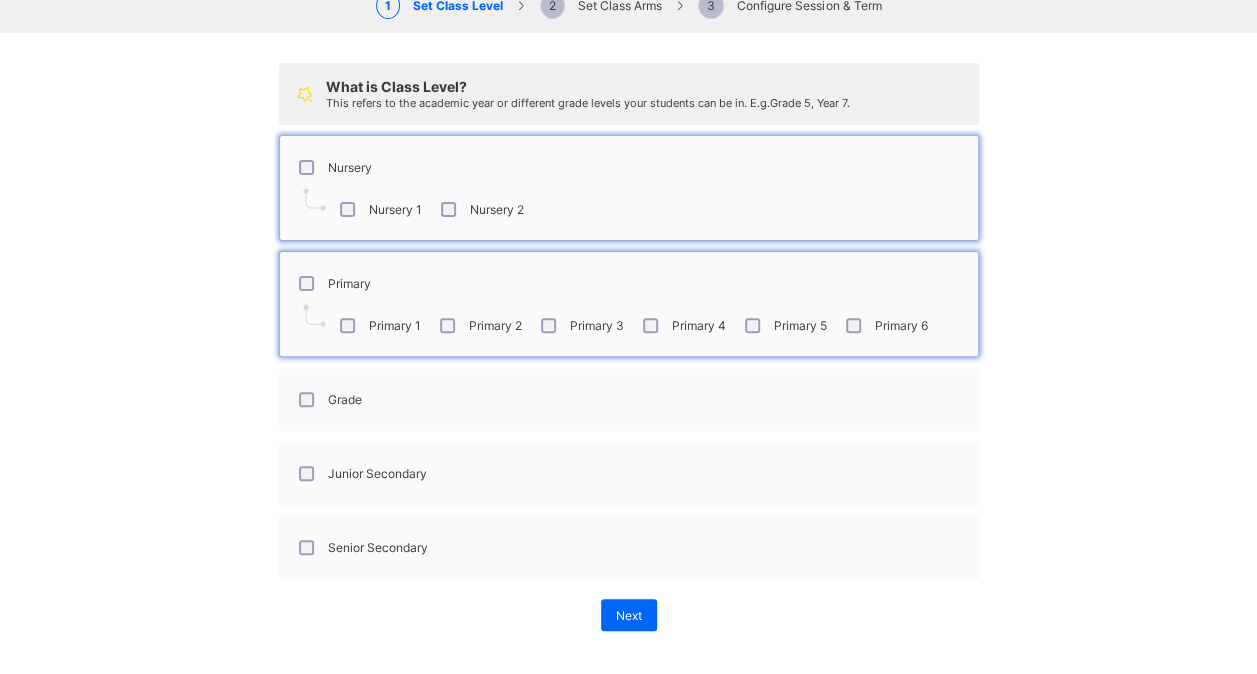 click on "Junior Secondary" at bounding box center [361, 473] 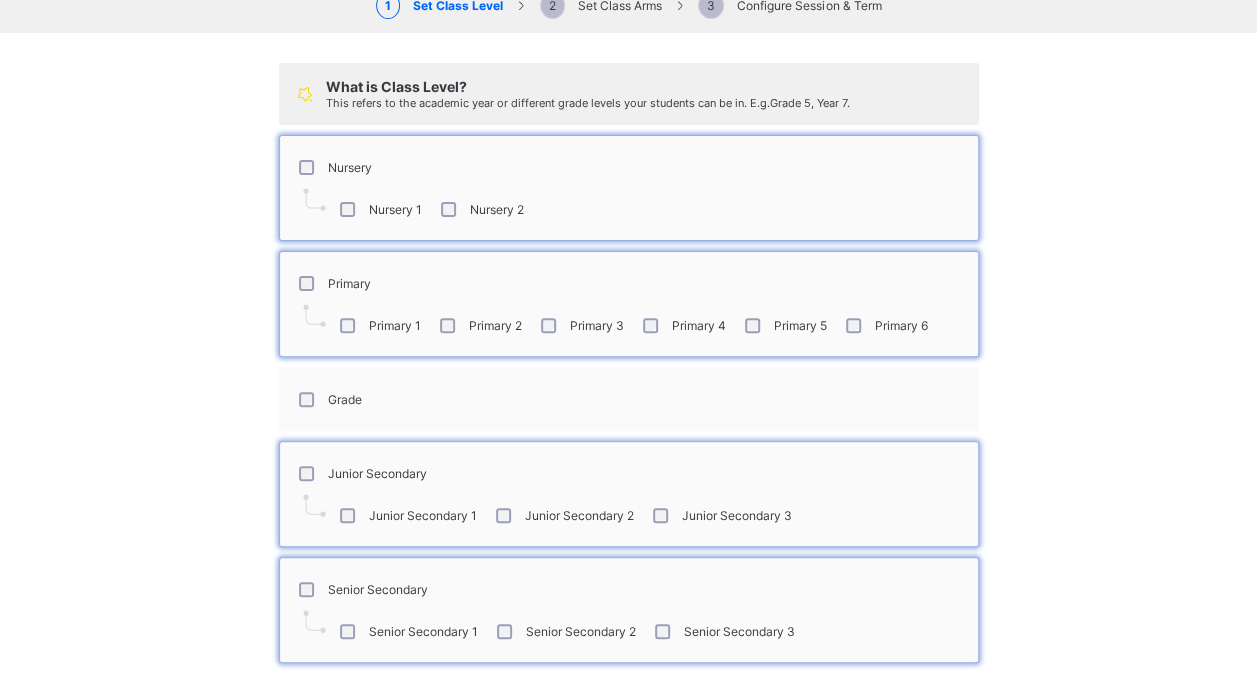 scroll, scrollTop: 260, scrollLeft: 0, axis: vertical 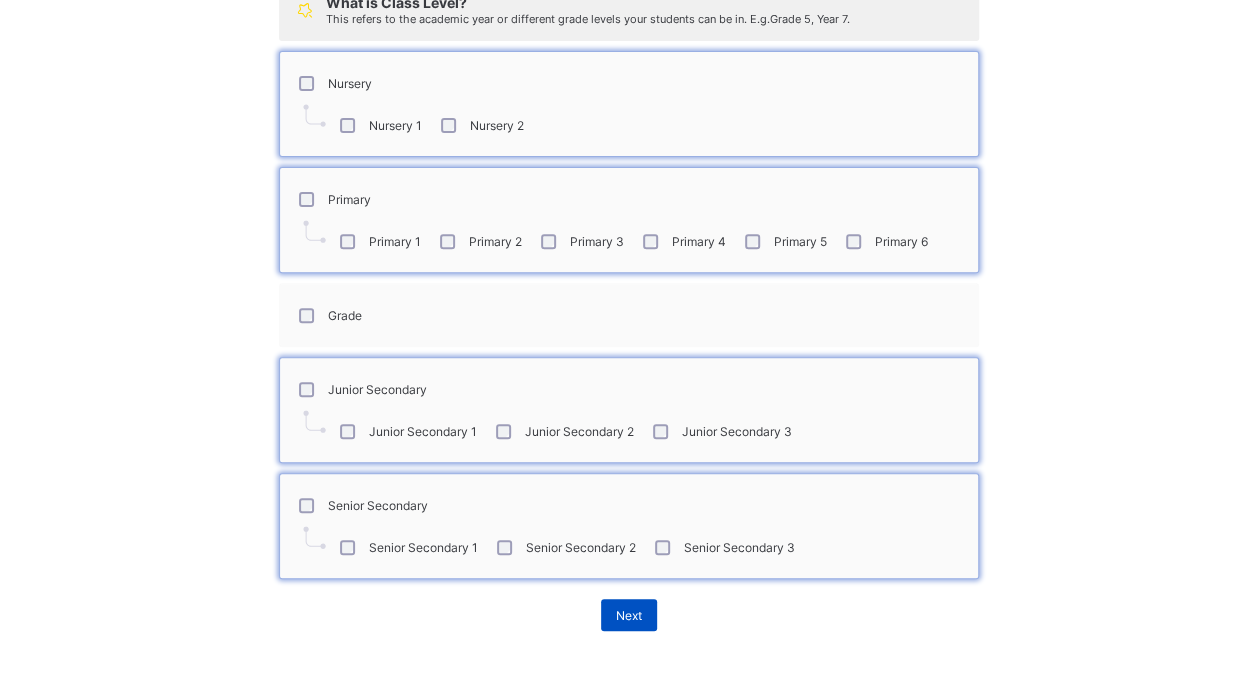click on "Next" at bounding box center [629, 615] 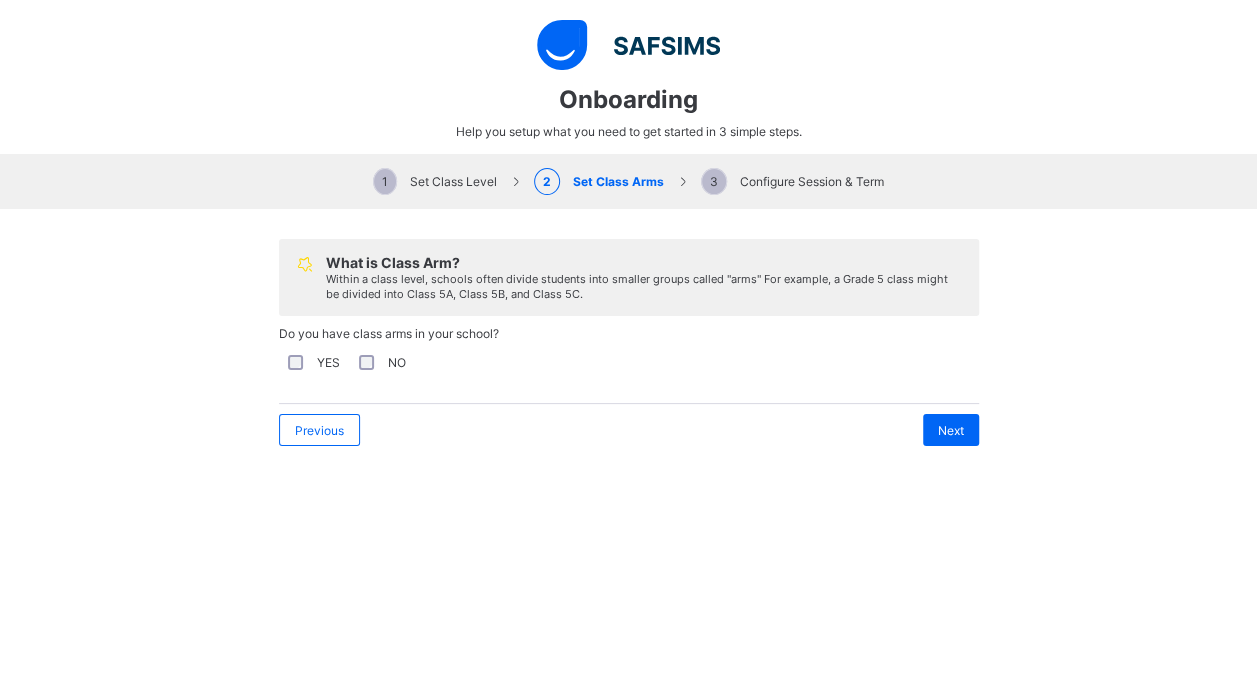 scroll, scrollTop: 0, scrollLeft: 0, axis: both 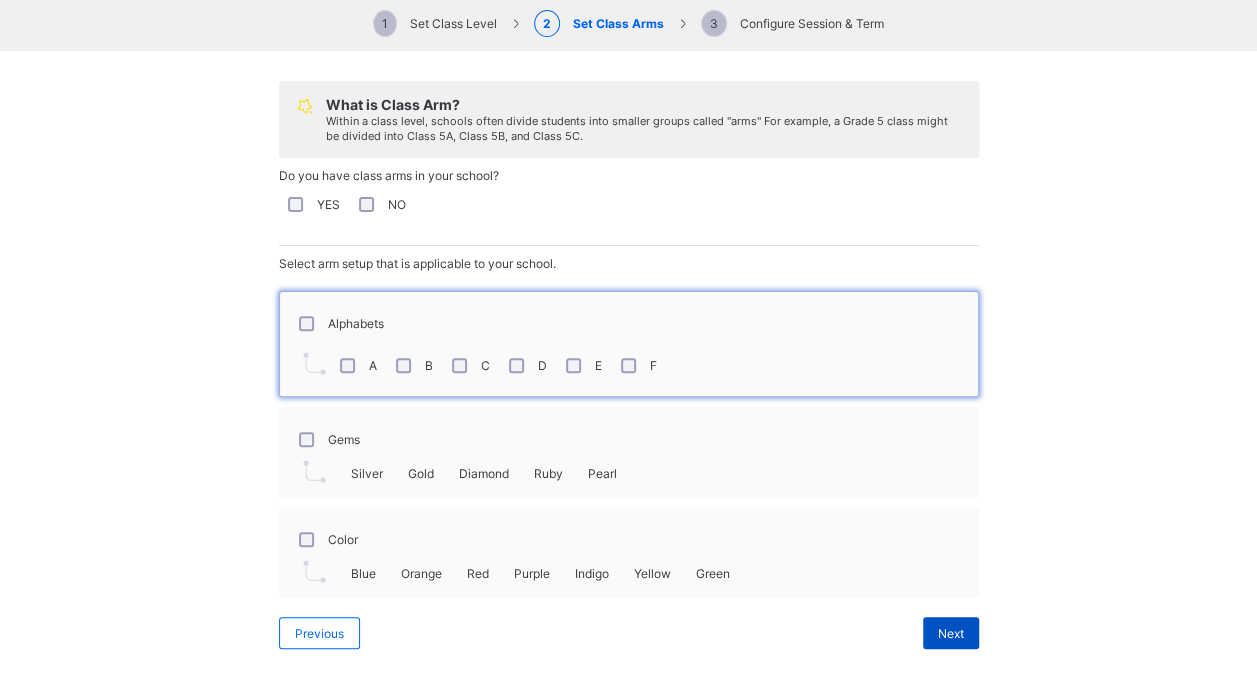 click on "Next" at bounding box center [951, 633] 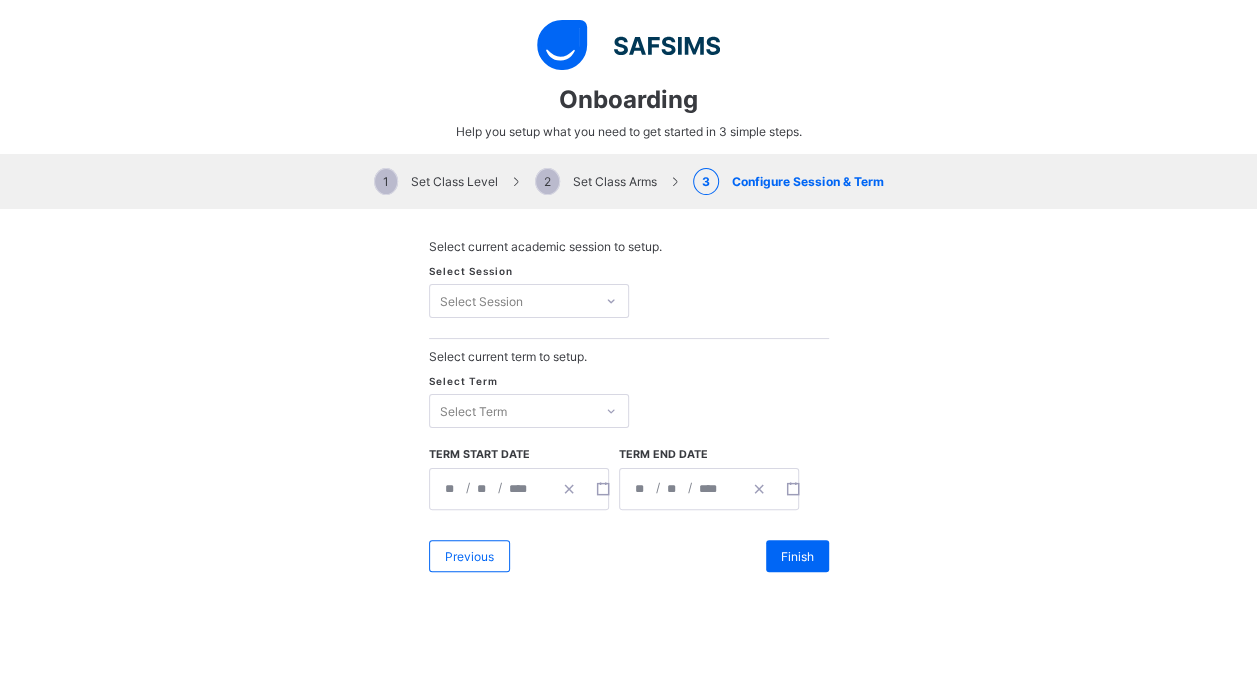 scroll, scrollTop: 0, scrollLeft: 0, axis: both 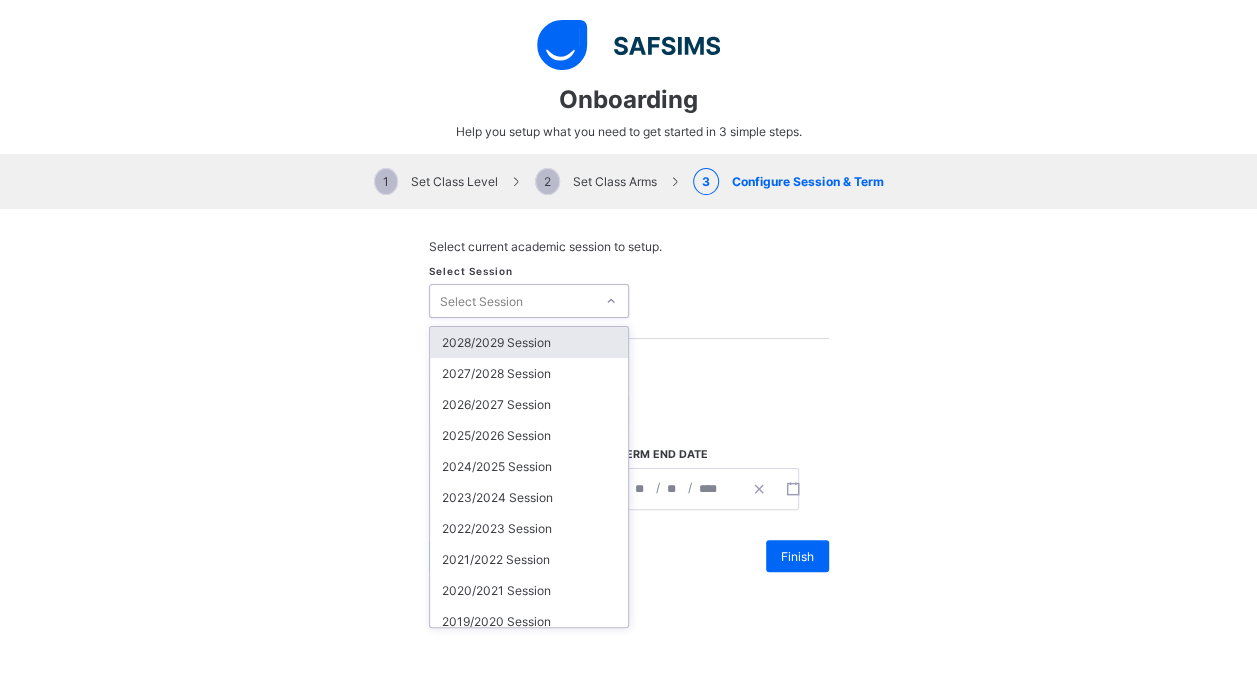 click 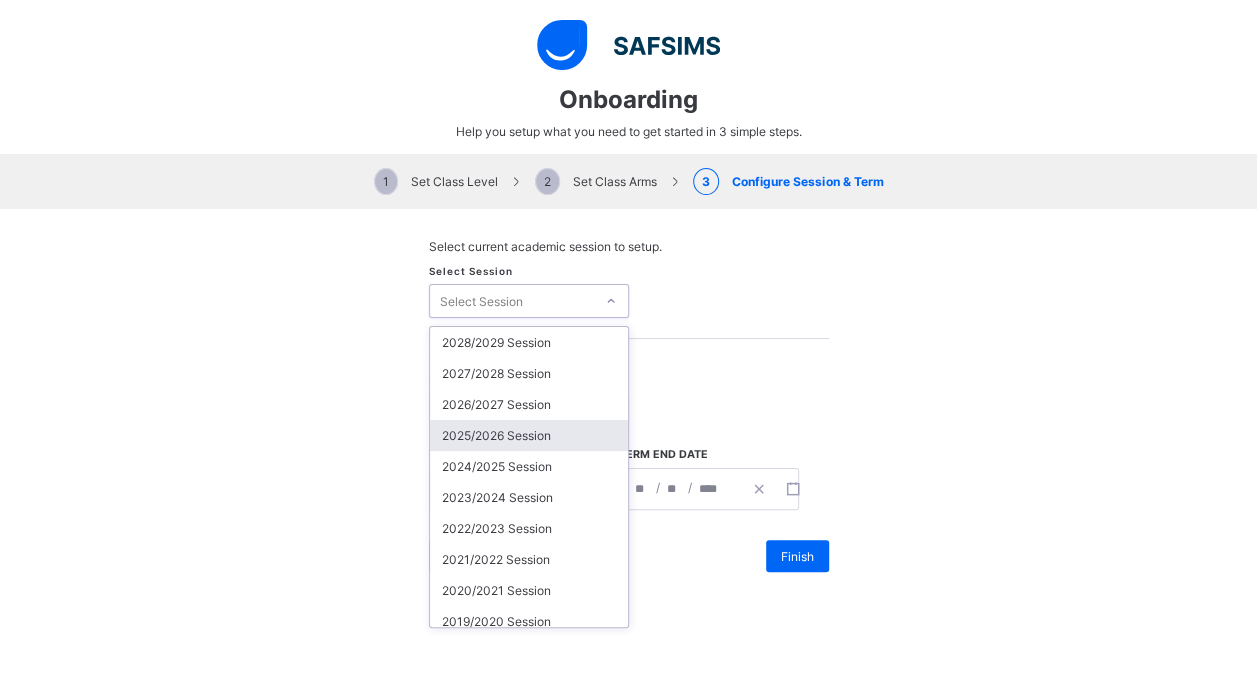 click on "2025/2026 Session" at bounding box center (529, 435) 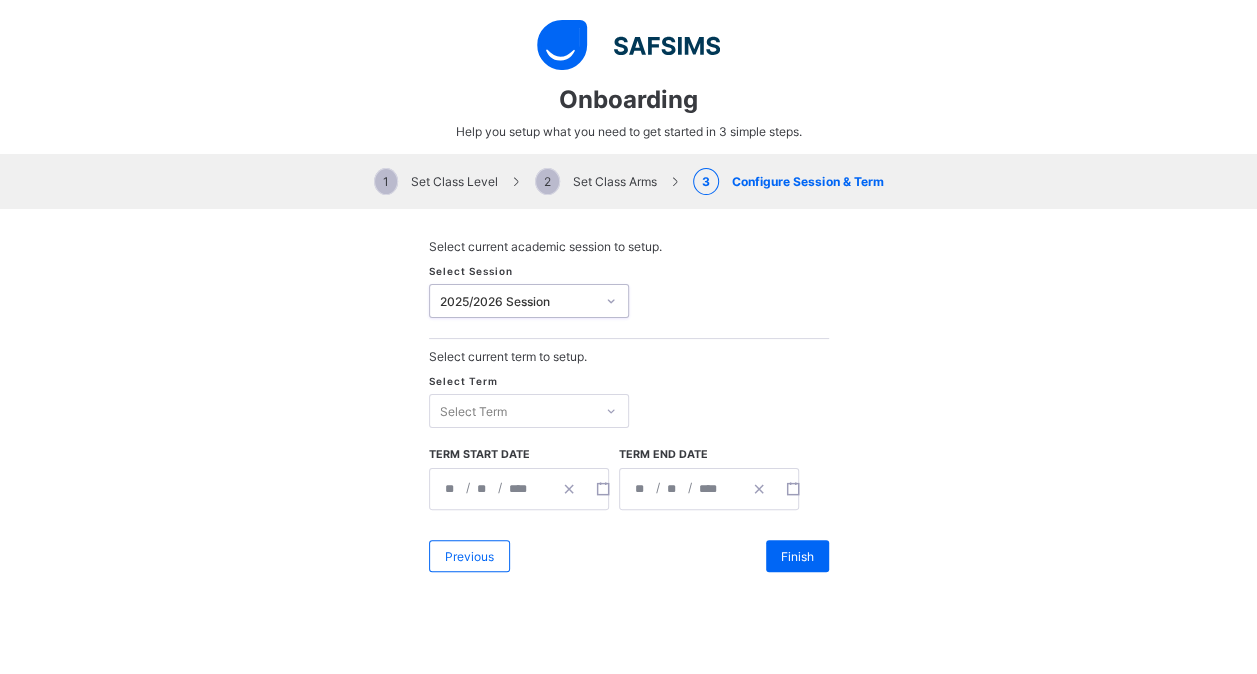 scroll, scrollTop: 294, scrollLeft: 0, axis: vertical 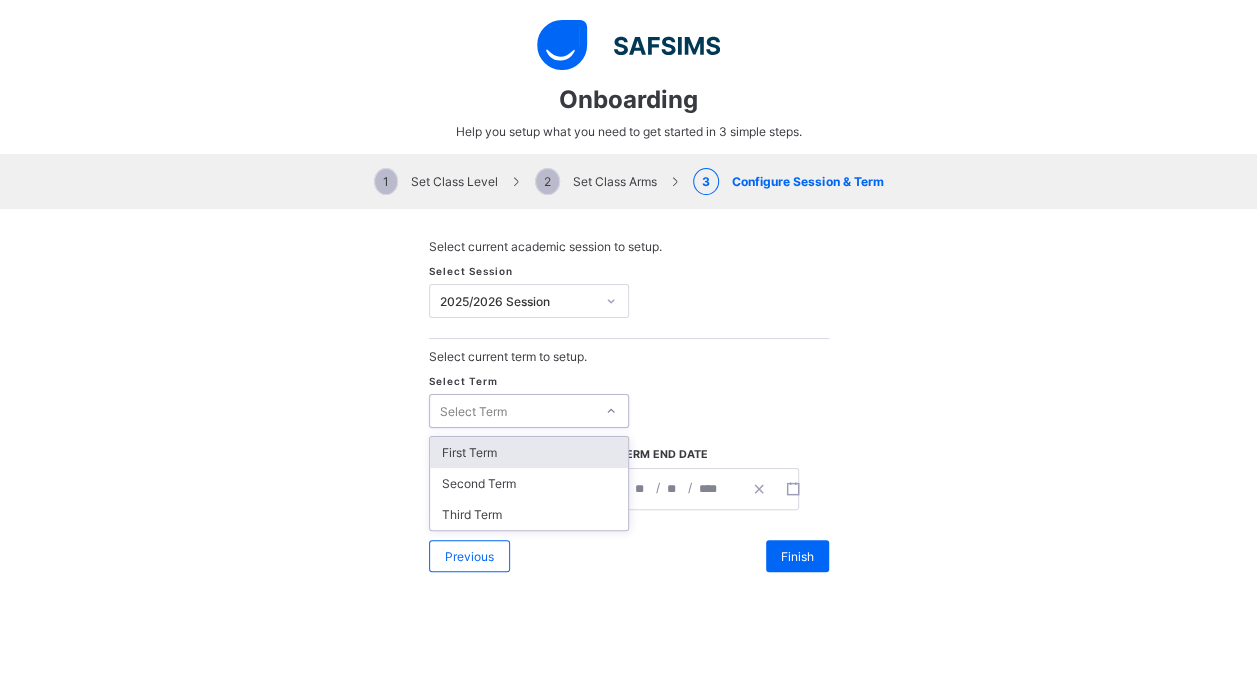 click 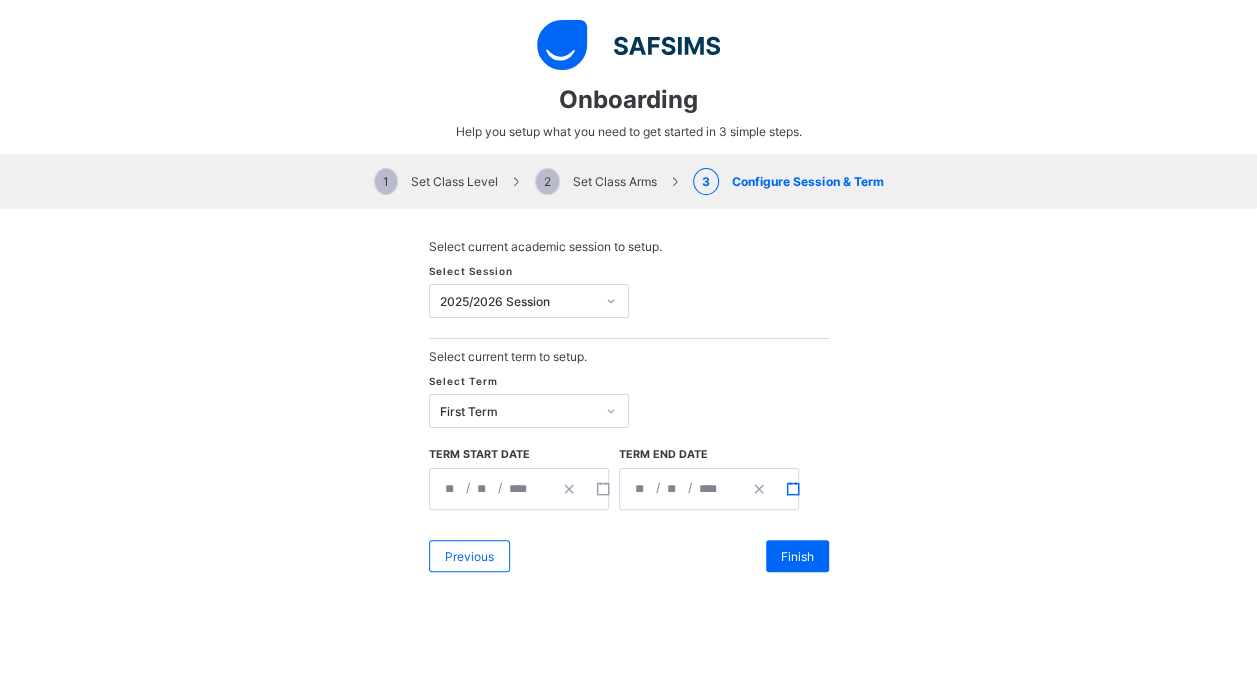 click 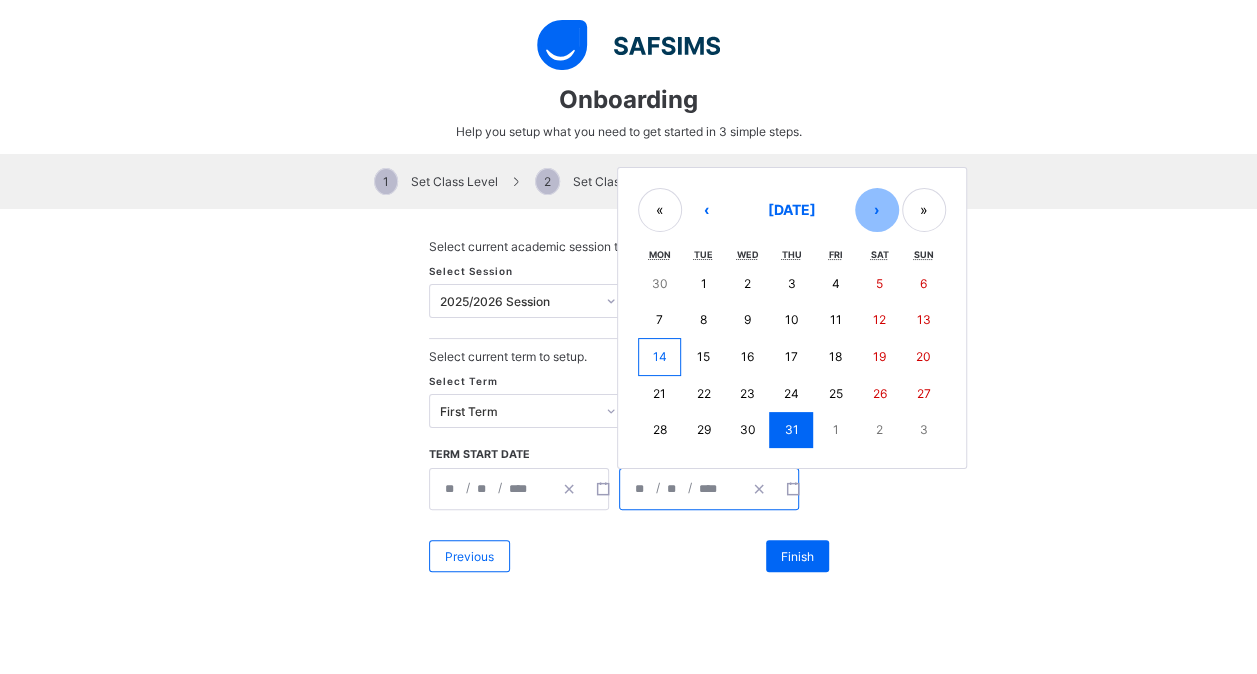 click on "›" at bounding box center [877, 210] 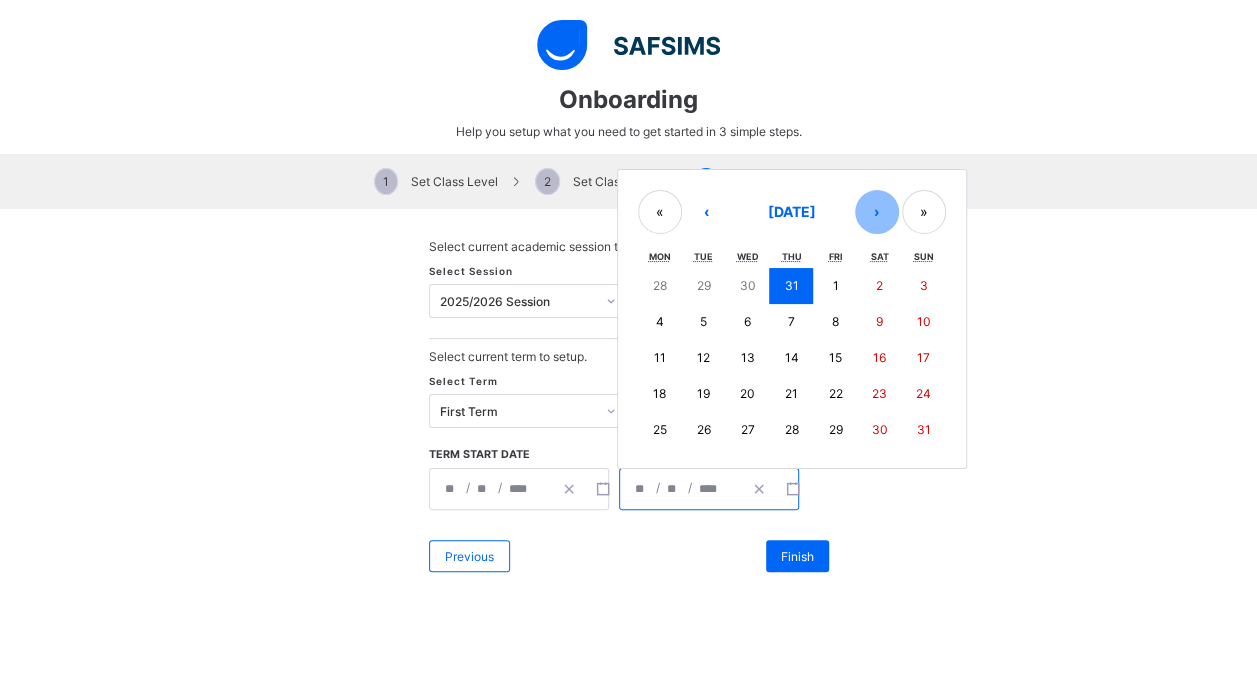 click on "›" at bounding box center [877, 212] 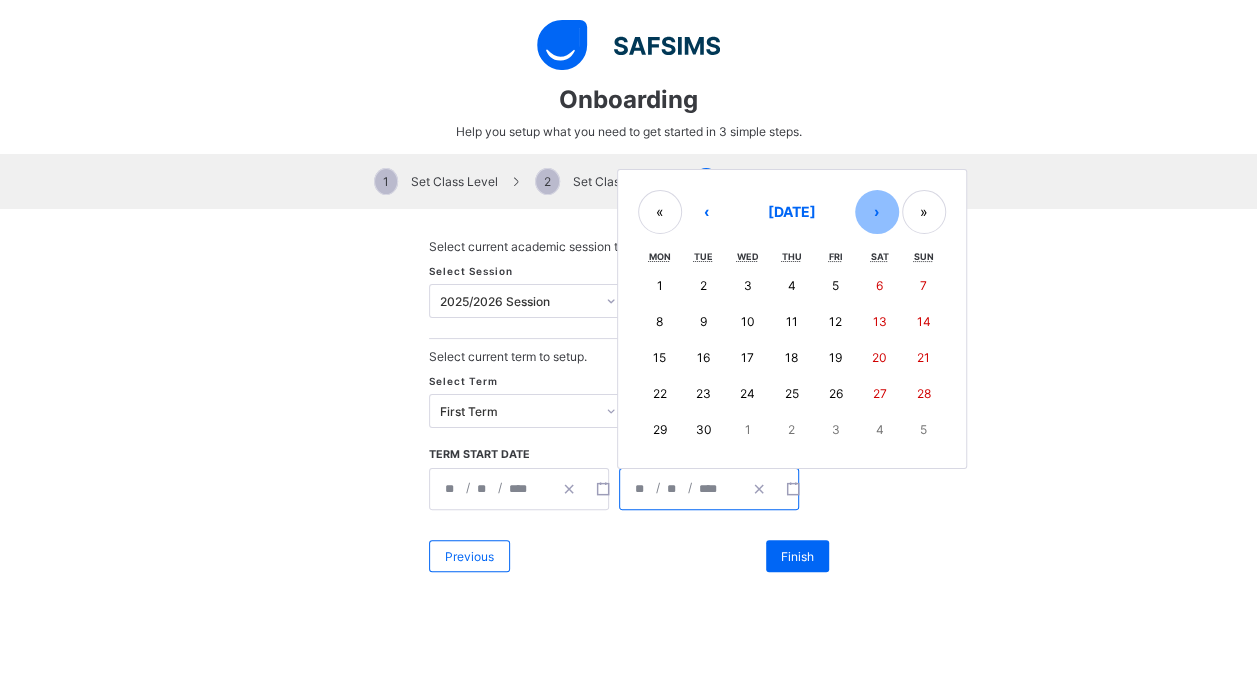 click on "›" at bounding box center (877, 212) 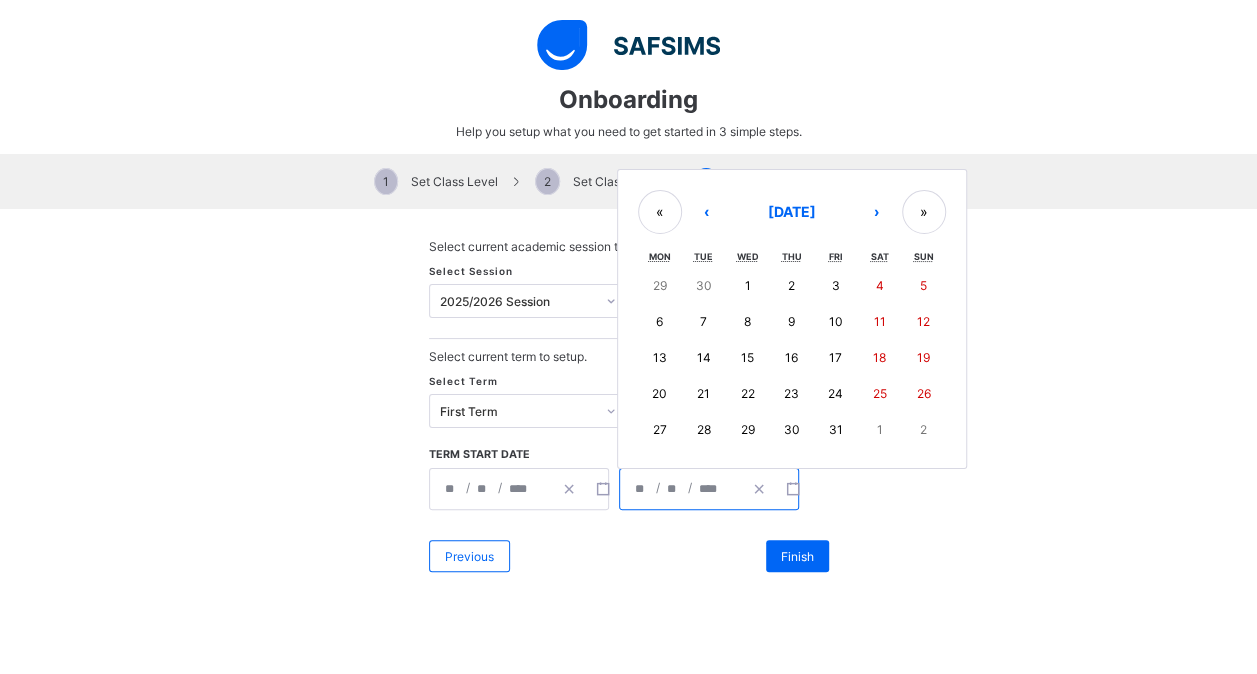 click on "2" at bounding box center [791, 286] 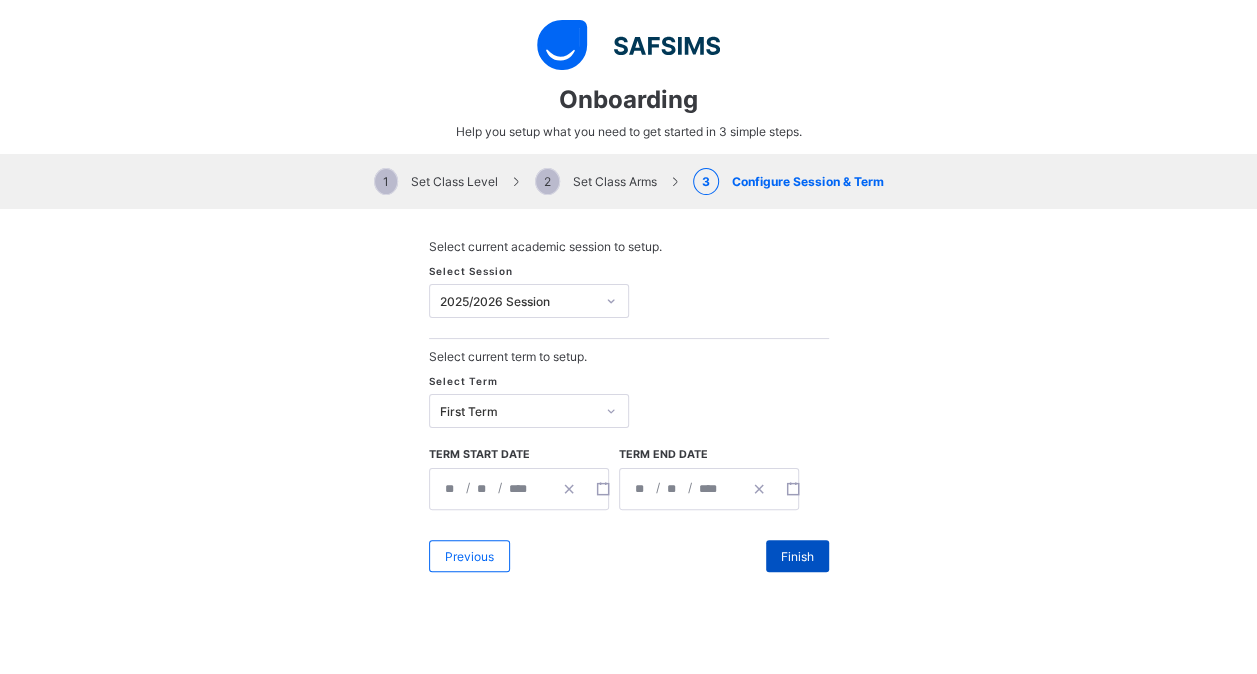 click on "Finish" at bounding box center [797, 556] 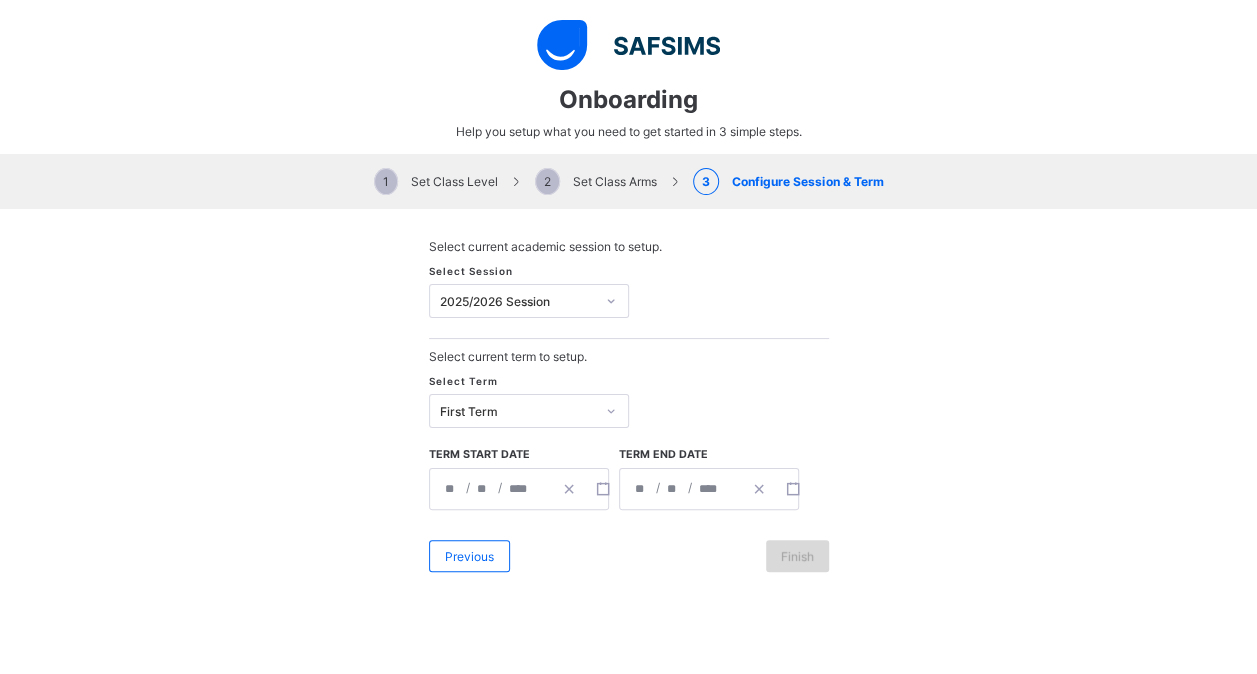 scroll, scrollTop: 0, scrollLeft: 0, axis: both 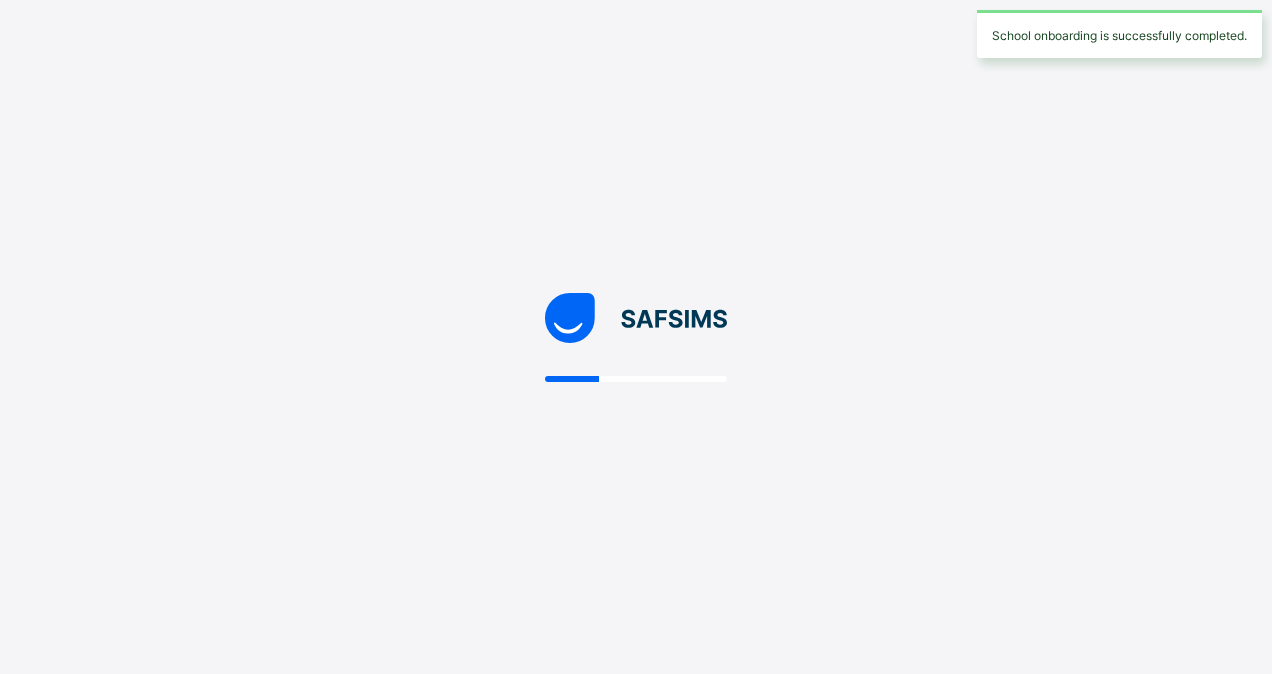 select on "**" 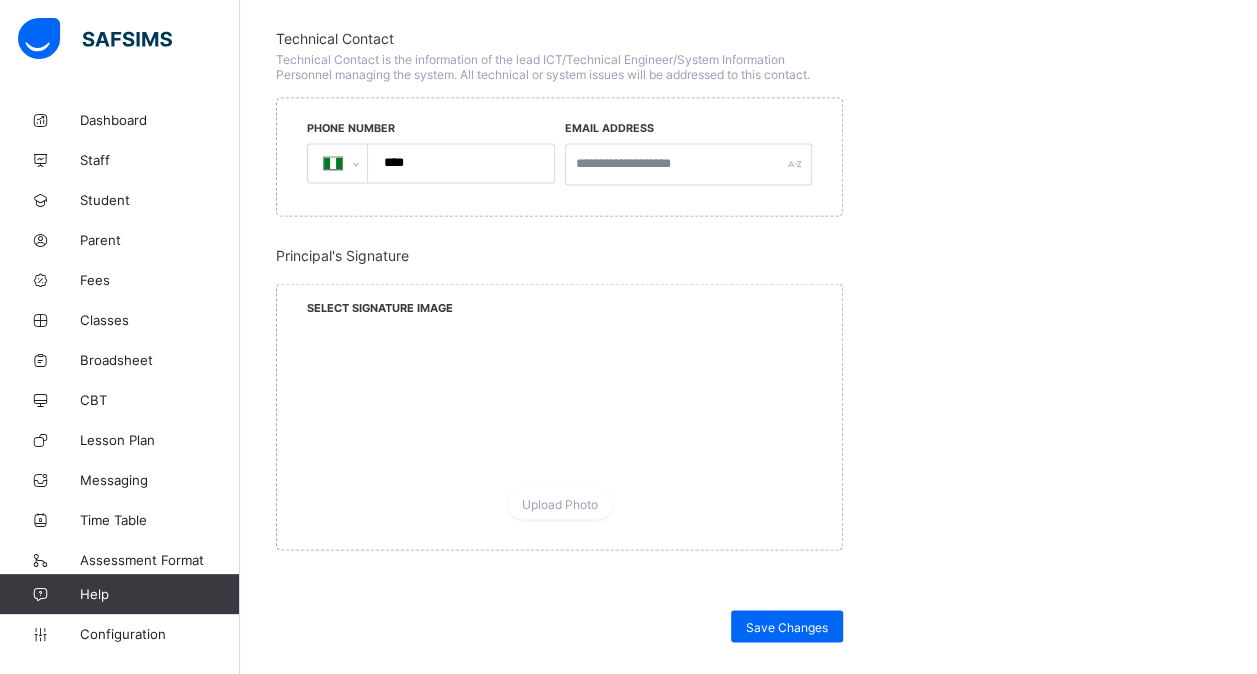 scroll, scrollTop: 1888, scrollLeft: 0, axis: vertical 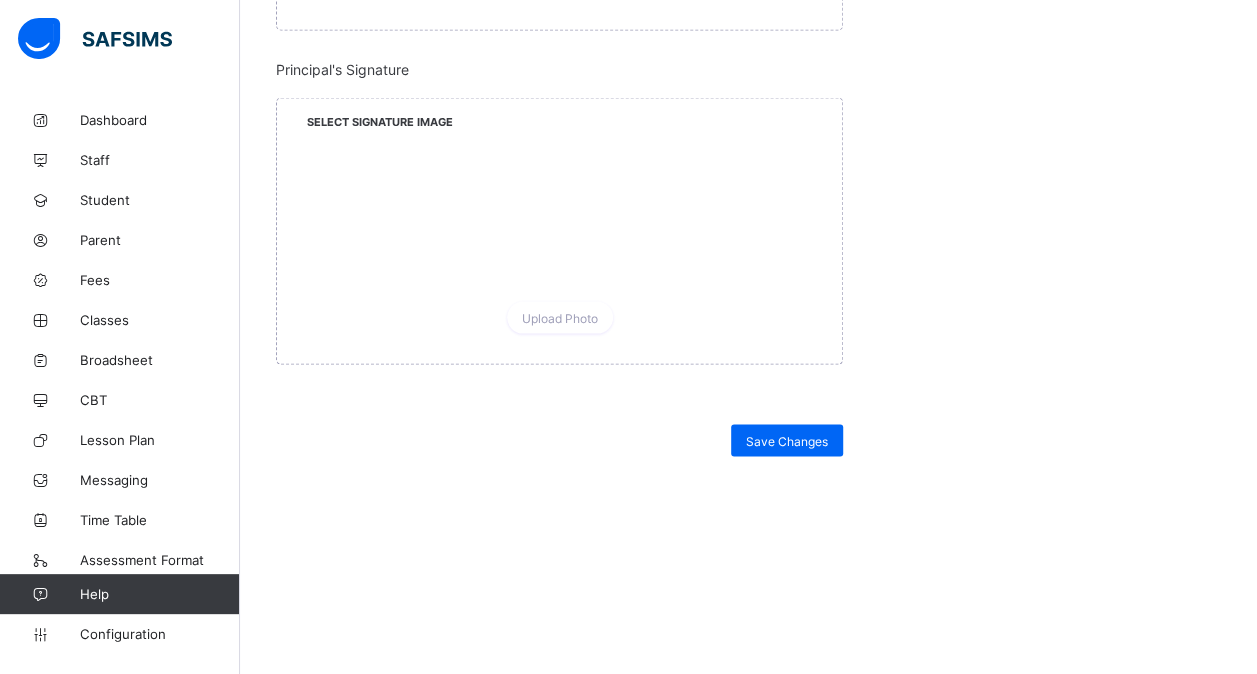 click at bounding box center (95, 39) 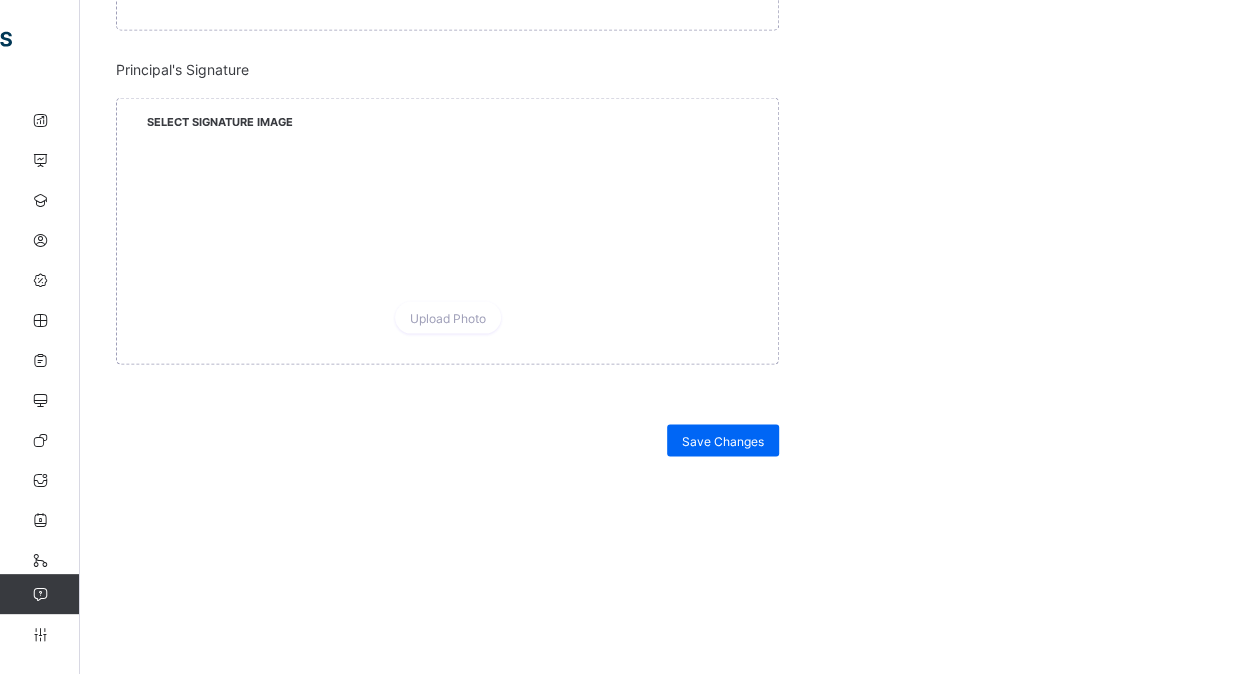 click at bounding box center [-65, 39] 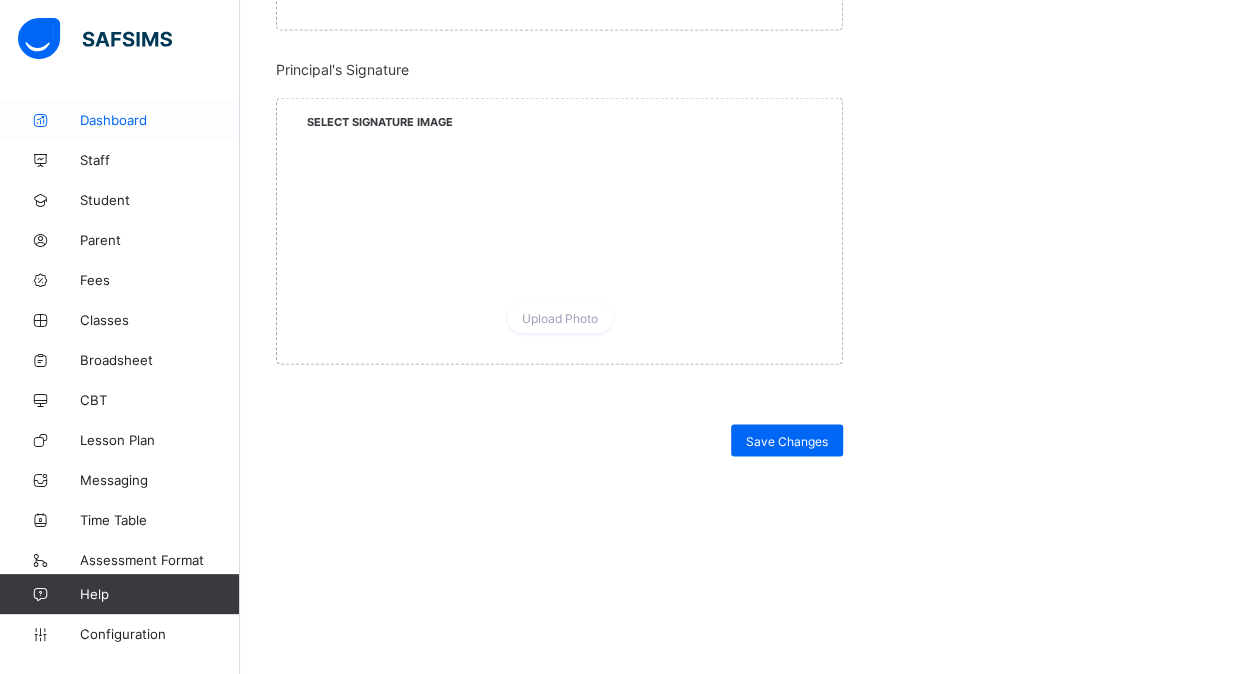 click on "Dashboard" at bounding box center (160, 120) 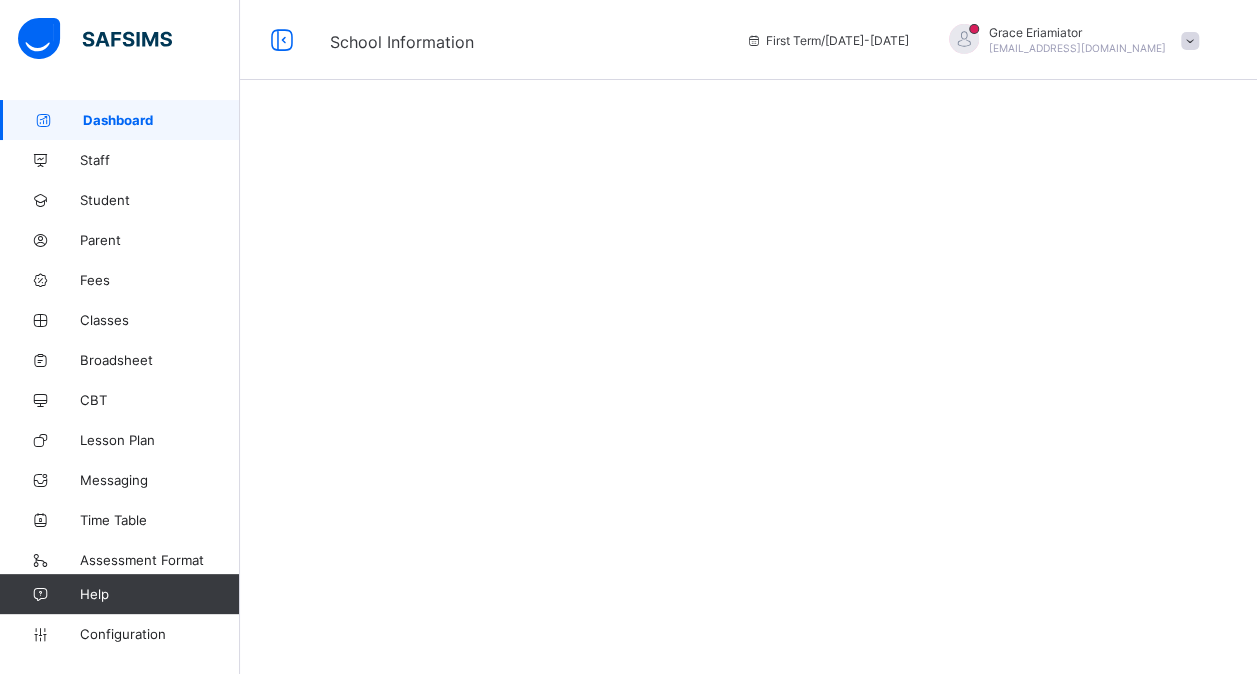 scroll, scrollTop: 0, scrollLeft: 0, axis: both 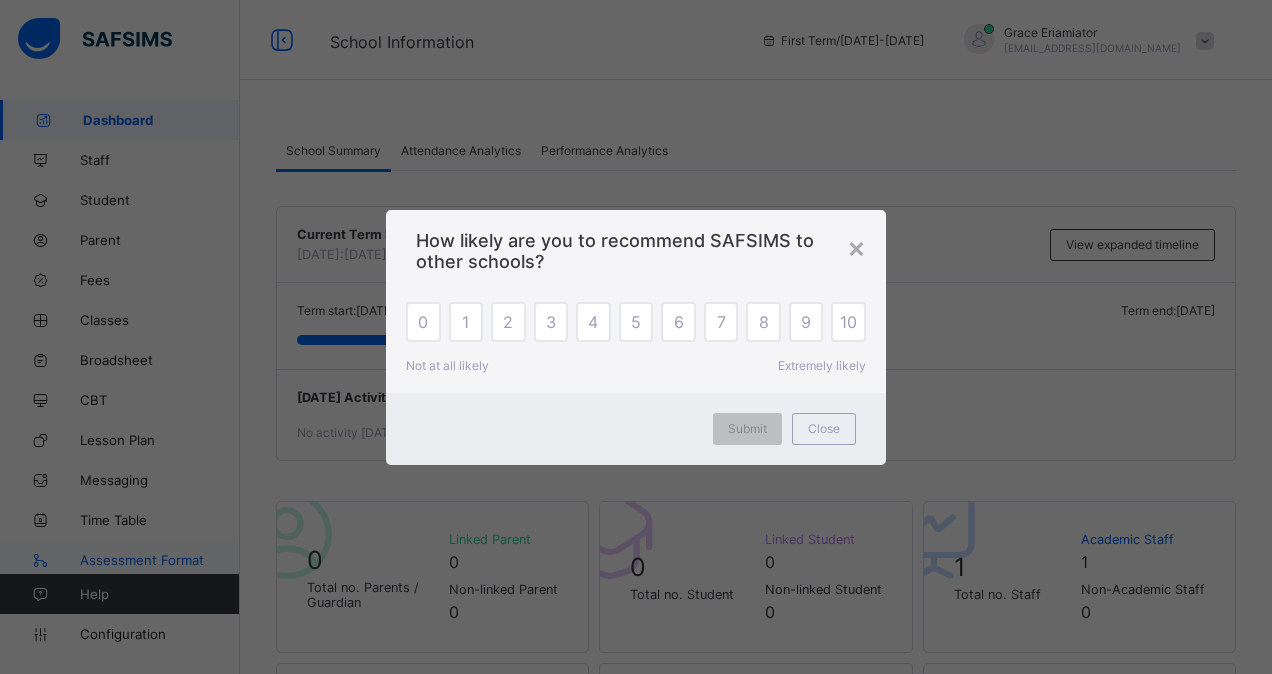 click on "× How likely are you to recommend SAFSIMS to other schools? 0 1 2 3 4 5 6 7 8 9 10 Not at all likely Extremely likely Submit Close" at bounding box center [636, 337] 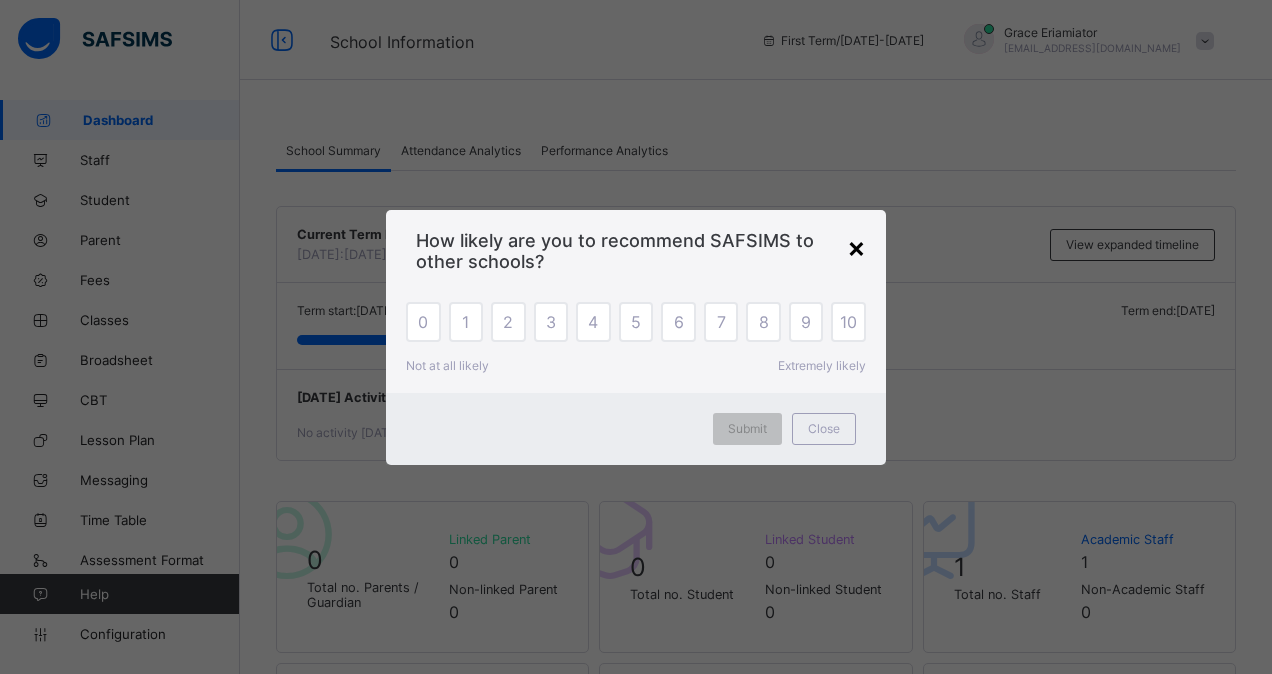 click on "×" at bounding box center [856, 247] 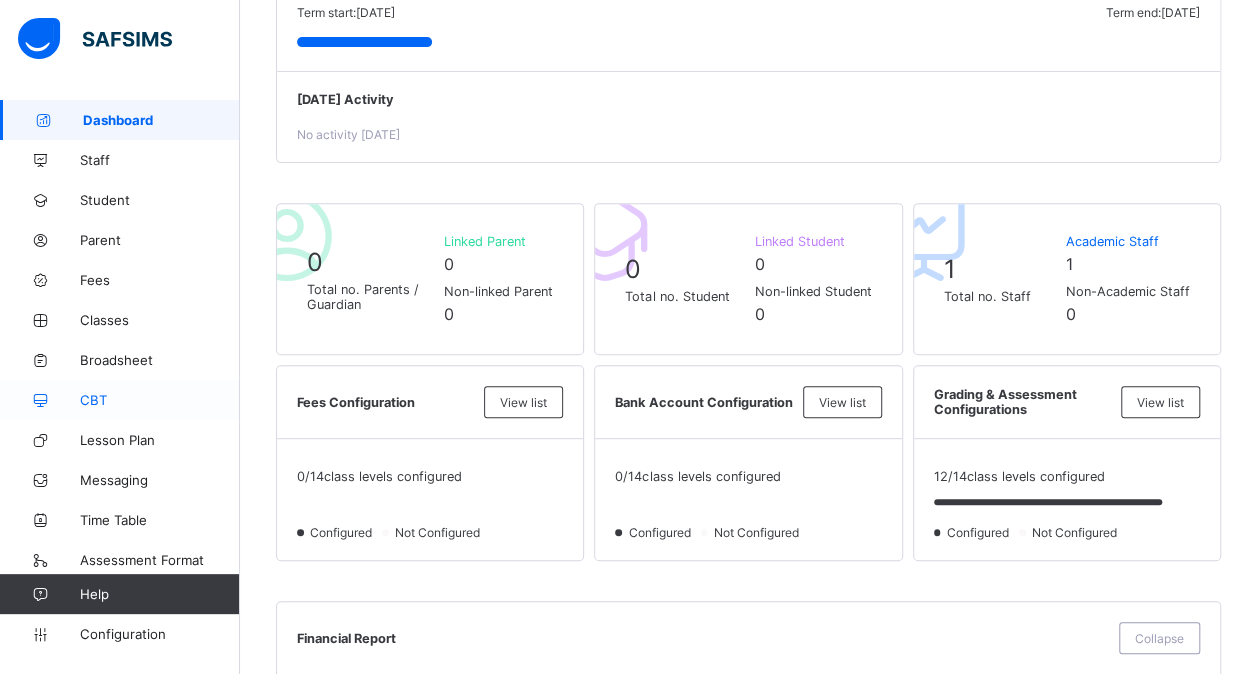 scroll, scrollTop: 300, scrollLeft: 0, axis: vertical 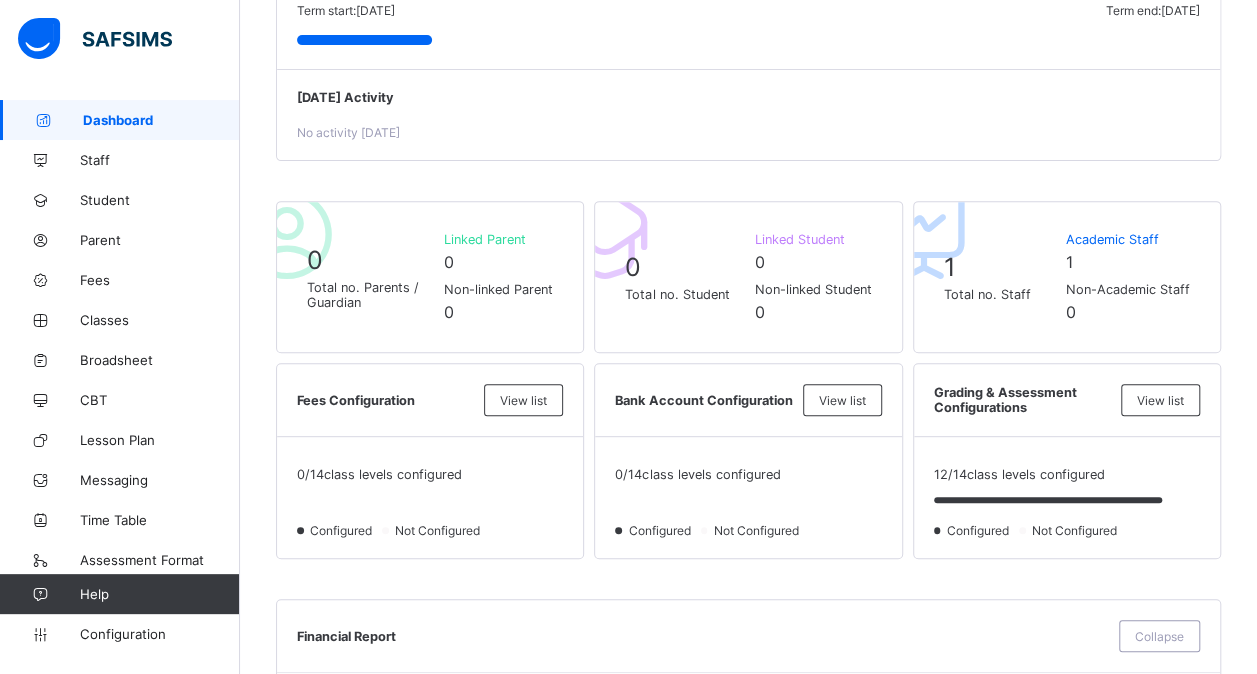 click on "Help" at bounding box center (159, 594) 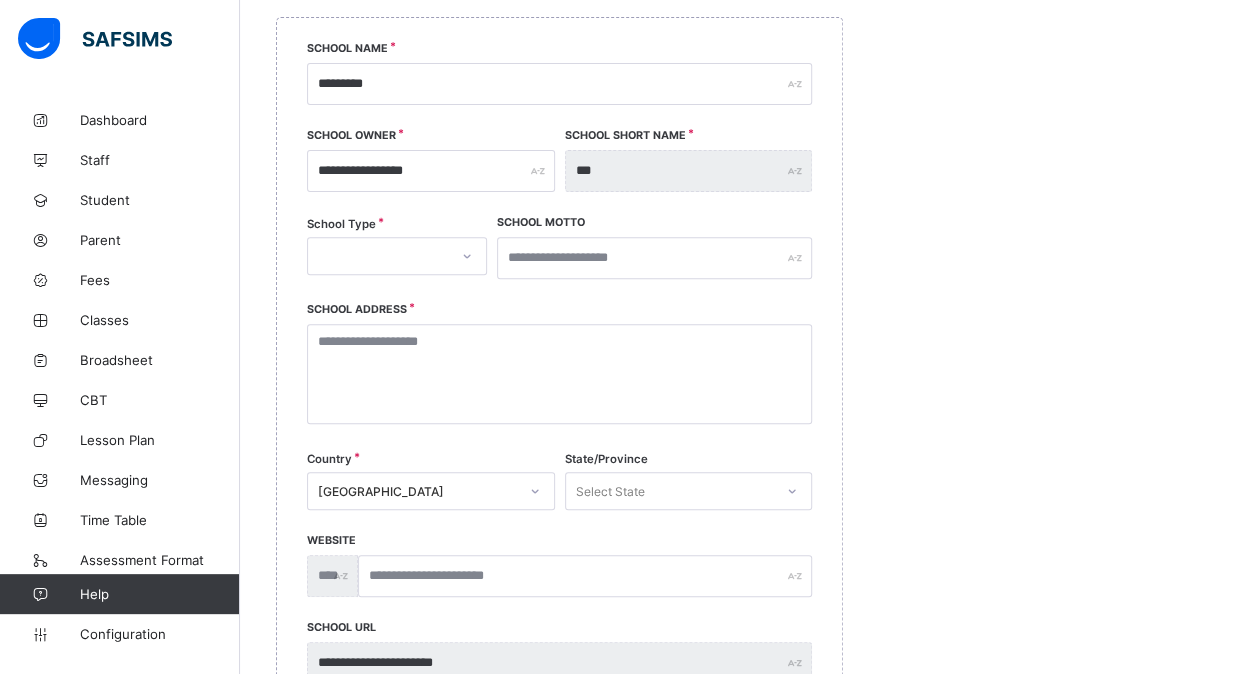 scroll, scrollTop: 272, scrollLeft: 0, axis: vertical 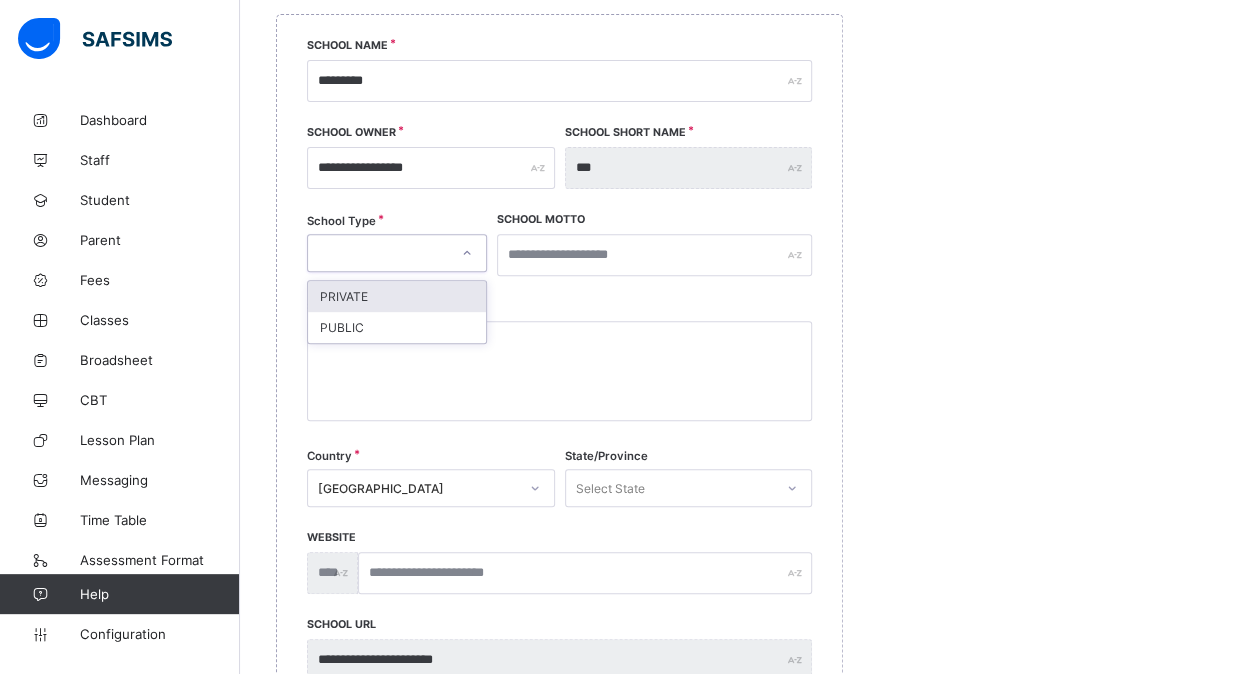 click 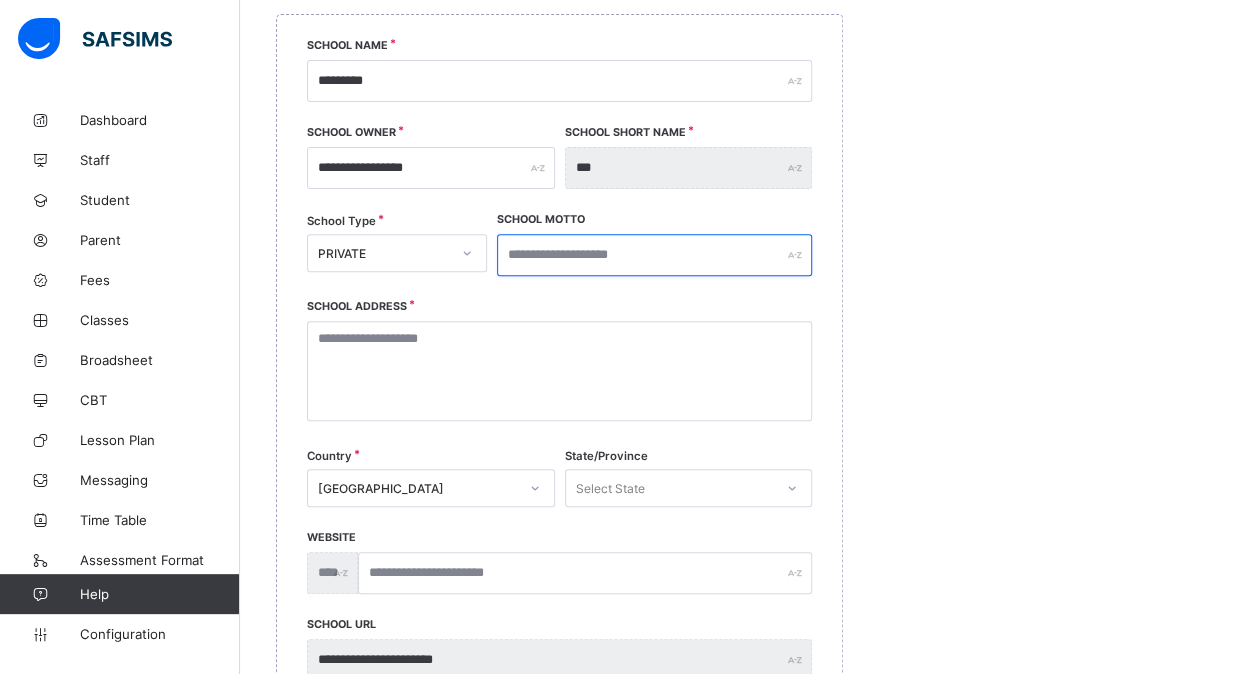 click at bounding box center [654, 255] 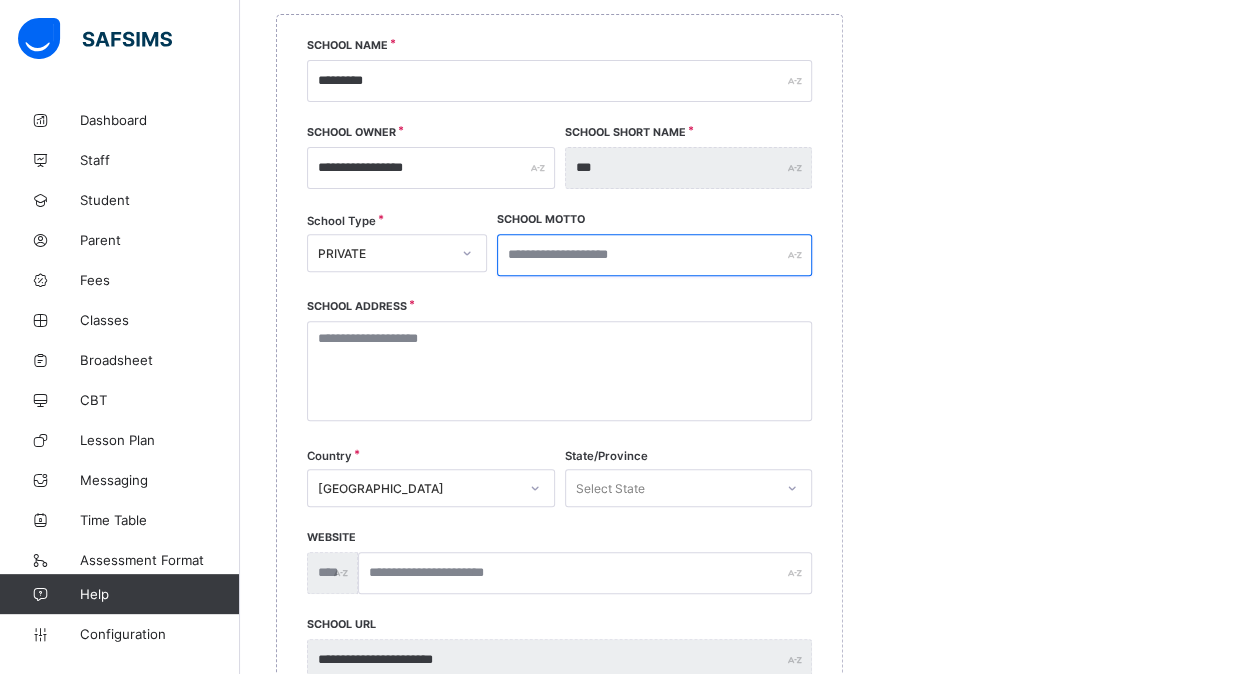 type on "*" 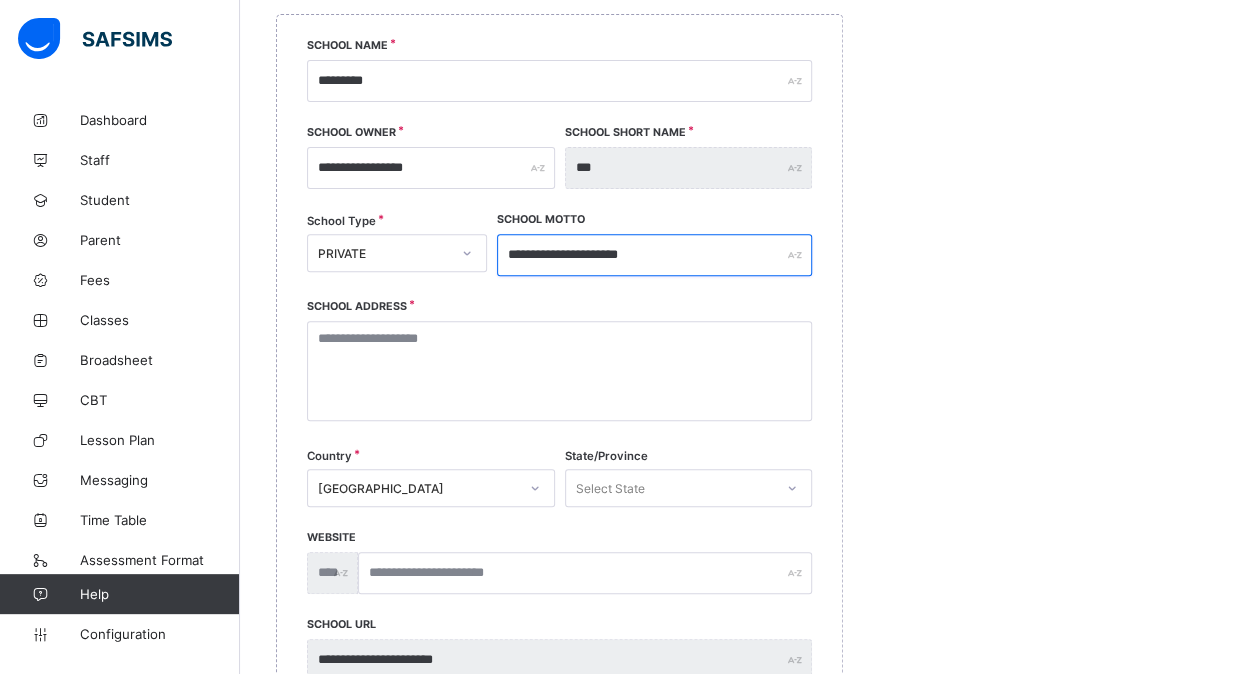type on "**********" 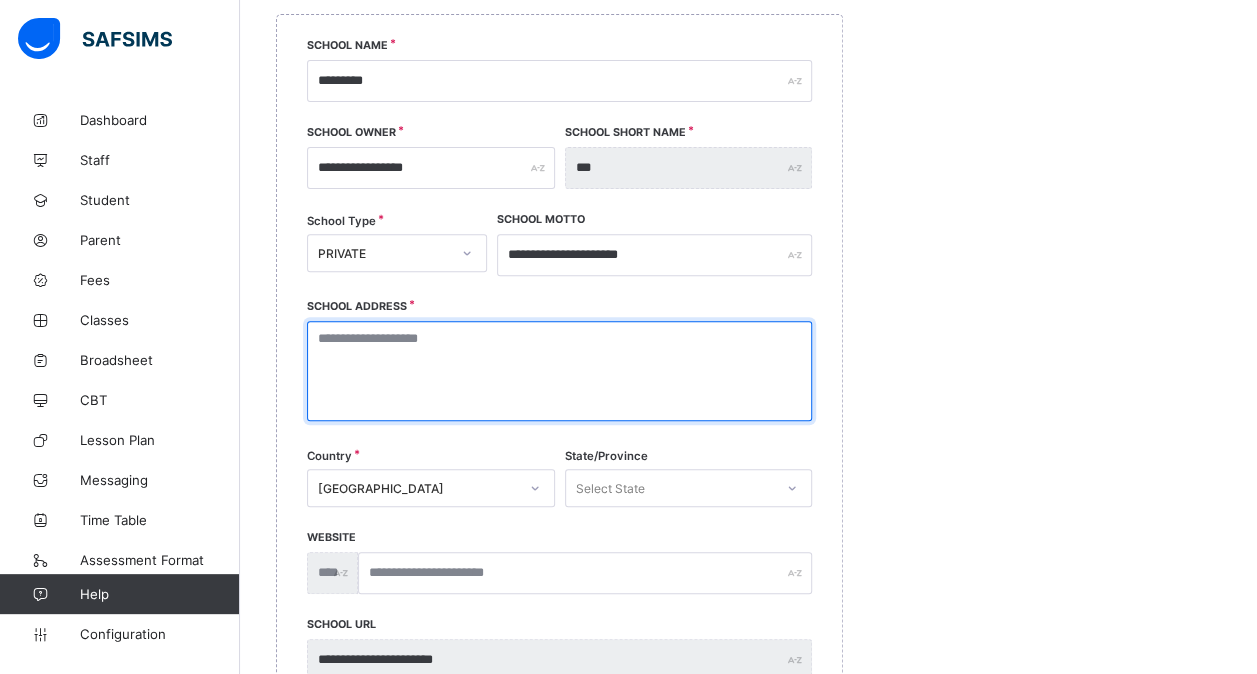 click at bounding box center (559, 371) 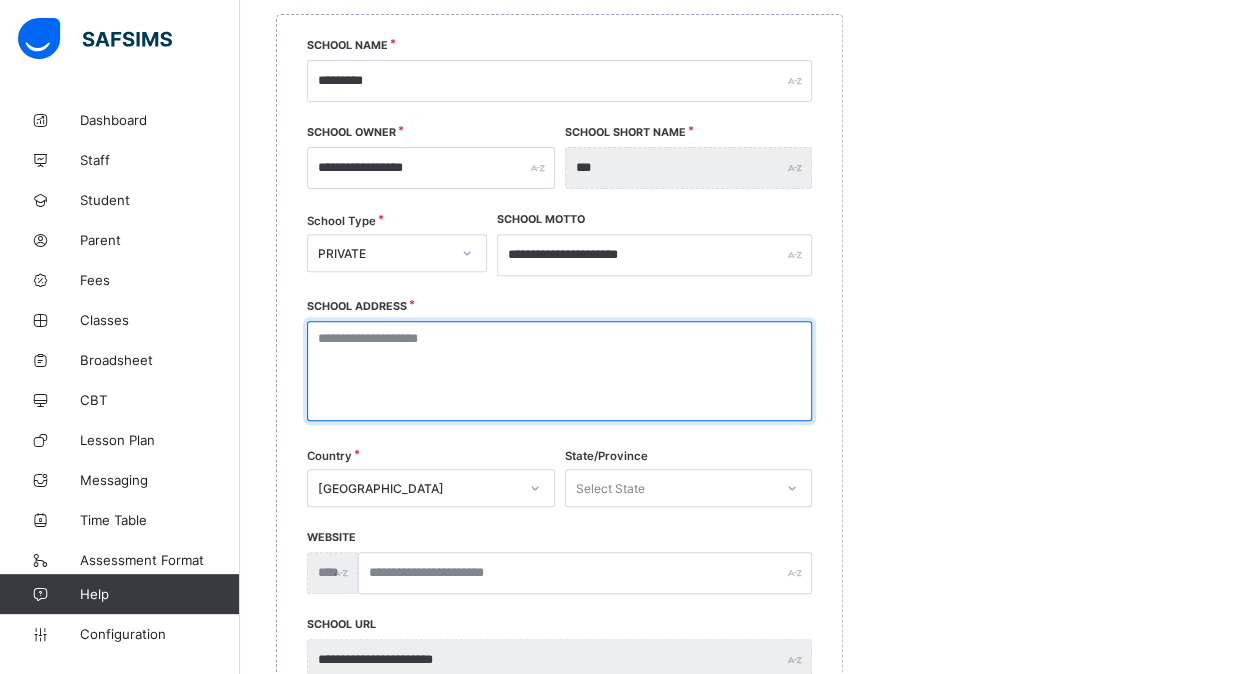 type on "**********" 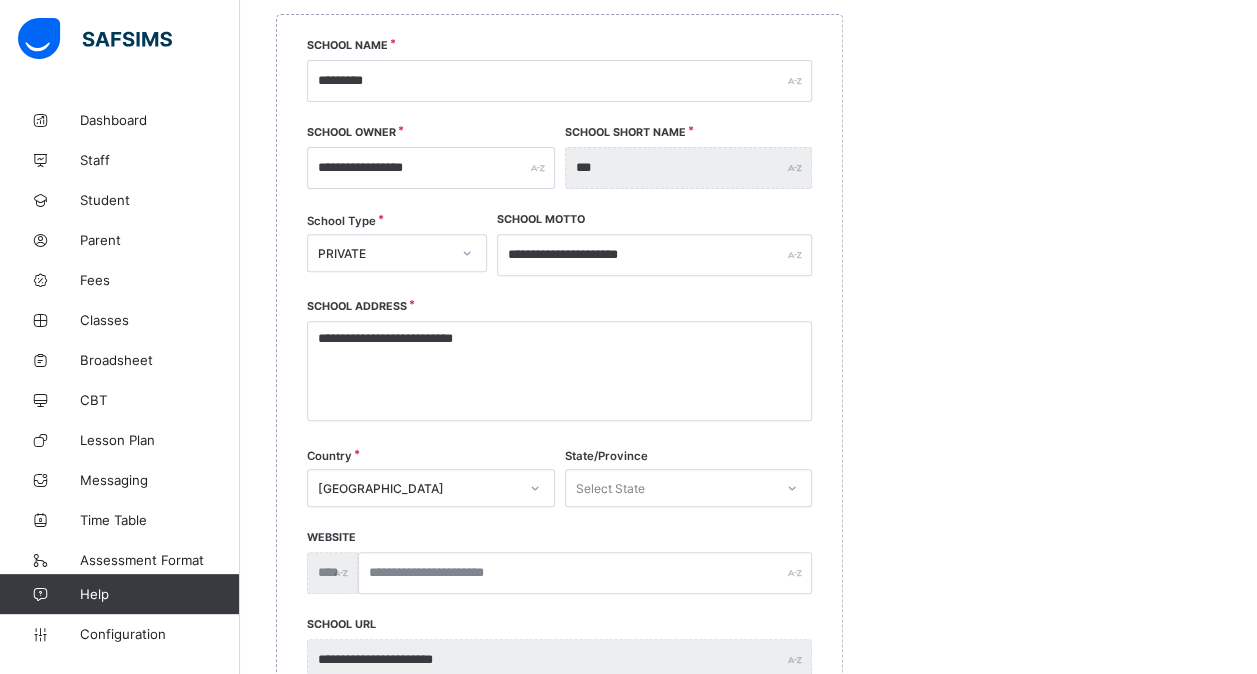 type on "**********" 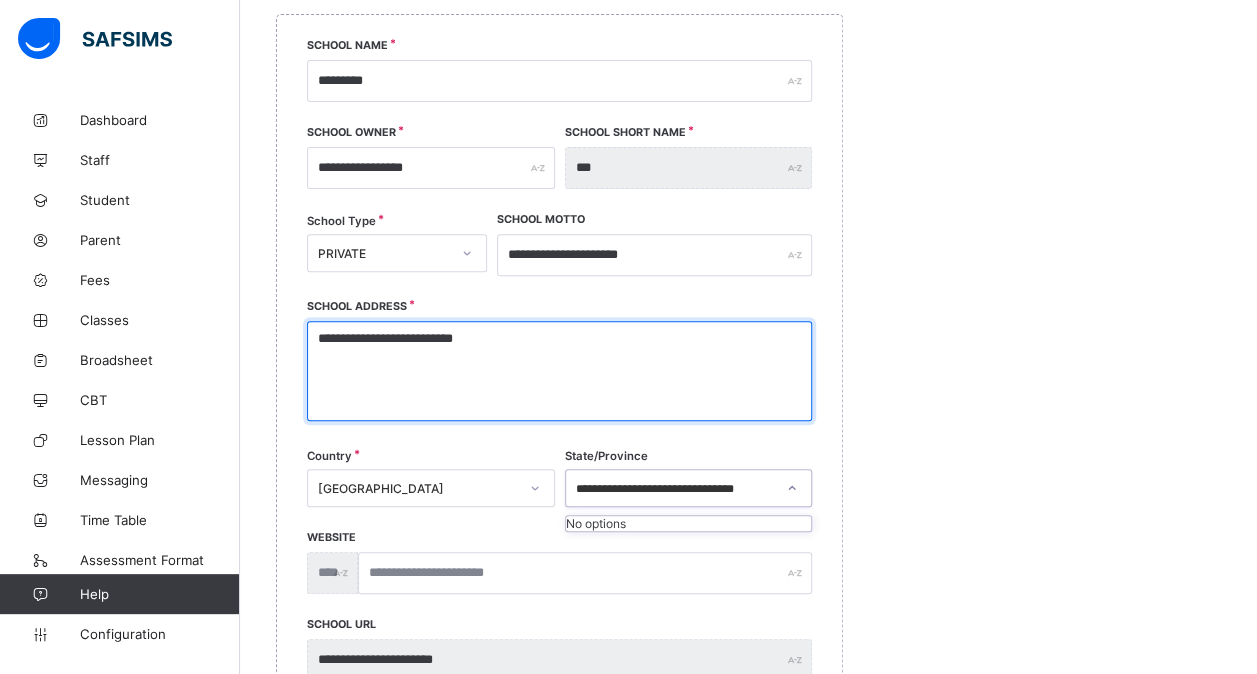 scroll, scrollTop: 0, scrollLeft: 0, axis: both 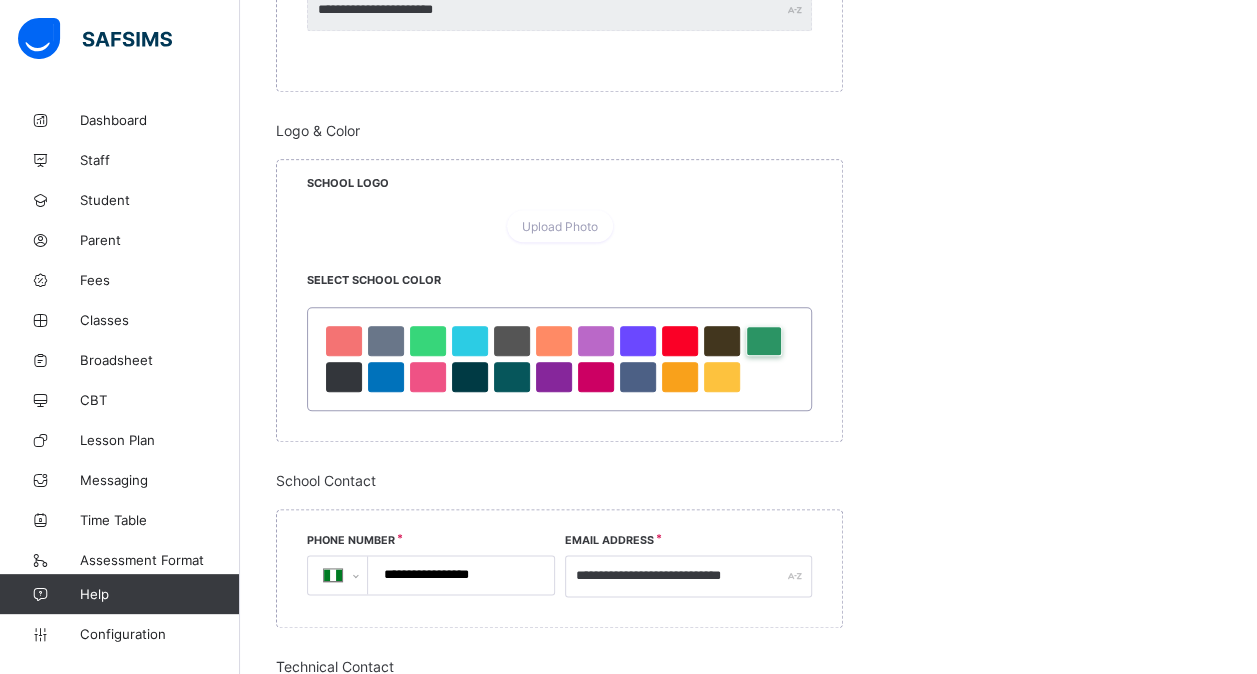 type 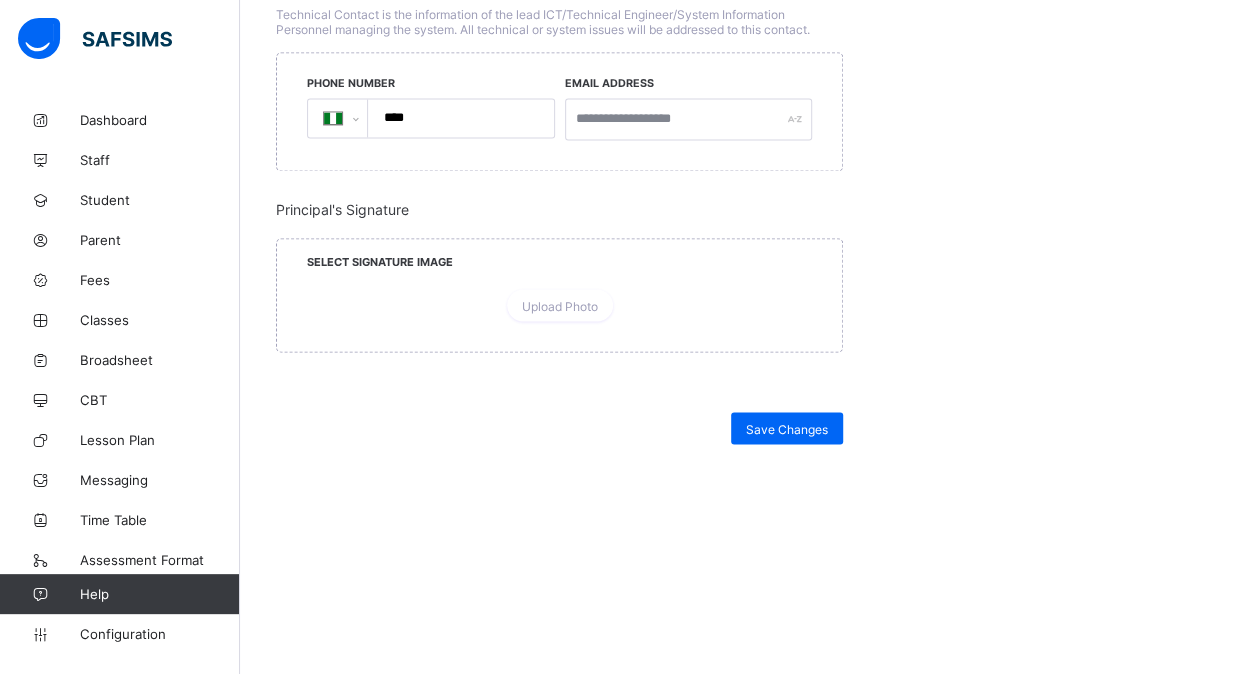 scroll, scrollTop: 1751, scrollLeft: 0, axis: vertical 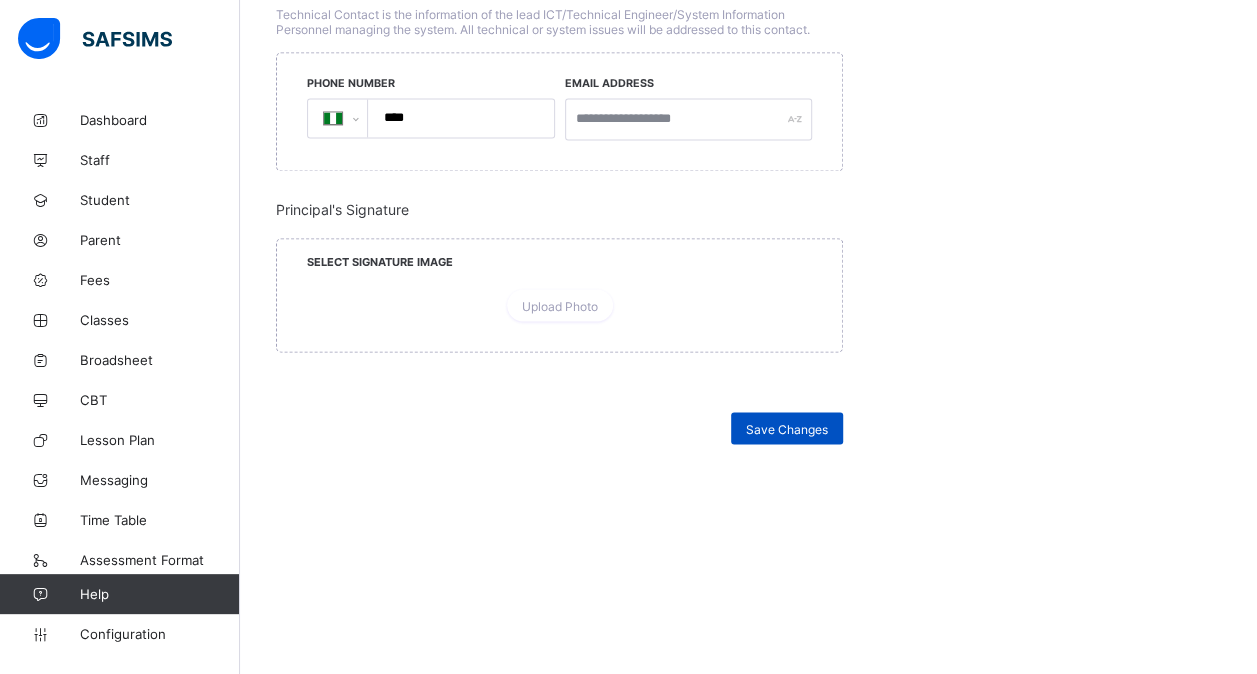 click on "Save Changes" at bounding box center (787, 428) 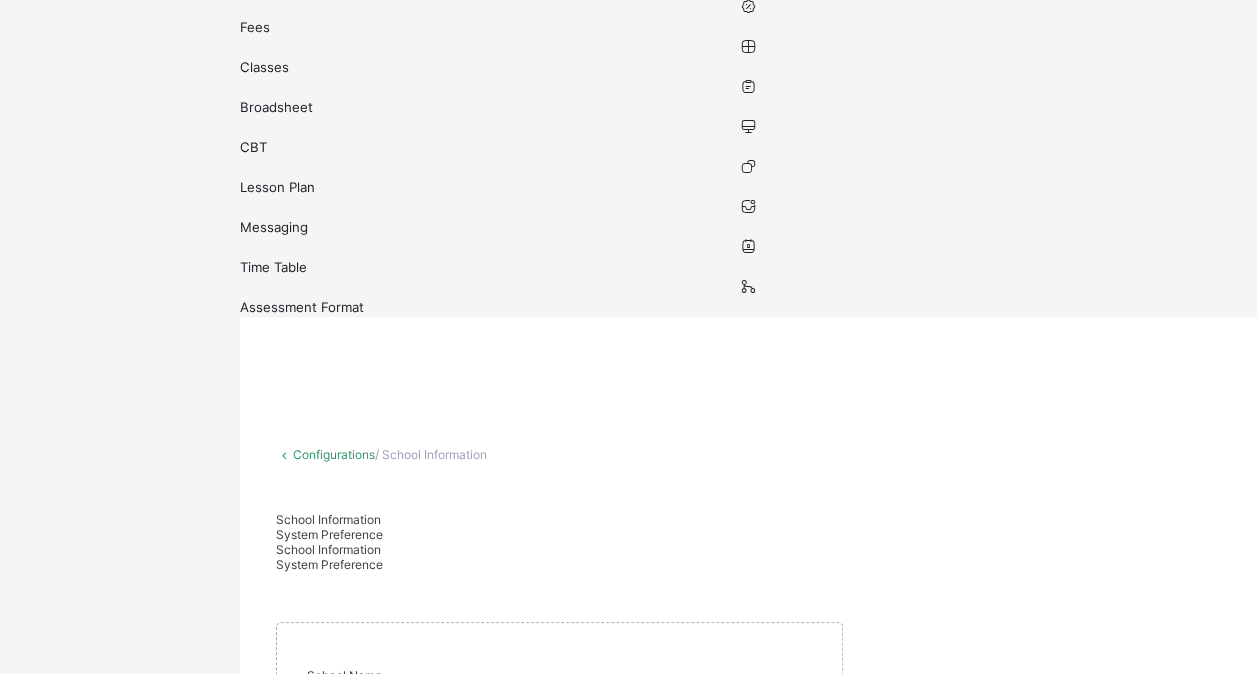 scroll, scrollTop: 0, scrollLeft: 0, axis: both 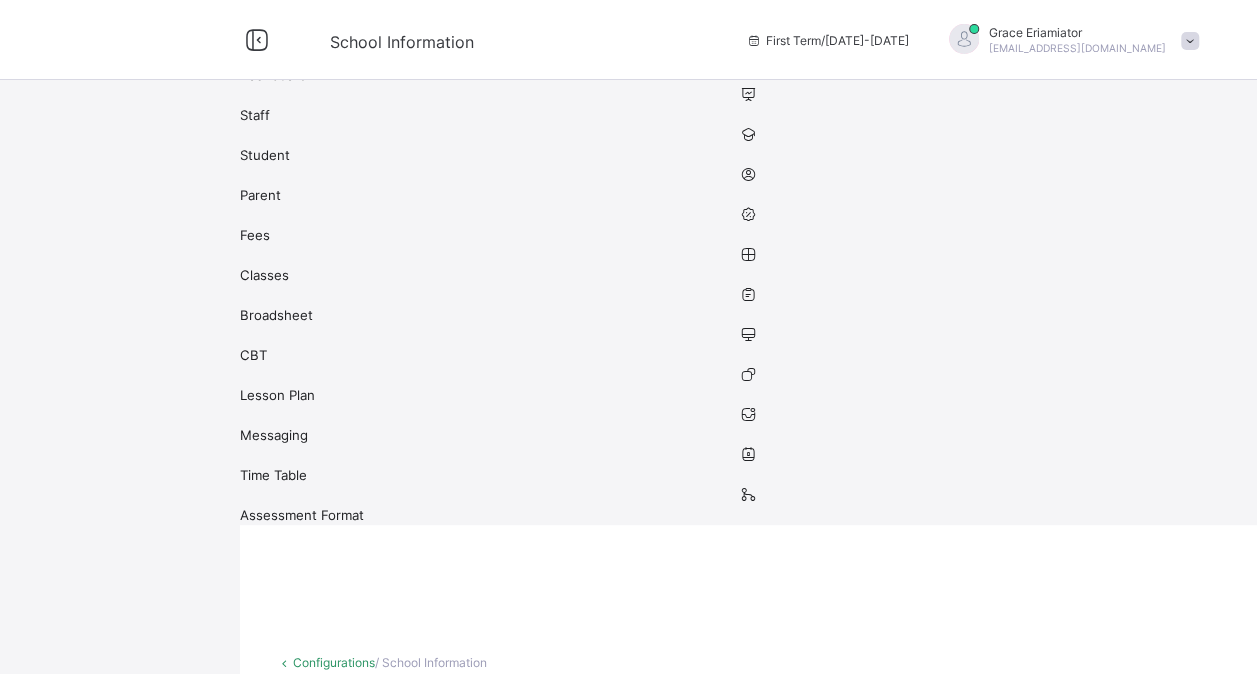click at bounding box center [257, 40] 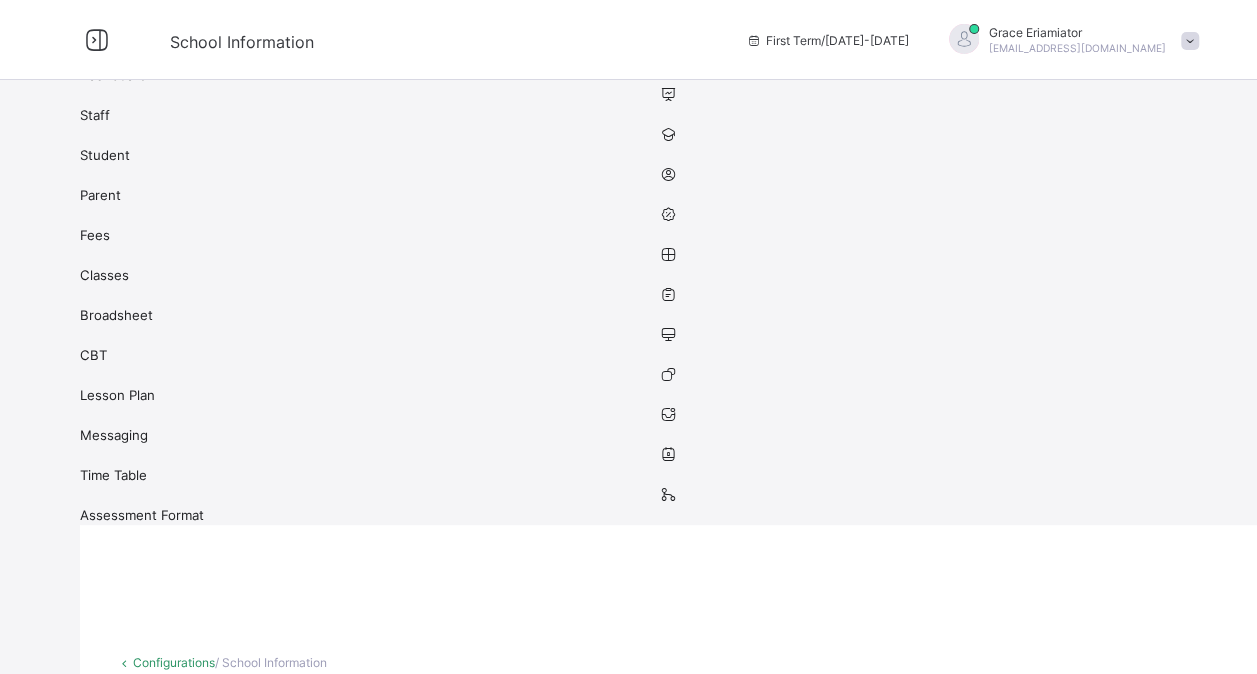 click at bounding box center (97, 40) 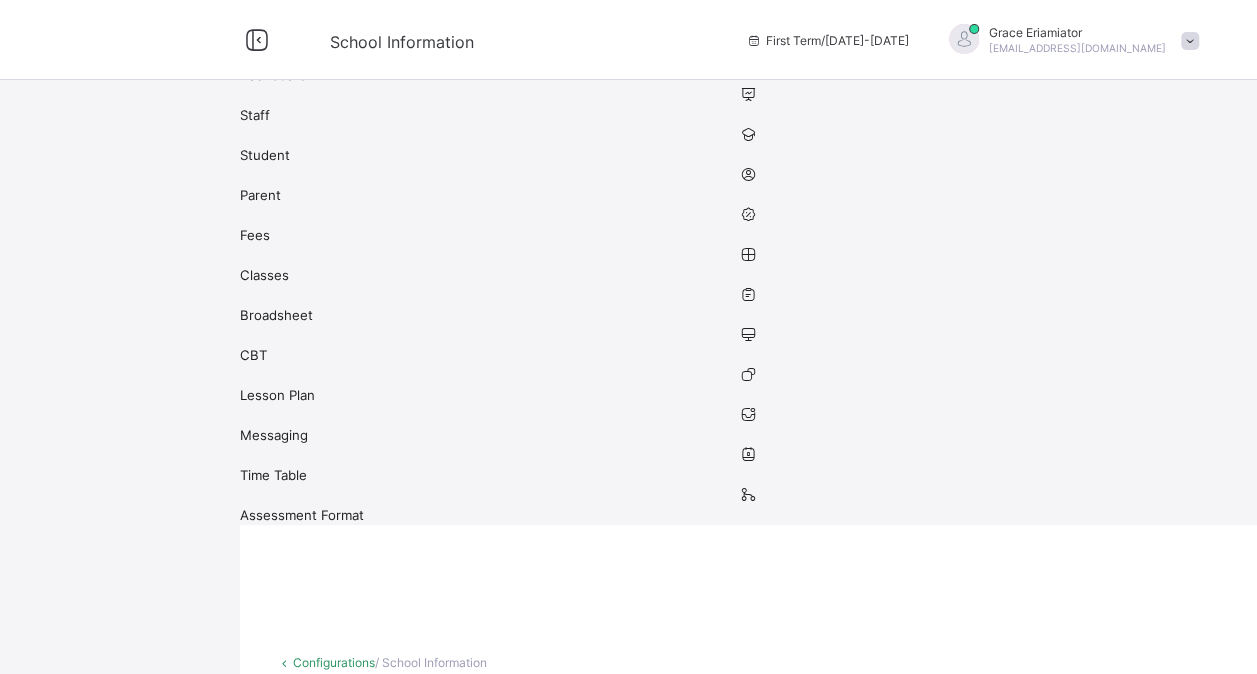 click at bounding box center [1190, 41] 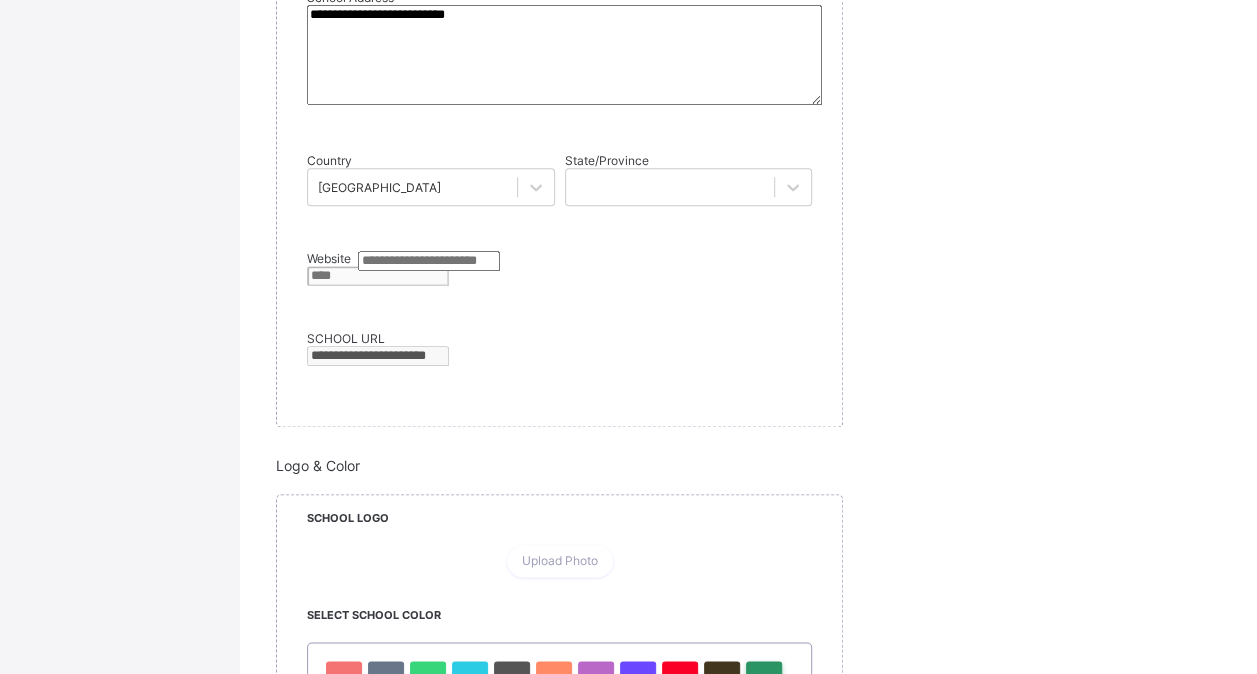 scroll, scrollTop: 1145, scrollLeft: 0, axis: vertical 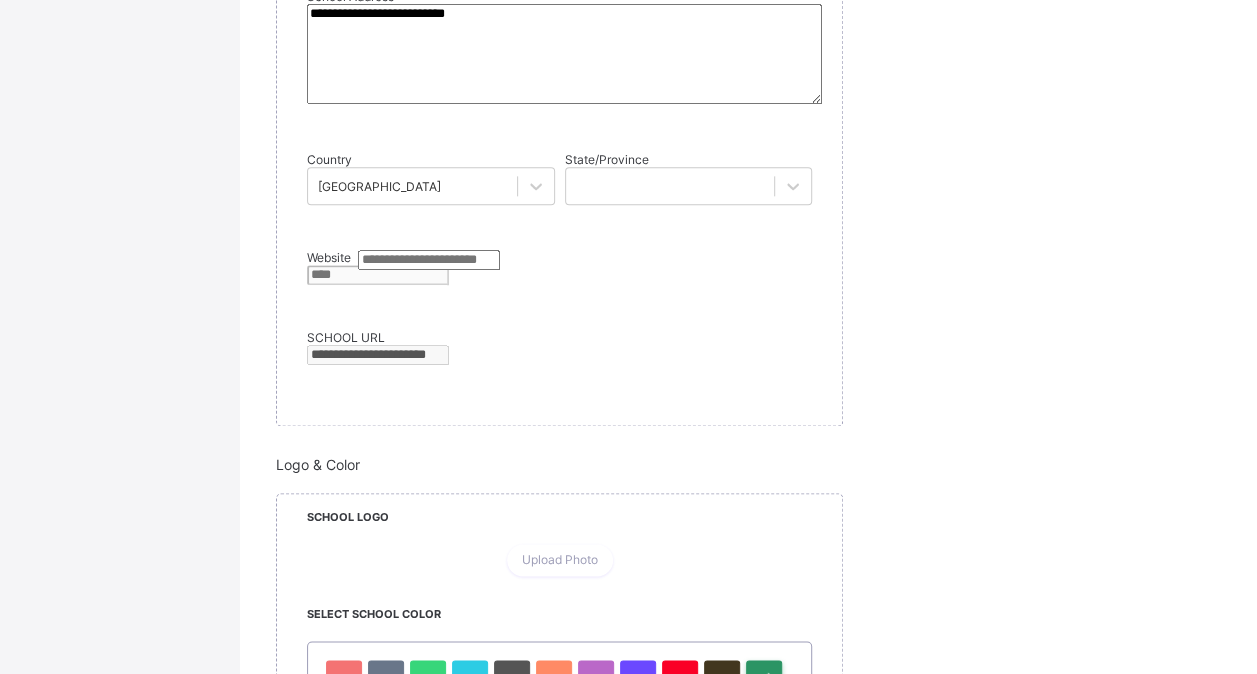 click on "Help" at bounding box center (628, 1590) 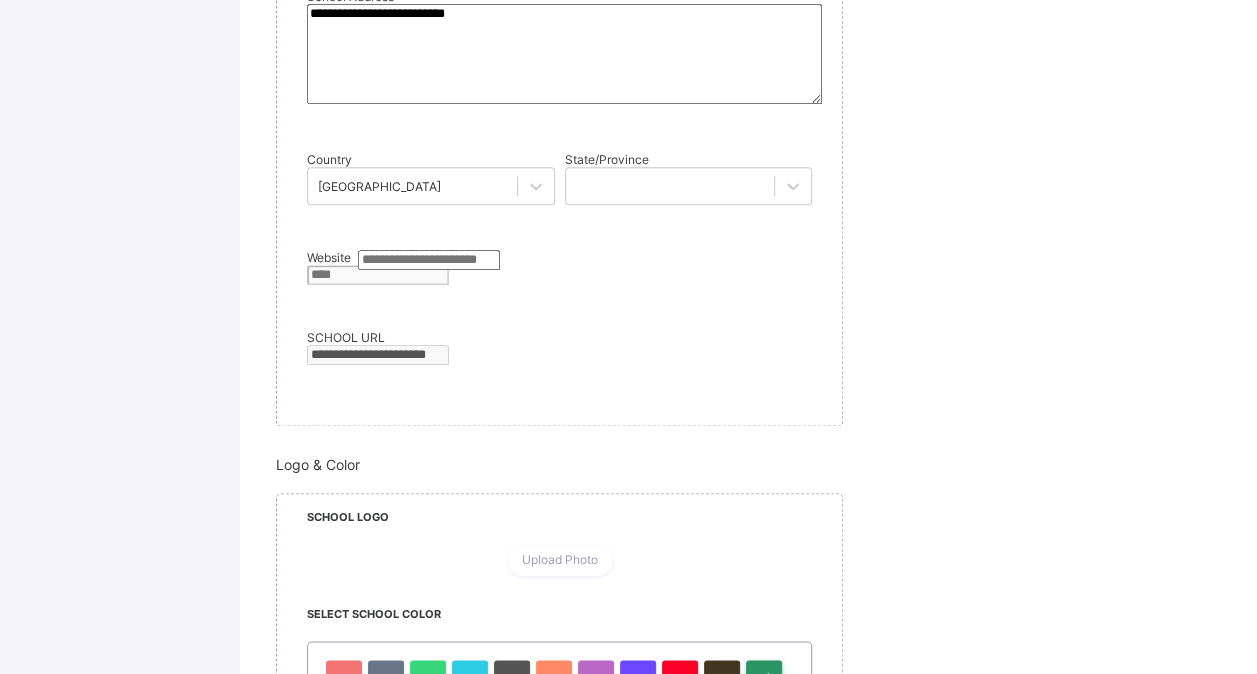 click at bounding box center (628, 1569) 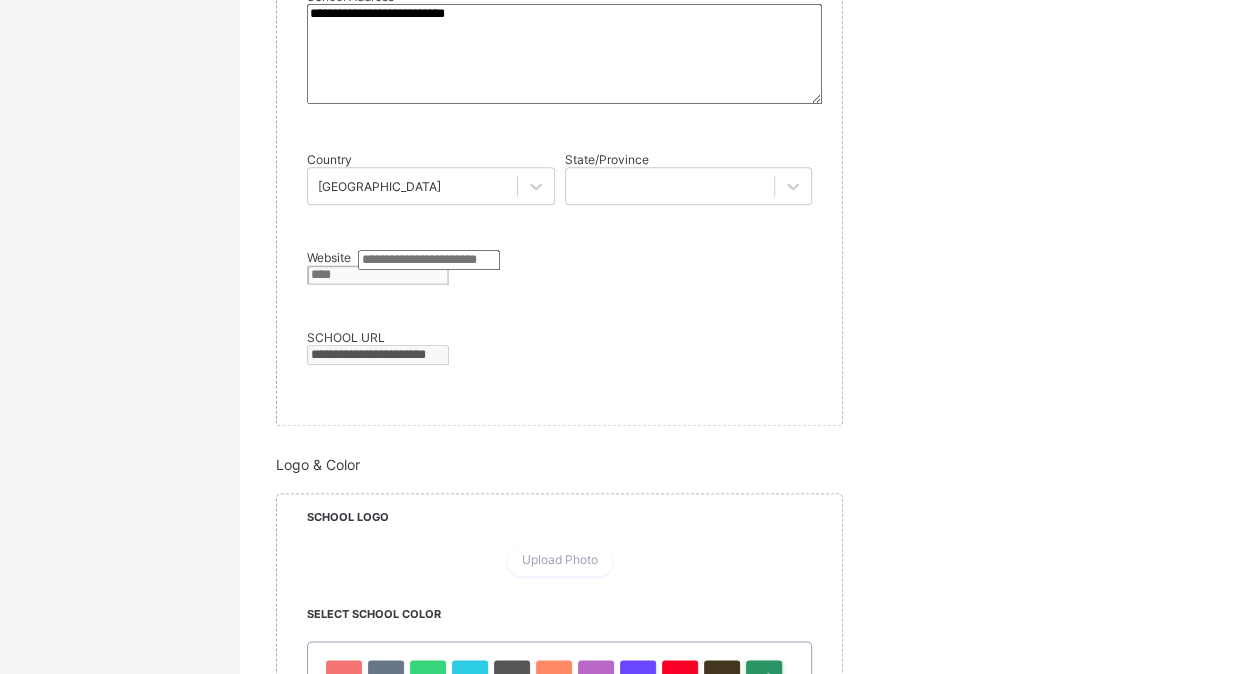 click at bounding box center (628, 1569) 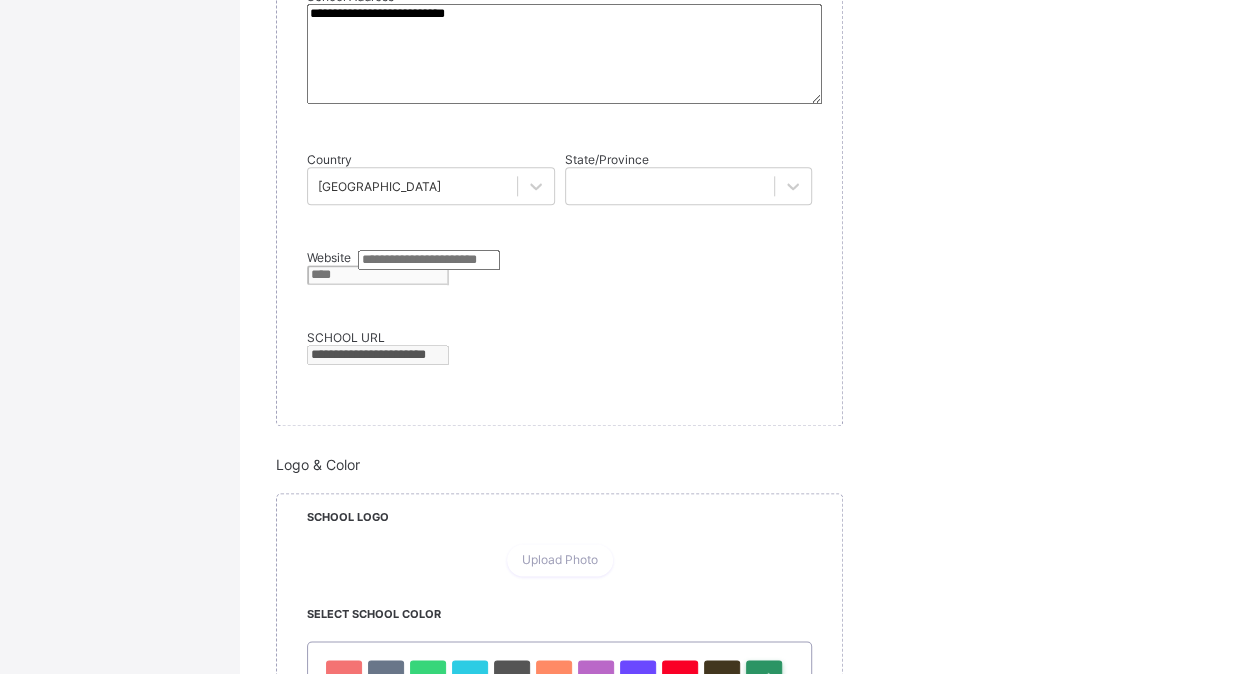 click on "Help" at bounding box center (628, 1590) 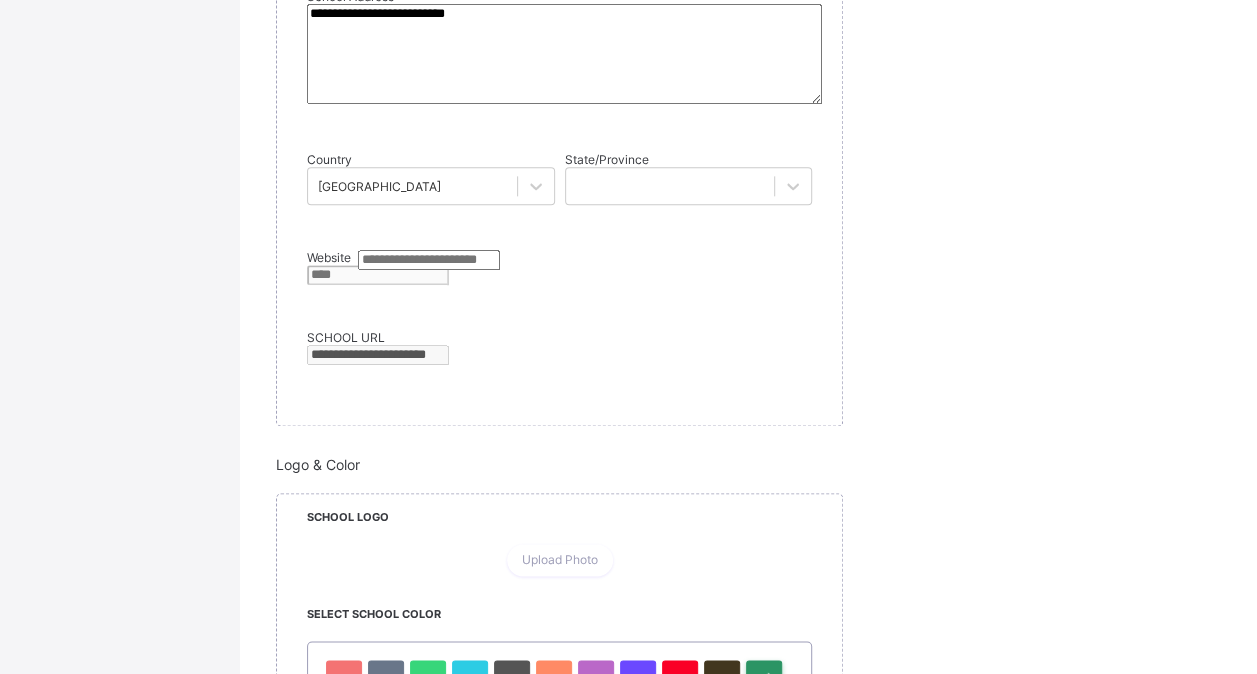 click on "Help" at bounding box center [628, 1590] 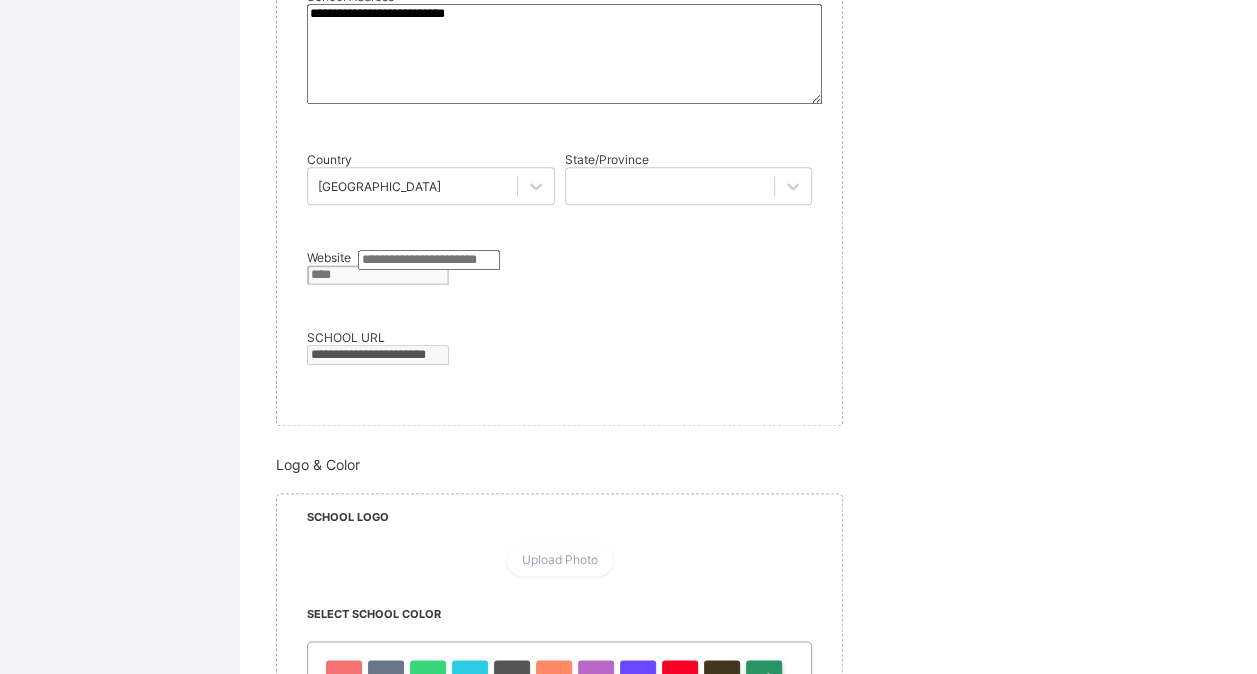 drag, startPoint x: 130, startPoint y: 596, endPoint x: 160, endPoint y: 595, distance: 30.016663 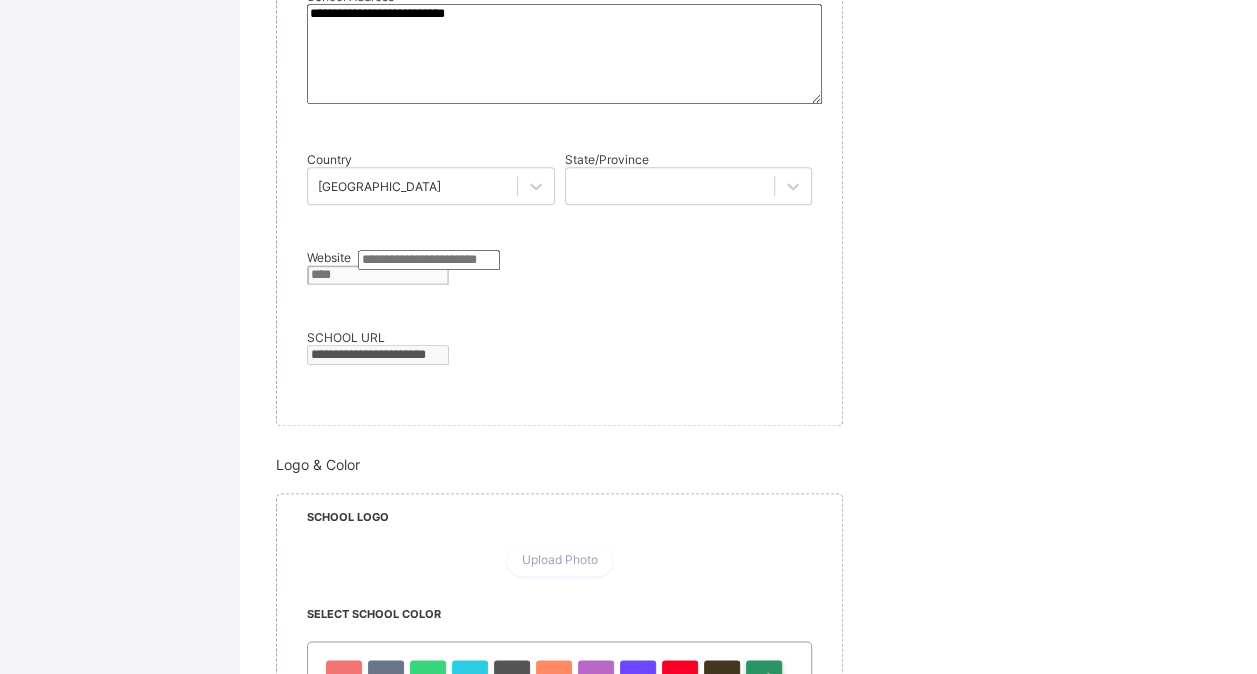 click on "Help" at bounding box center [628, 1590] 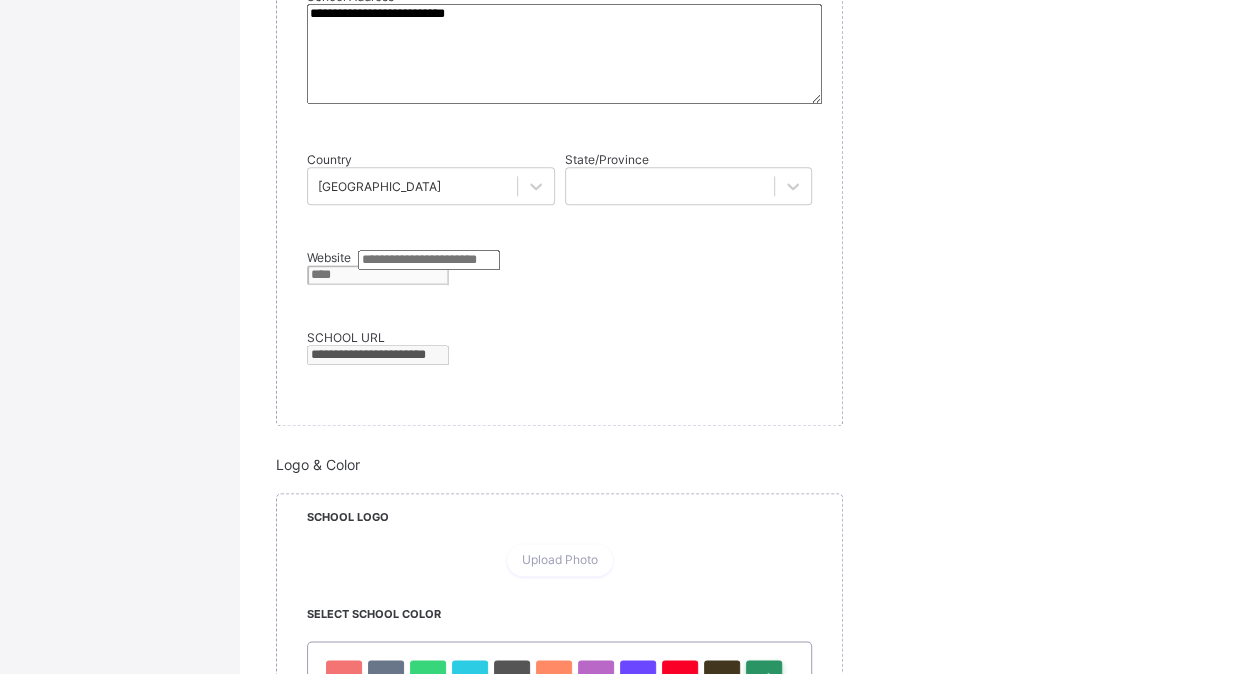 click on "Help" at bounding box center [628, 1590] 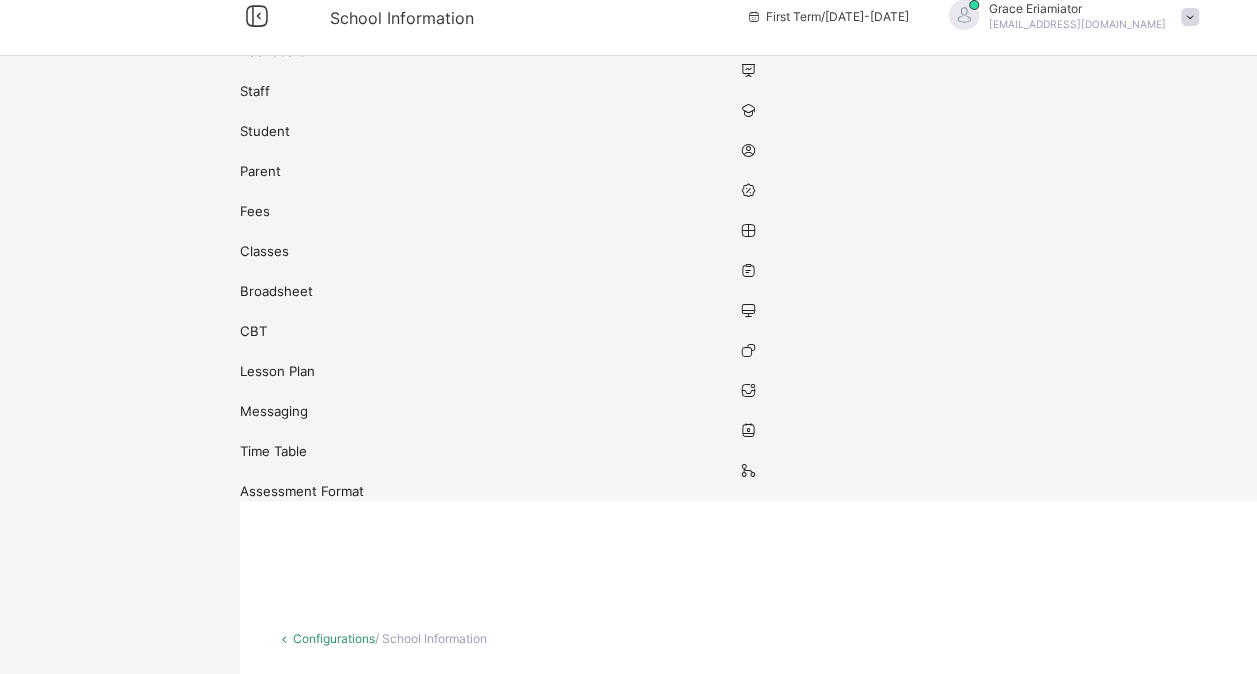 scroll, scrollTop: 0, scrollLeft: 0, axis: both 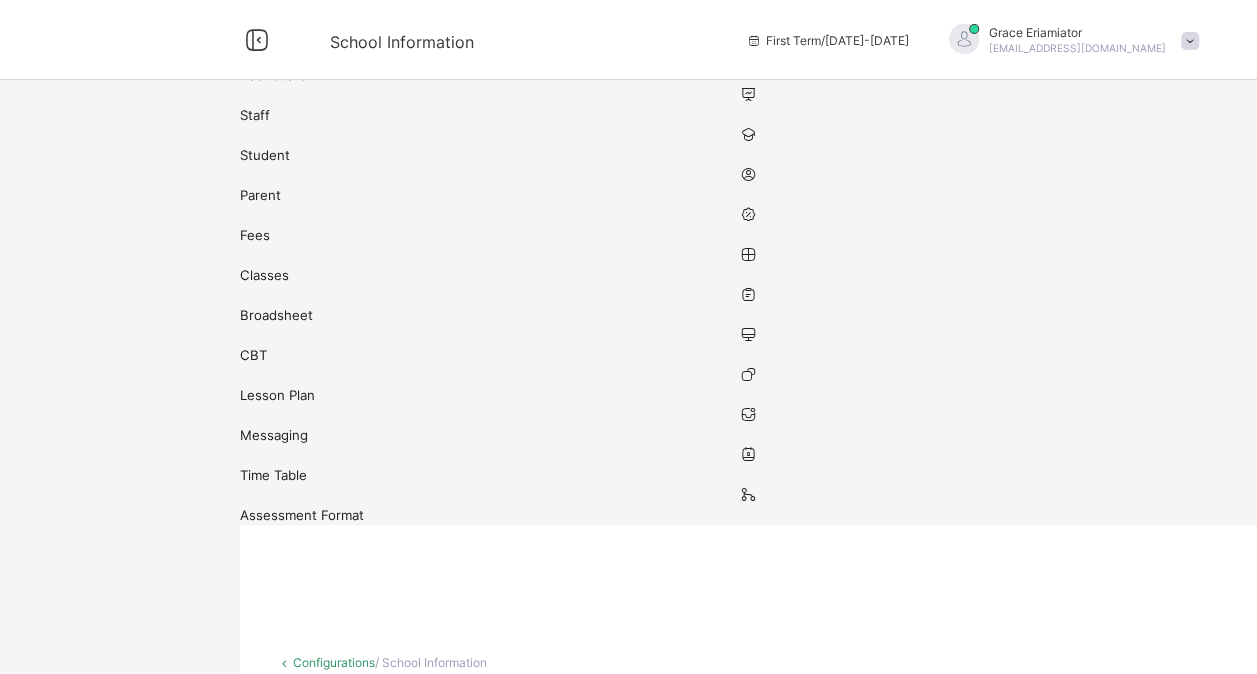 click on "Help" at bounding box center (628, 2735) 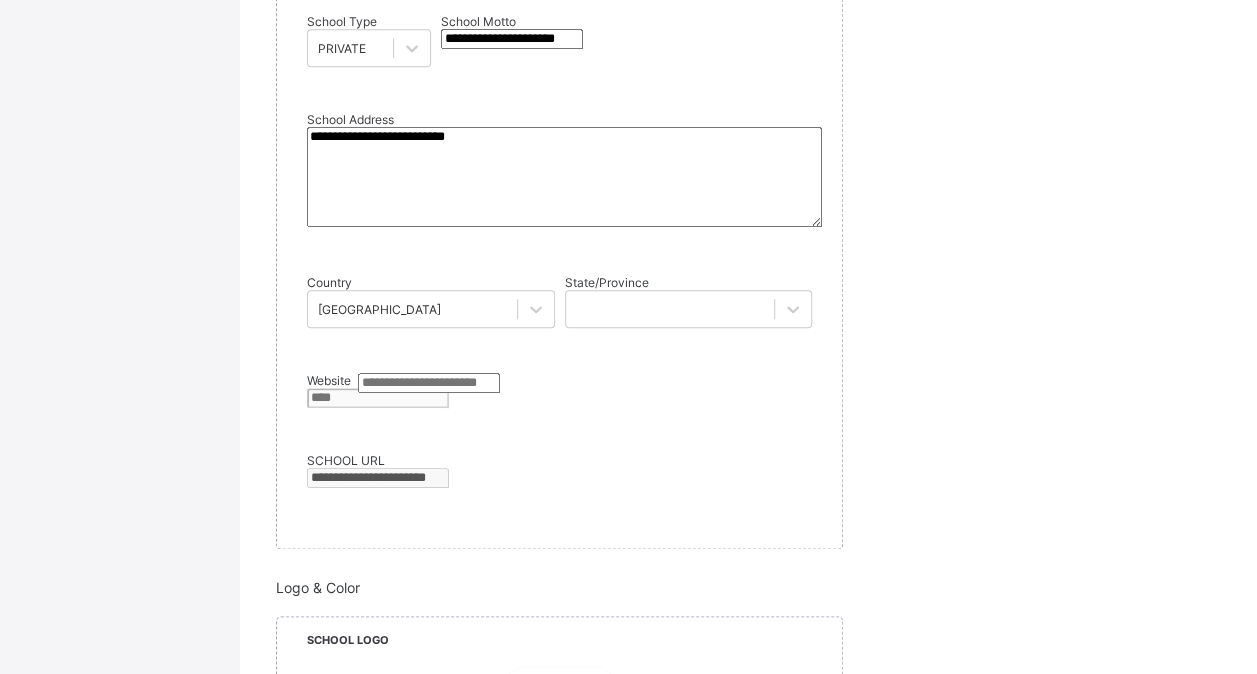 scroll, scrollTop: 1049, scrollLeft: 0, axis: vertical 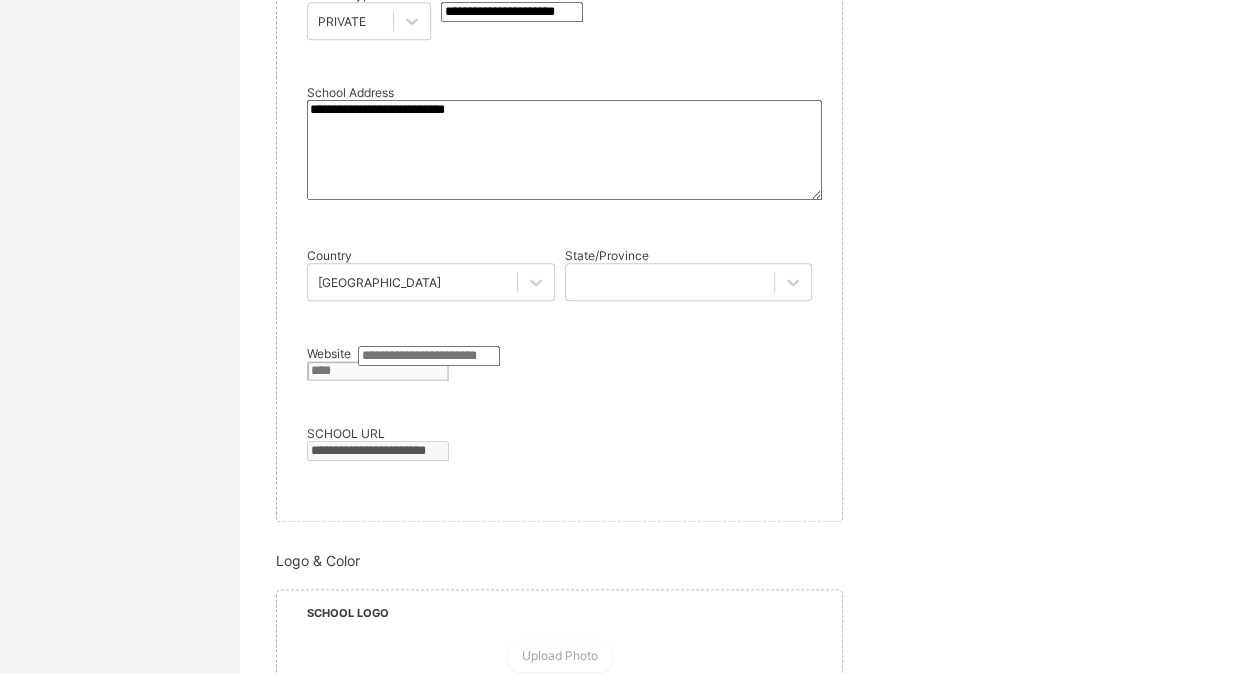 click on "Help" at bounding box center (628, 1686) 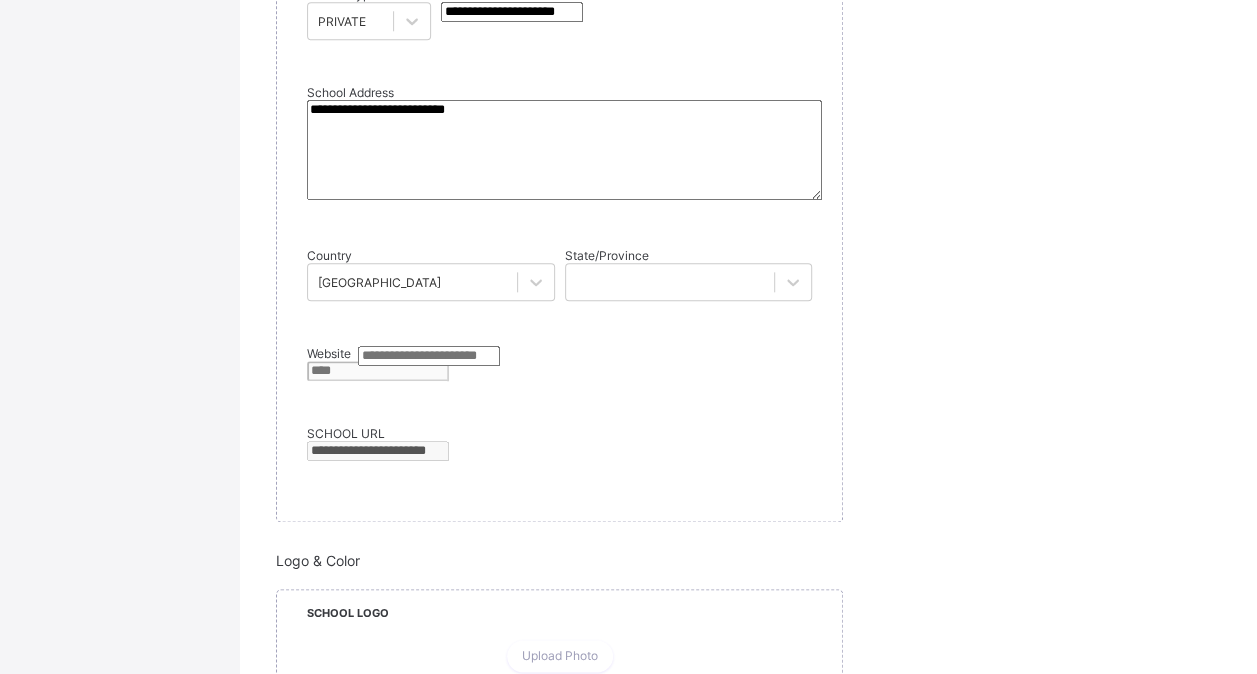 click on "Help" at bounding box center (628, 1686) 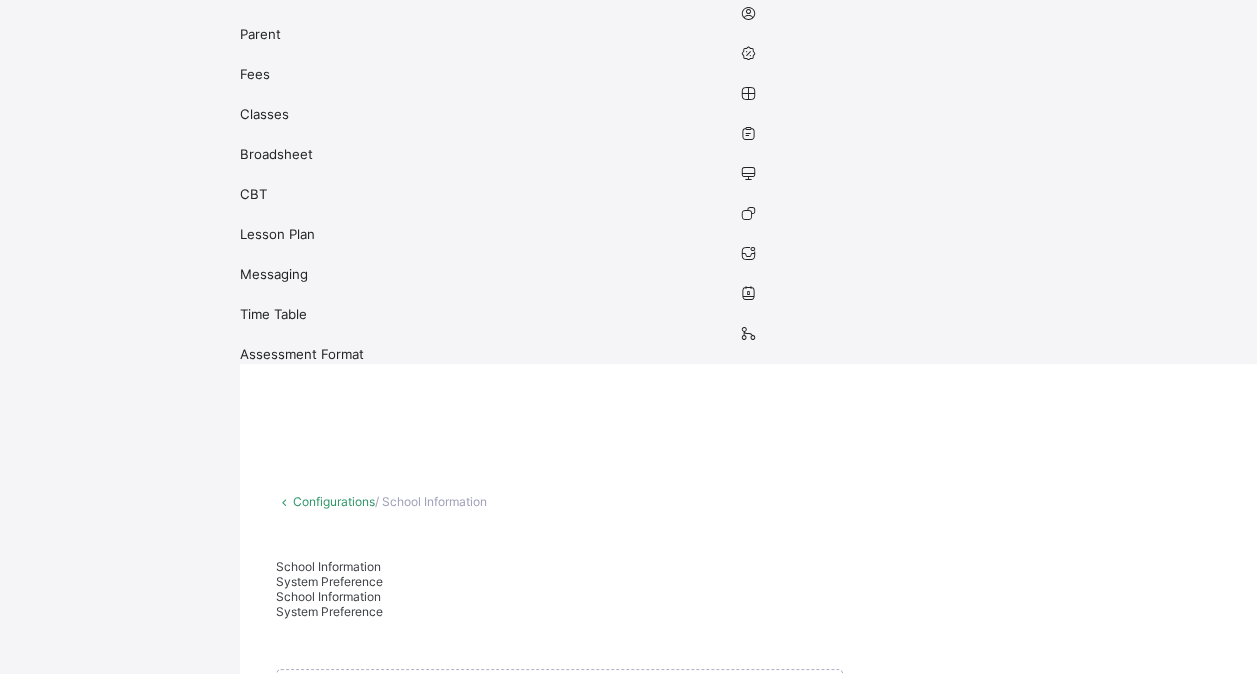 scroll, scrollTop: 0, scrollLeft: 0, axis: both 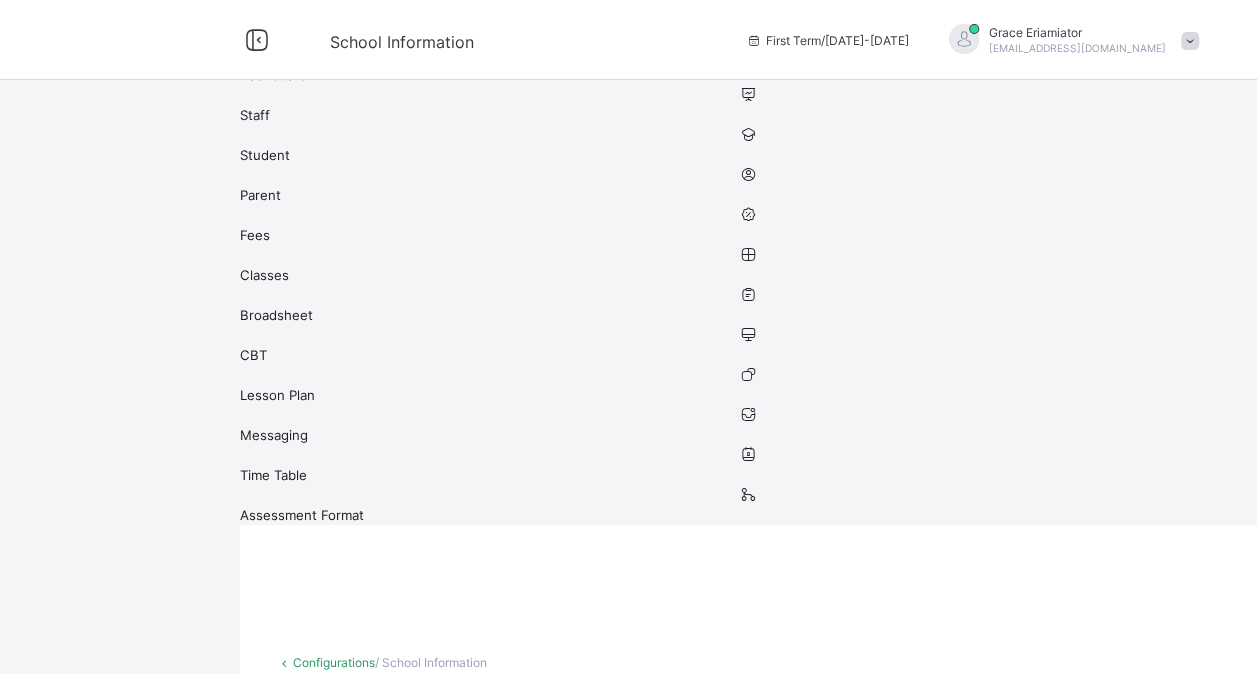 click on "Help" at bounding box center (628, 2725) 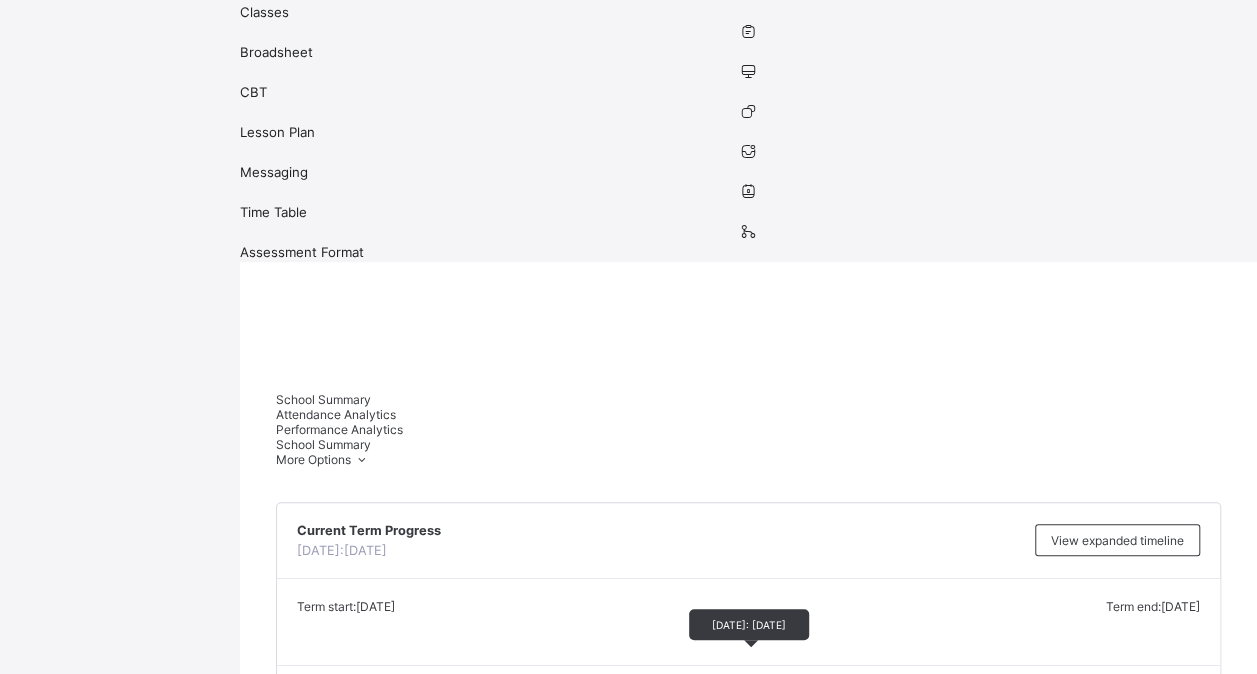 scroll, scrollTop: 264, scrollLeft: 0, axis: vertical 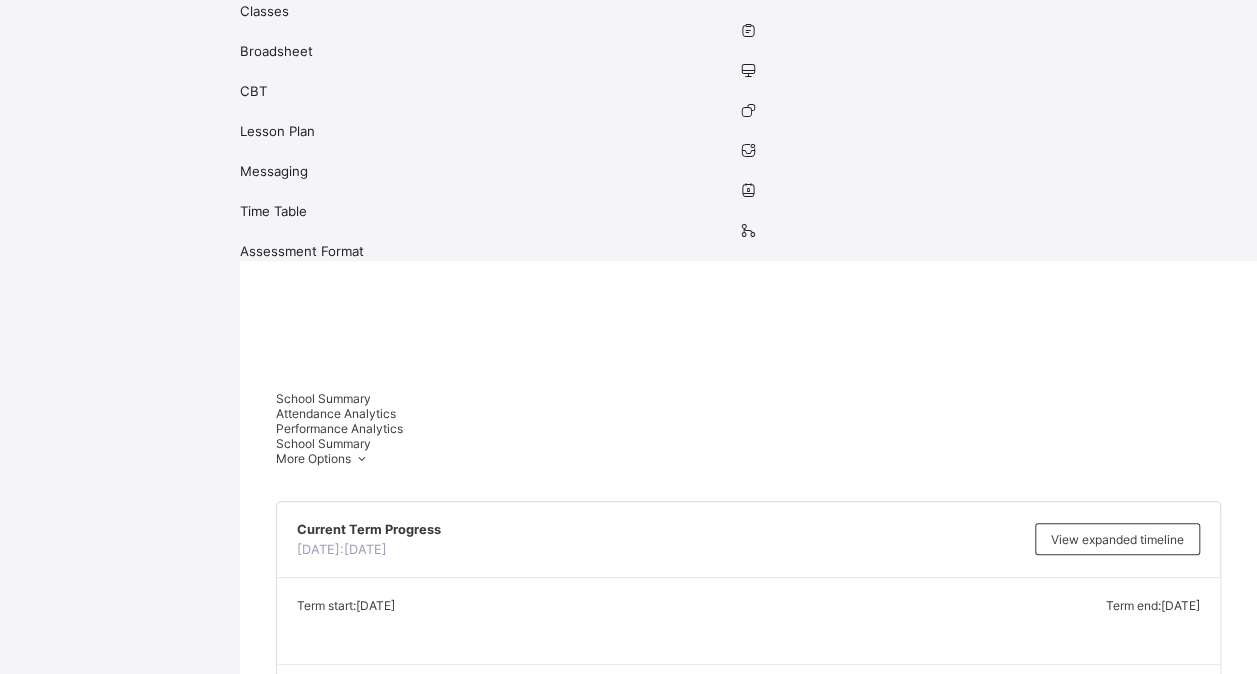 click on "View list" at bounding box center (523, 994) 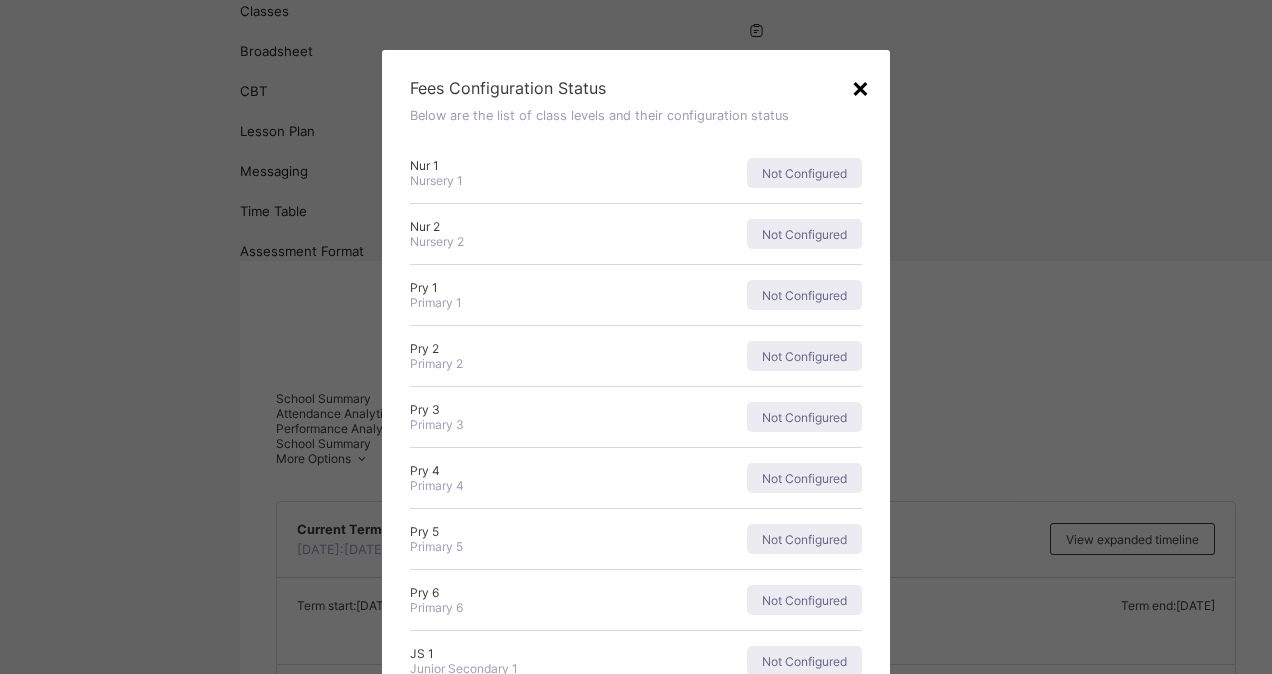 click on "×" at bounding box center [860, 87] 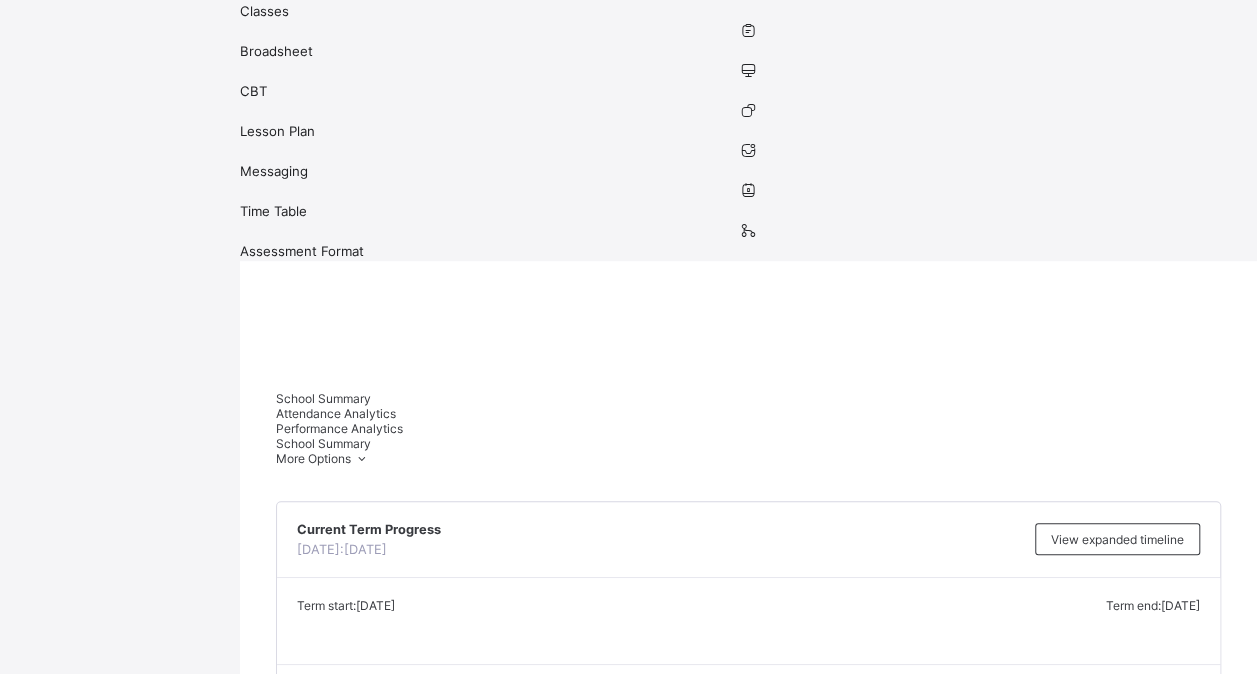 click on "Staff" at bounding box center [748, -149] 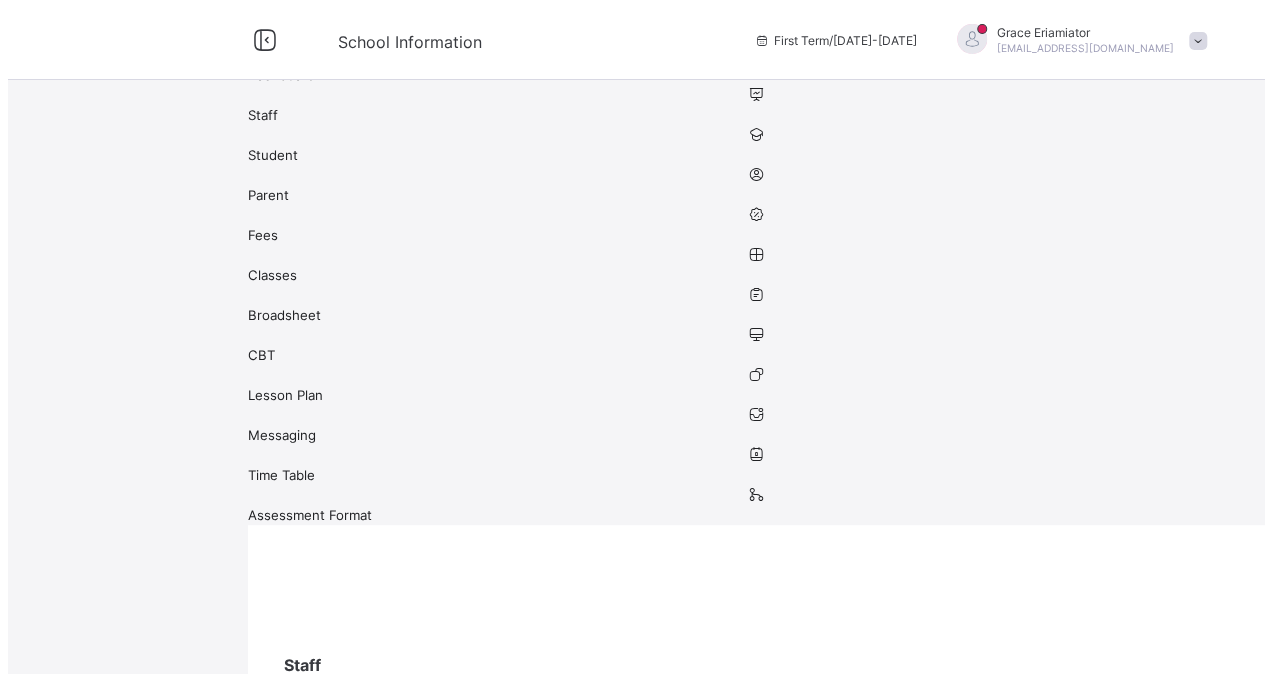 scroll, scrollTop: 56, scrollLeft: 0, axis: vertical 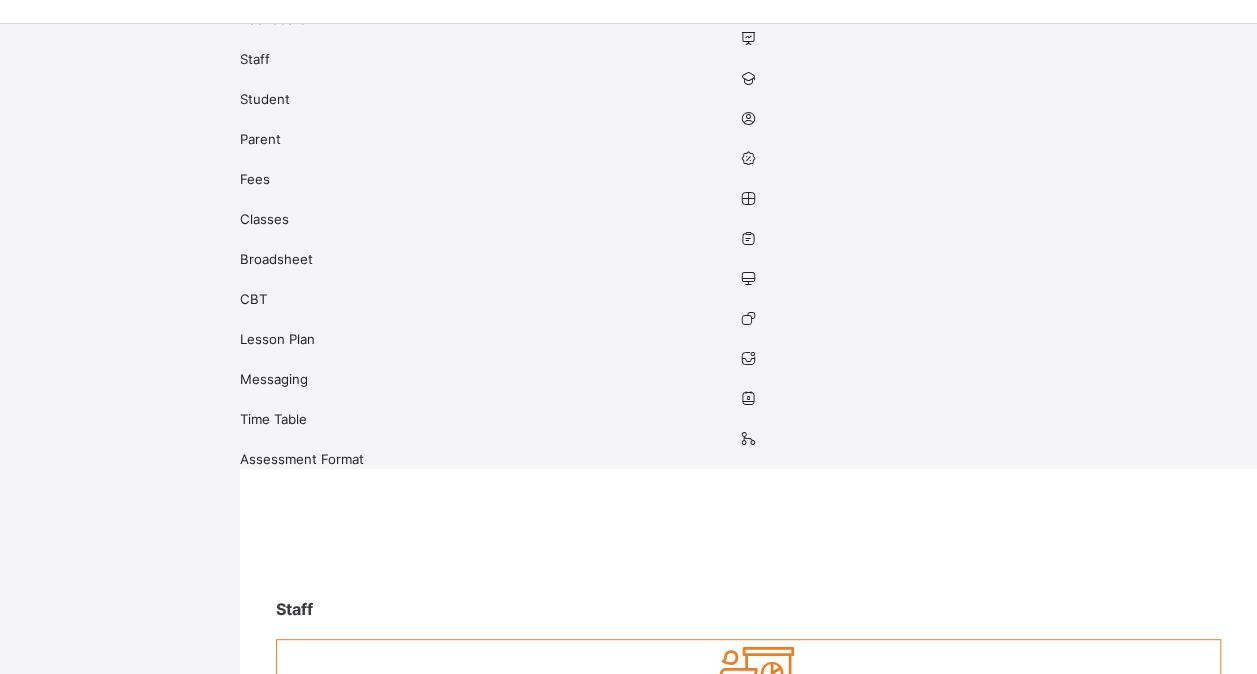 click on "Staff 1 Total Staff Active Staff 1 Deactivated Staff 0 0   Male  1   Female 1 Academic Staff 0 Non Academic Staff Staff Profile Request Roles Staff More Options   Select staff type Select status Send Bulk Activation Export as    Pdf Report  Excel Report Bulk Upload Staff Create Staff Staff Gender Staff Type Phone Number Email Date Created Status Actions Grace  Eriamiator admin F ACADEMIC +2348143803307 grace.eriamia... 2025-07-14 active View Profile Edit Staff Reset Password Resend Activation Link Change Email Delete Staff 10 Rows Displaying 1 - 1 out of 1 1 Grace Sch B50, Saraha Homes, Gwarinpa , Phone:   List of   staff 14th Jul 2025, 3:07:05 pm S/N staff ID Name Image Gender Staff Type Phone Number Email × Delete Staff This action would delete        from the system.  Are you sure you want to carry on? Cancel Yes, Delete Staff × Send Bulk Activation Link Cancel Yes, send × How likely are you to recommend SAFSIMS to other schools? 0 1 2 3 4 5 6 7 8 9 10 Not at all likely Extremely likely Submit Close" at bounding box center [748, 1281] 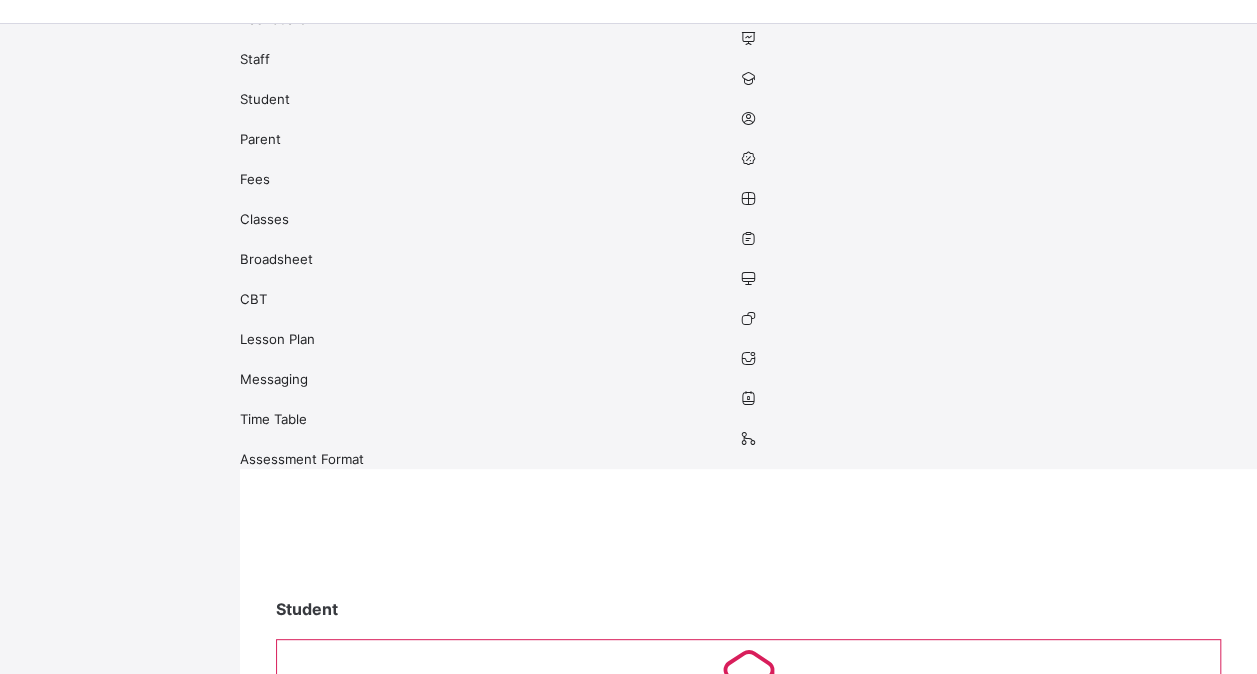 click on "Bulk Upload Student" at bounding box center [333, 1222] 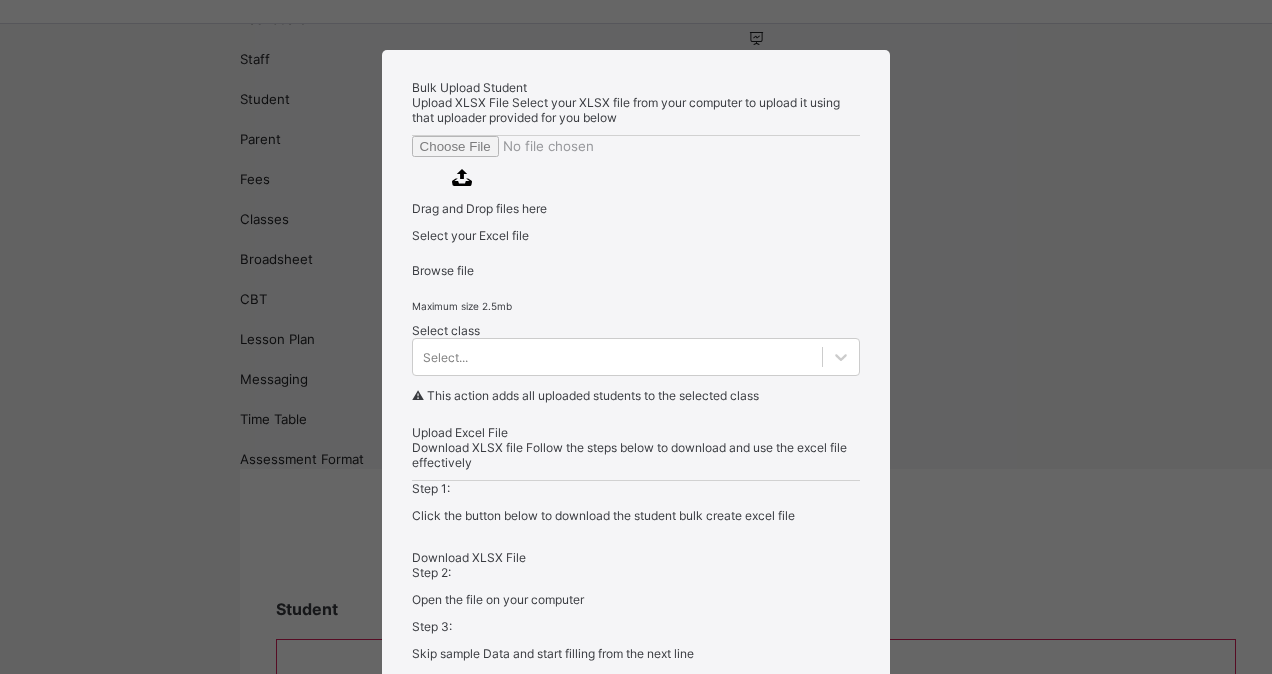 click on "Bulk Upload Student Upload XLSX File   Select your XLSX file from your computer to upload it using that uploader provided for you below   Drag and Drop files here Select your Excel file Browse file Maximum size 2.5mb Select class Select...  ⚠ This action adds all uploaded students to the selected class    Upload Excel File   Download XLSX file   Follow the steps below to download and use the excel file effectively    Step 1:  Click the button below to download the student bulk create excel file   Download XLSX File    Step 2:  Open the file on your computer  Step 3:  Skip sample Data and start filling from the next line  Step 4:  Fill all sections provided in the specified format using the sample provided as a guide, then save  Step 5:  Click on the 'Browse File' button to select the filled template saved on your computer  Step 6:  To add all the students in the file to a particular class, select a class above, else skip to Step 7  Step 7:  Click on the 'Upload Excel File' button to upload Cancel" at bounding box center [636, 337] 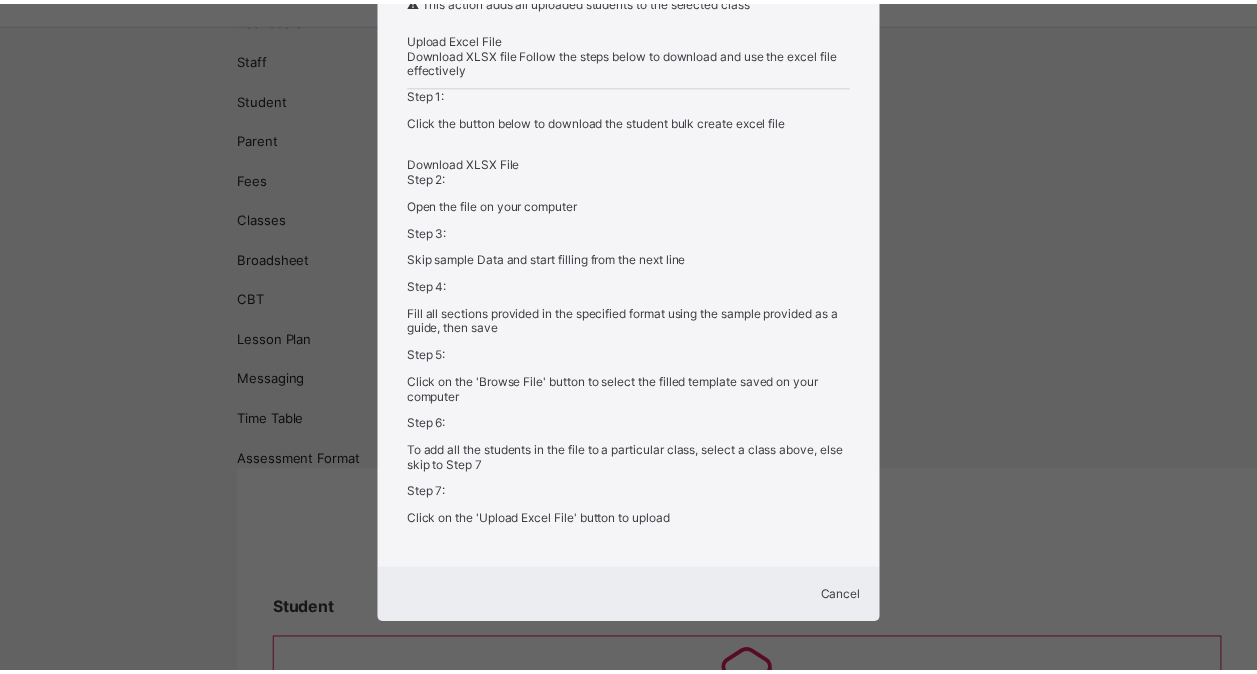 scroll, scrollTop: 793, scrollLeft: 0, axis: vertical 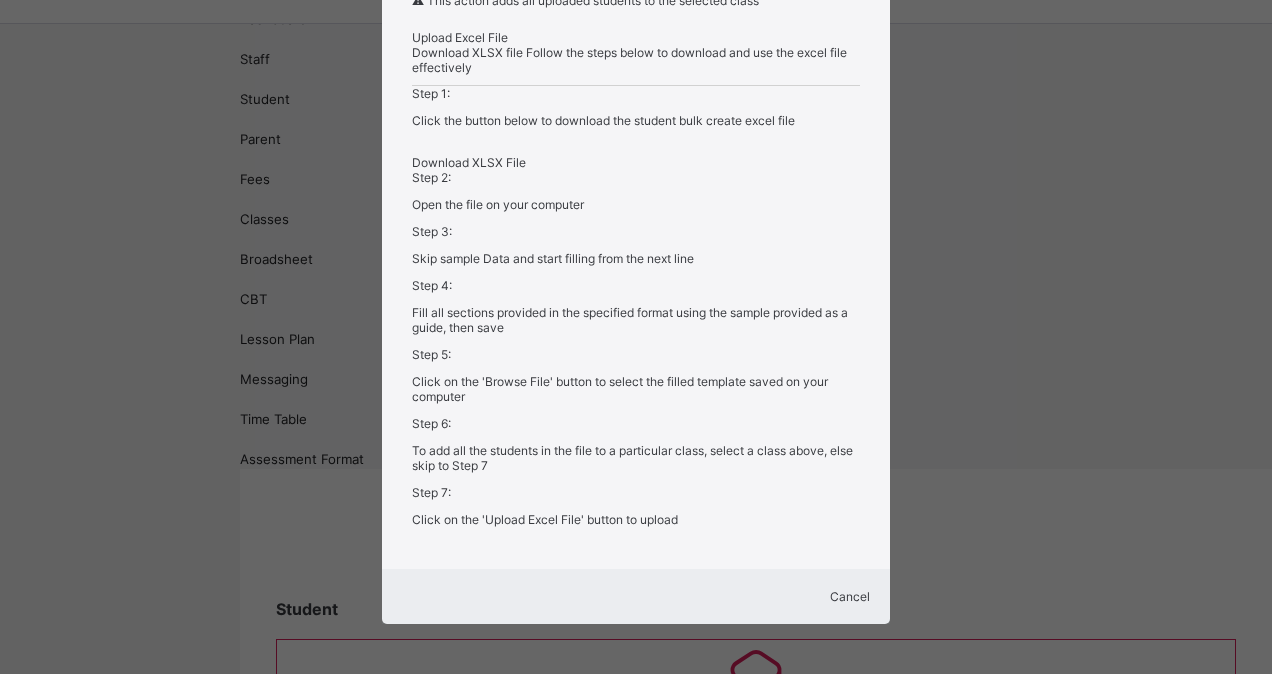 click on "Cancel" at bounding box center (850, 596) 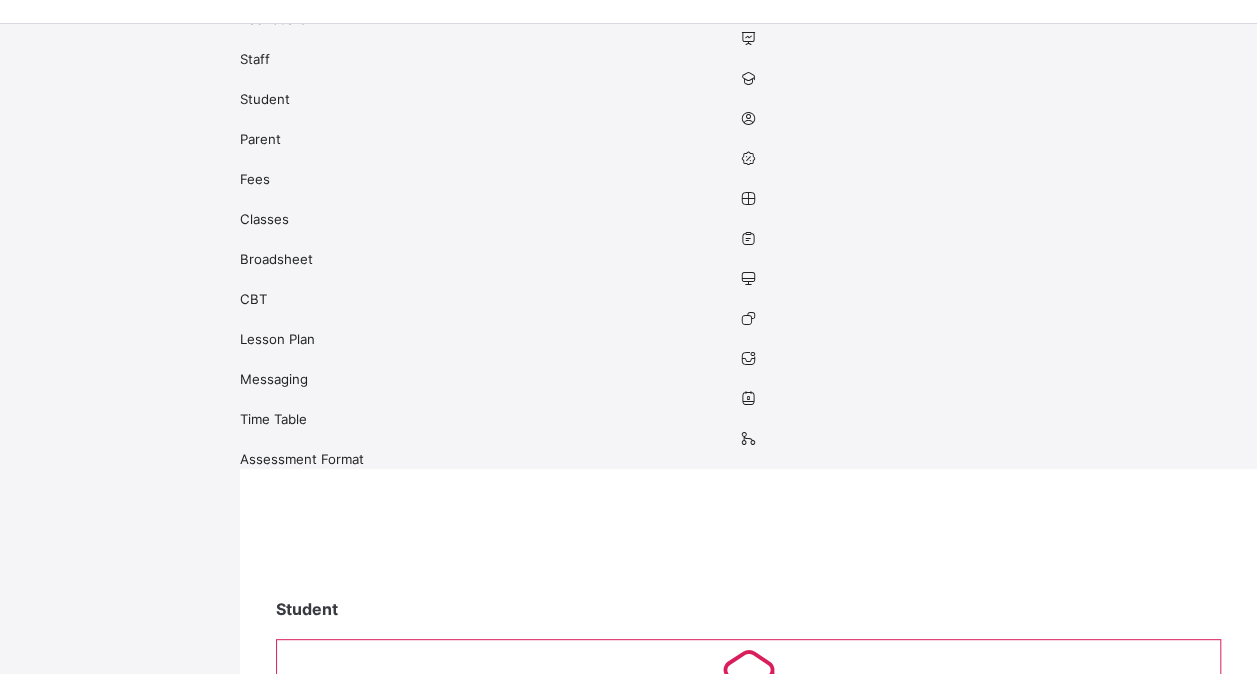 click on "Parent" at bounding box center [748, 139] 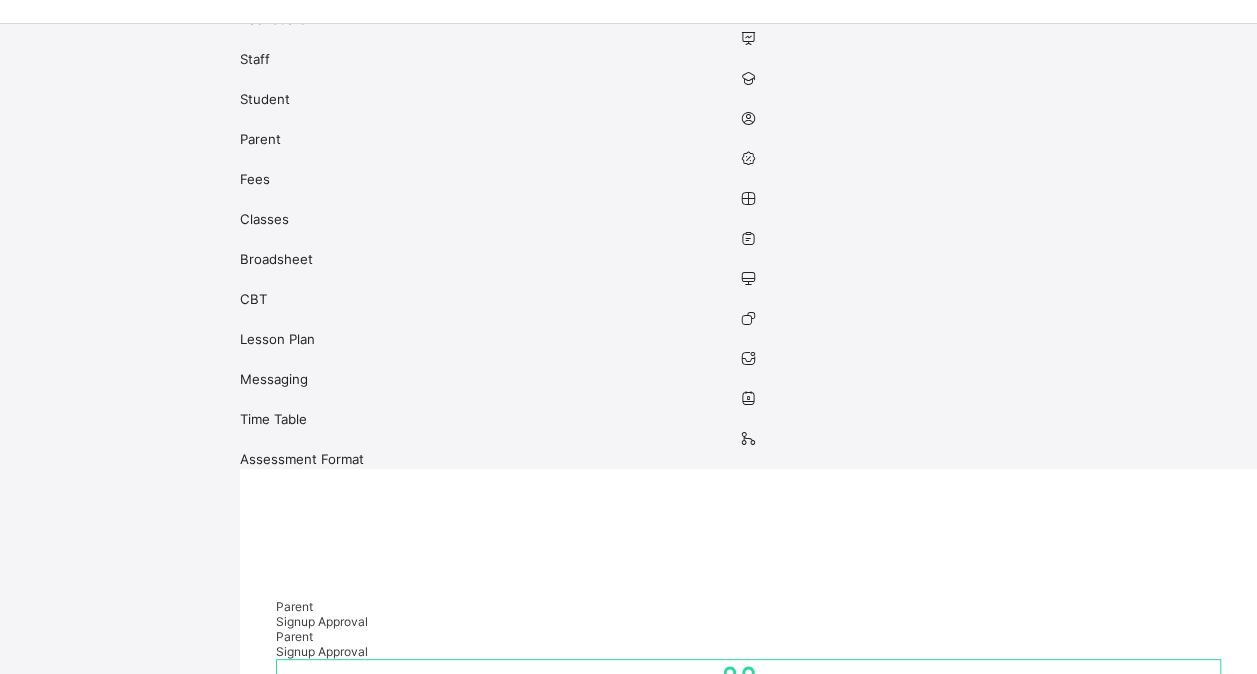 click on "Create Parent" at bounding box center (315, 1207) 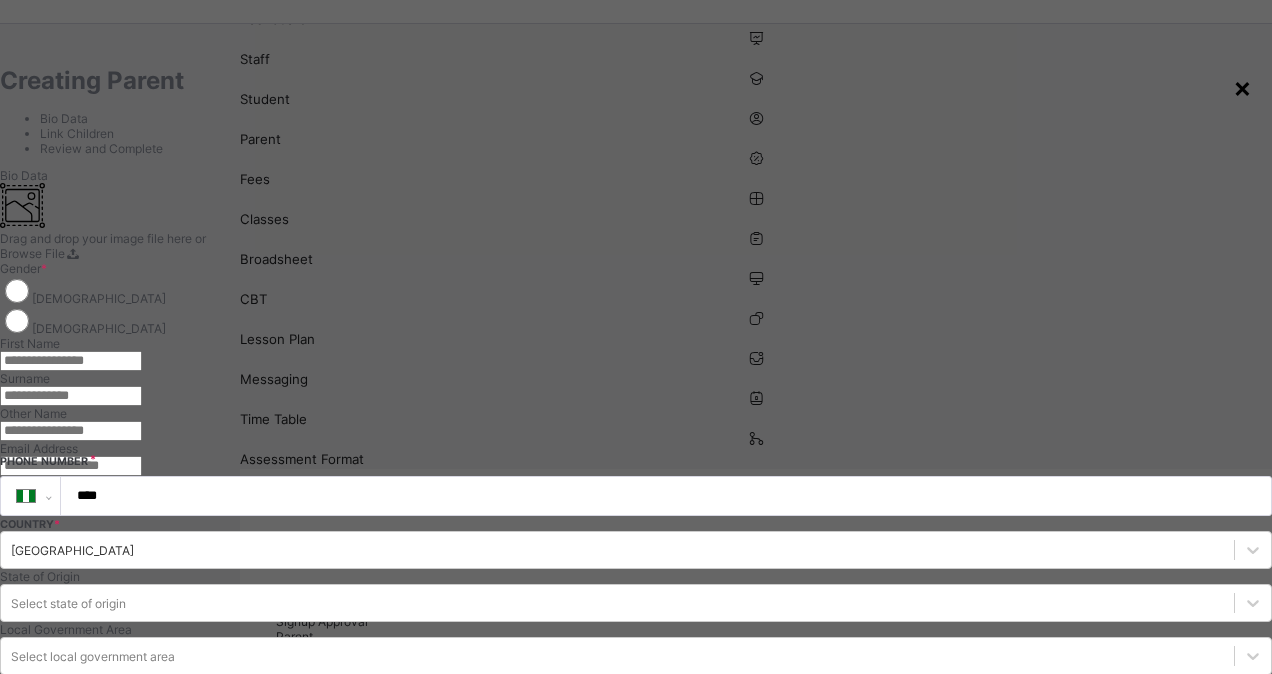 click on "×" at bounding box center [1242, 87] 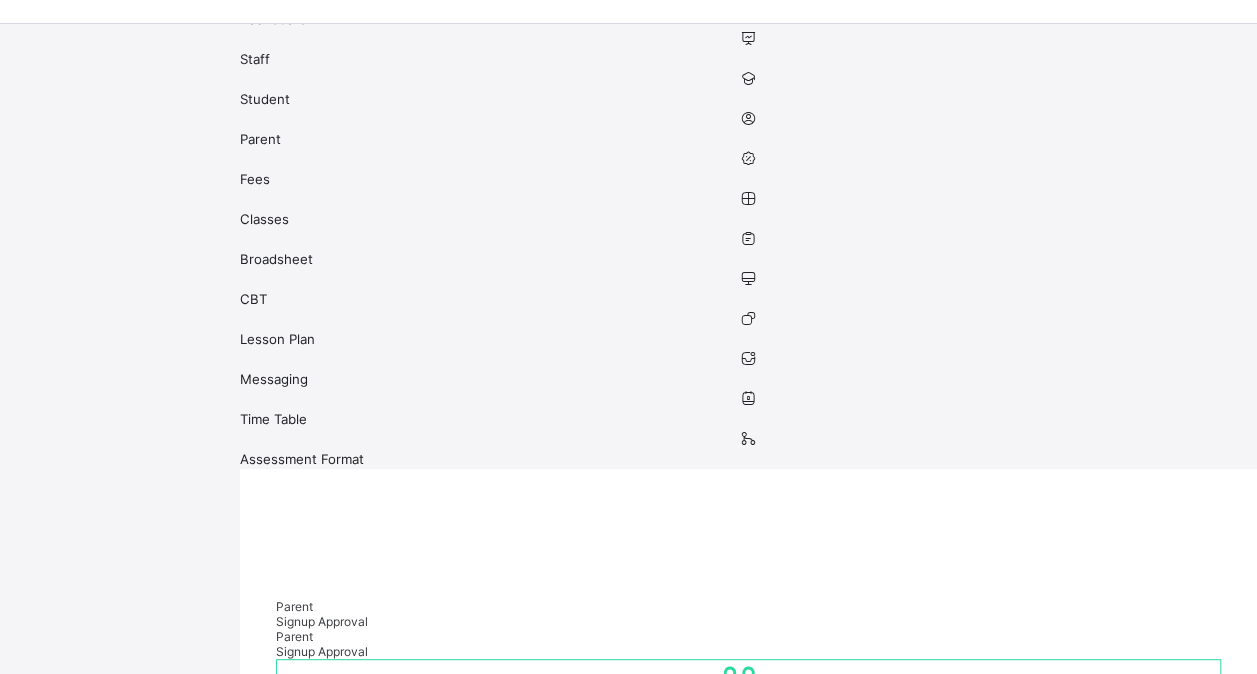 click on "Classes" at bounding box center [748, 219] 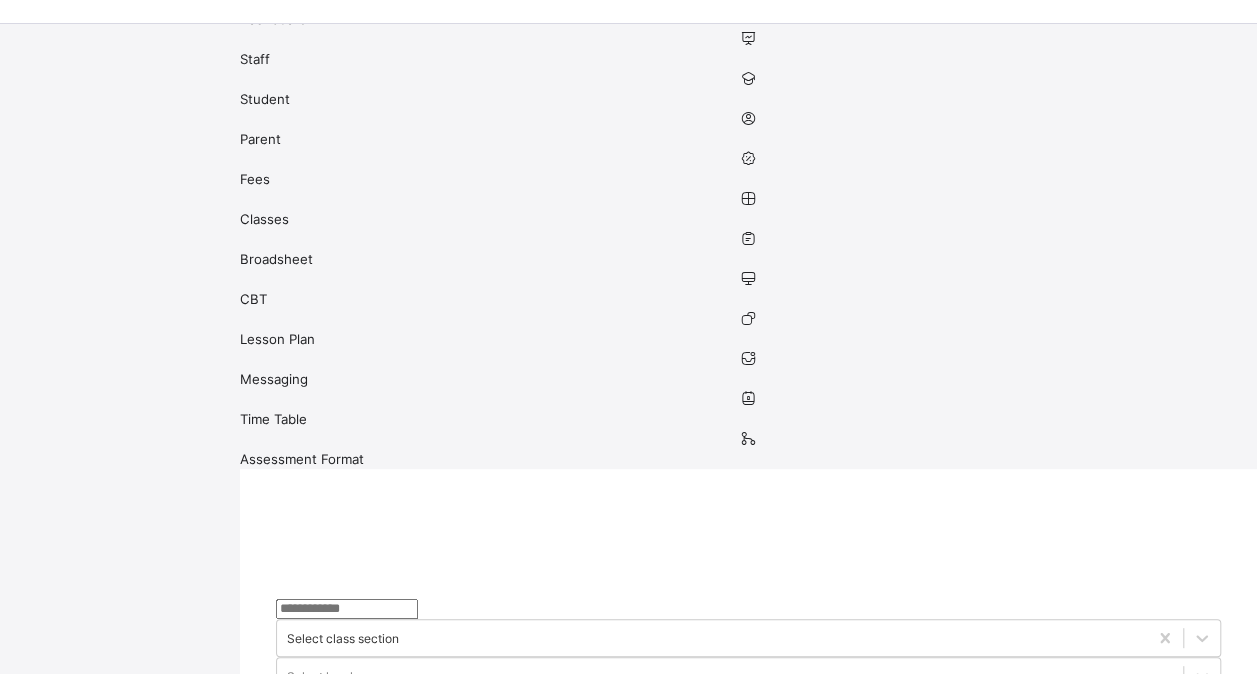 scroll, scrollTop: 0, scrollLeft: 0, axis: both 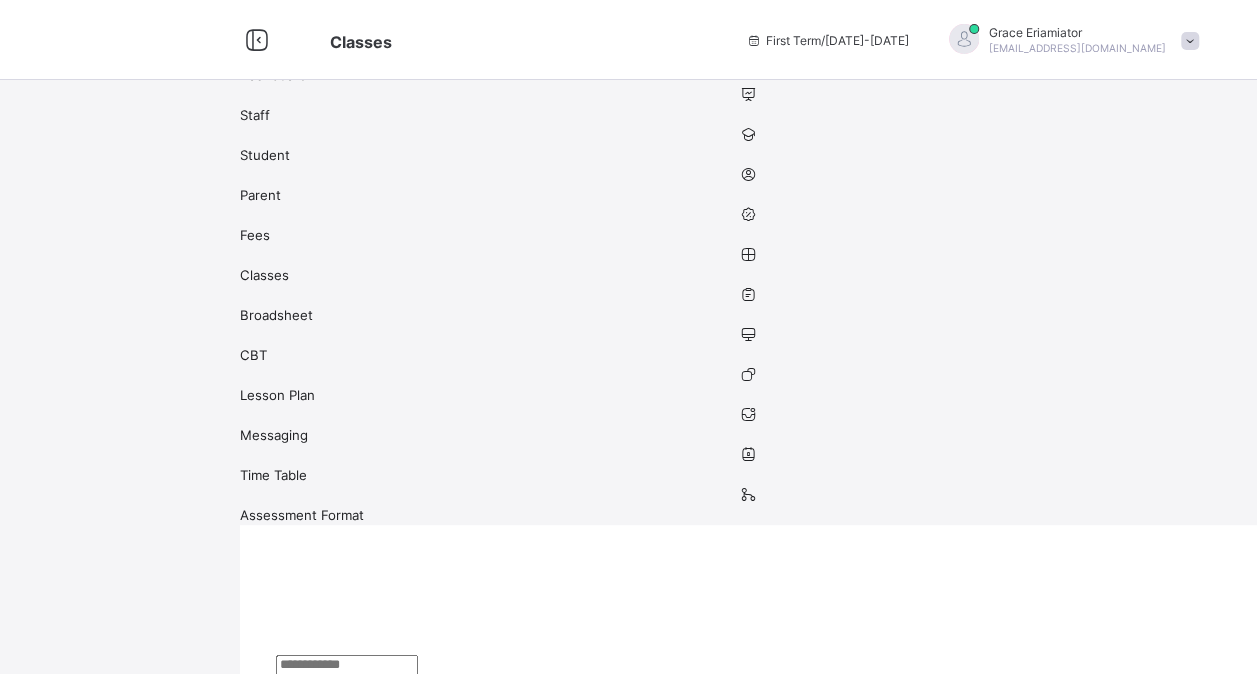 click 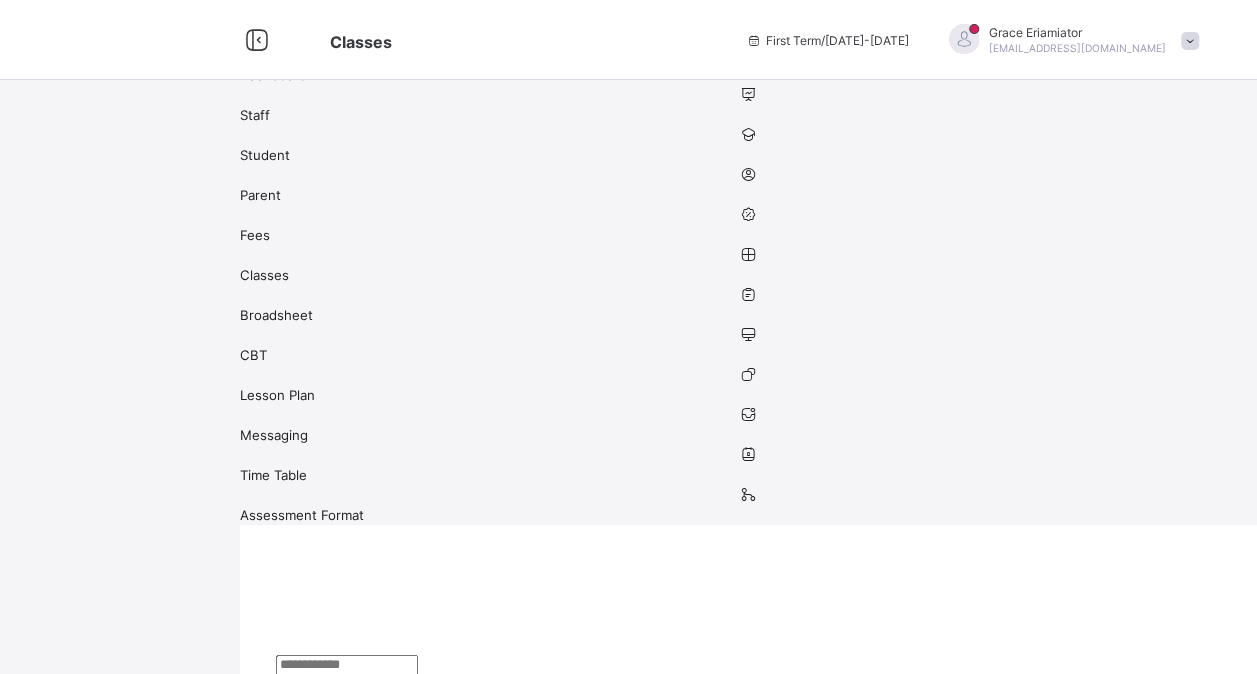click on "Select class section Select level Select arm Download Pdf Report Excel Report S/N Name Form Teacher Assistant Form Teacher Class Section Actions 1 Nur 1   A   Nursery 1 View Class Assign form Teacher 2 Nur 1   B   Nursery 1 View Class Assign form Teacher 3 Nur 1   C   Nursery 1 View Class Assign form Teacher 4 Nur 1   D   Nursery 1 View Class Assign form Teacher 5 Nur 1   E   Nursery 1 View Class Assign form Teacher 6 Nur 1   F   Nursery 1 View Class Assign form Teacher 7 Nur 2   A   Nursery 2 View Class Assign form Teacher 8 Nur 2   B   Nursery 2 View Class Assign form Teacher 9 Nur 2   C   Nursery 2 View Class Assign form Teacher 10 Nur 2   D   Nursery 2 View Class Assign form Teacher 11 Nur 2   E   Nursery 2 View Class Assign form Teacher 12 Nur 2   F   Nursery 2 View Class Assign form Teacher 13 Pry 1   A   Primary 1 View Class Assign form Teacher 14 Pry 1   B   Primary 1 View Class Assign form Teacher 15 Pry 1   C   Primary 1 View Class Assign form Teacher 16 Pry 1   D   Primary 1 View Class 17 Pry 1   E" at bounding box center [748, 5263] 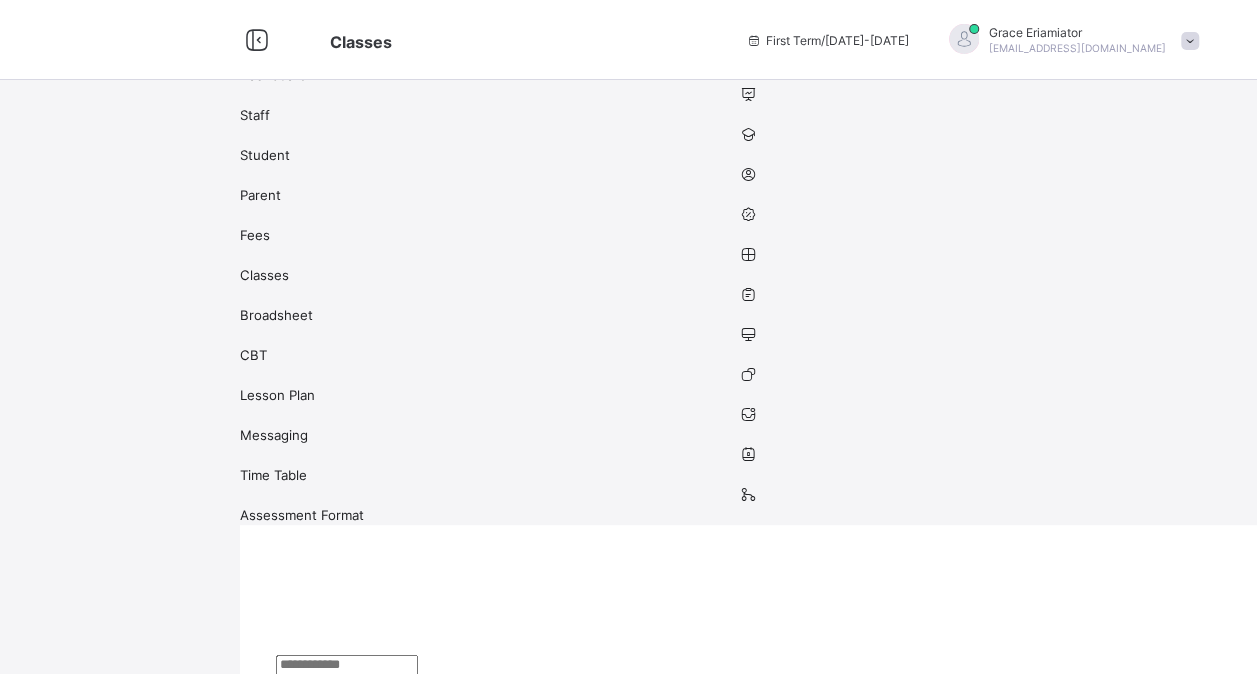 click on "View Class Assign form Teacher" at bounding box center (879, 1155) 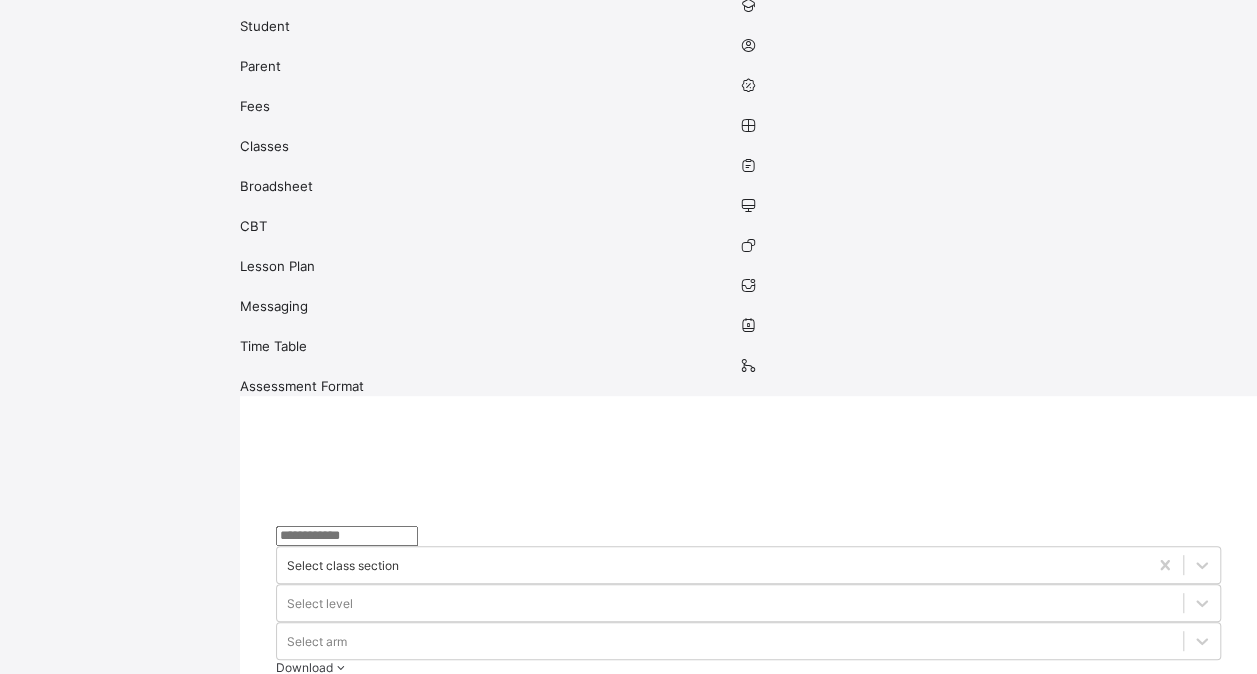 scroll, scrollTop: 0, scrollLeft: 0, axis: both 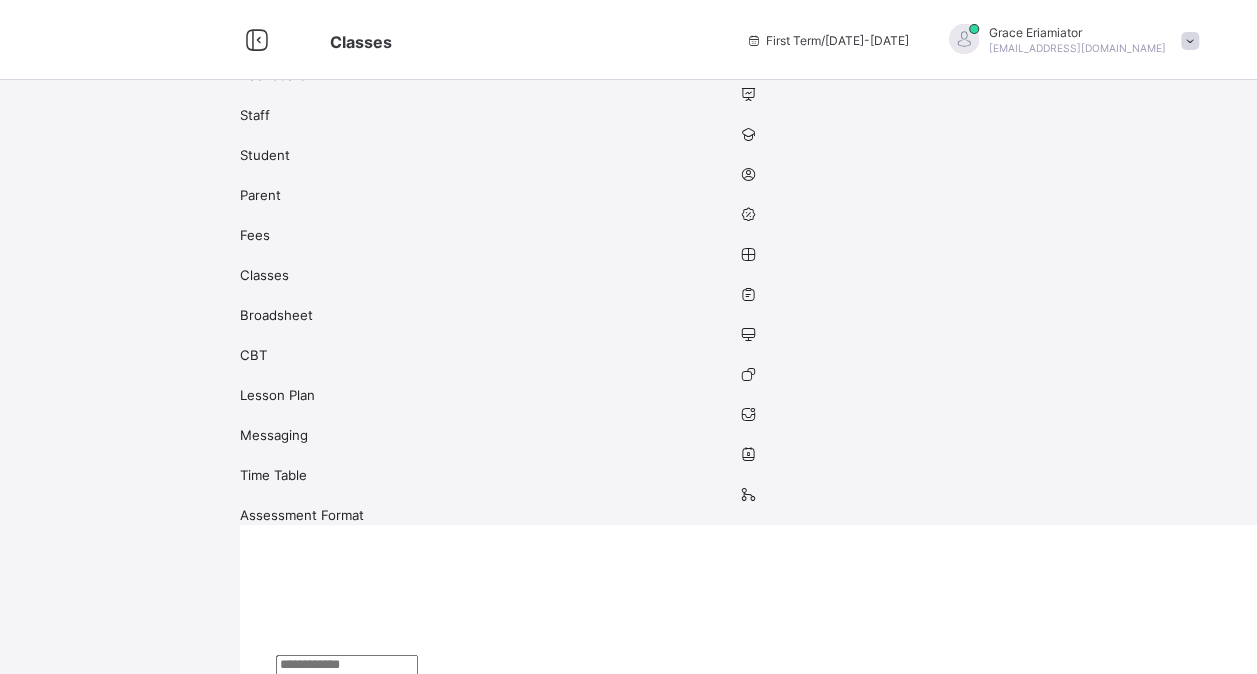 click at bounding box center [1190, 41] 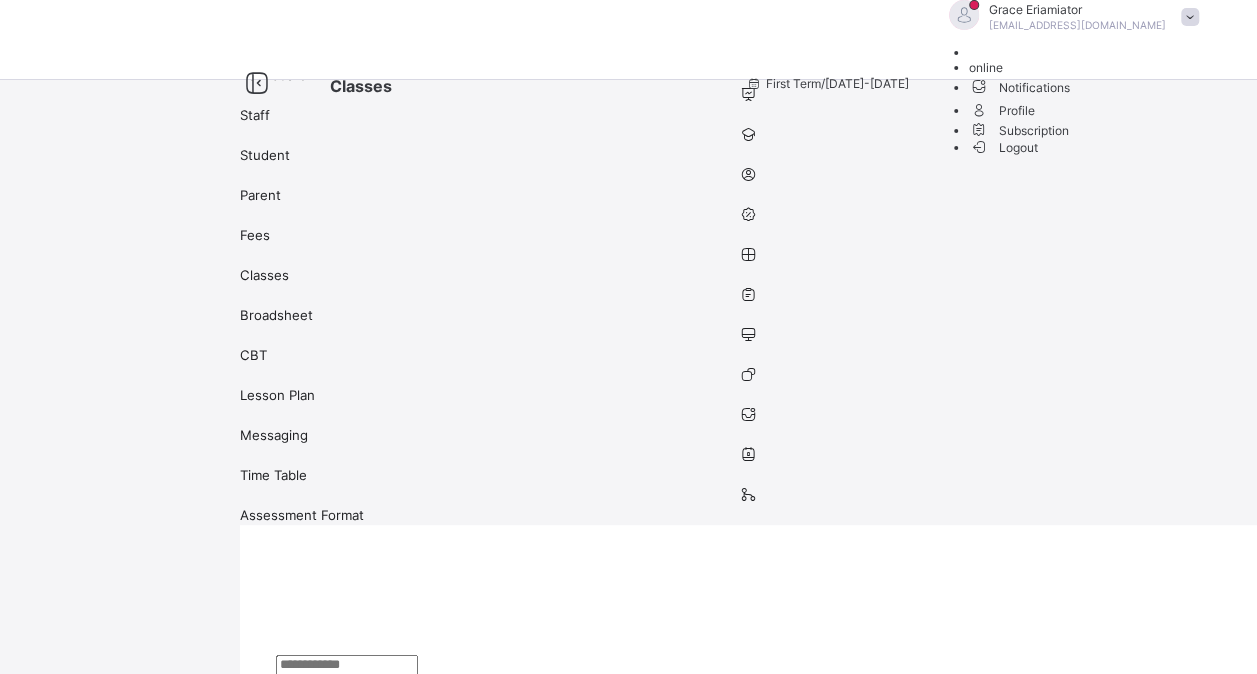 click on "Subscription" at bounding box center [1089, 129] 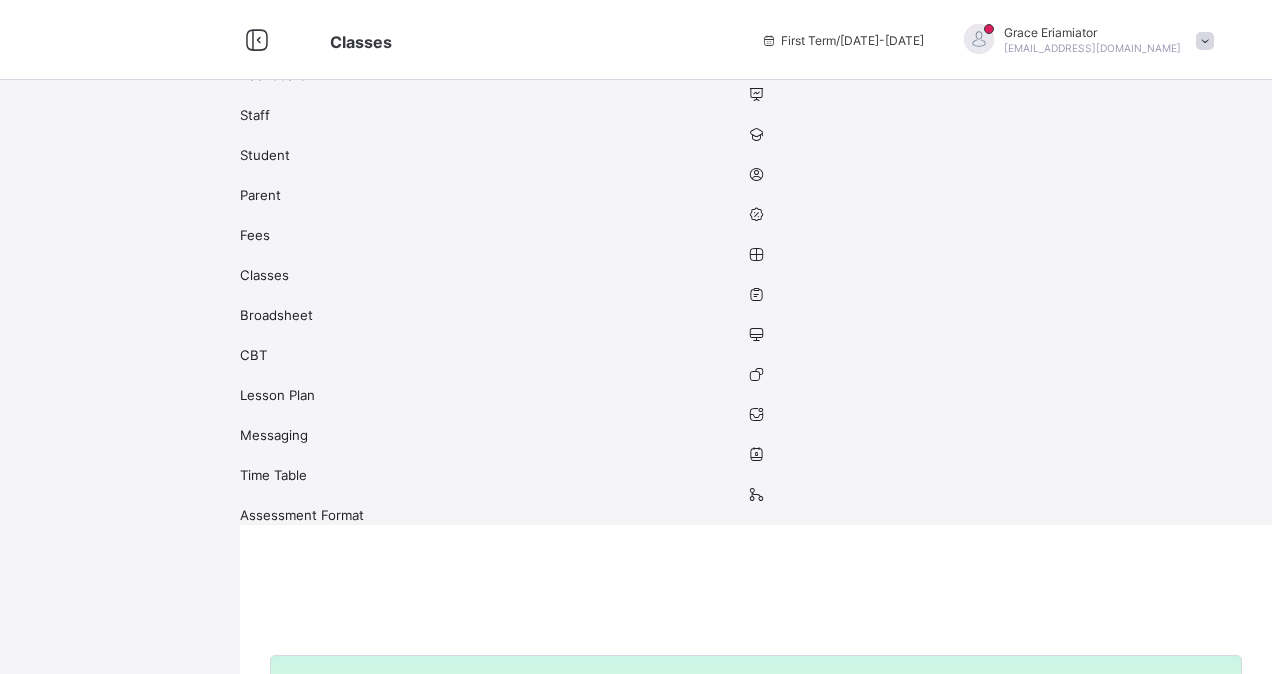 click at bounding box center [979, 39] 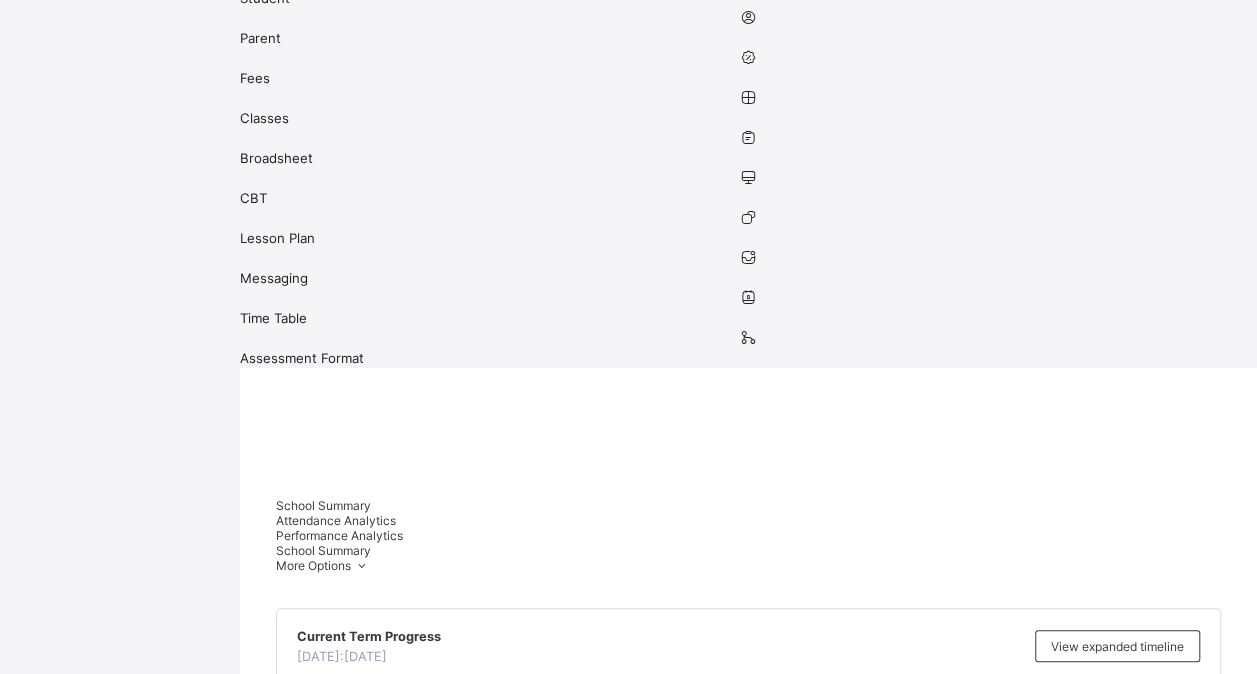 scroll, scrollTop: 162, scrollLeft: 0, axis: vertical 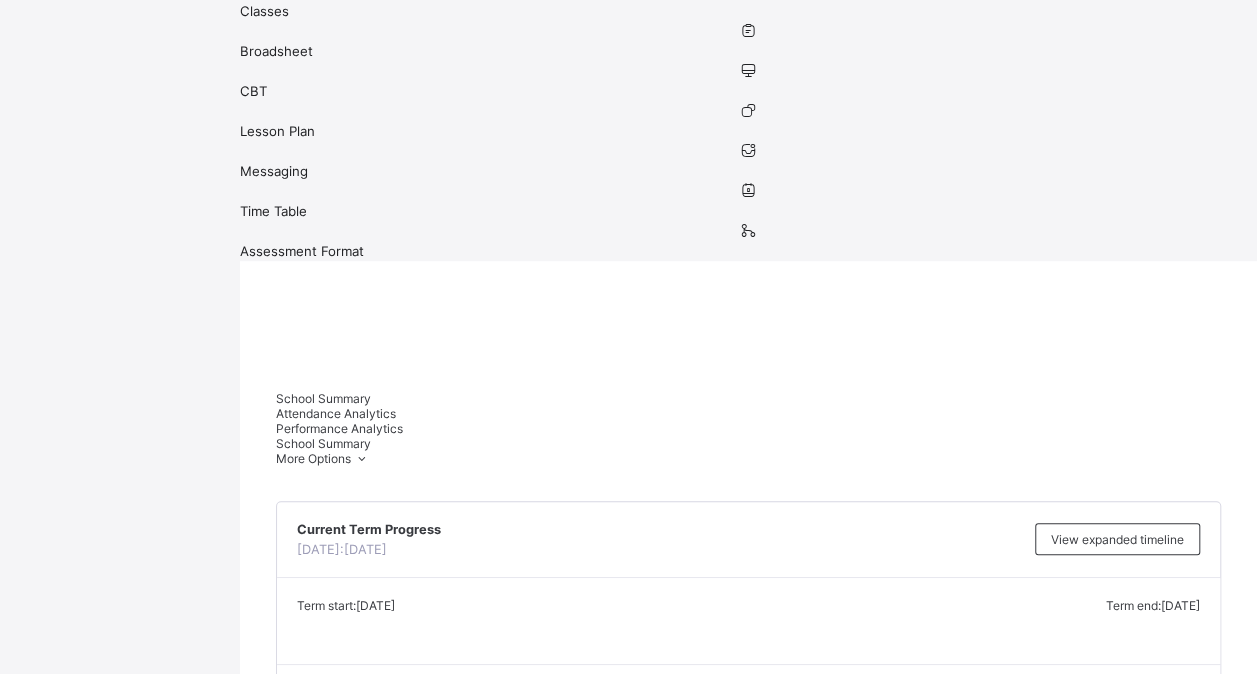 select on "**" 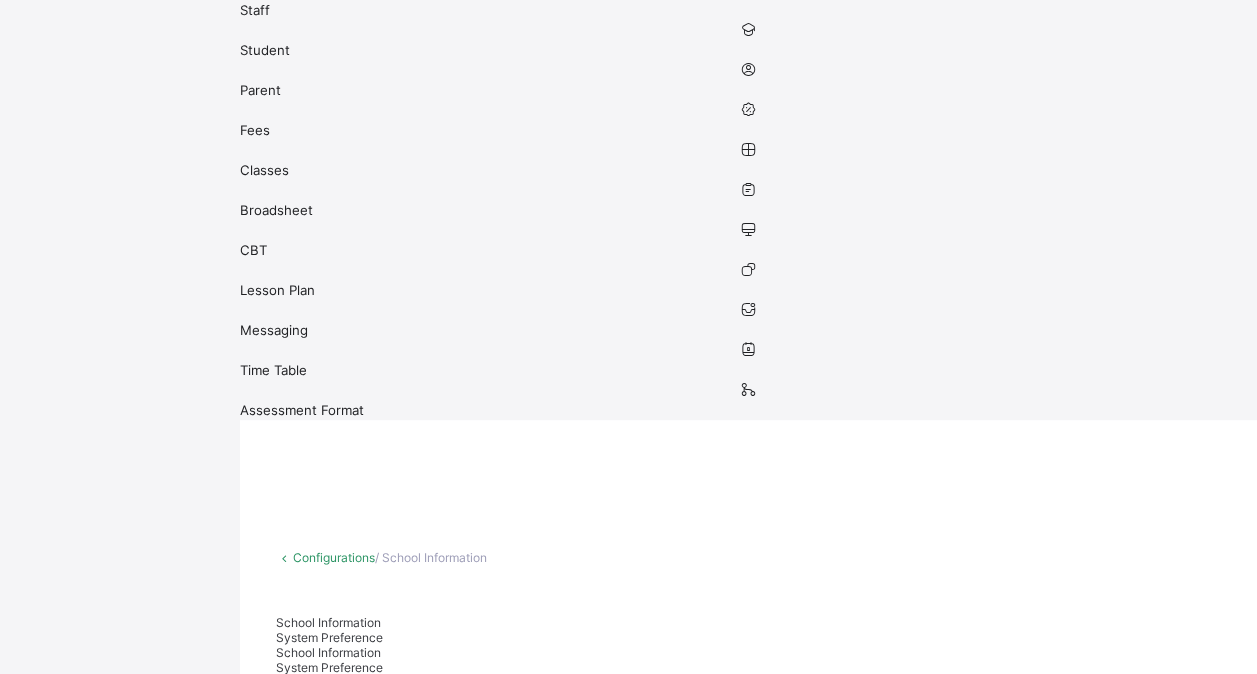 scroll, scrollTop: 0, scrollLeft: 0, axis: both 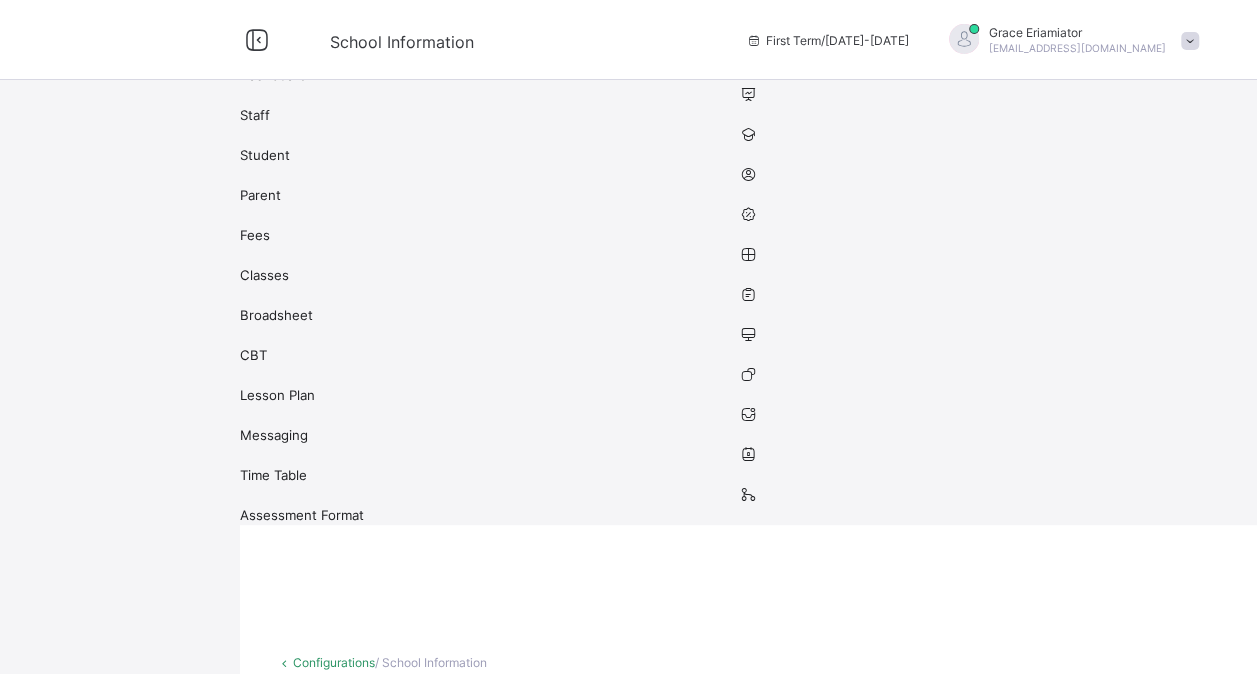 click on "System Preference" at bounding box center (329, 742) 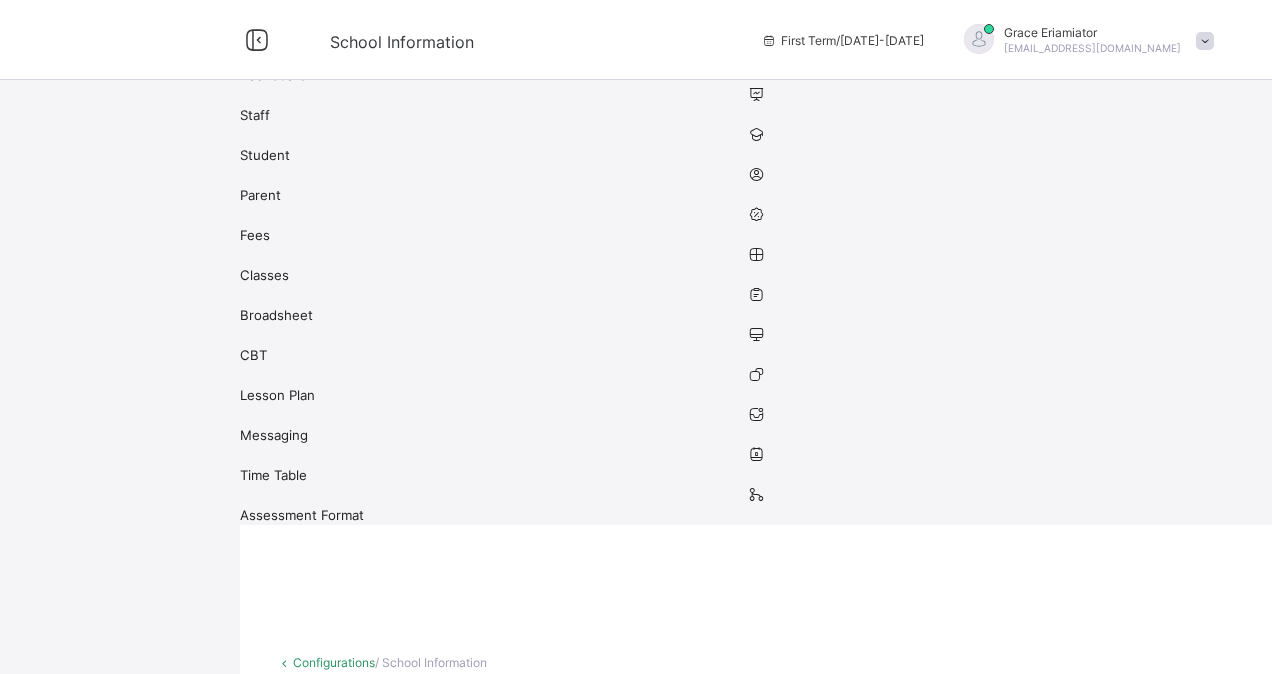 click on "/ School Information" at bounding box center [431, 662] 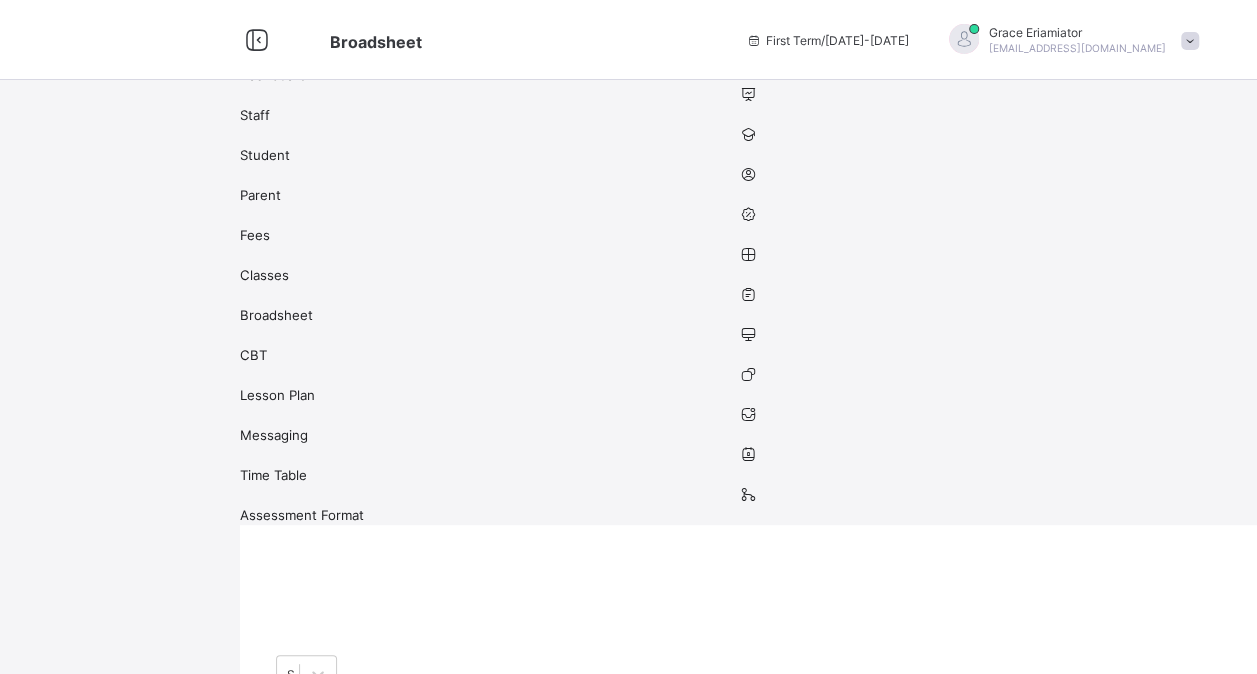 click on "CBT" at bounding box center [748, 355] 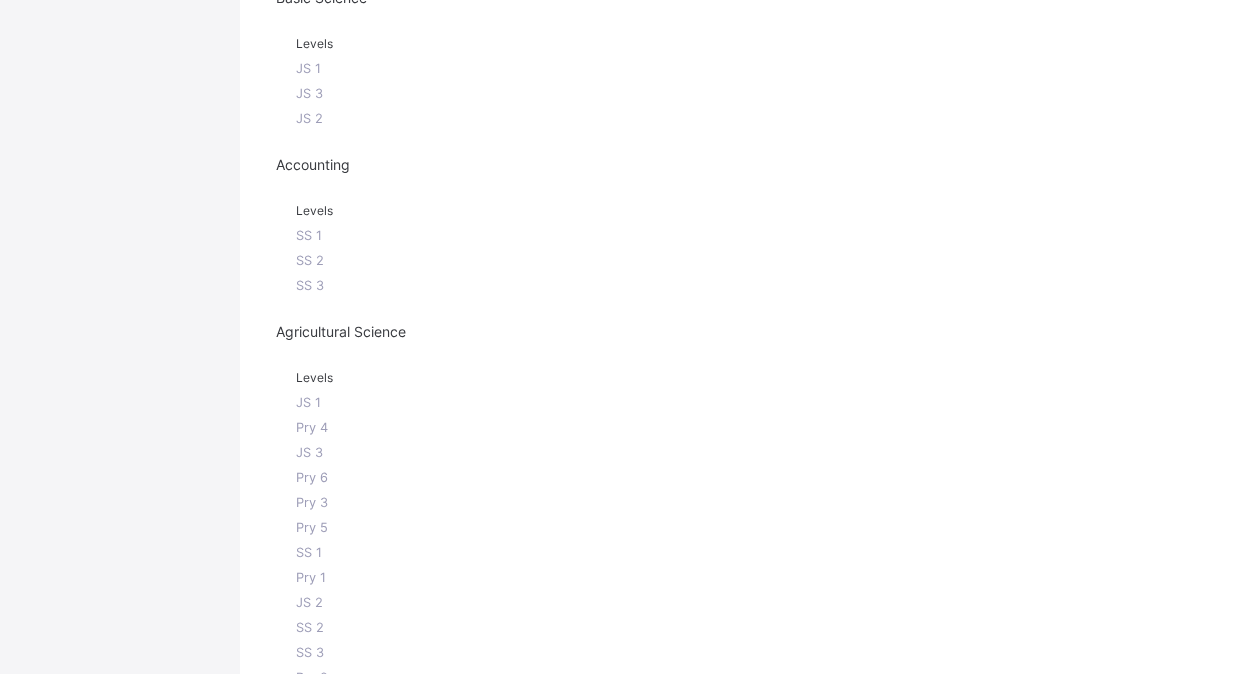 scroll, scrollTop: 831, scrollLeft: 0, axis: vertical 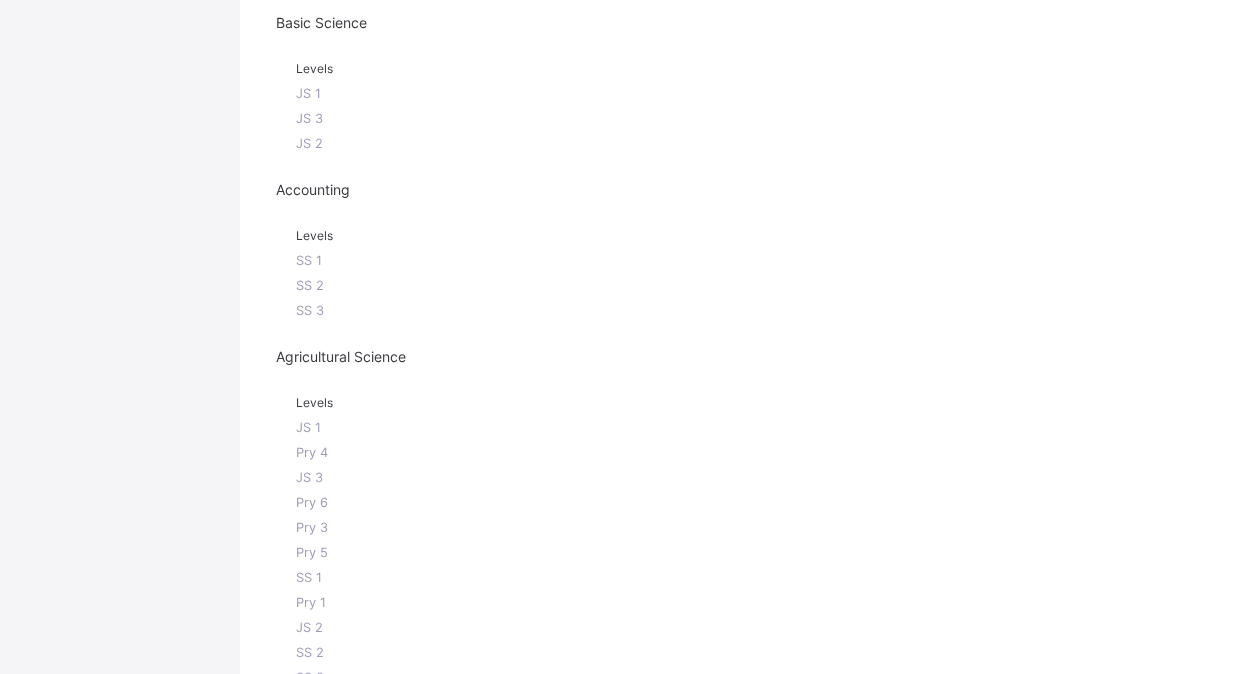 click on "Lesson Plan" at bounding box center [748, -436] 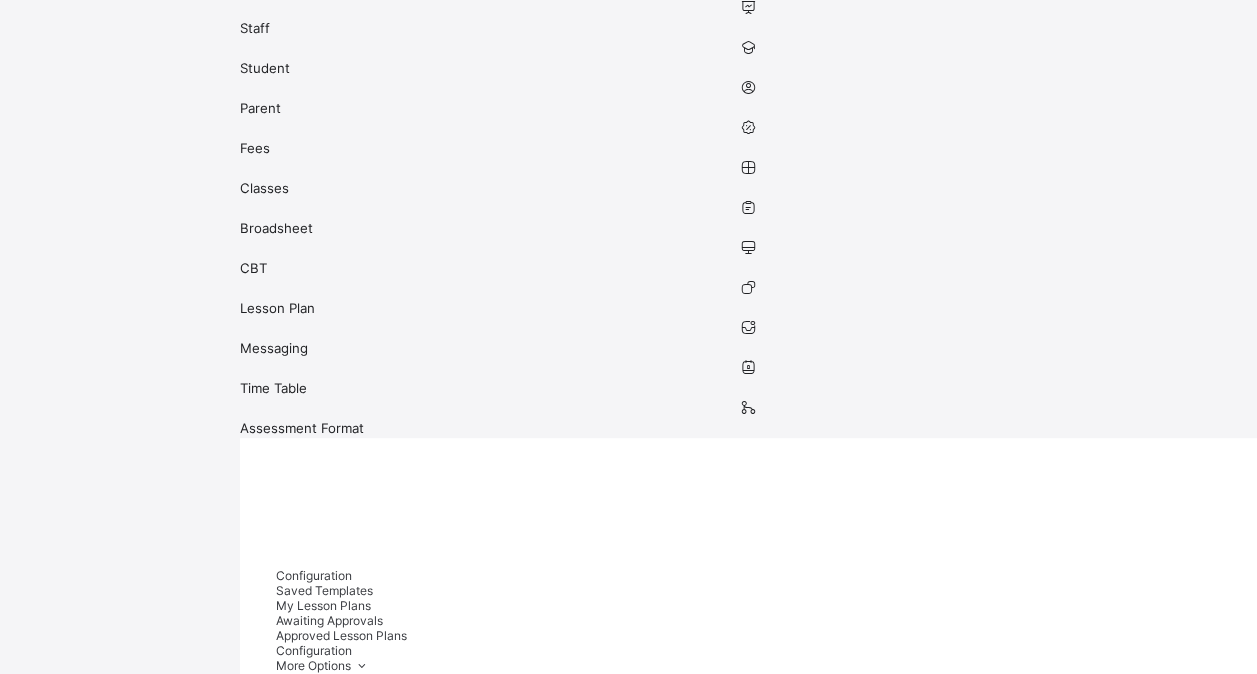 scroll, scrollTop: 176, scrollLeft: 0, axis: vertical 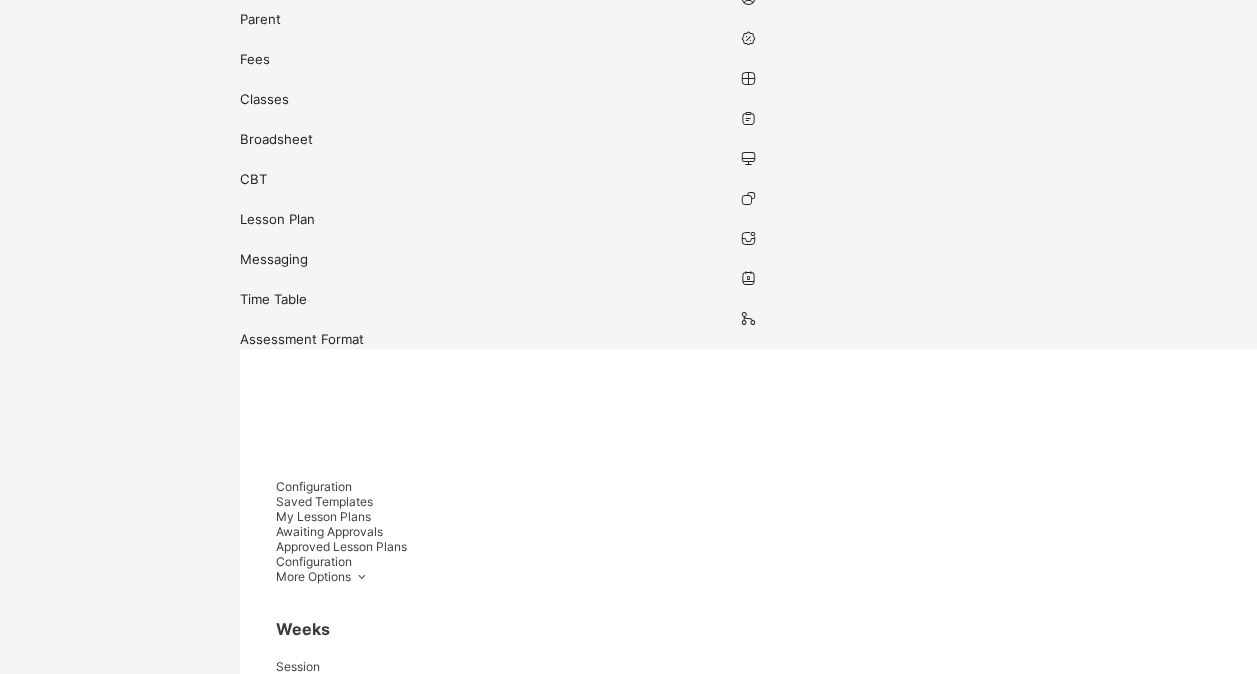 click on "Messaging" at bounding box center (748, 259) 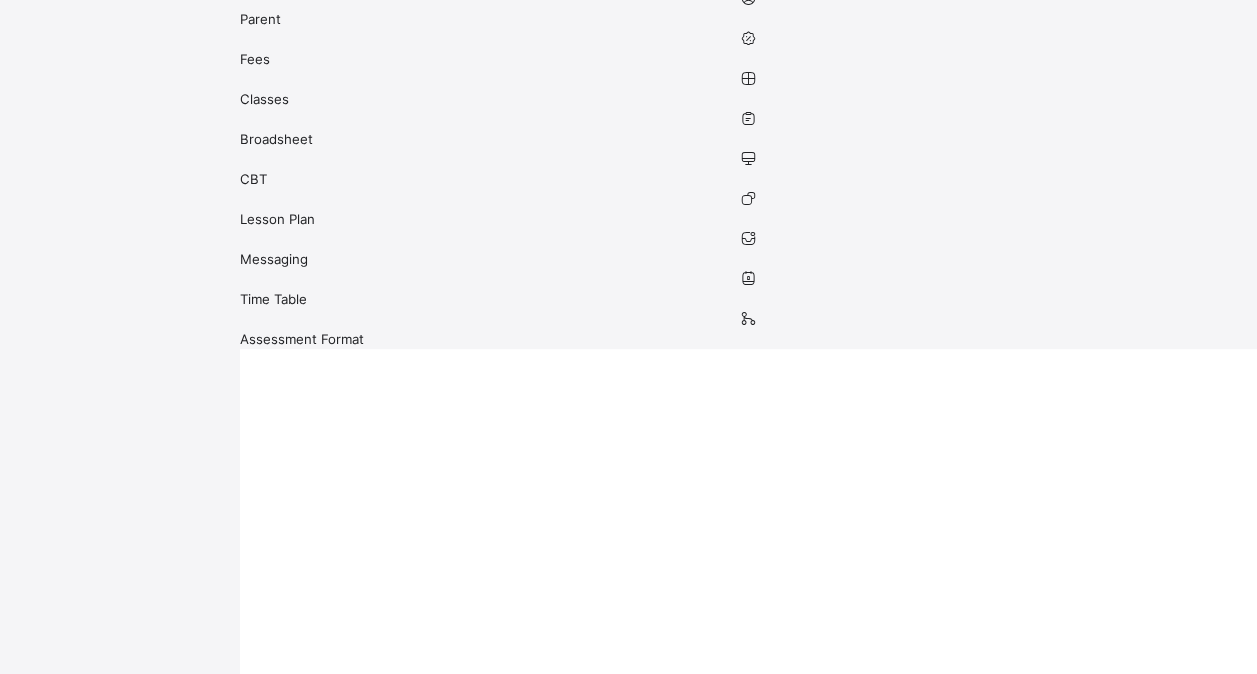 scroll, scrollTop: 0, scrollLeft: 0, axis: both 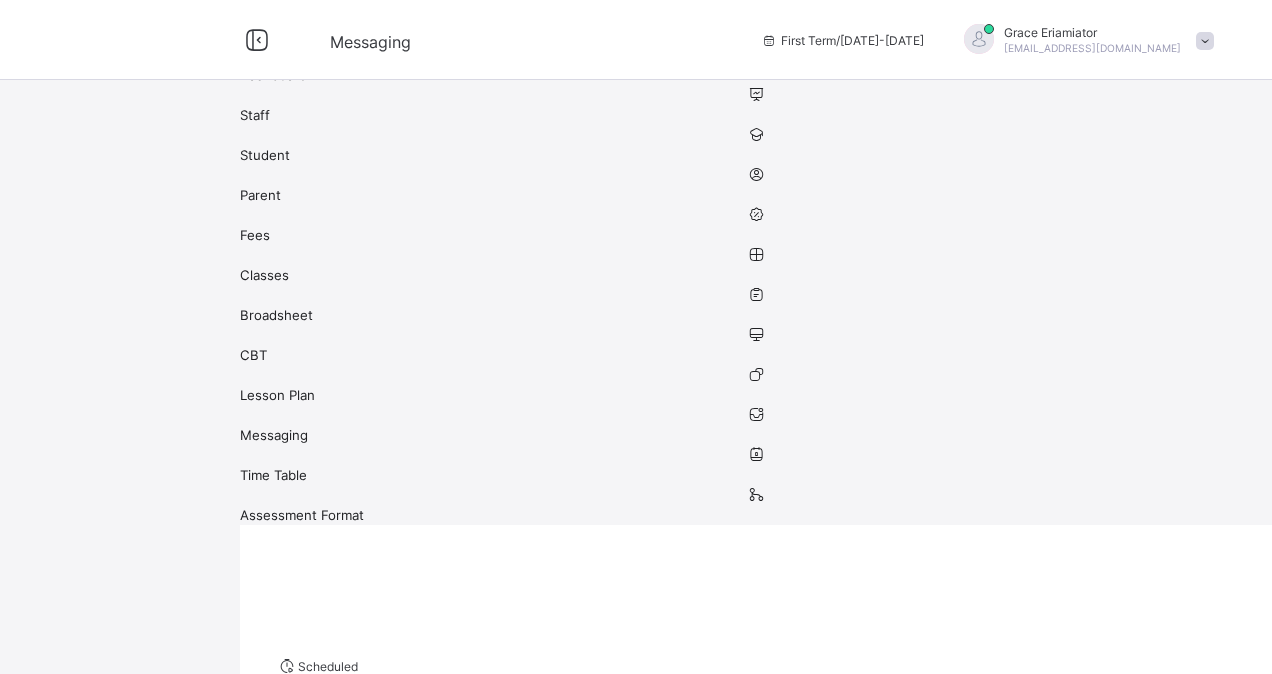 click on "Time Table" at bounding box center [756, 475] 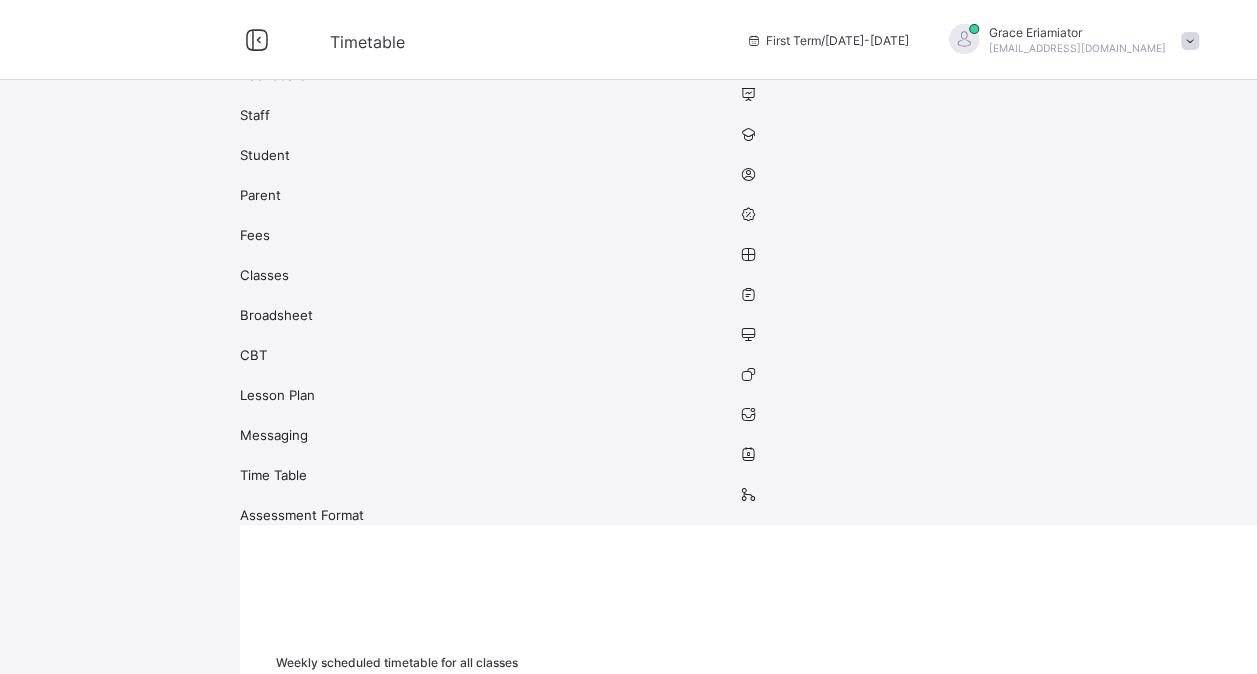 click at bounding box center [287, 770] 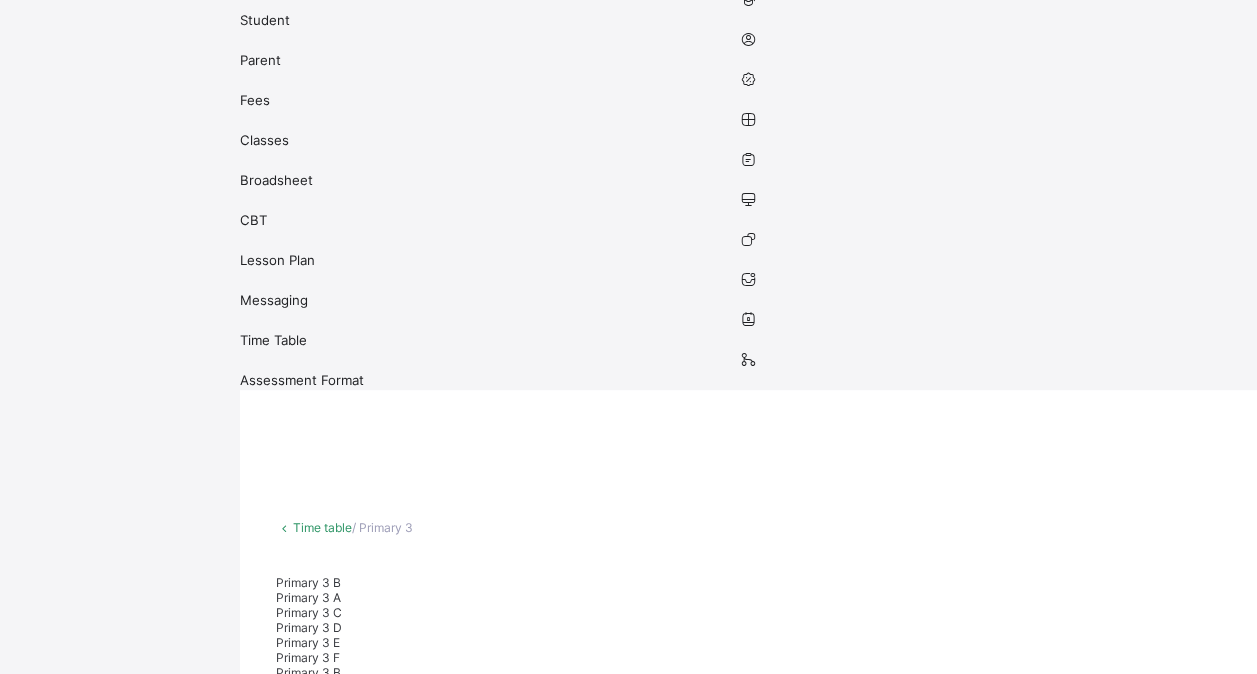 scroll, scrollTop: 137, scrollLeft: 0, axis: vertical 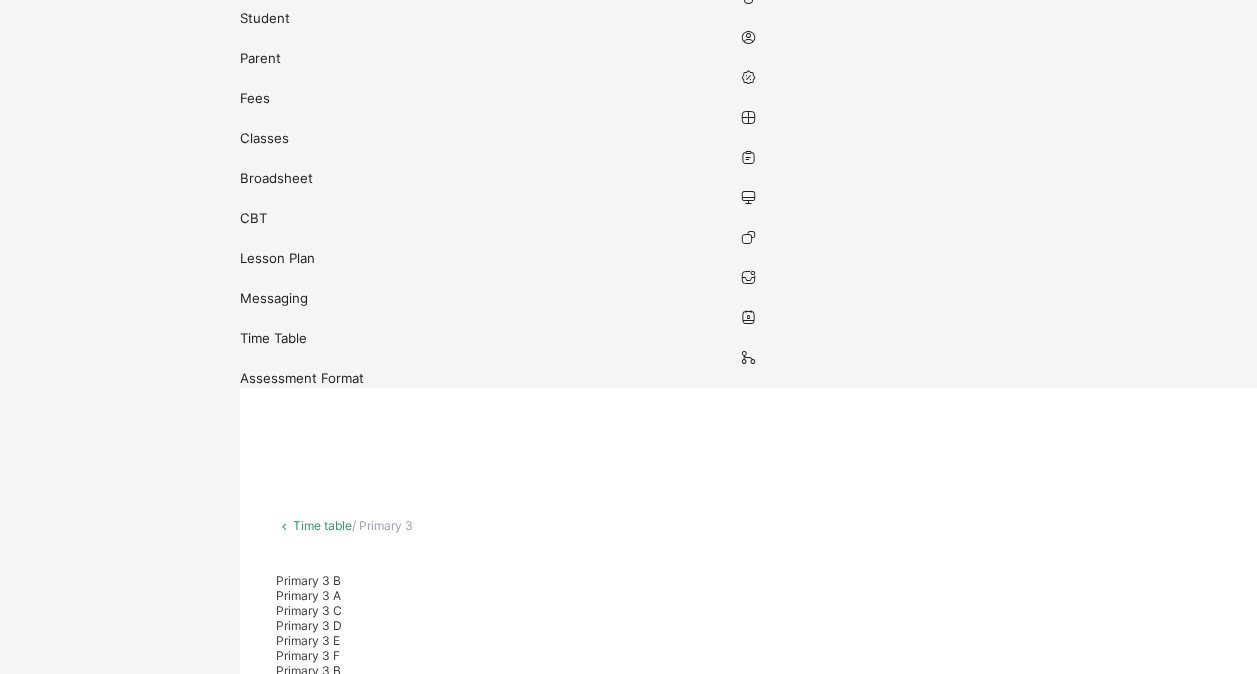 click on "Assessment Format" at bounding box center (748, 378) 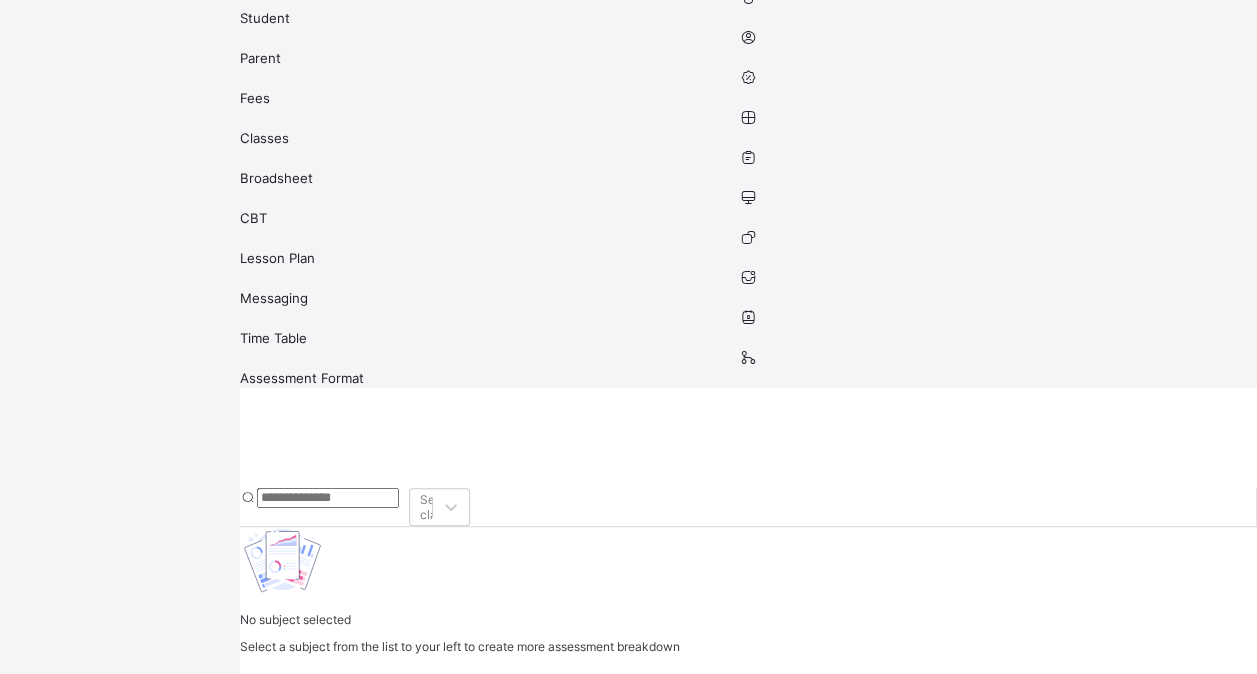 scroll, scrollTop: 0, scrollLeft: 0, axis: both 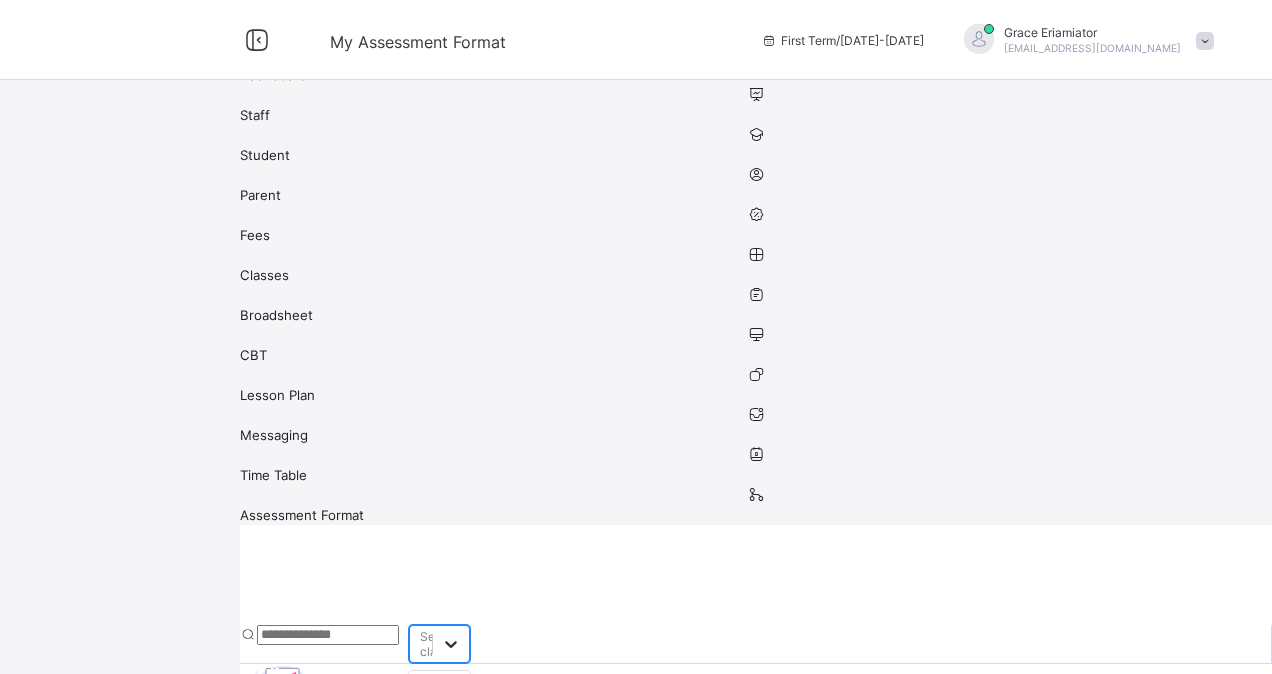 click 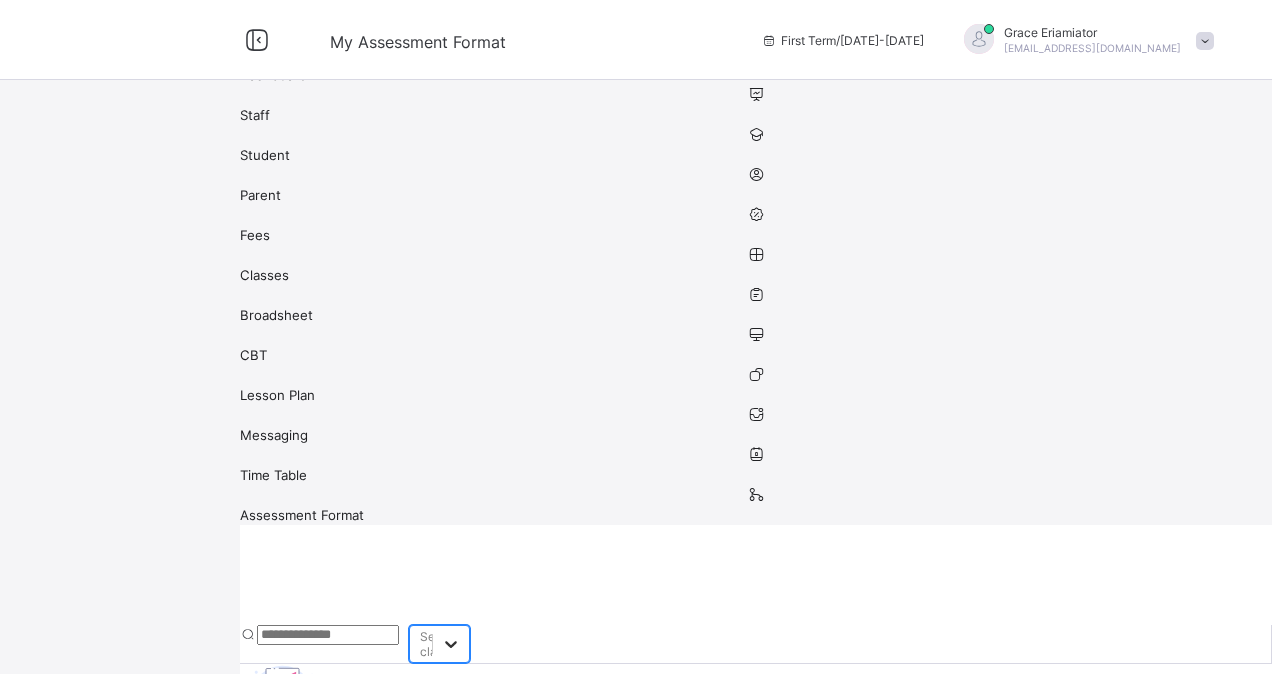 click 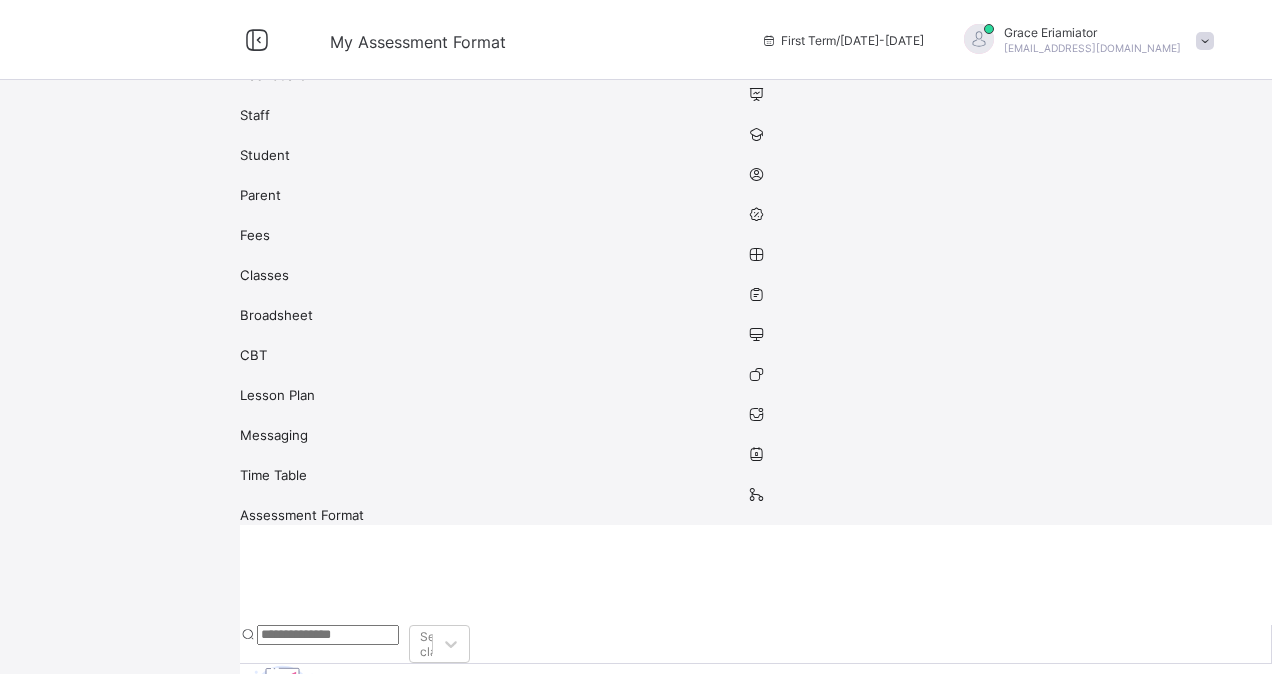 click on "Staff" at bounding box center [756, 115] 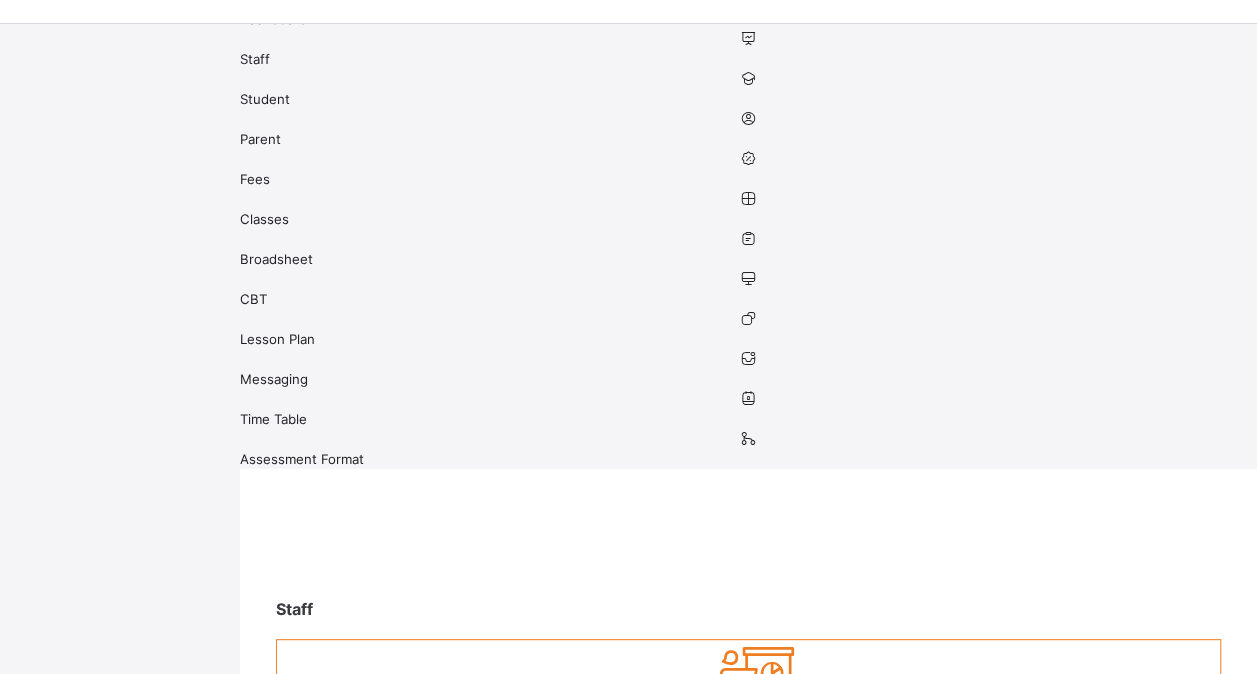 scroll, scrollTop: 0, scrollLeft: 0, axis: both 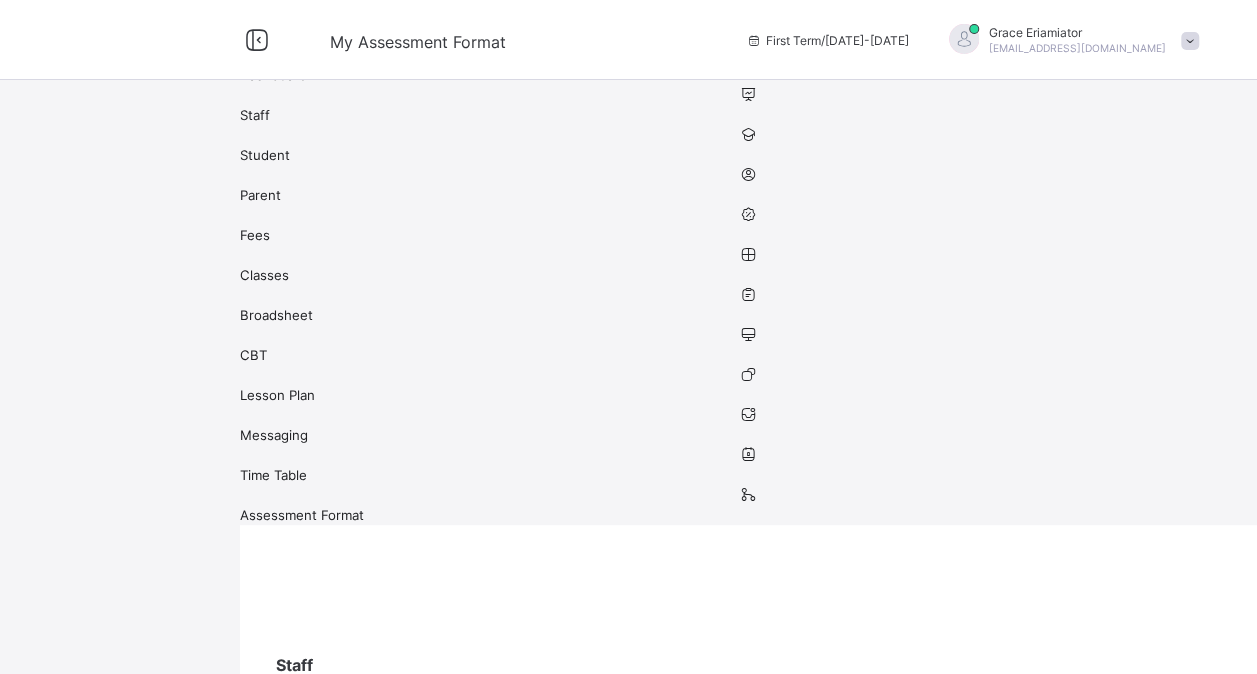 click on "Dashboard" at bounding box center (748, 75) 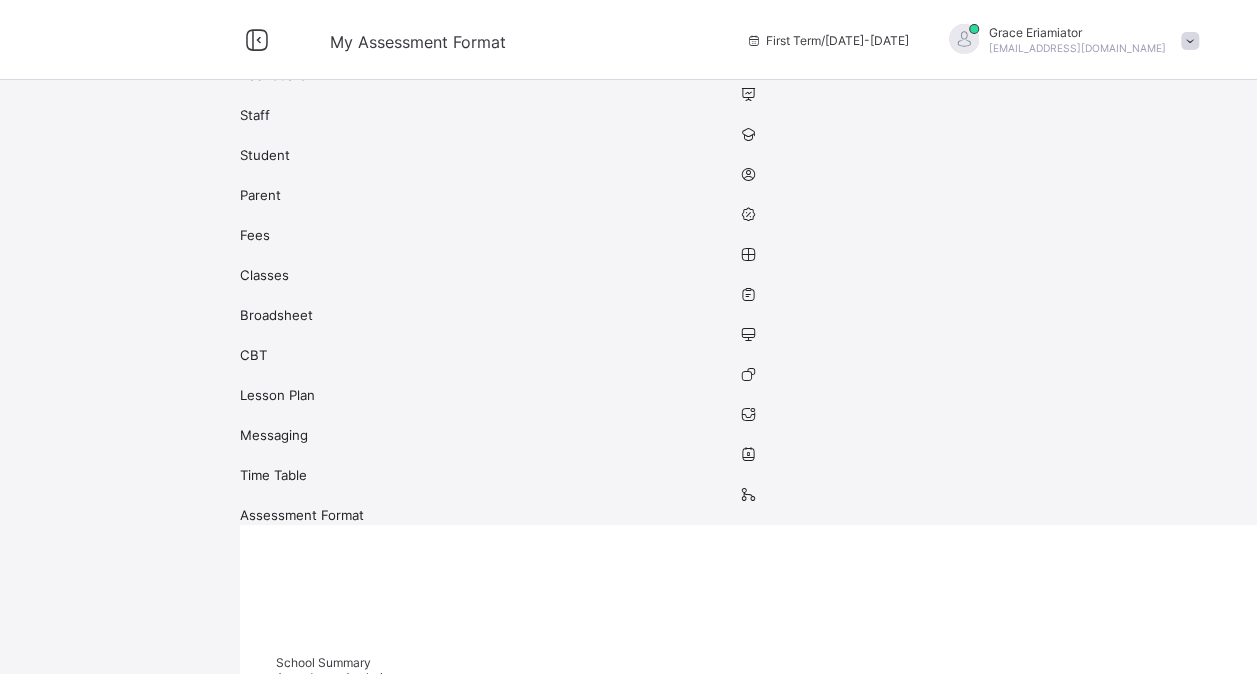 click at bounding box center (321, 21) 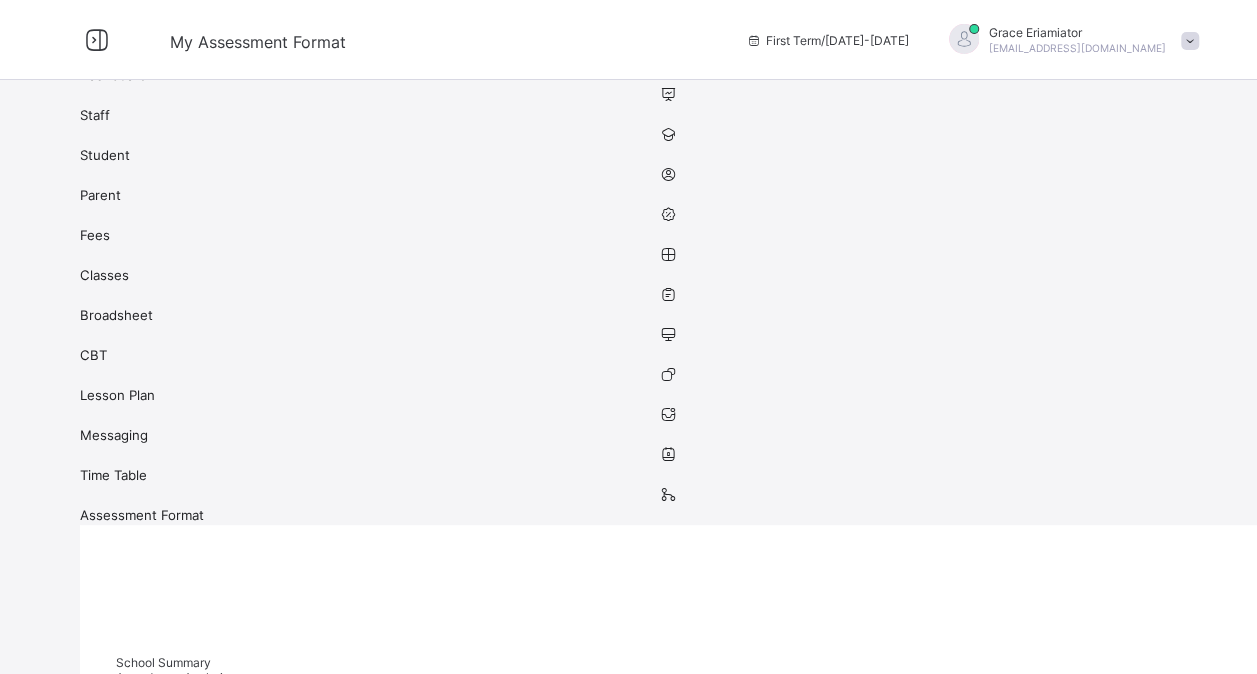 click at bounding box center [161, 21] 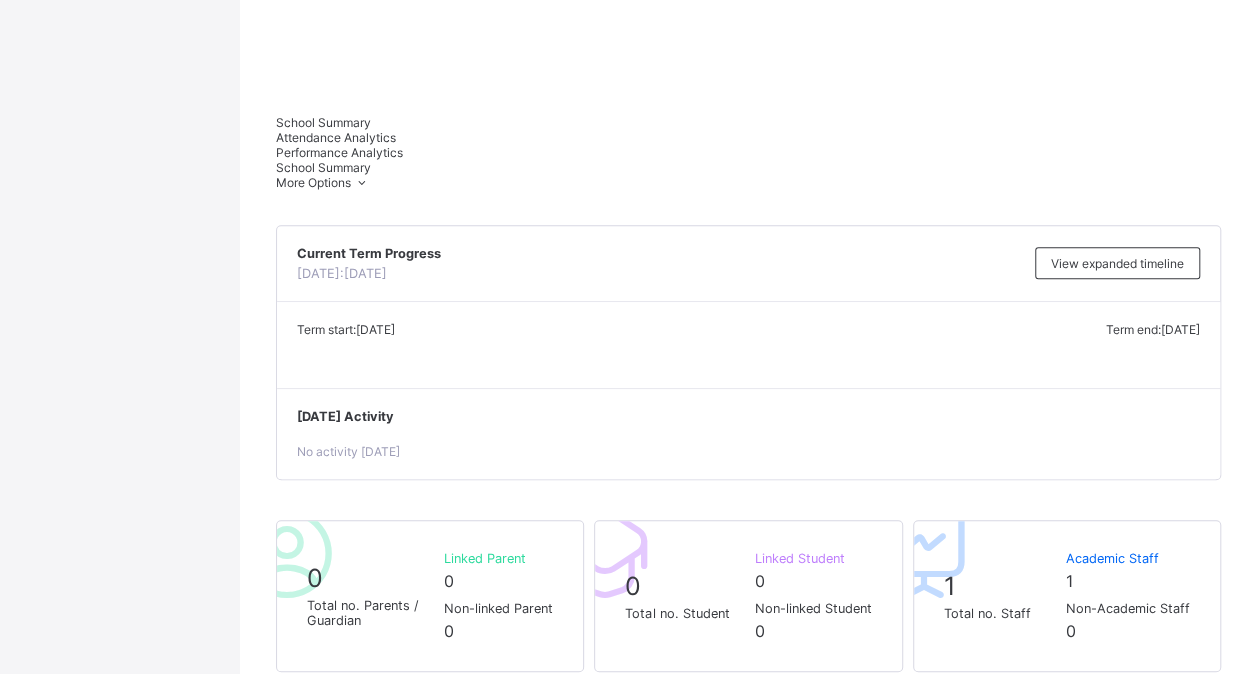 scroll, scrollTop: 541, scrollLeft: 0, axis: vertical 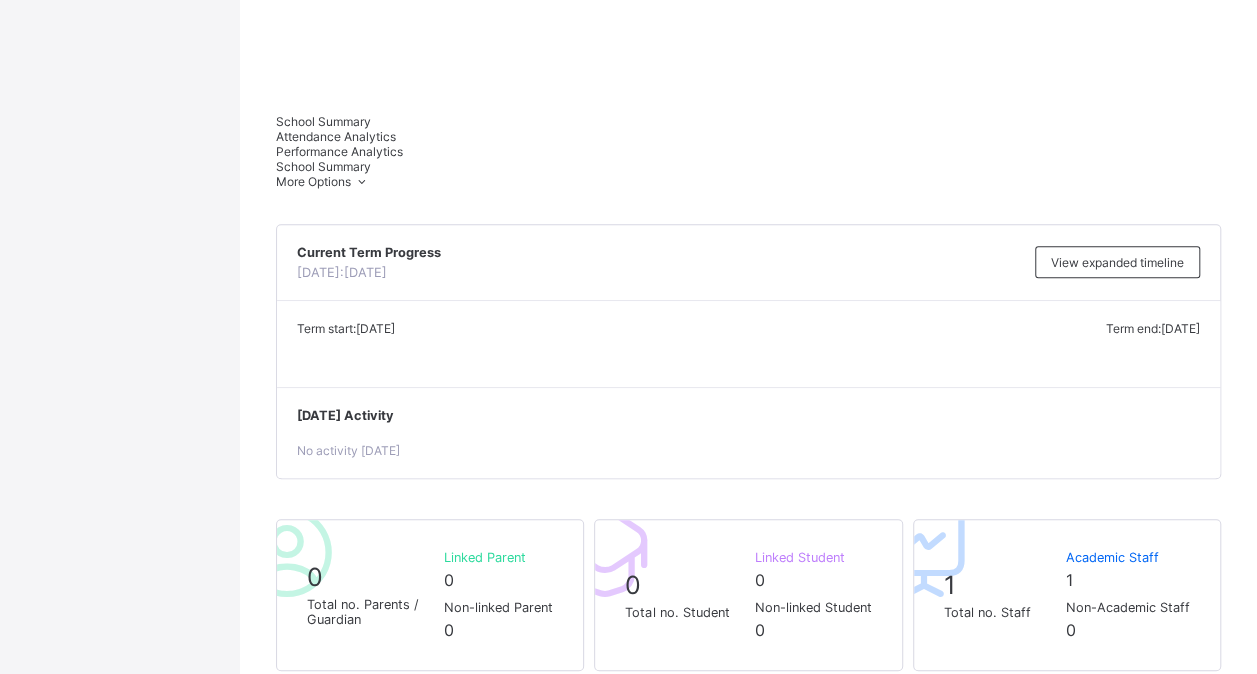 click on "Configuration" at bounding box center [628, 2826] 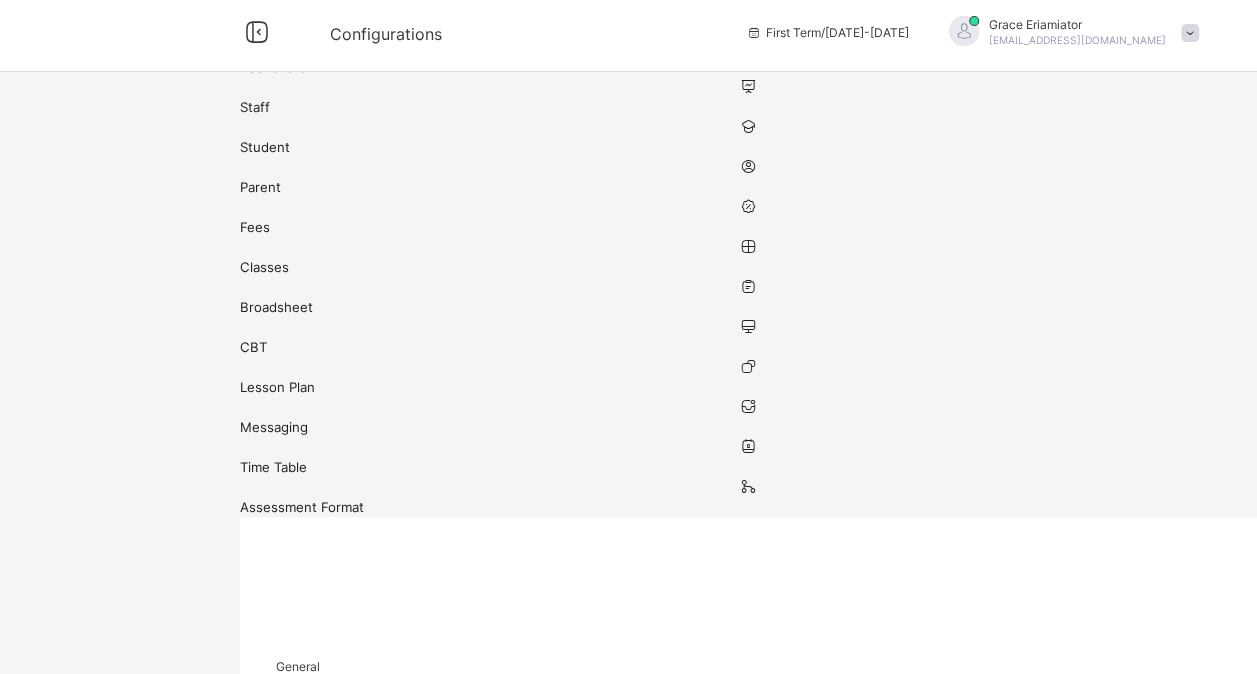 scroll, scrollTop: 0, scrollLeft: 0, axis: both 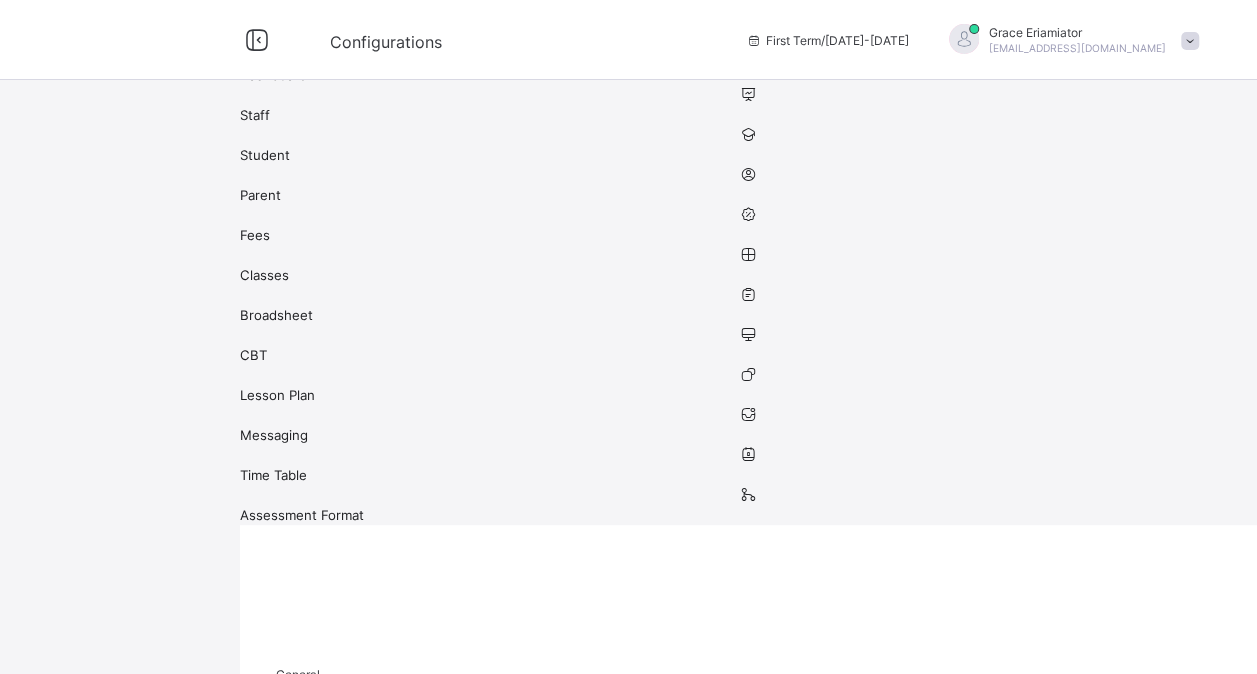click on "Class Arms" at bounding box center [726, 738] 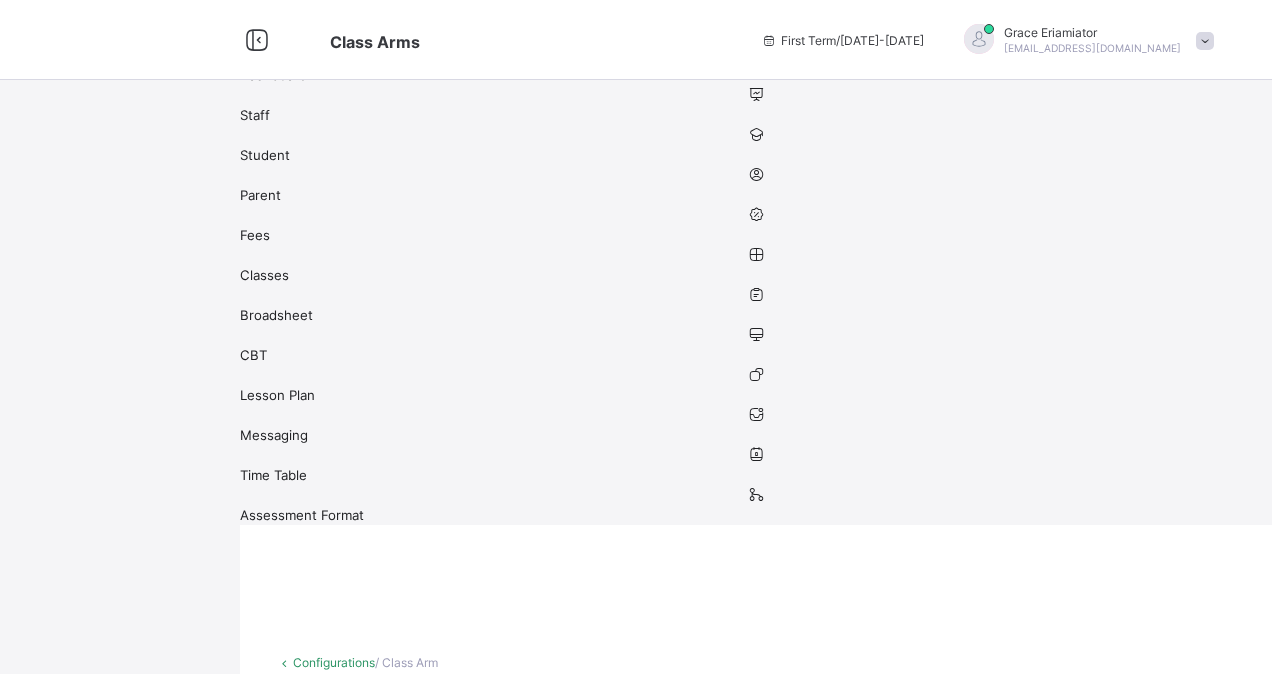 click on "Delete Arm" at bounding box center (544, 1514) 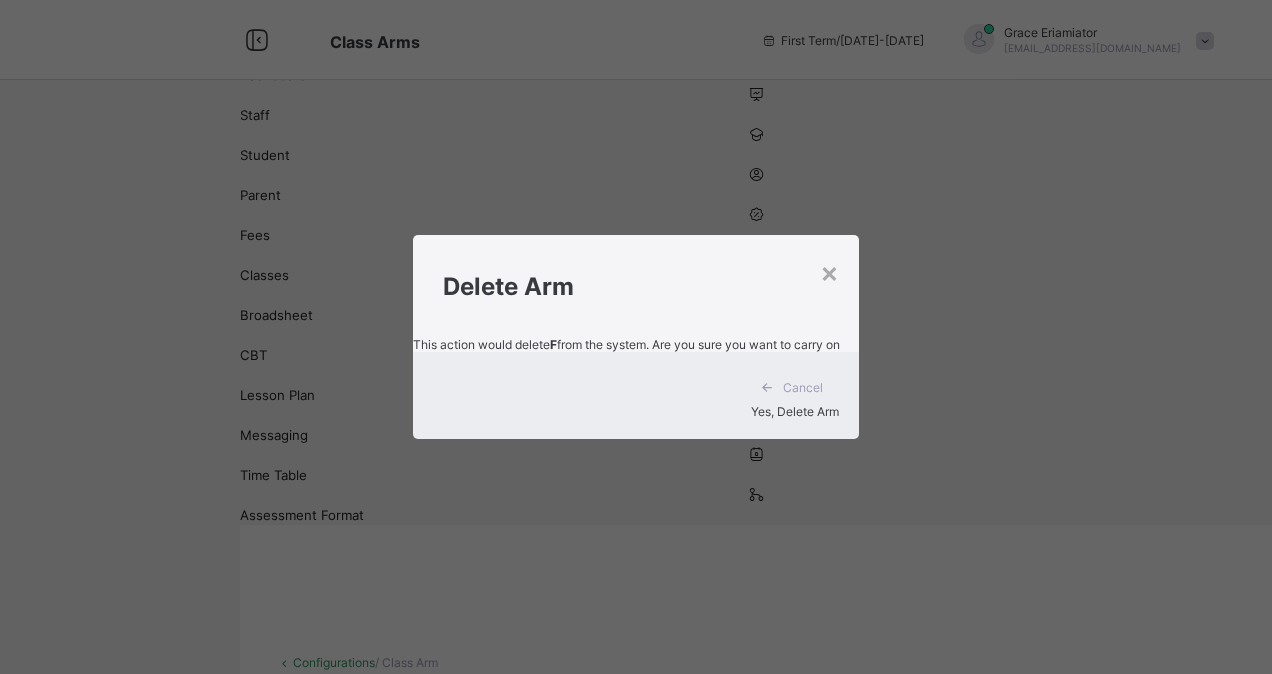 click on "Yes, Delete Arm" at bounding box center [795, 411] 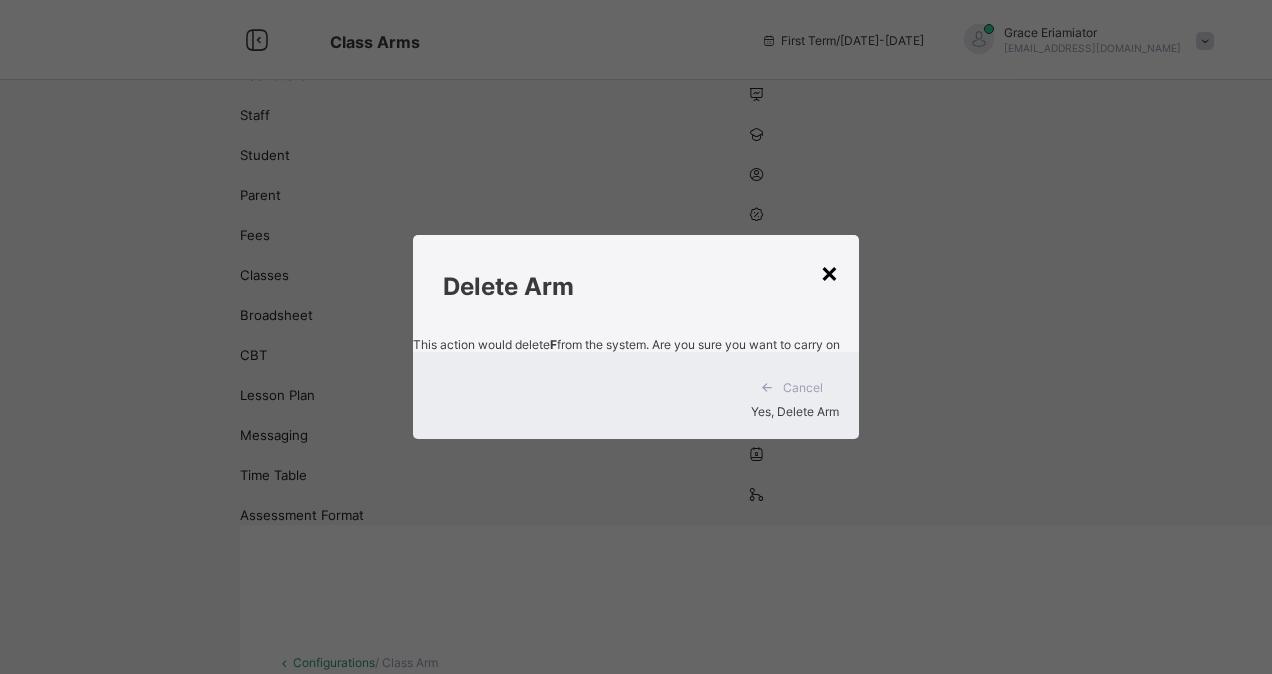 click on "×" at bounding box center [829, 272] 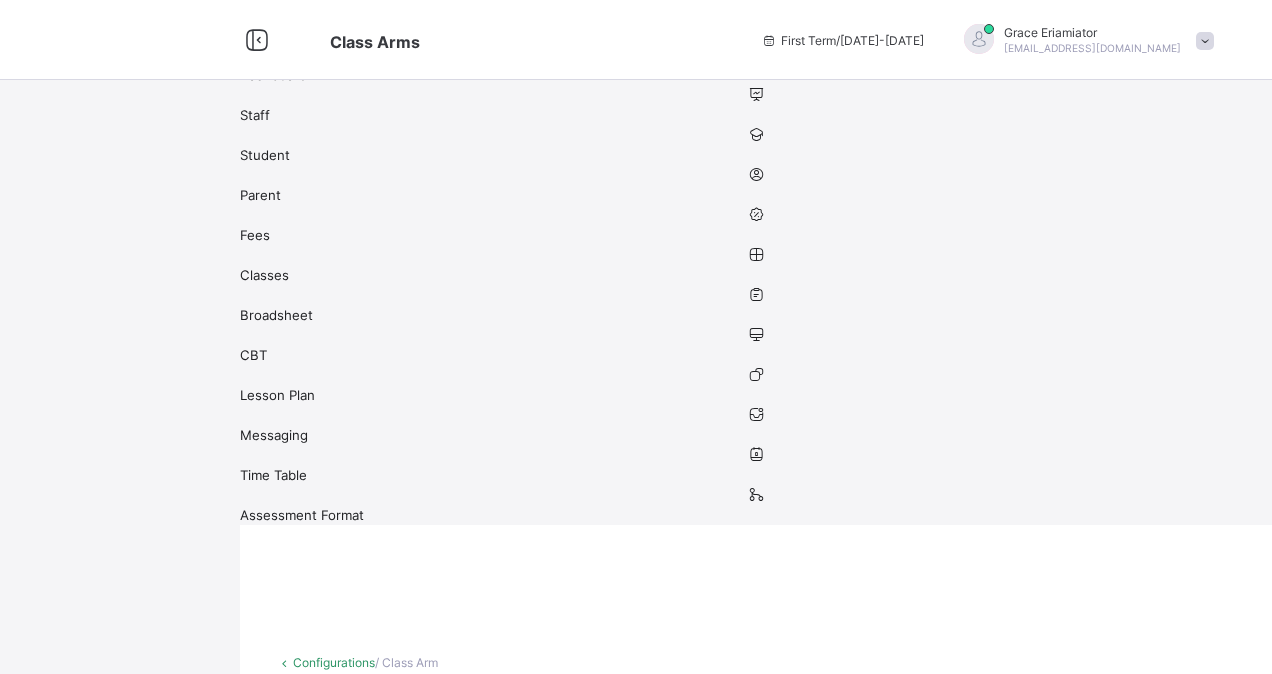 click on "Delete Arm" at bounding box center [544, 872] 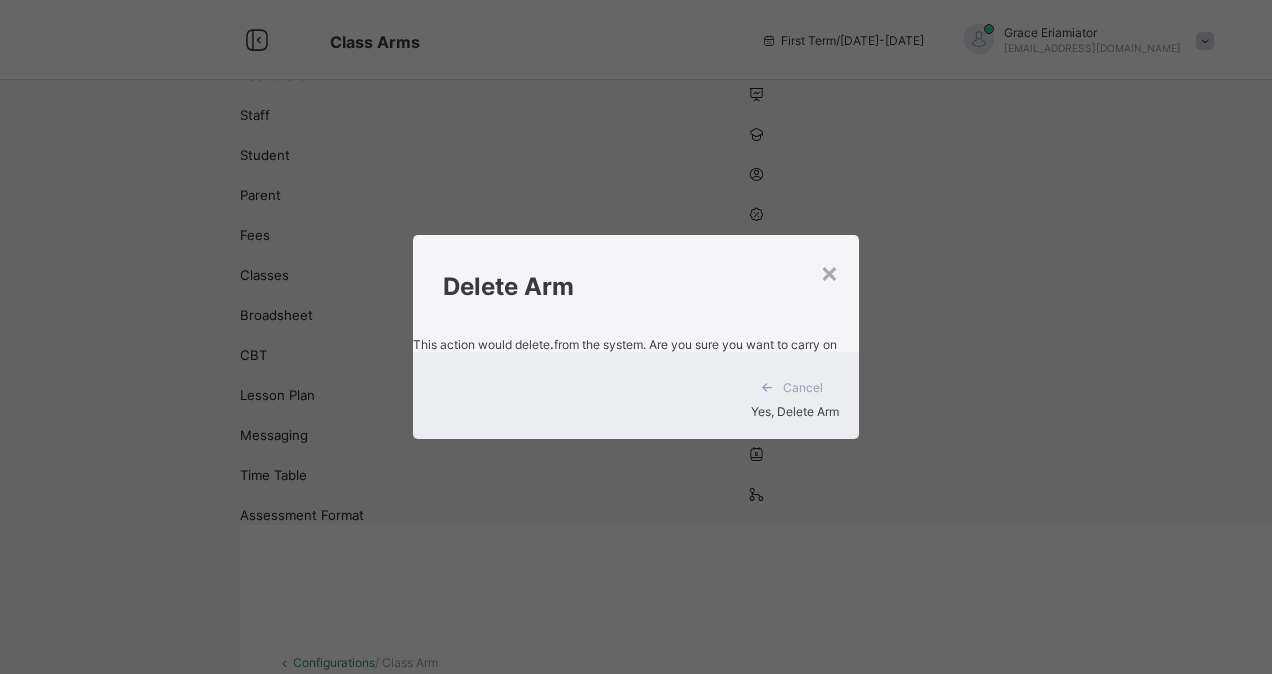 click on "× Delete Arm This action would delete  .  from the system. Are you sure you want to carry on Cancel Yes, Delete Arm" at bounding box center [636, 337] 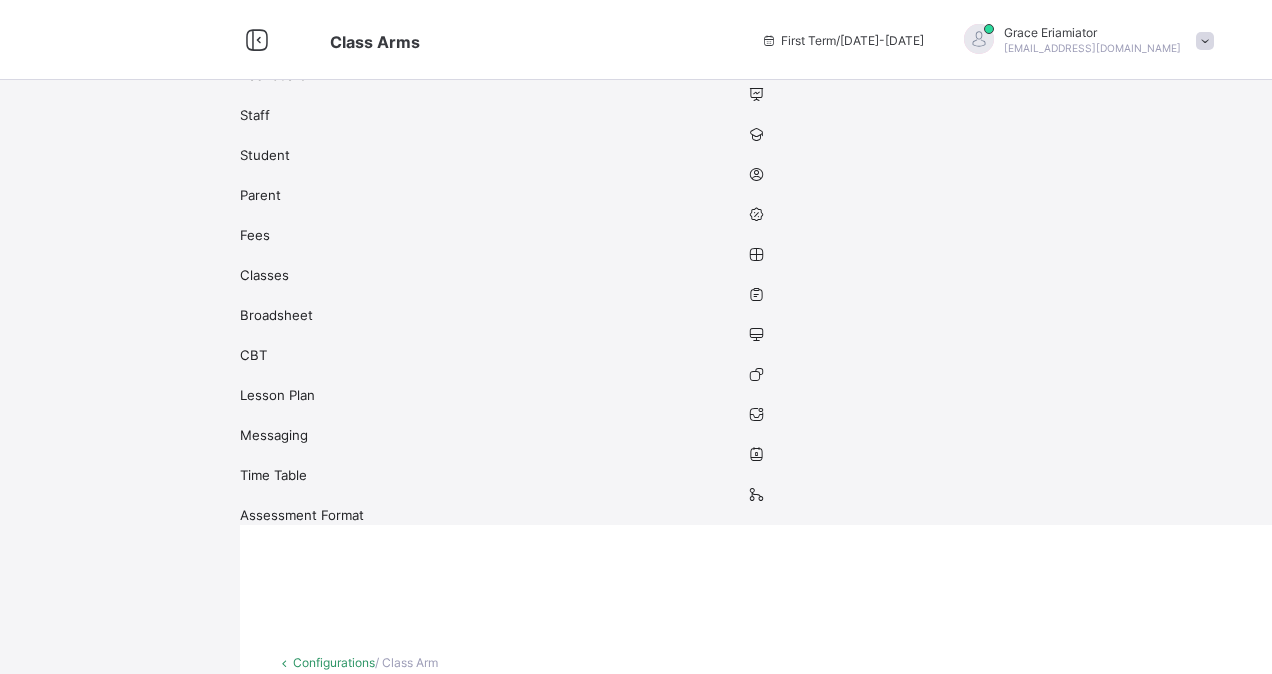 click at bounding box center (481, 1331) 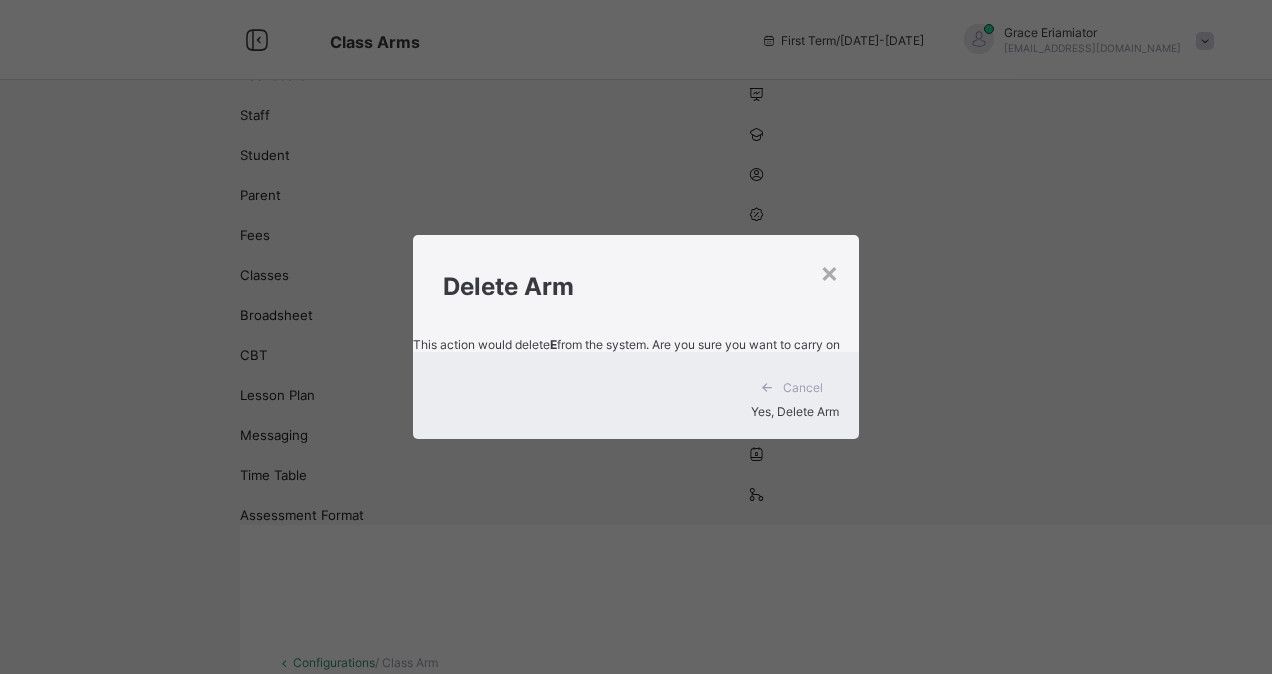 click on "Yes, Delete Arm" at bounding box center (795, 411) 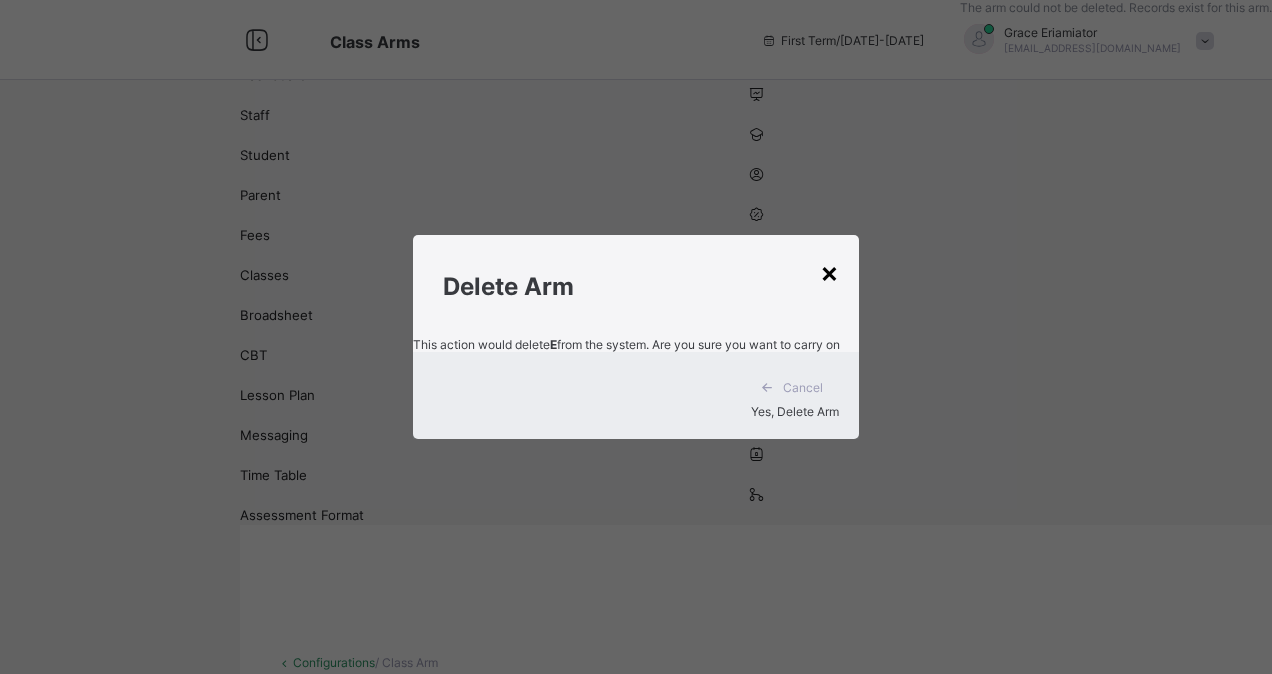click on "×" at bounding box center (829, 272) 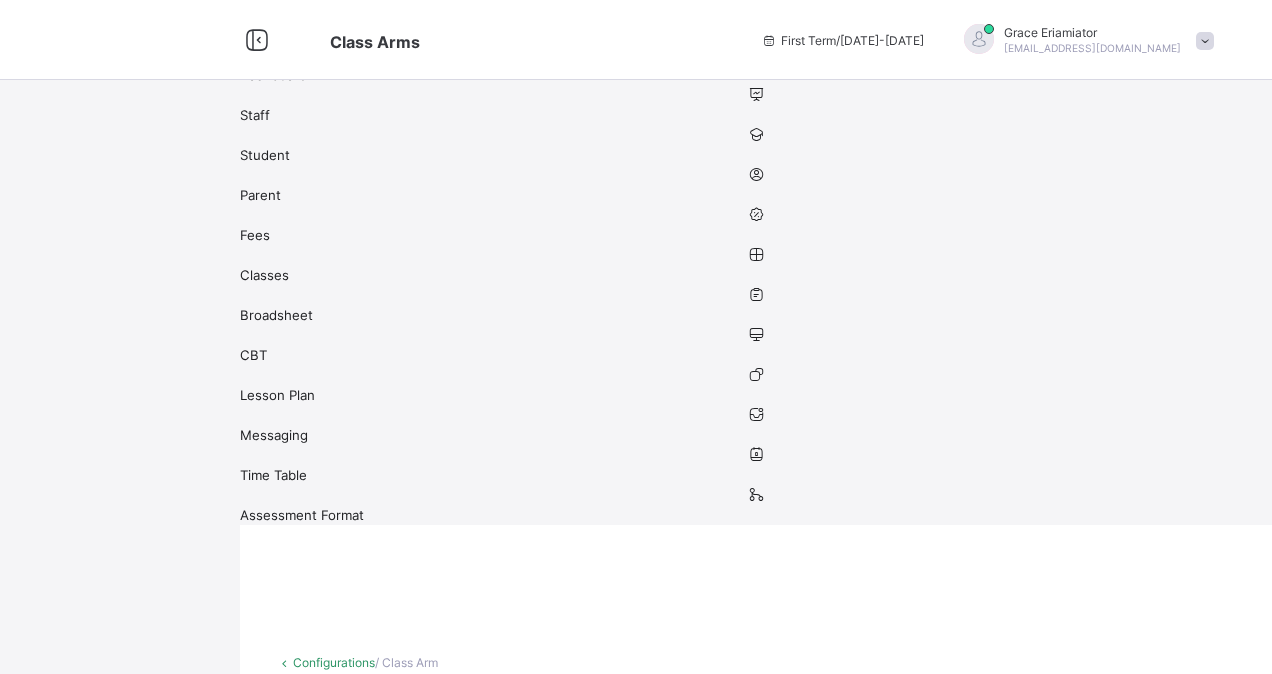 click on "No Arm" at bounding box center (312, 840) 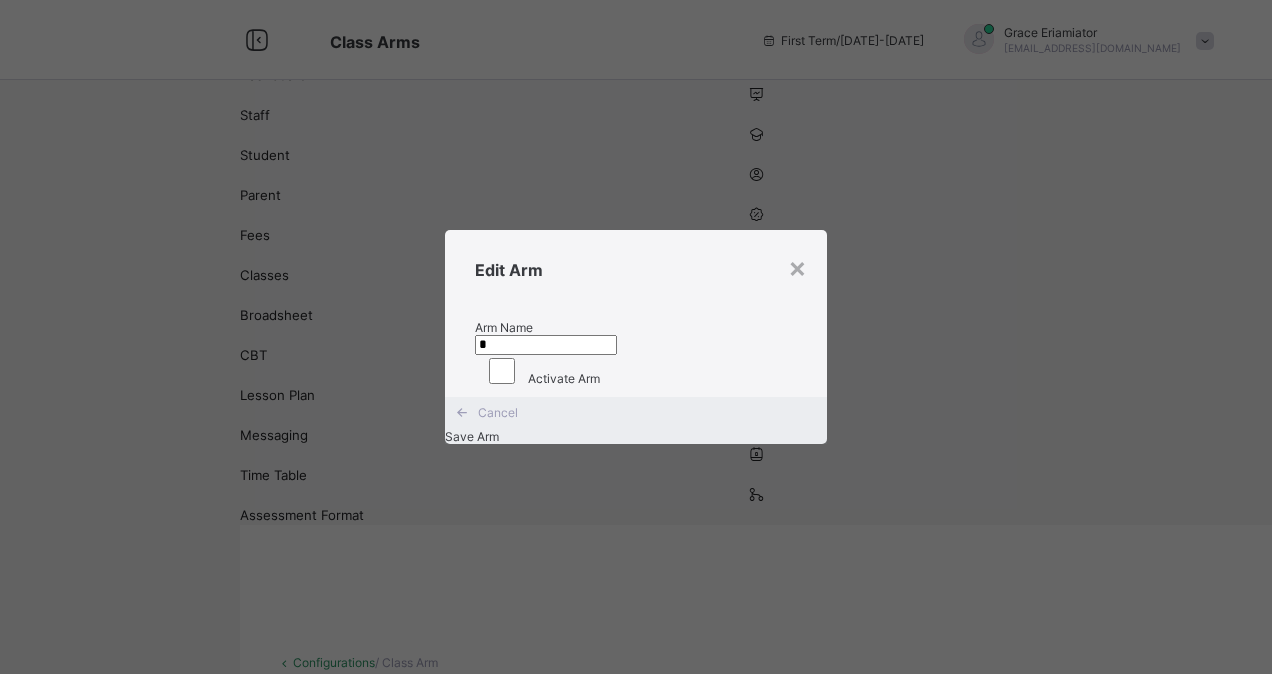 click on "Cancel" at bounding box center [498, 412] 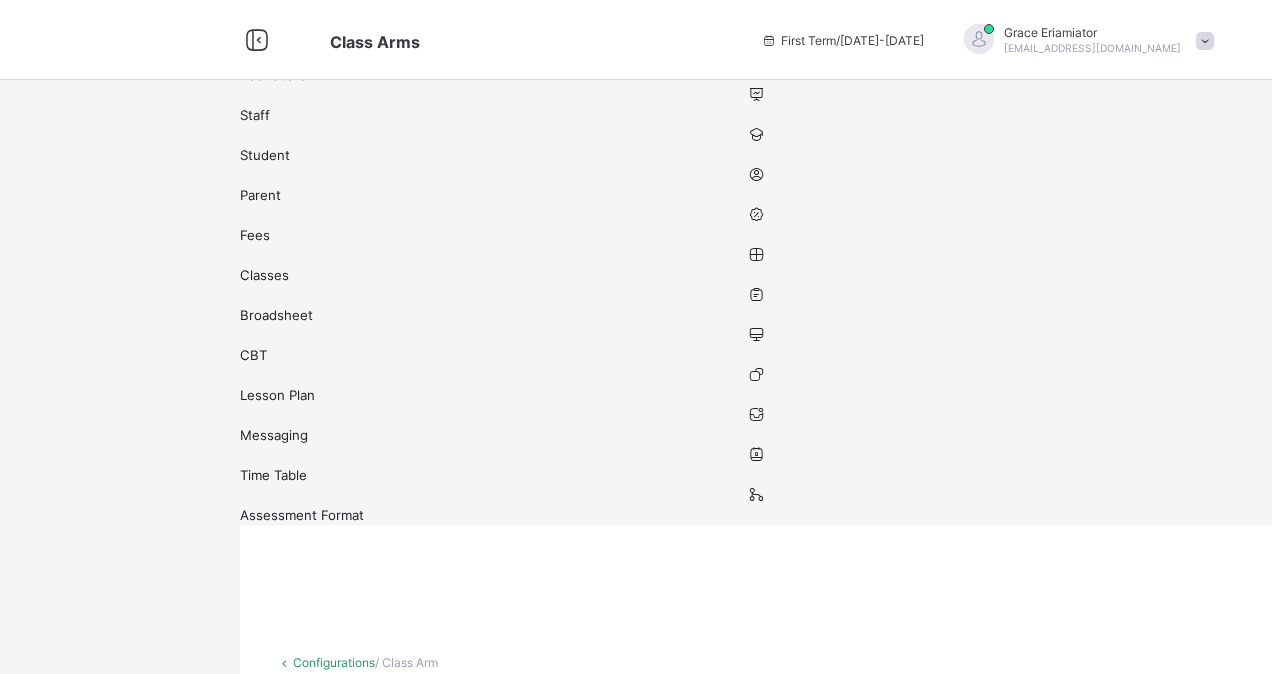 click on "Edit Arm Delete Arm" at bounding box center [524, 1276] 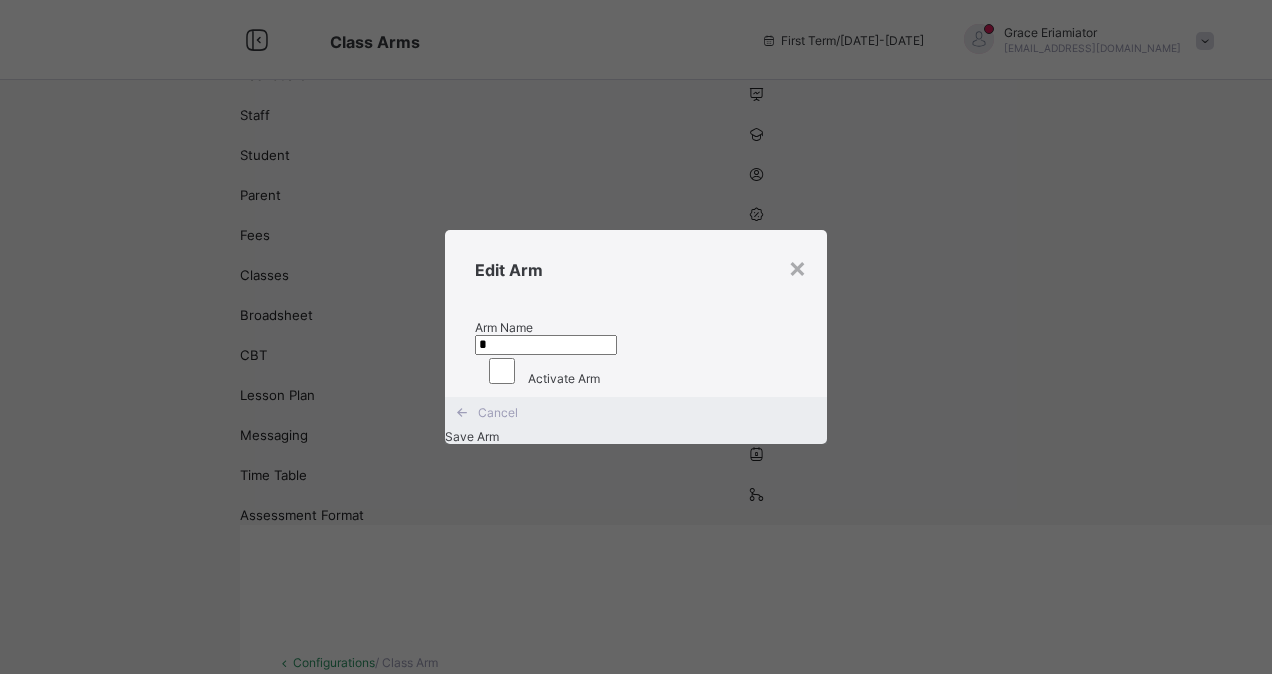 click on "Save Arm" at bounding box center [472, 436] 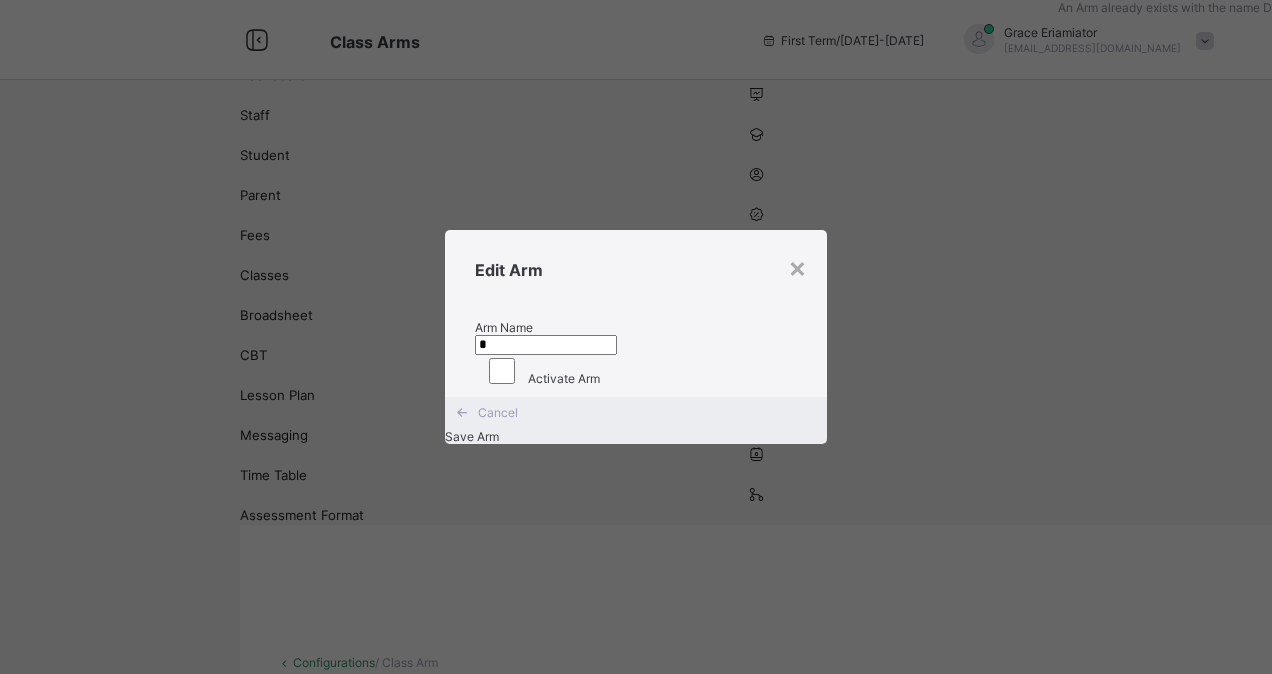 click on "Save Arm" at bounding box center [472, 436] 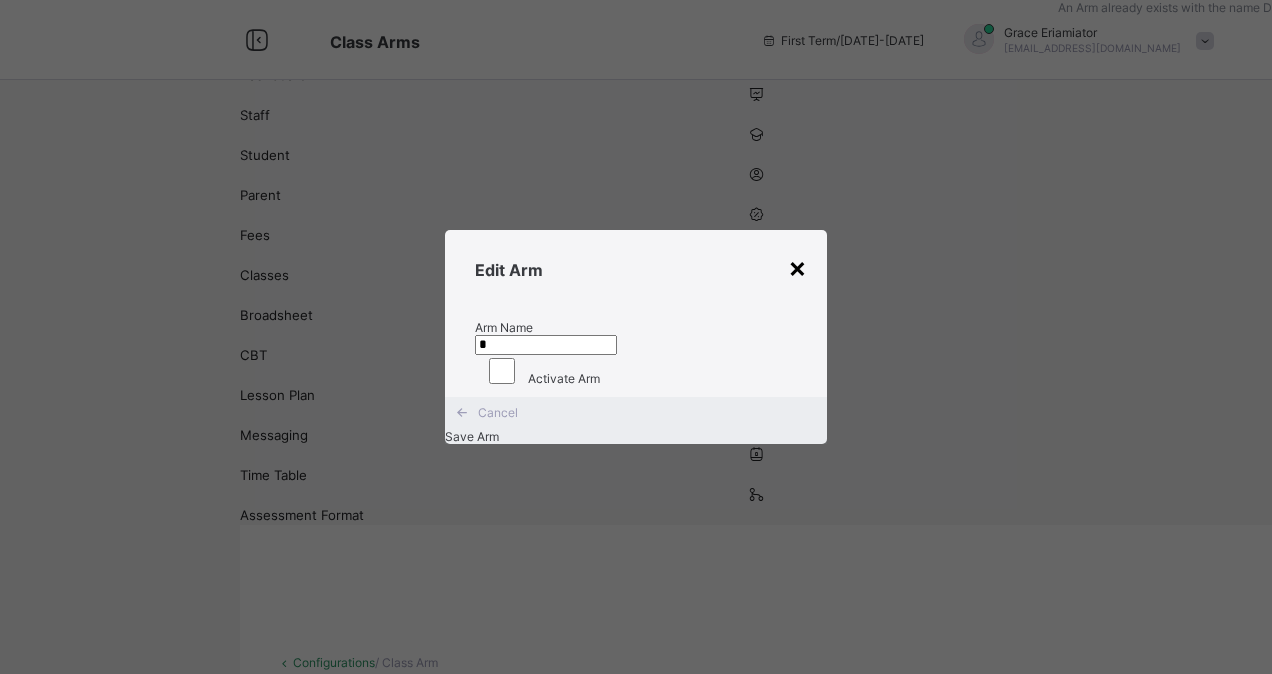 click on "×" at bounding box center (797, 267) 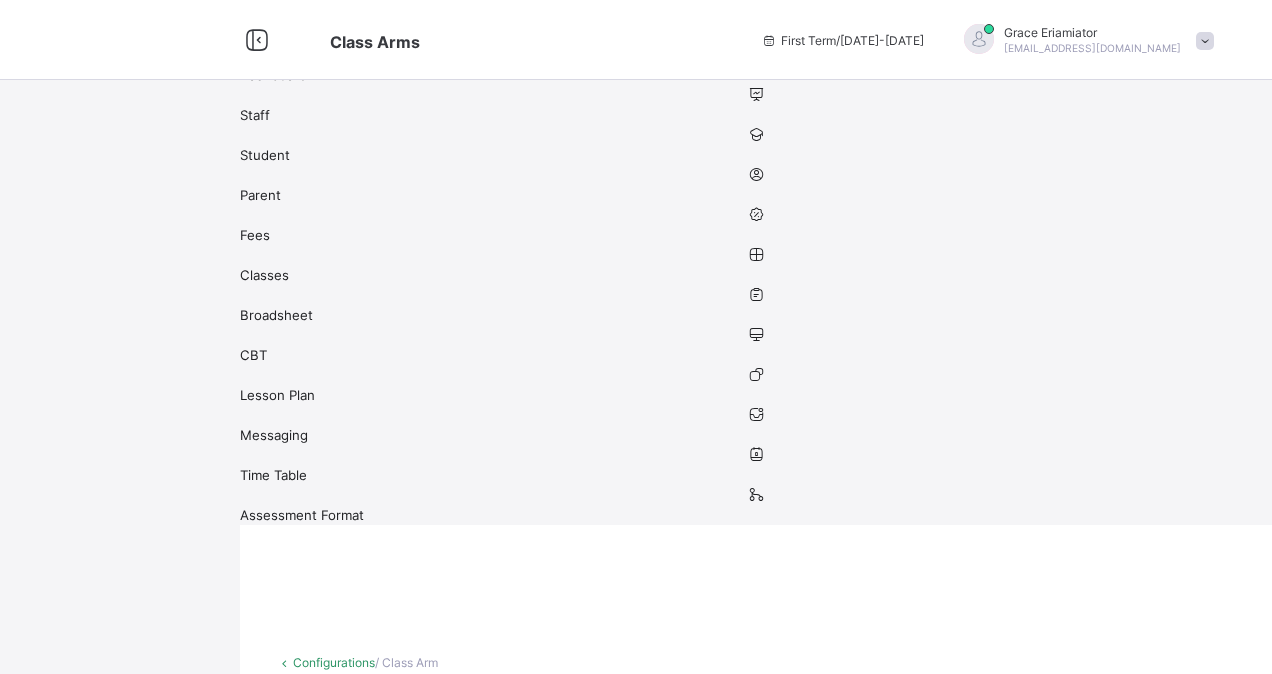 click on "Edit Arm" at bounding box center (544, 1161) 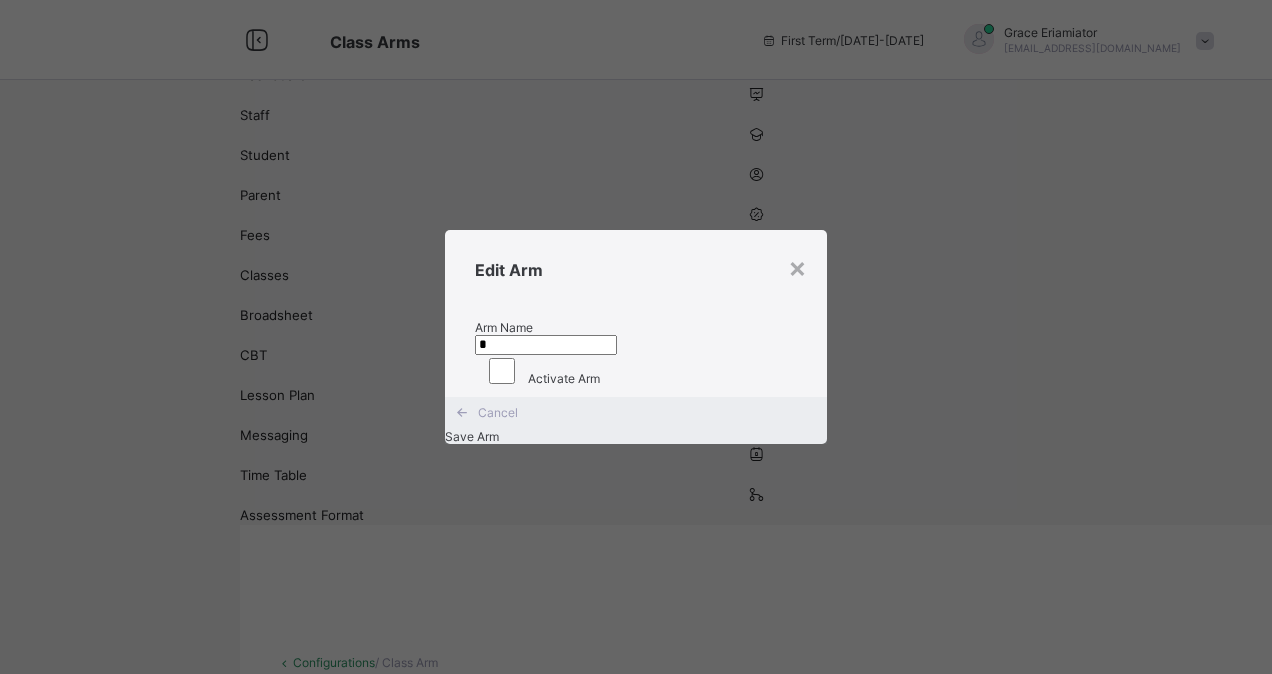 click on "Cancel" at bounding box center (498, 412) 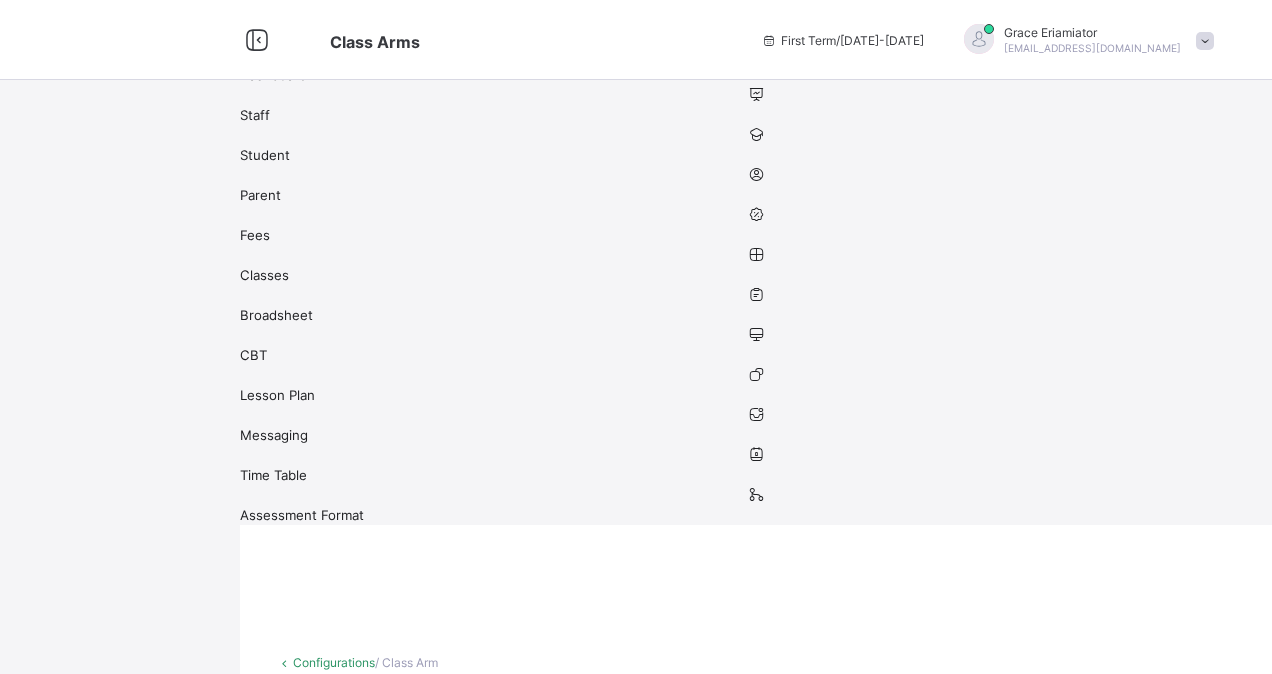 click on "Edit Arm Delete Arm" at bounding box center (524, 1169) 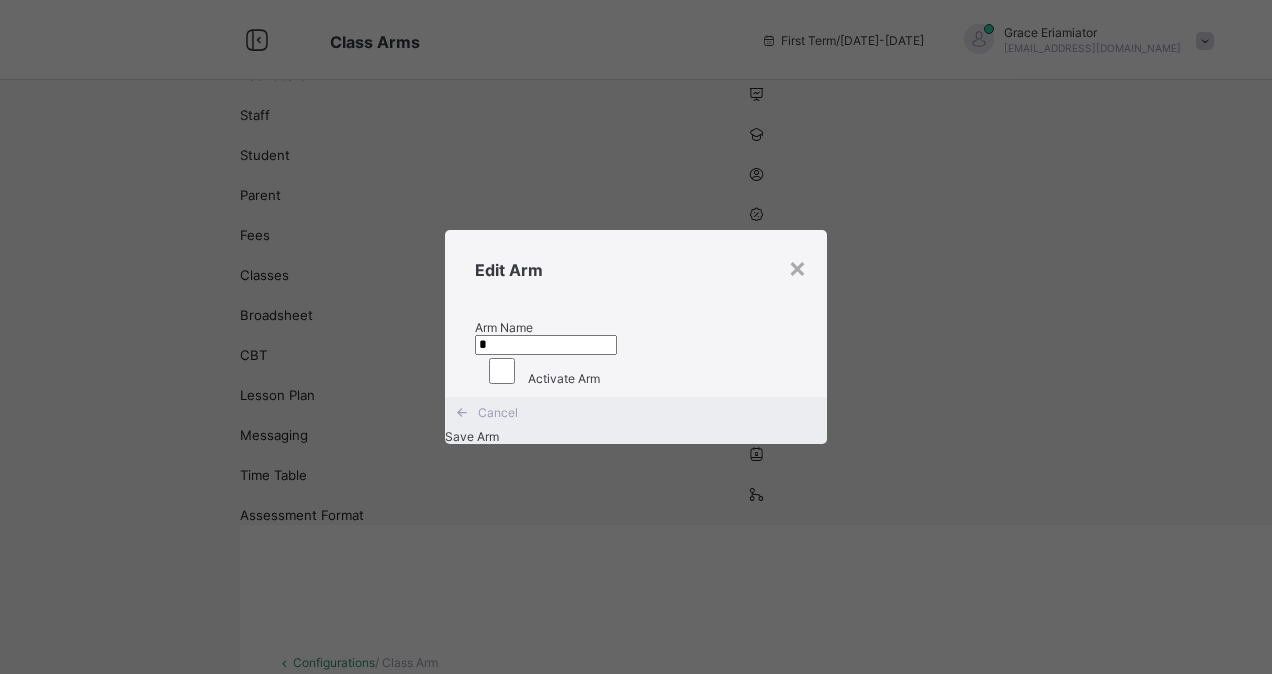 click on "Save Arm" at bounding box center [636, 436] 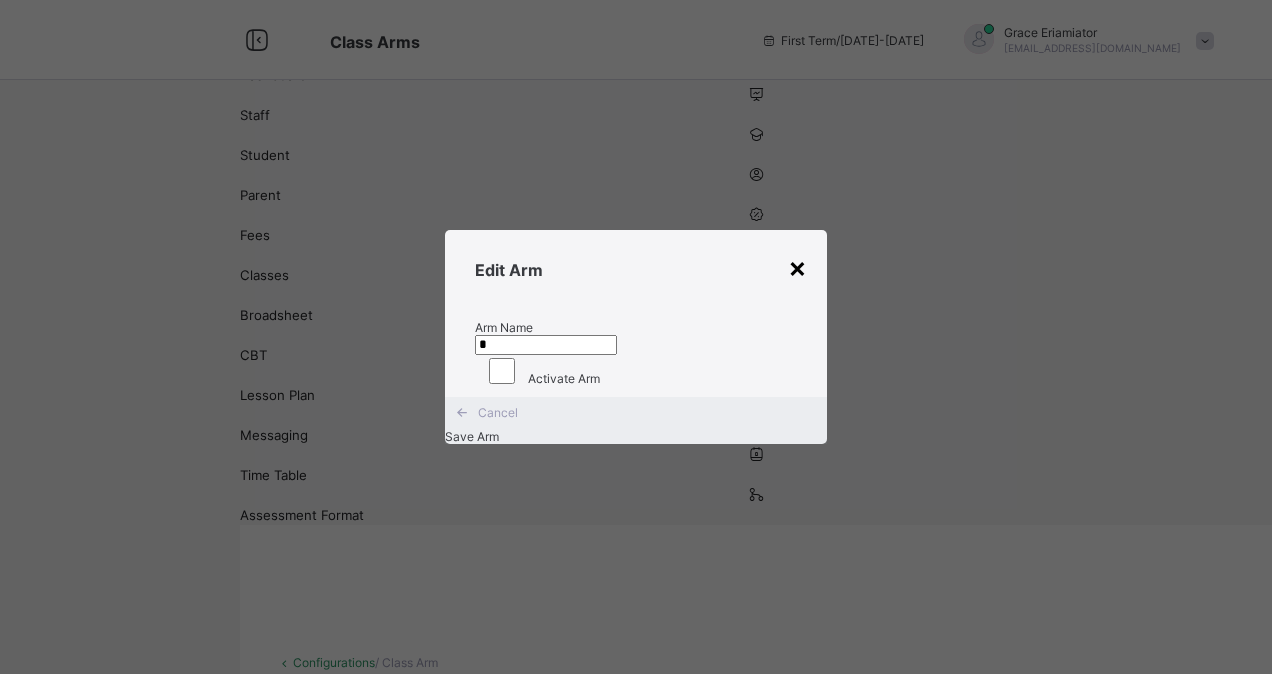 click on "×" at bounding box center (797, 267) 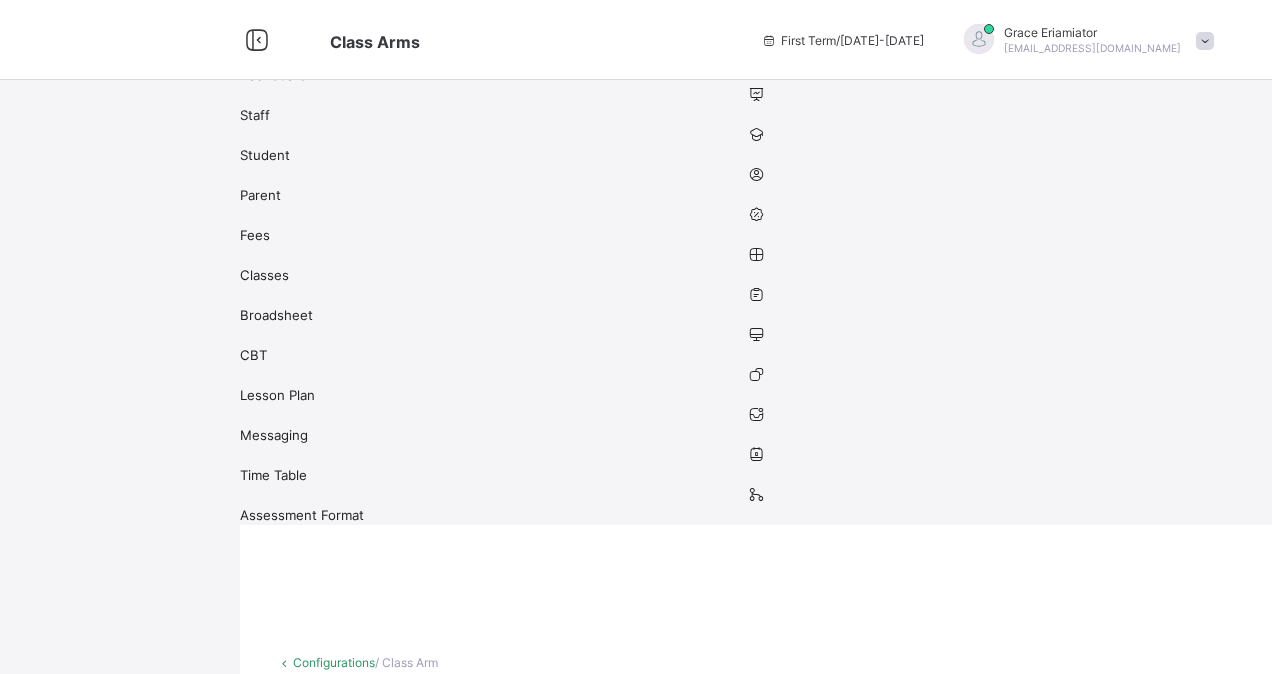 click on "active" at bounding box center [449, 840] 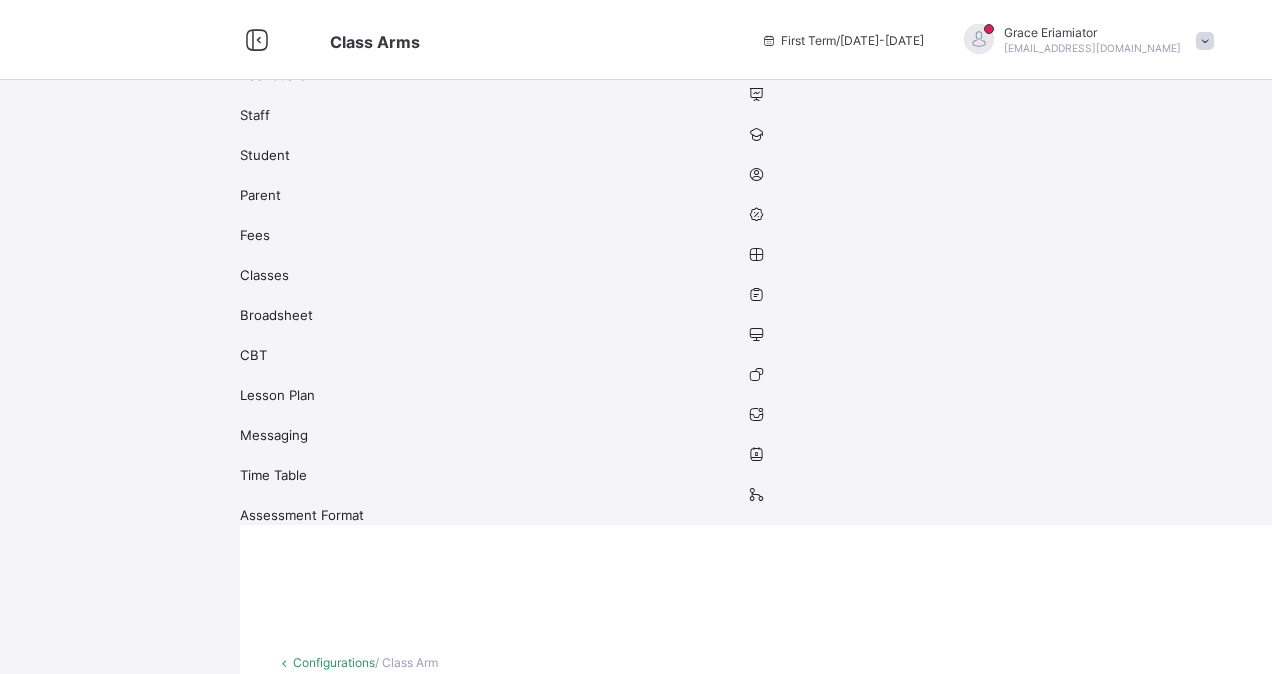 click on "Use Template" at bounding box center [314, 727] 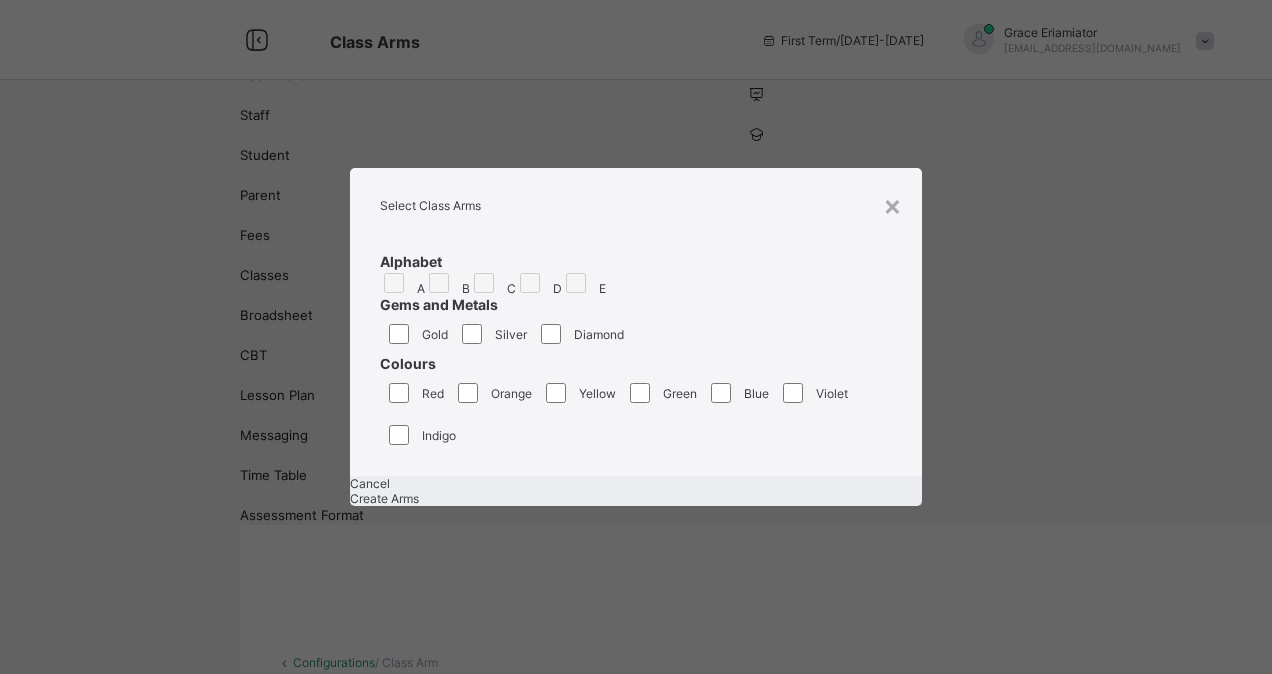 click on "Cancel" at bounding box center [370, 483] 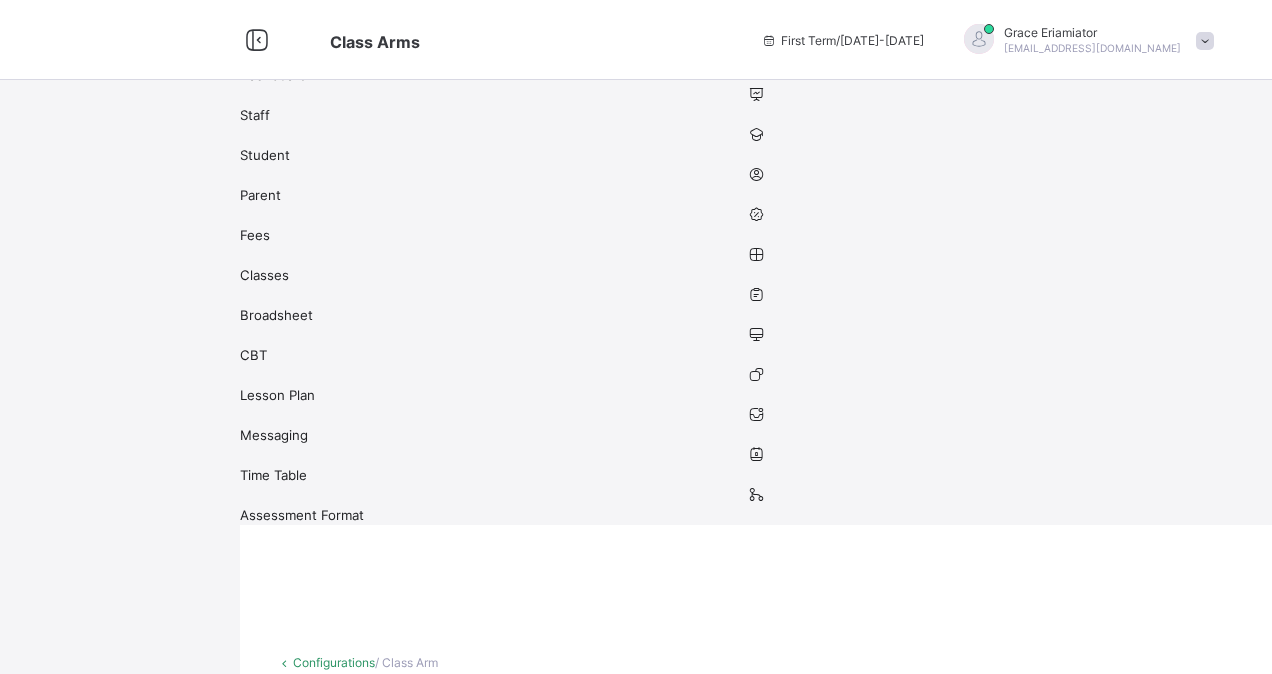 drag, startPoint x: 410, startPoint y: 436, endPoint x: 442, endPoint y: 500, distance: 71.55418 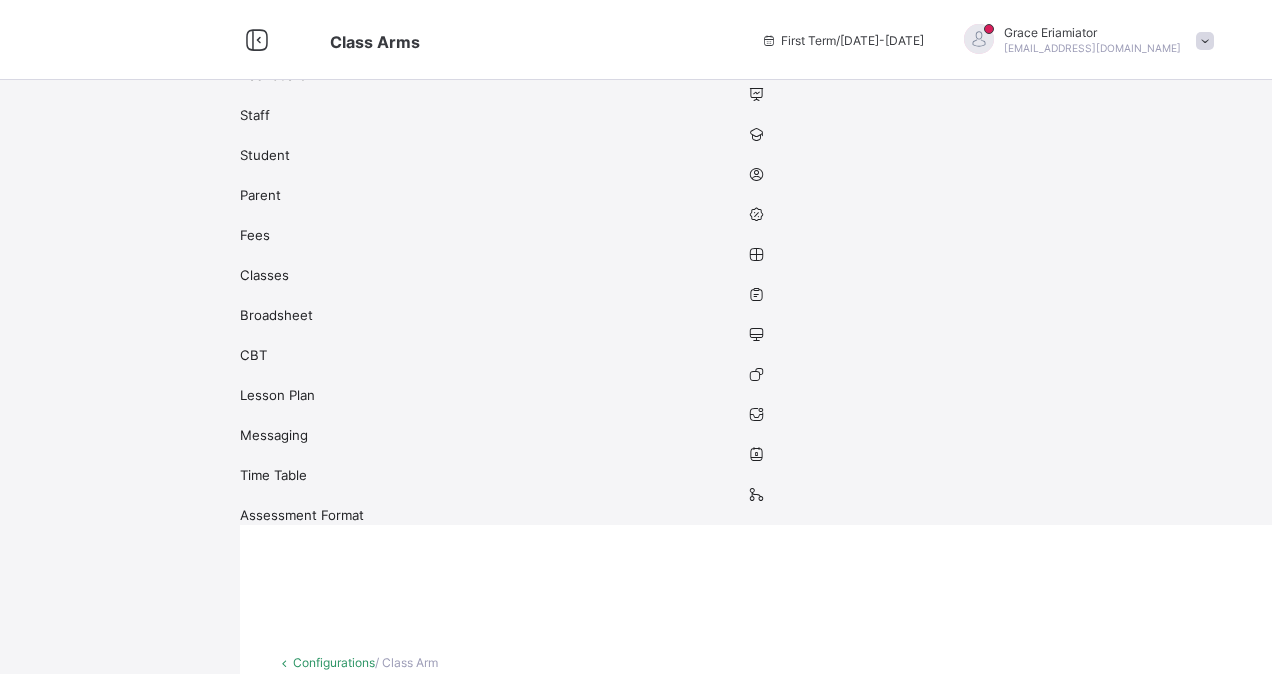 click on "active" at bounding box center (448, 1161) 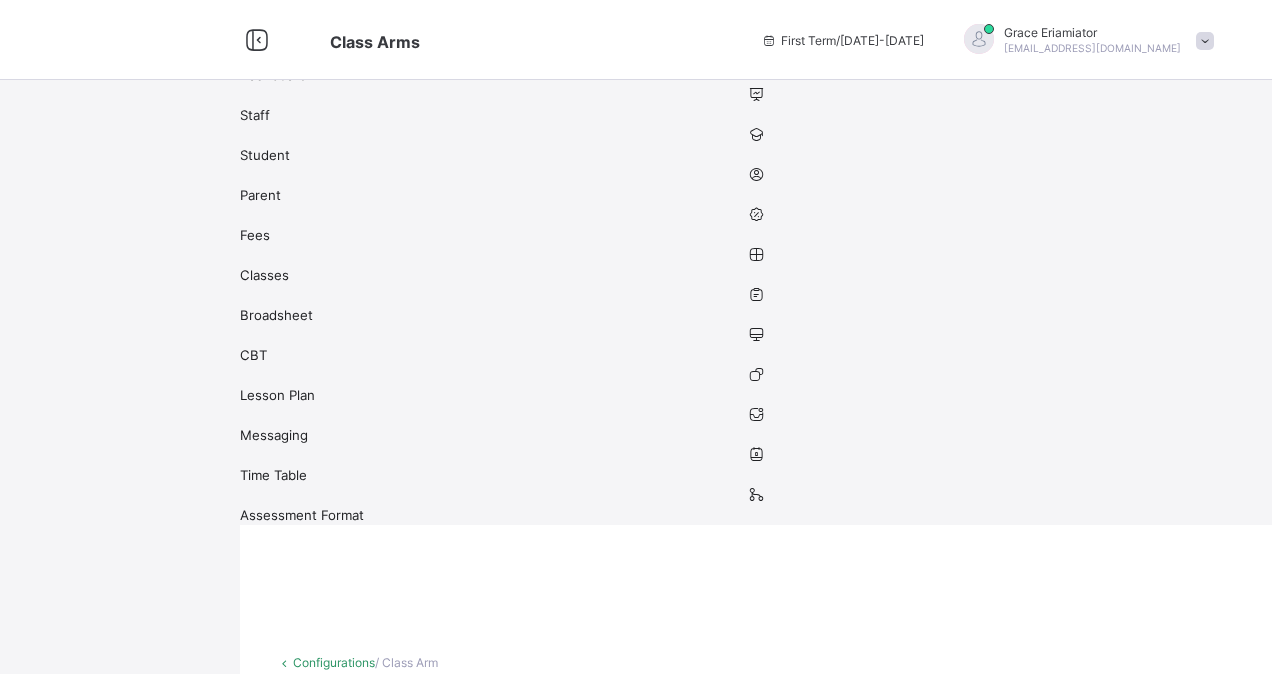 click on "Edit Arm" at bounding box center [544, 1161] 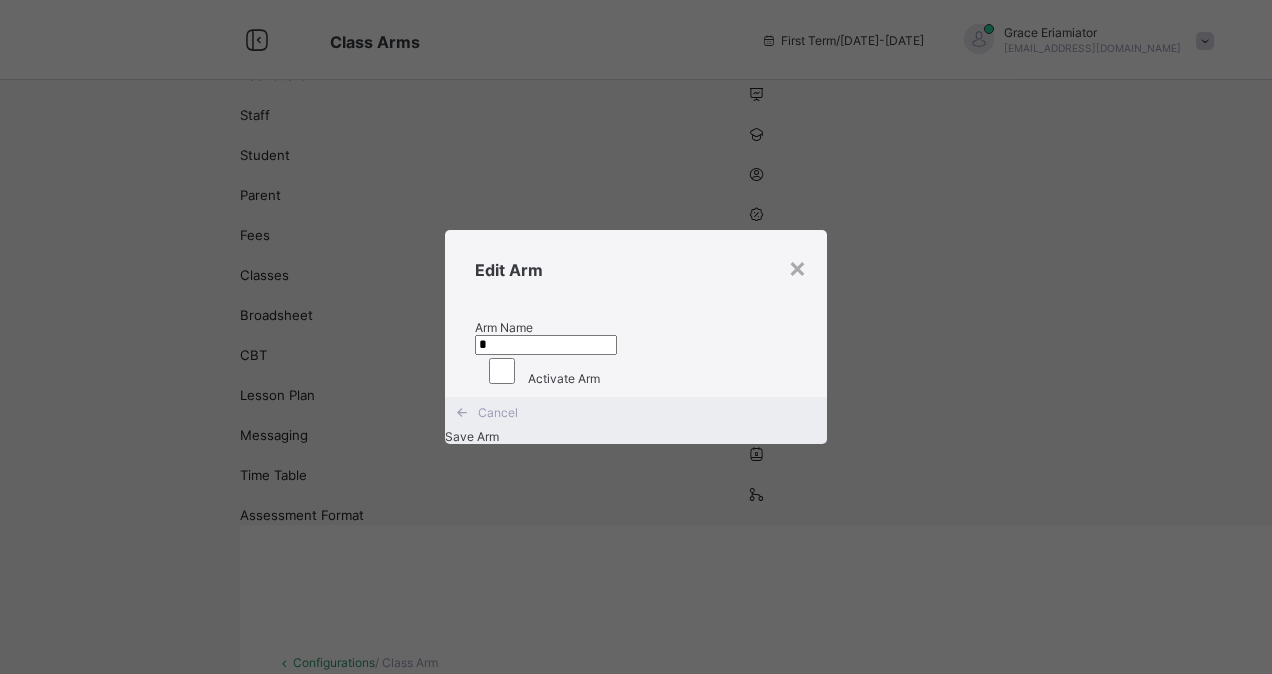 click on "*" at bounding box center [546, 345] 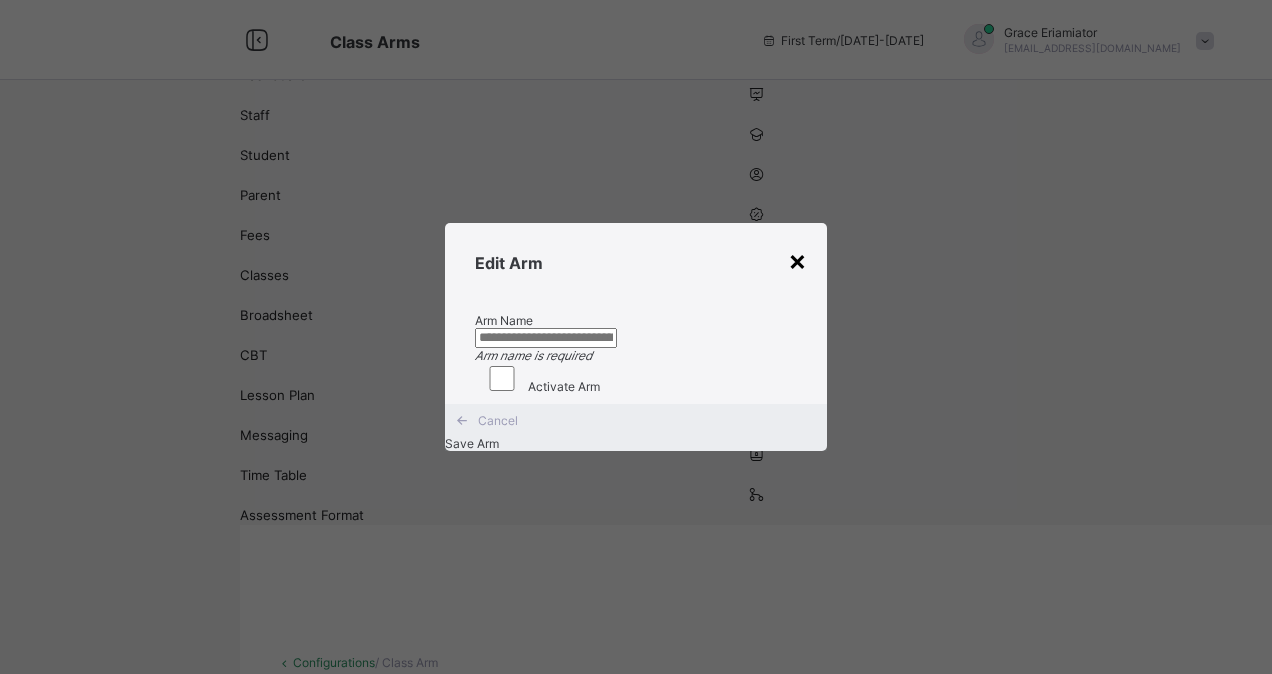type 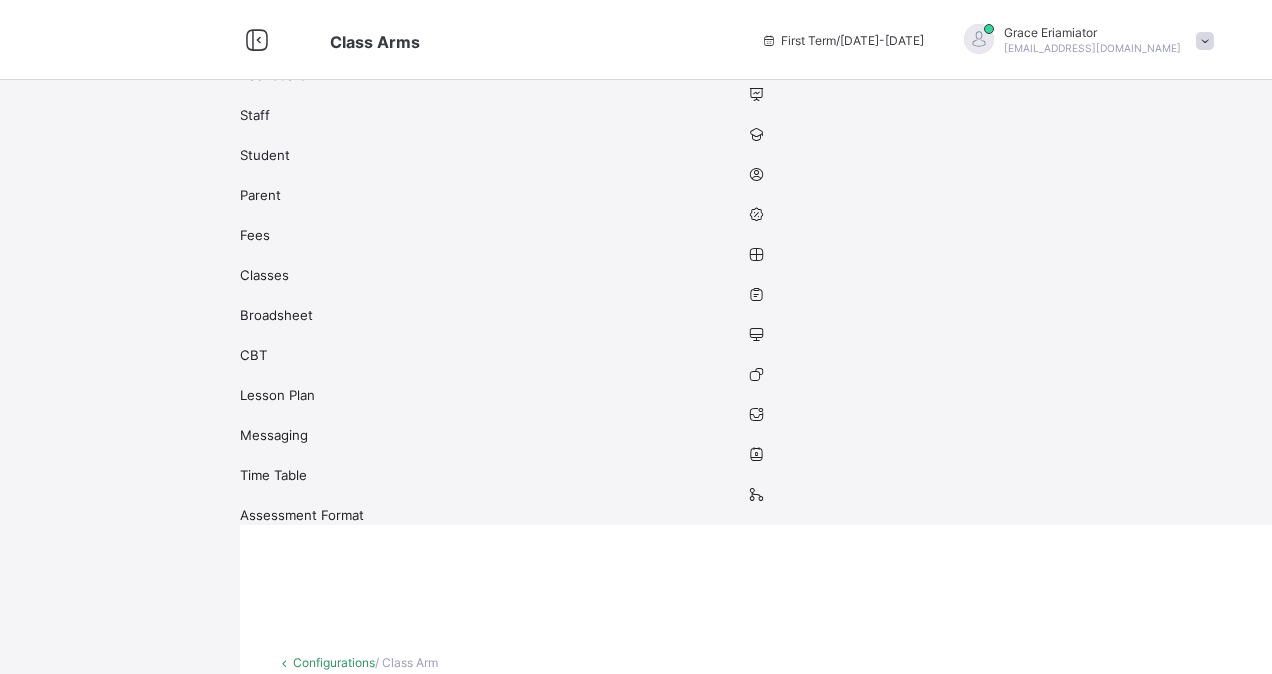 click on "Configurations  / Class Arm Use Template Select from our already define templates to make things faster Create Arm Arm Name Date Created Status Actions No Arm 2025-07-14 active Edit Arm Delete Arm A 2025-07-14 active Edit Arm Delete Arm B 2025-07-14 active Edit Arm Delete Arm C 2025-07-14 active Edit Arm Delete Arm D 2025-07-14 active Edit Arm Delete Arm E 2025-07-14 active Edit Arm Delete Arm F 2025-07-14 active Edit Arm Delete Arm × Add Arm Arm Name Cancel Save Arm × Delete Class Level This action would delete  undefined  from the system. Are you sure you want to carry on Cancel Yes, Delete Class Level × Select Class Arms   Alphabet   A B C D E   Gems and Metals   Gold Silver Diamond   Colours   Red Orange Yellow Green Blue Violet Indigo Cancel Create Arms" at bounding box center [756, 1022] 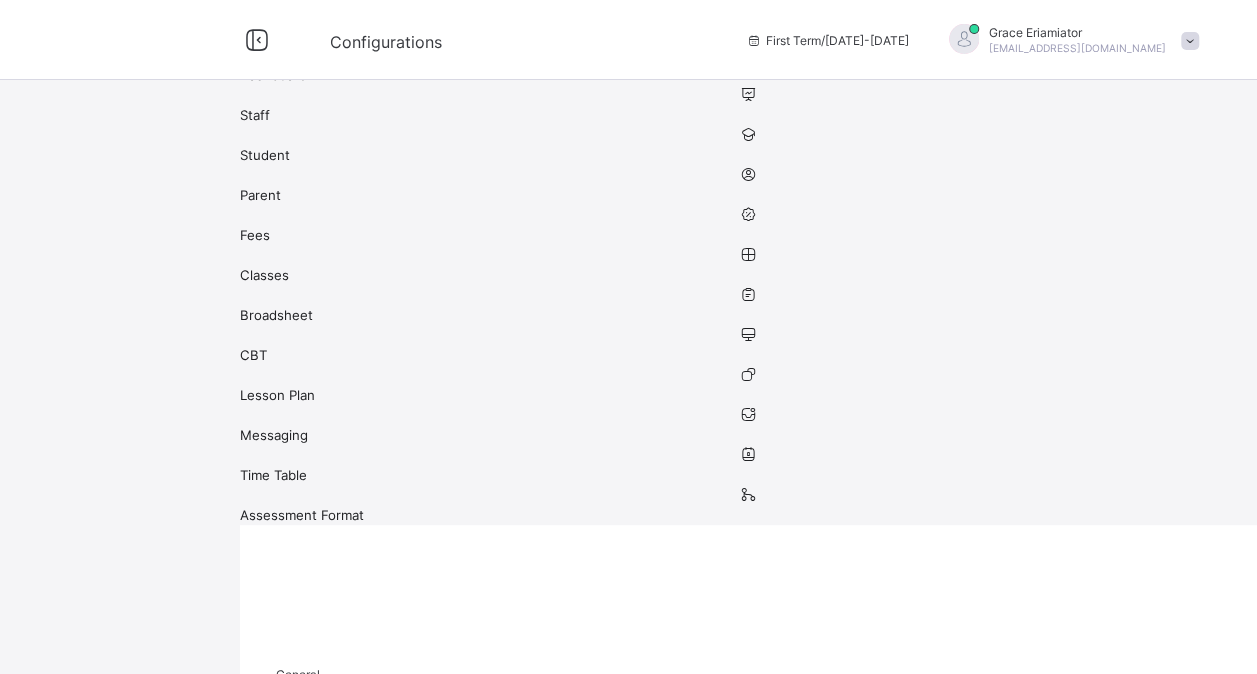 scroll, scrollTop: 198, scrollLeft: 0, axis: vertical 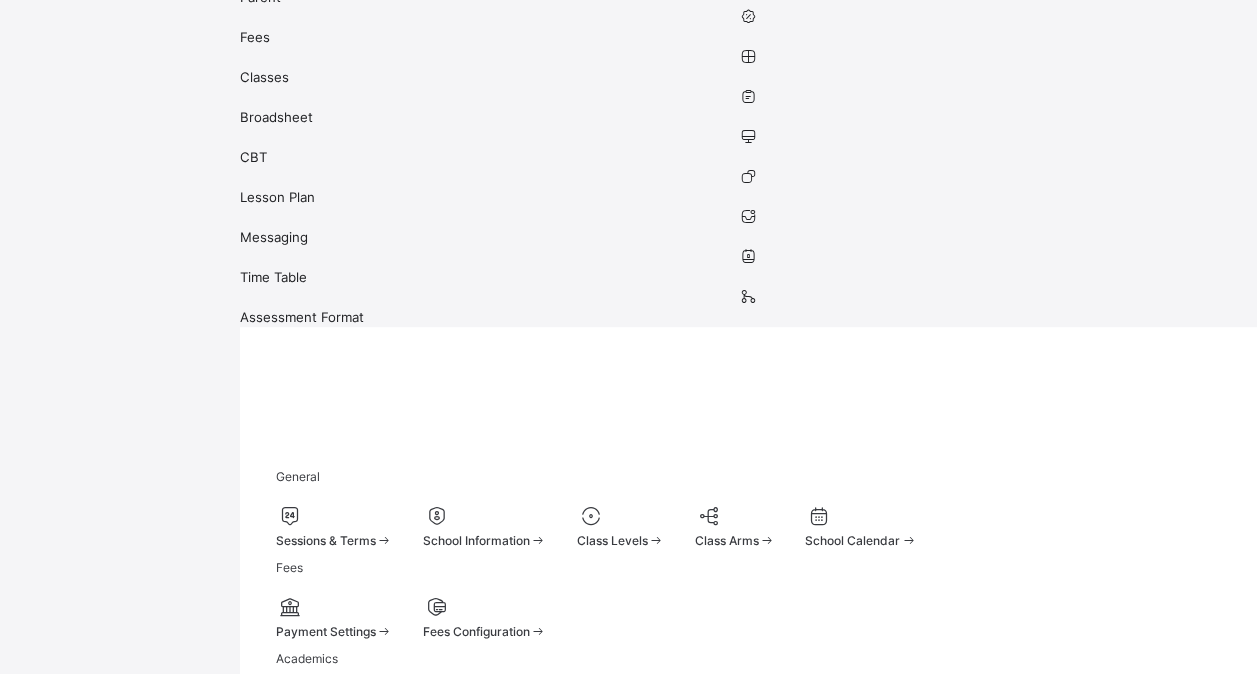 click on "Configuration" at bounding box center [628, 961] 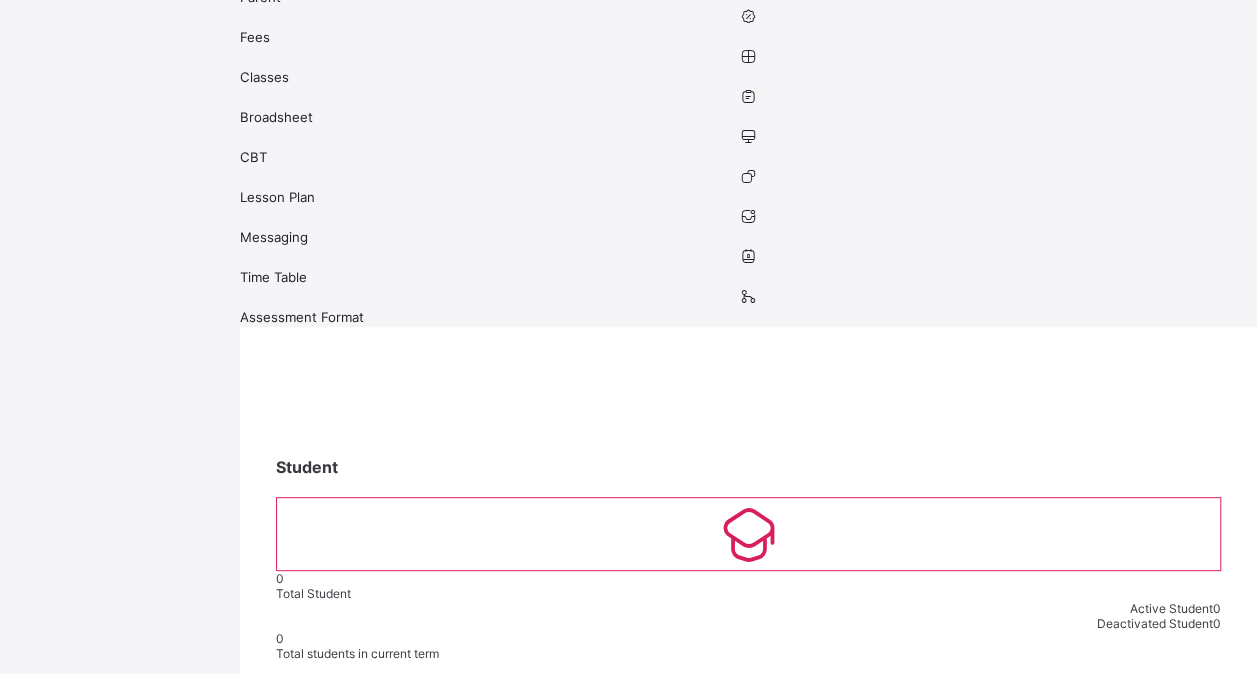 click on "Create Student" at bounding box center [748, 1095] 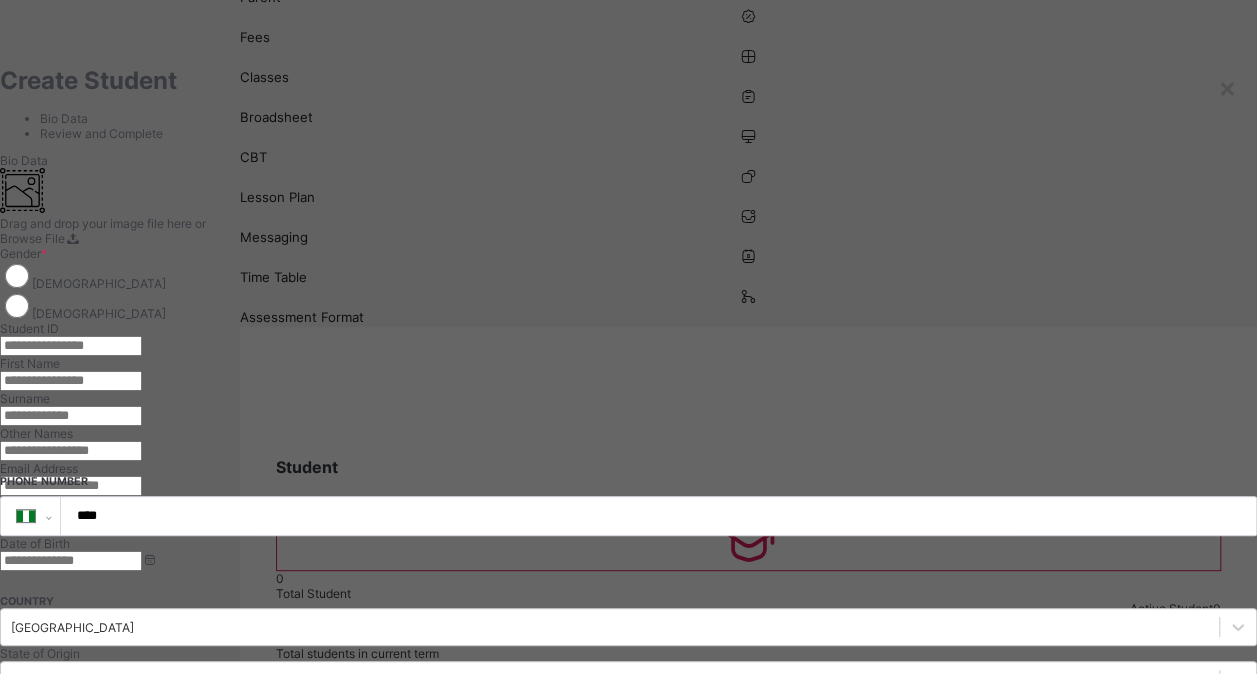 click at bounding box center [71, 346] 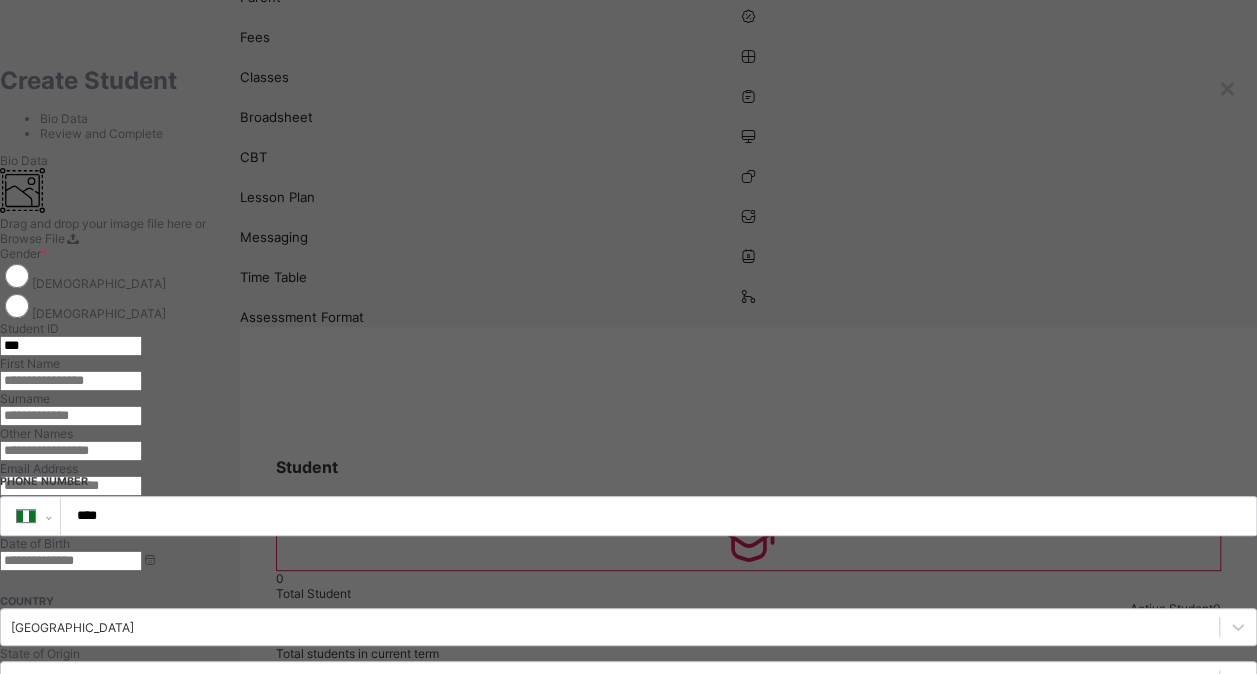 type on "***" 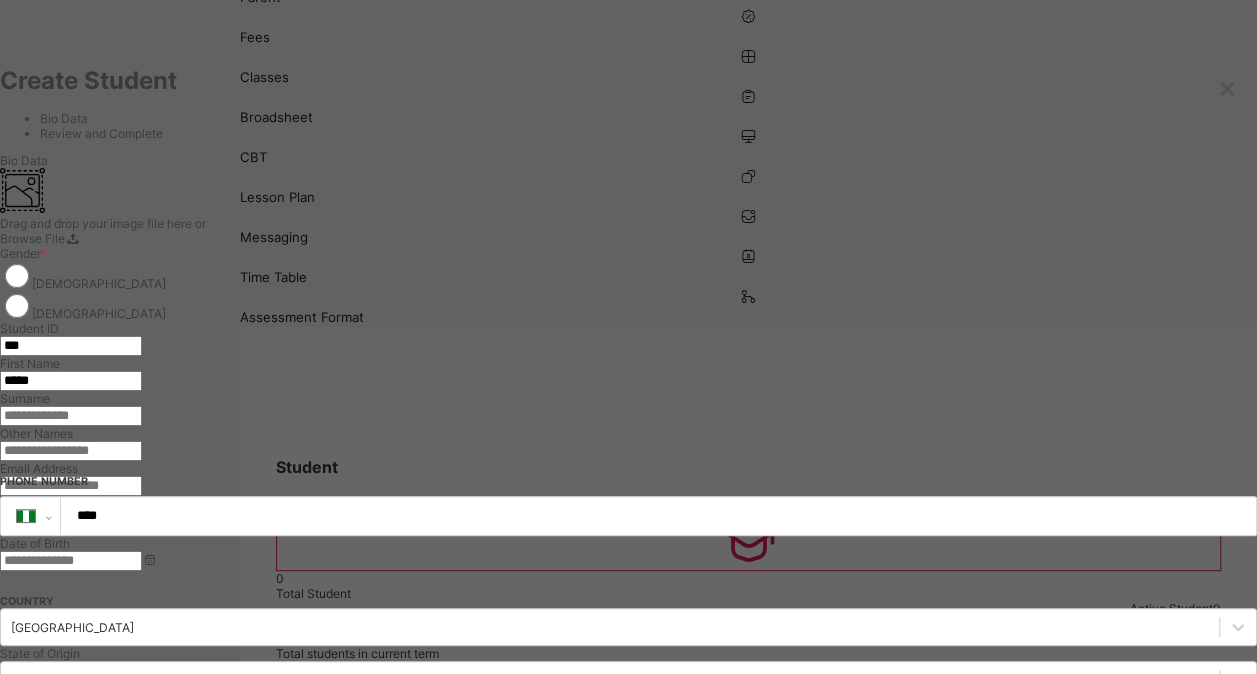 type on "*****" 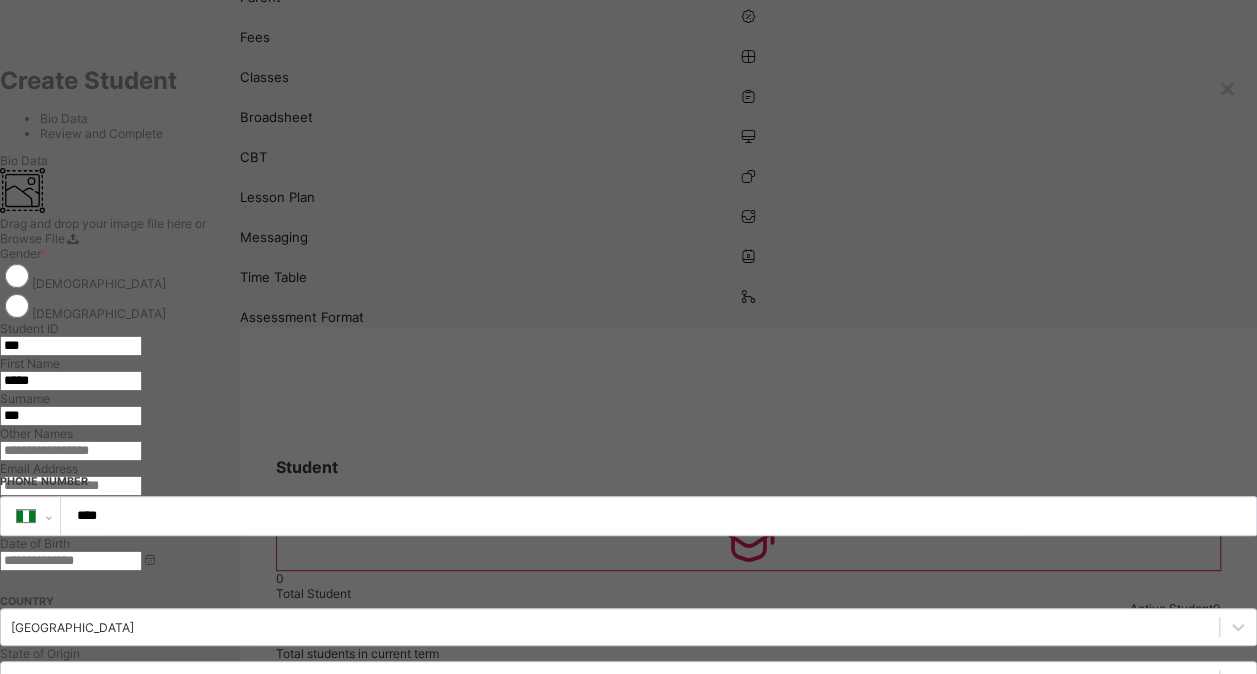 type on "***" 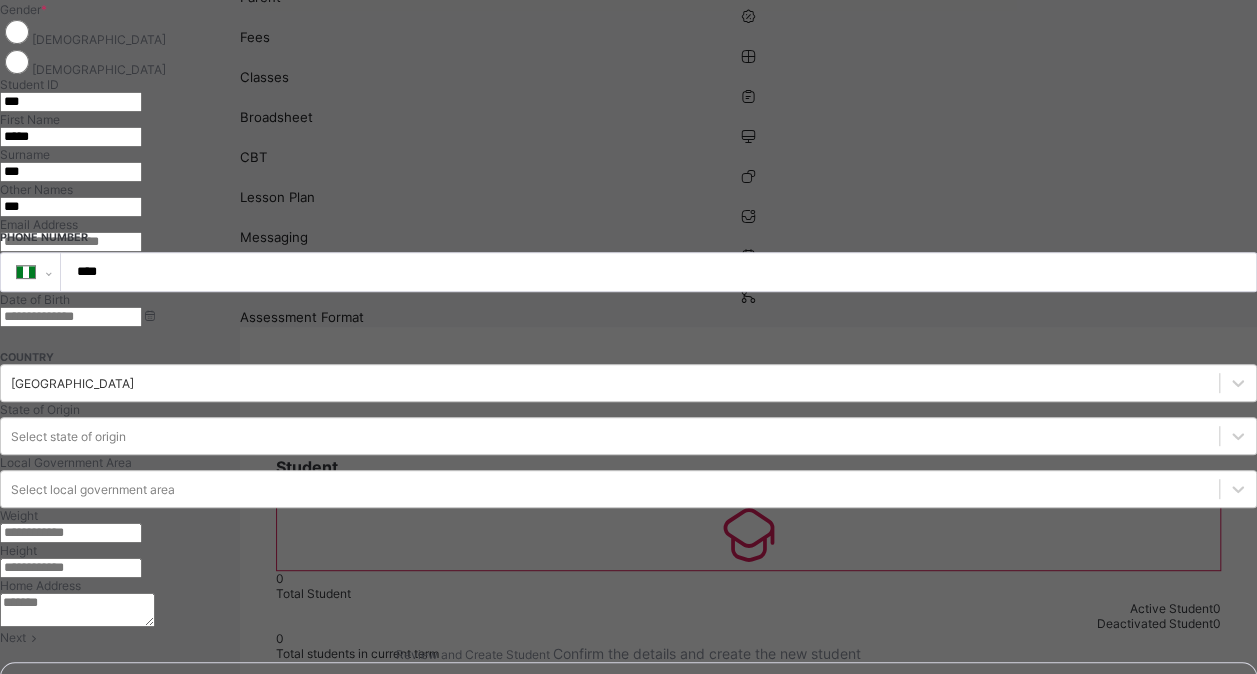 scroll, scrollTop: 246, scrollLeft: 0, axis: vertical 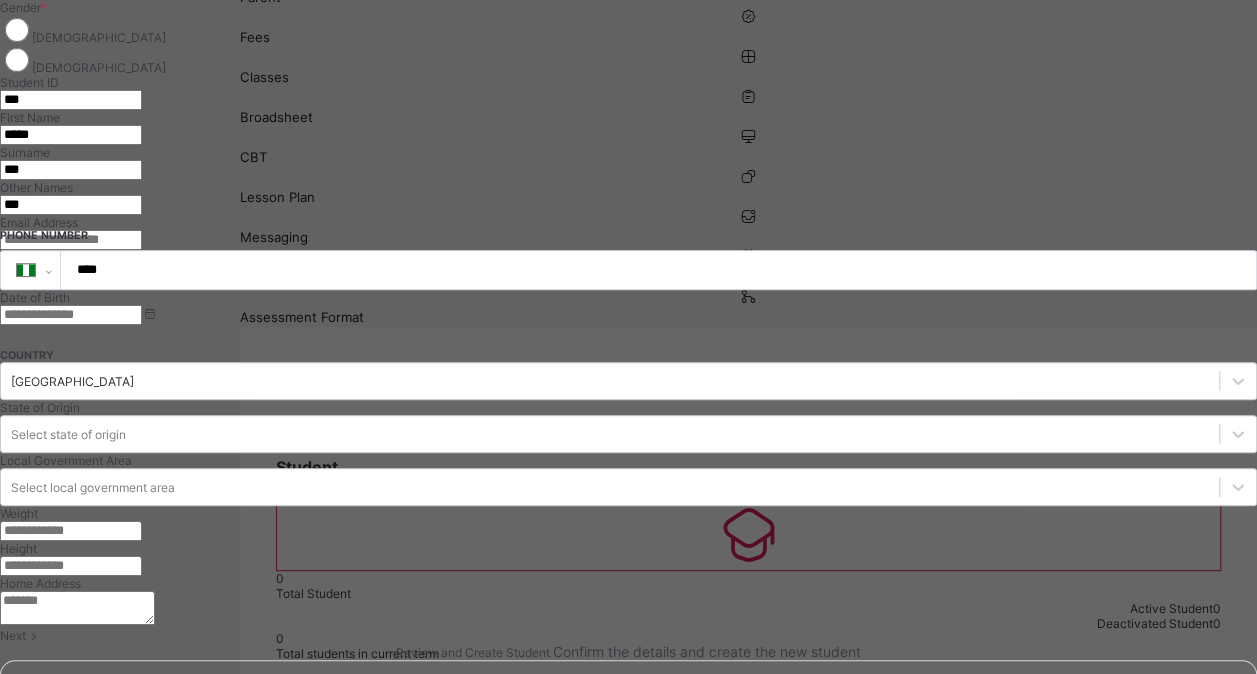 type on "***" 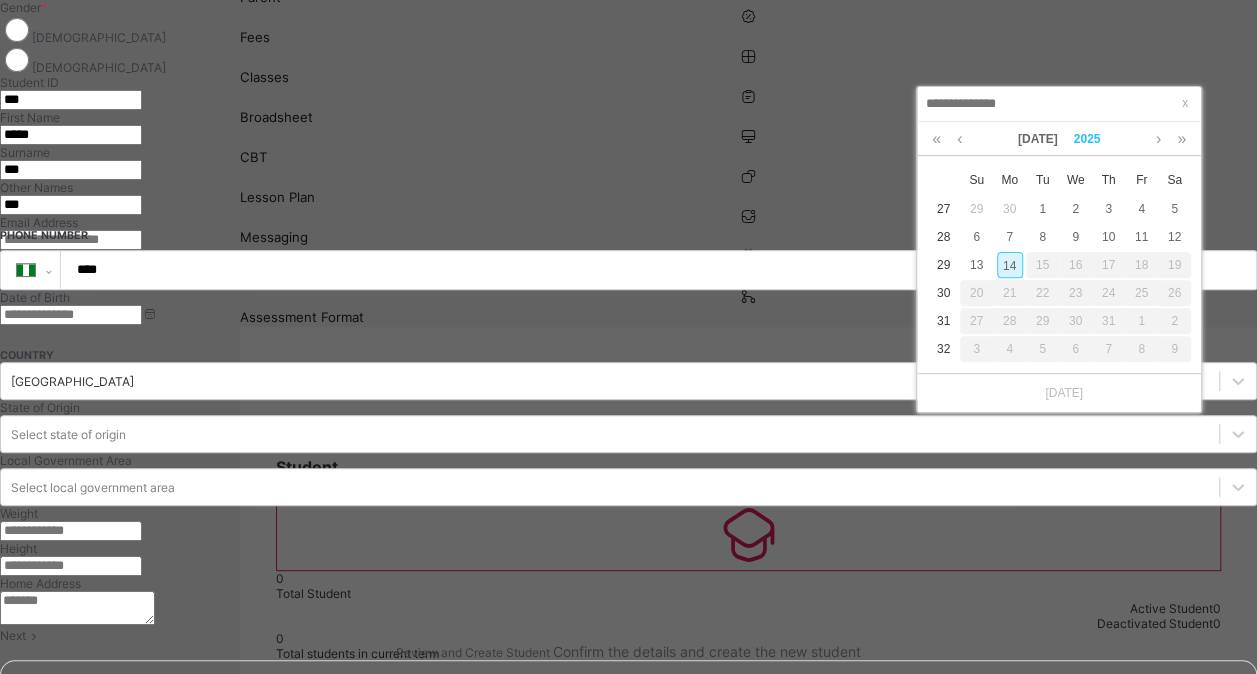 click on "2025" at bounding box center (1087, 139) 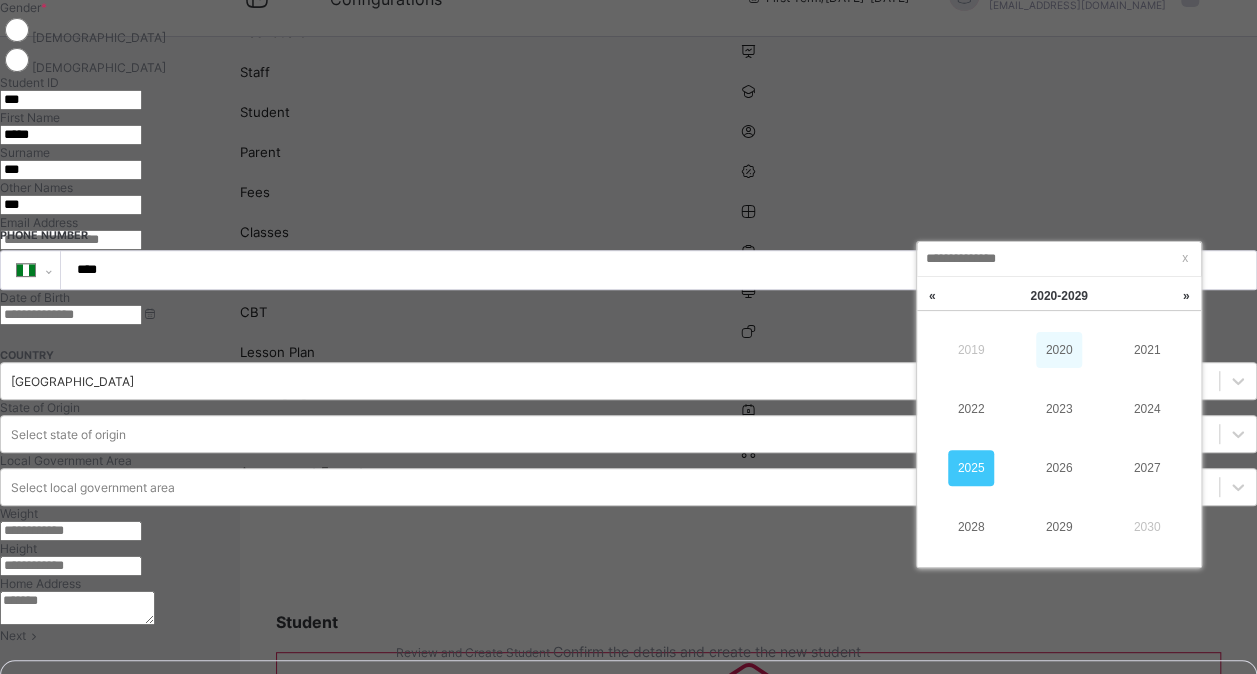 scroll, scrollTop: 36, scrollLeft: 0, axis: vertical 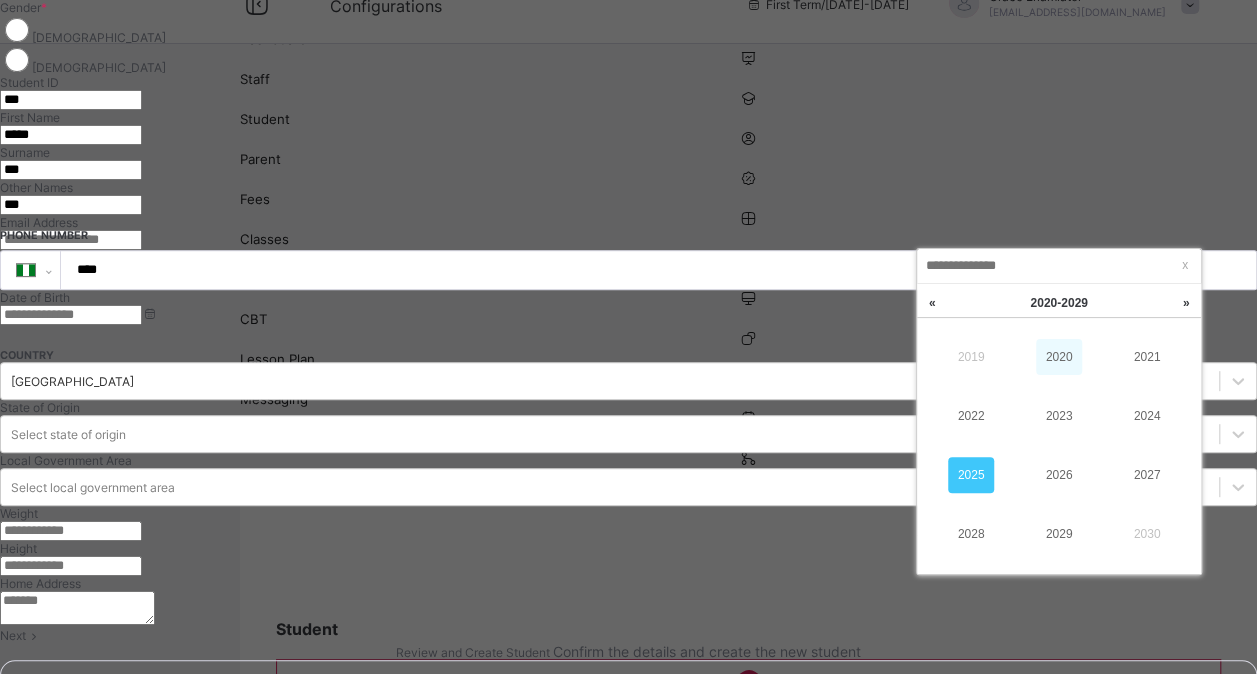 click on "2020" at bounding box center (1059, 357) 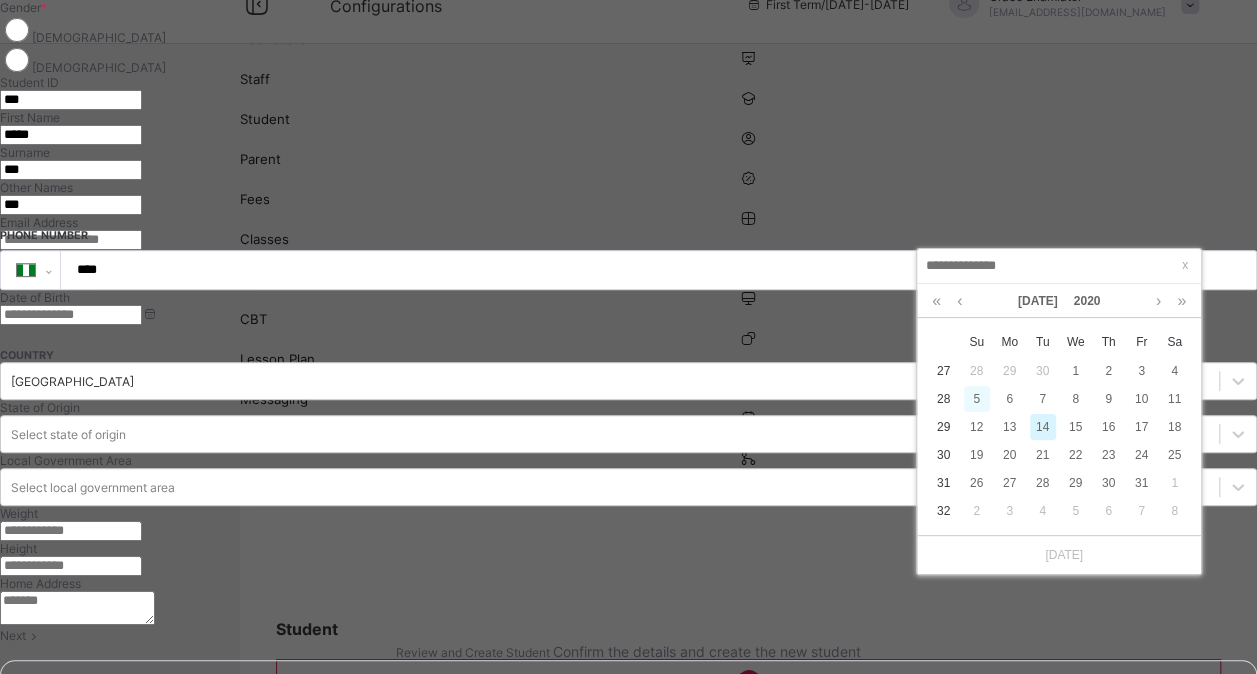 click on "5" at bounding box center [977, 399] 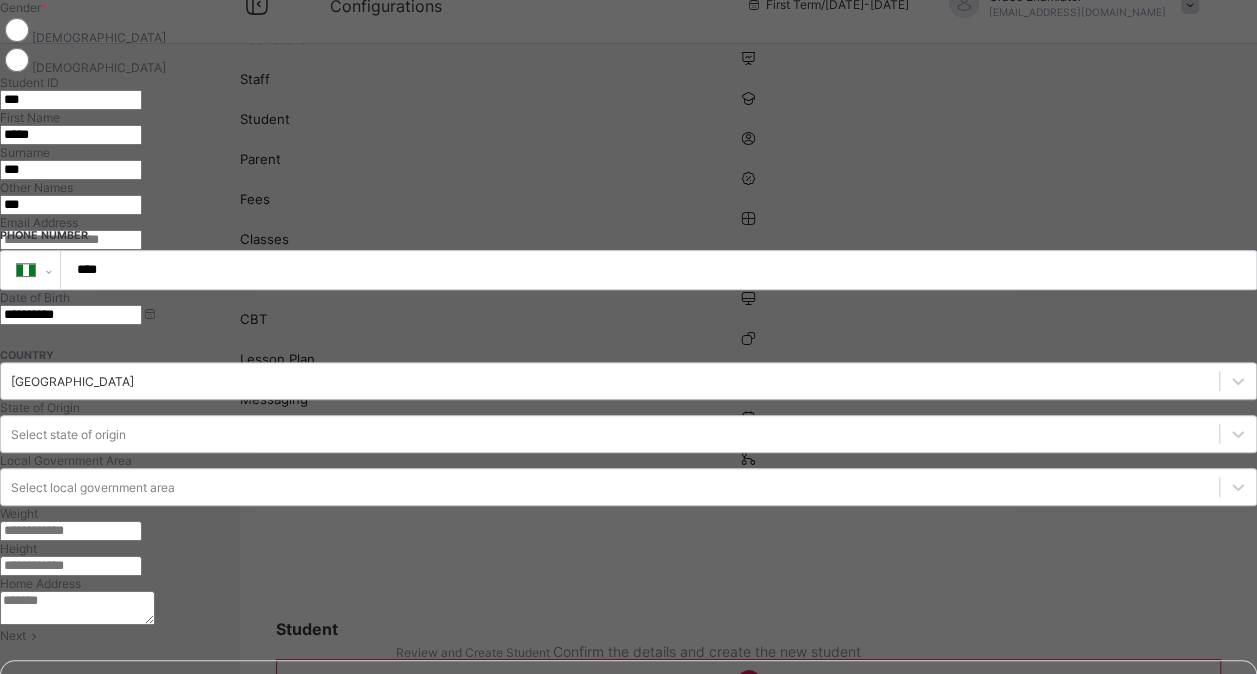 scroll, scrollTop: 403, scrollLeft: 0, axis: vertical 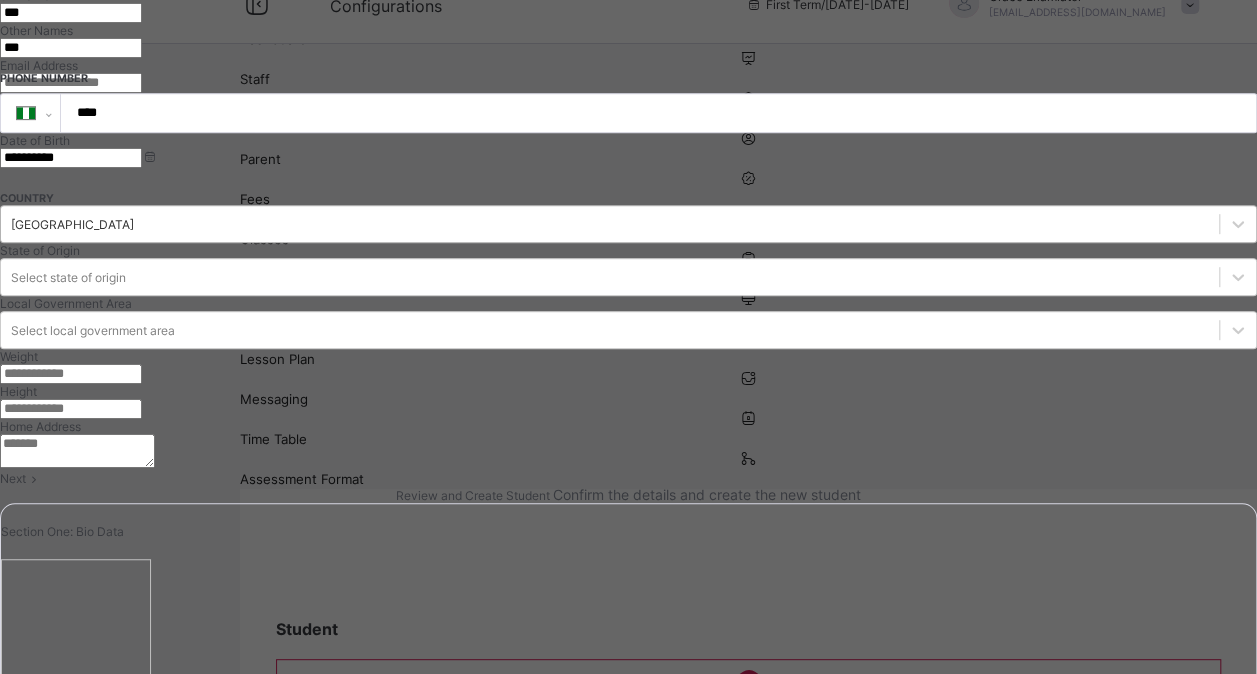 click on "[GEOGRAPHIC_DATA]" at bounding box center (628, 224) 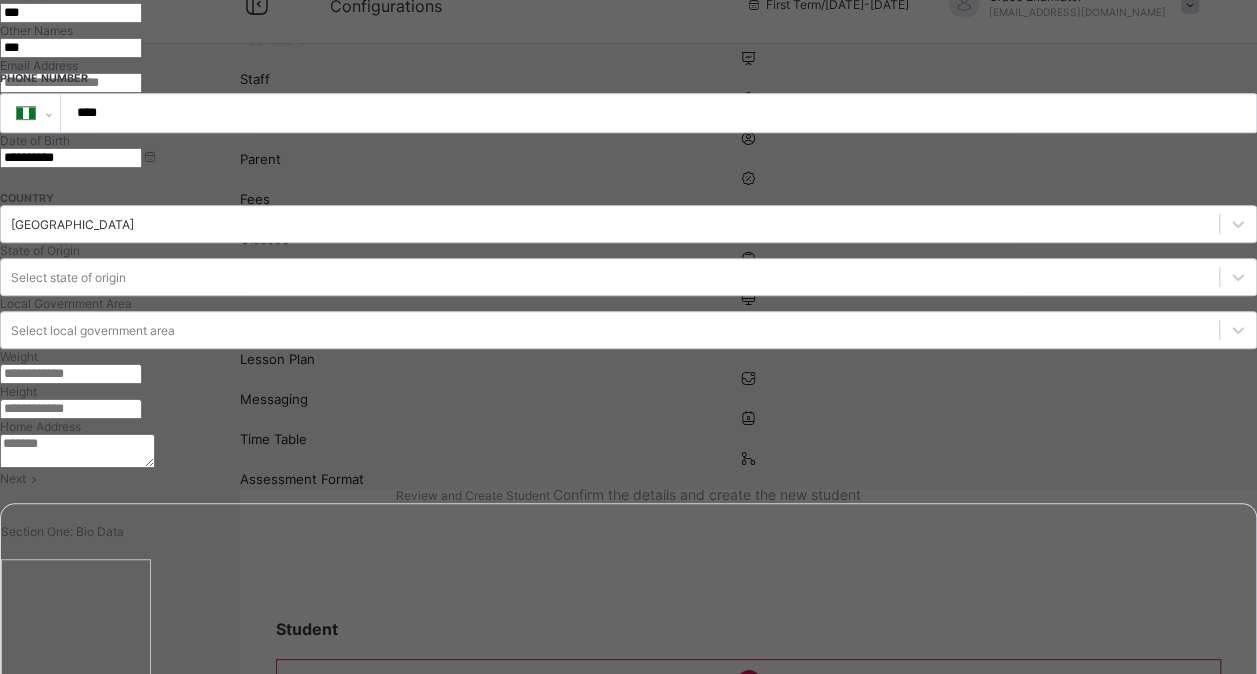 click on "**********" at bounding box center [628, 131] 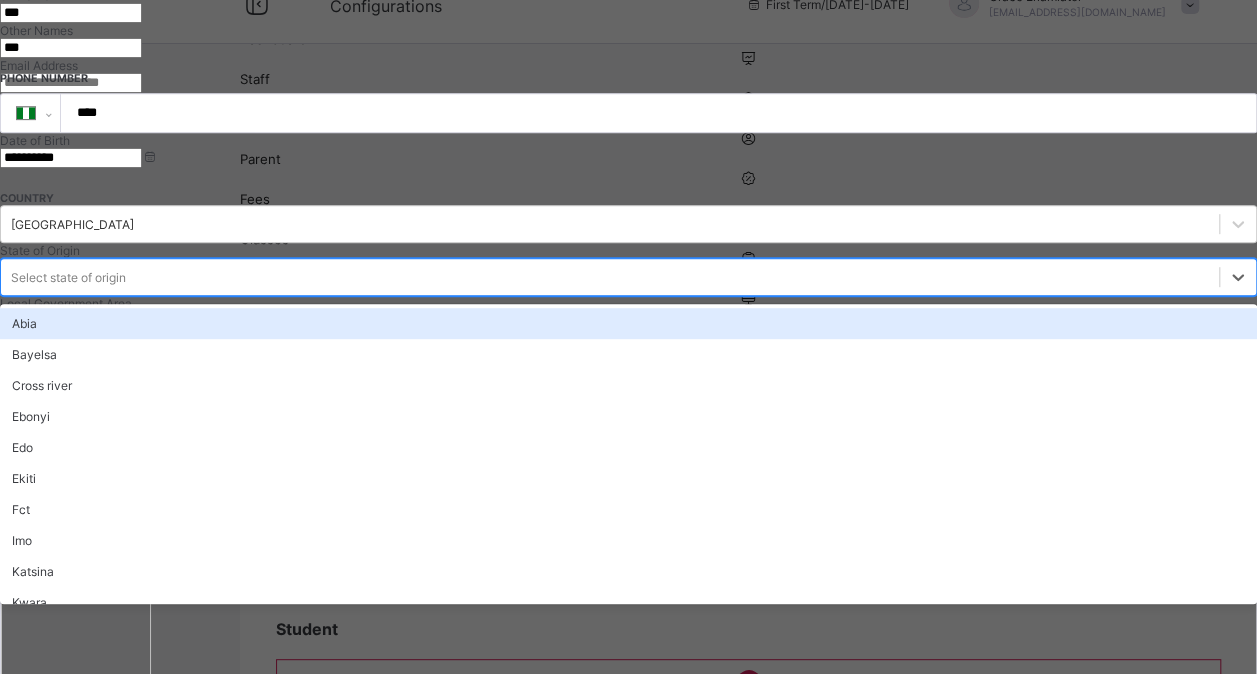 click on "Select state of origin" at bounding box center [68, 277] 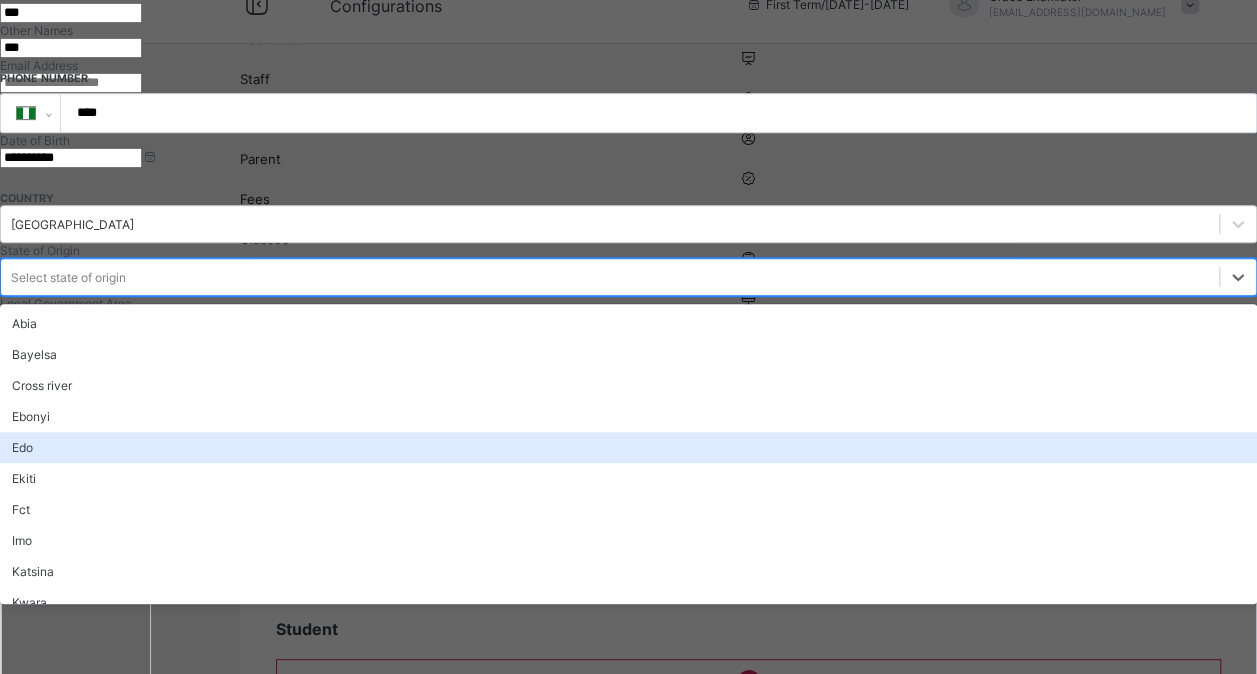 click on "Edo" at bounding box center [628, 447] 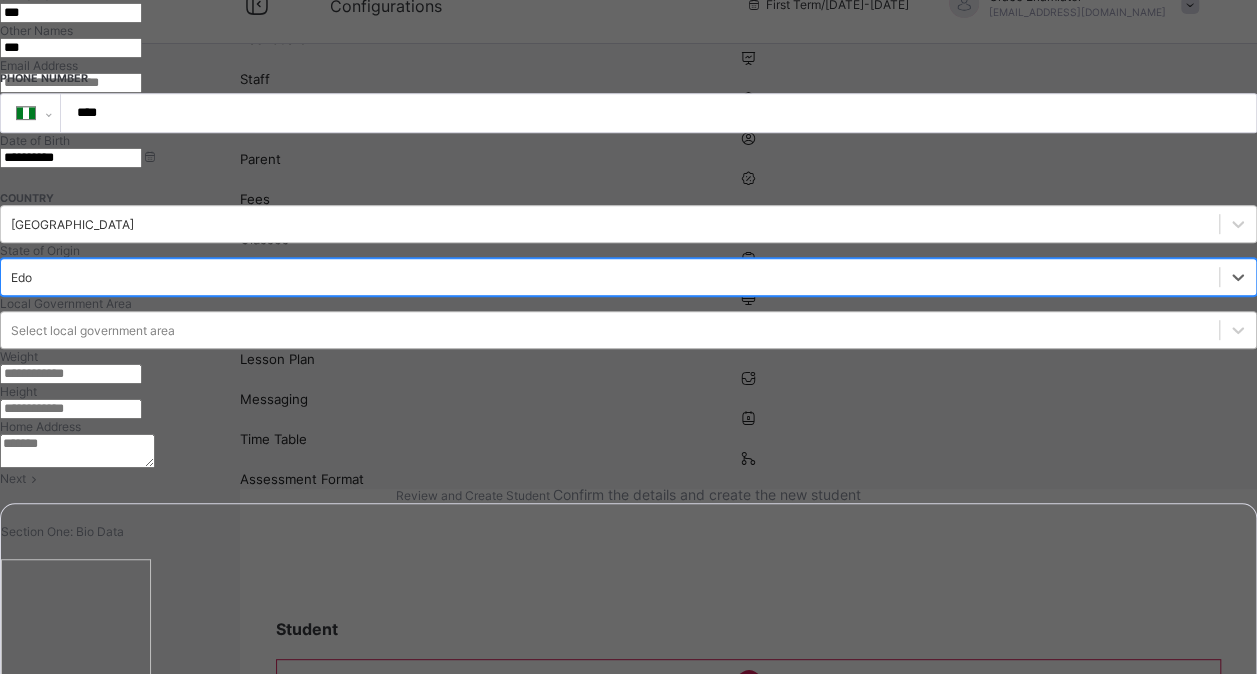 scroll, scrollTop: 496, scrollLeft: 0, axis: vertical 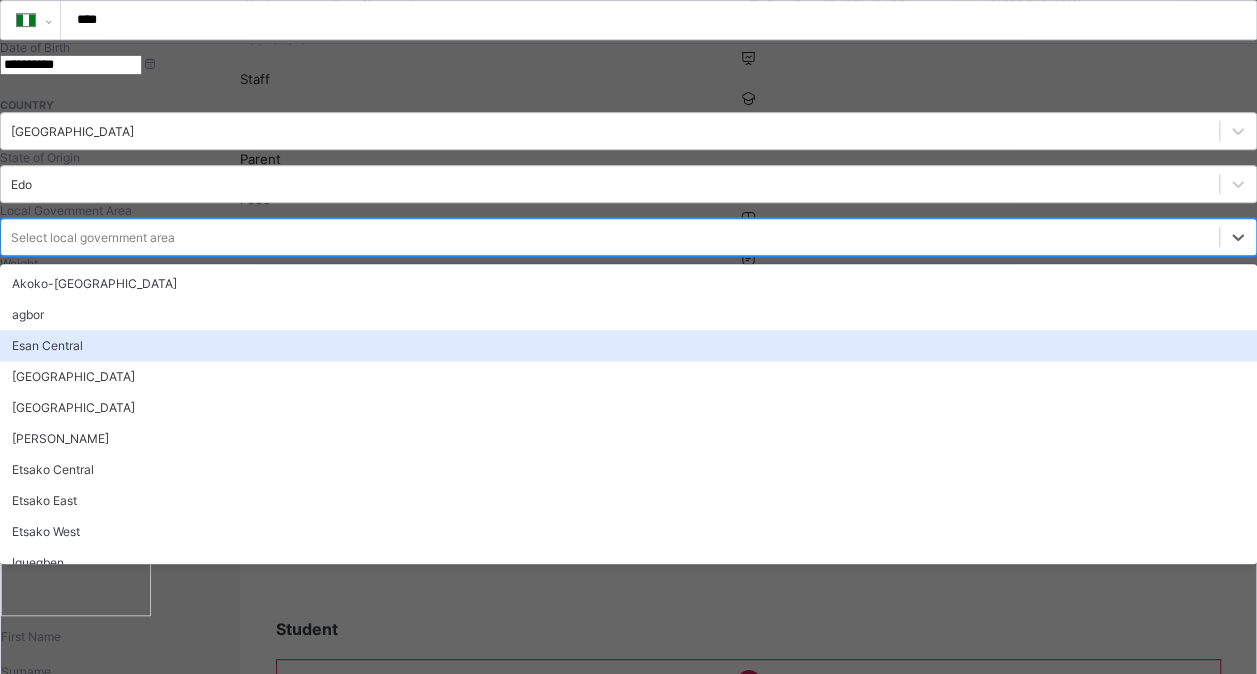 click on "option Esan Central focused, 3 of 18. 18 results available. Use Up and Down to choose options, press Enter to select the currently focused option, press Escape to exit the menu, press Tab to select the option and exit the menu. Select local government area Akoko-Edo agbor Esan Central Esan North East Esan South East Esan West Etsako Central Etsako East Etsako West Iguegben Ikpoba Okha Oredo Orhionmwon Ovia North East Ovia South West Owan East Owan West Ohunmwonde" at bounding box center [628, 237] 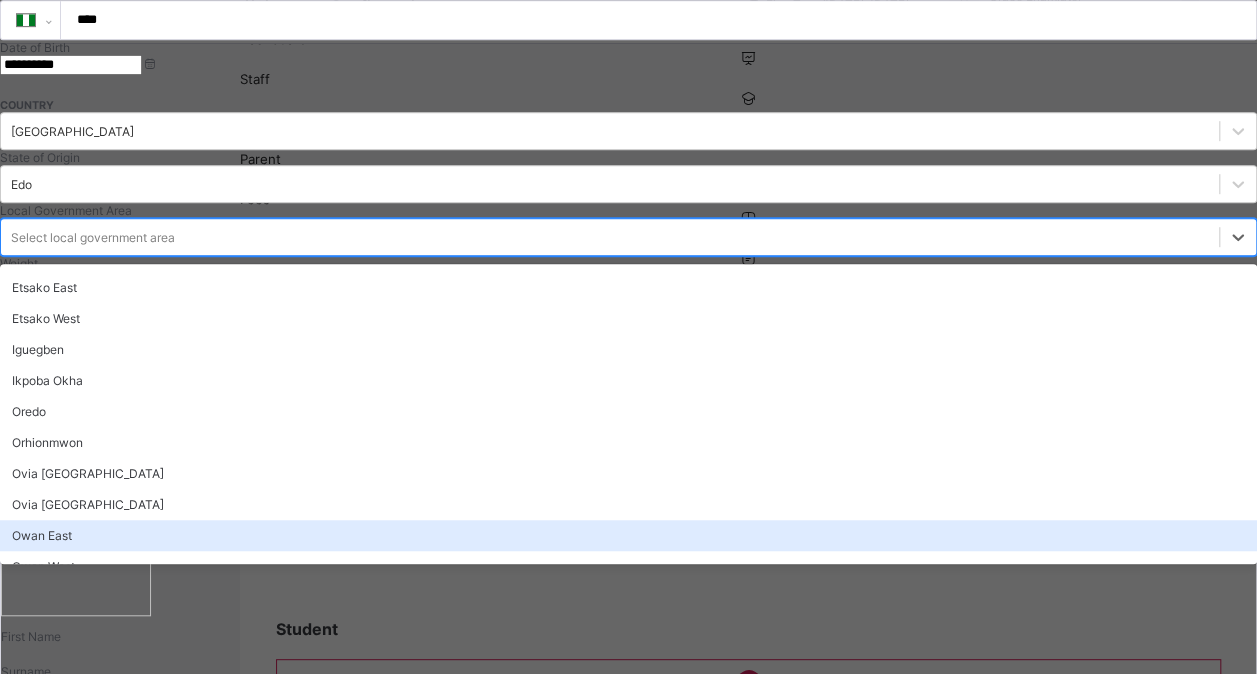 scroll, scrollTop: 214, scrollLeft: 0, axis: vertical 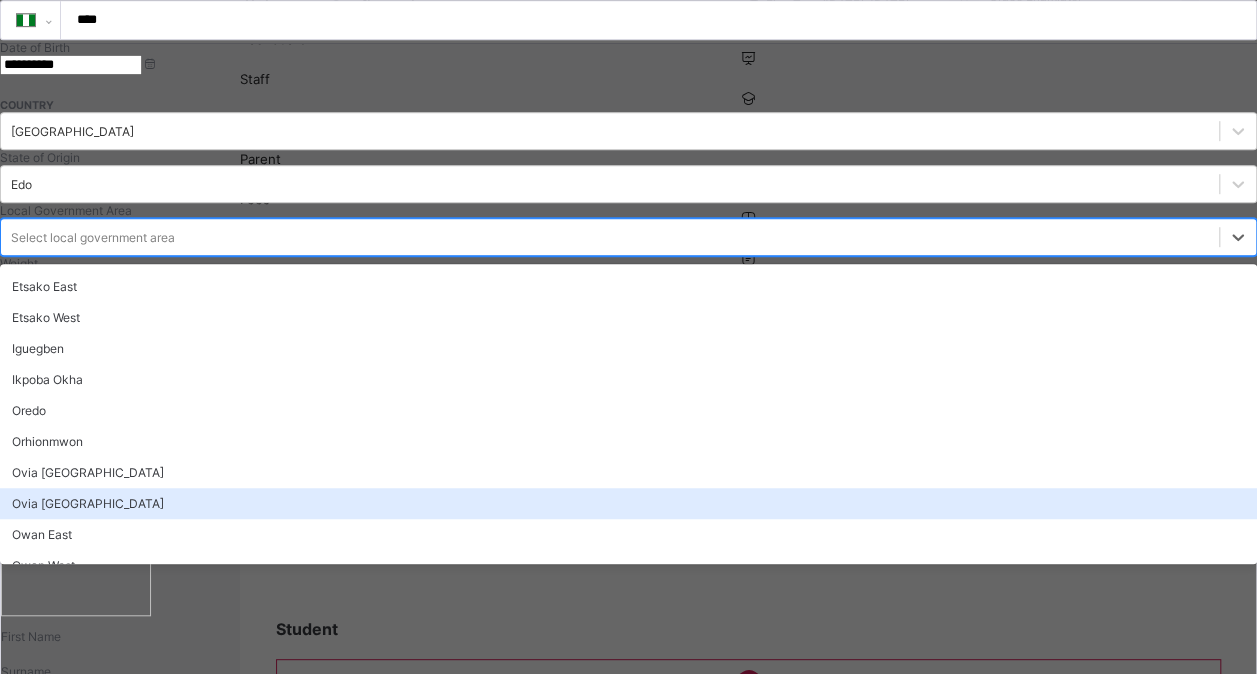 click on "Ovia [GEOGRAPHIC_DATA]" at bounding box center (628, 503) 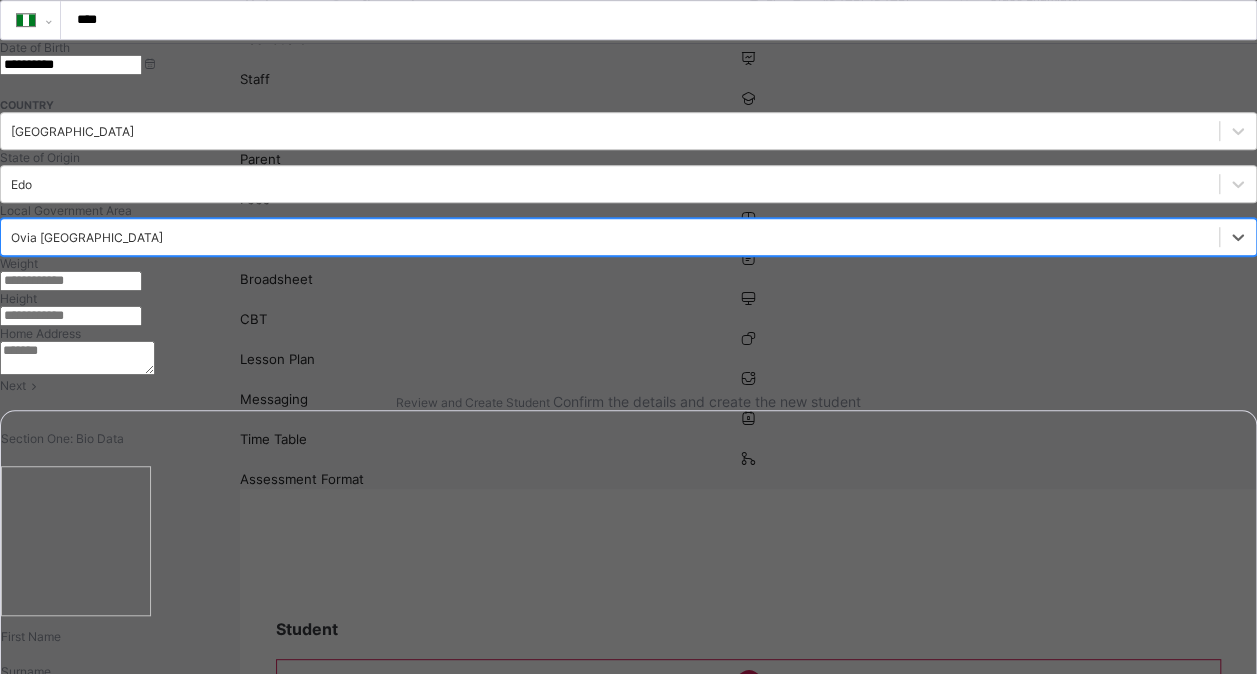 click at bounding box center (71, 281) 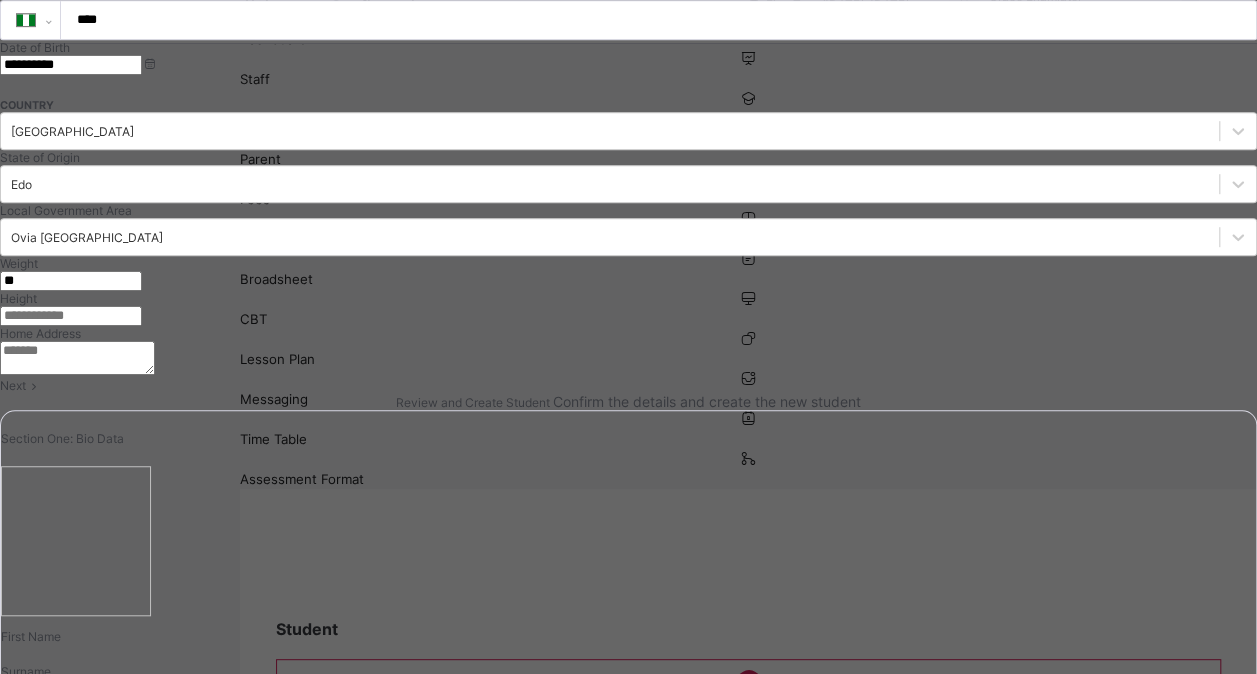 type on "*" 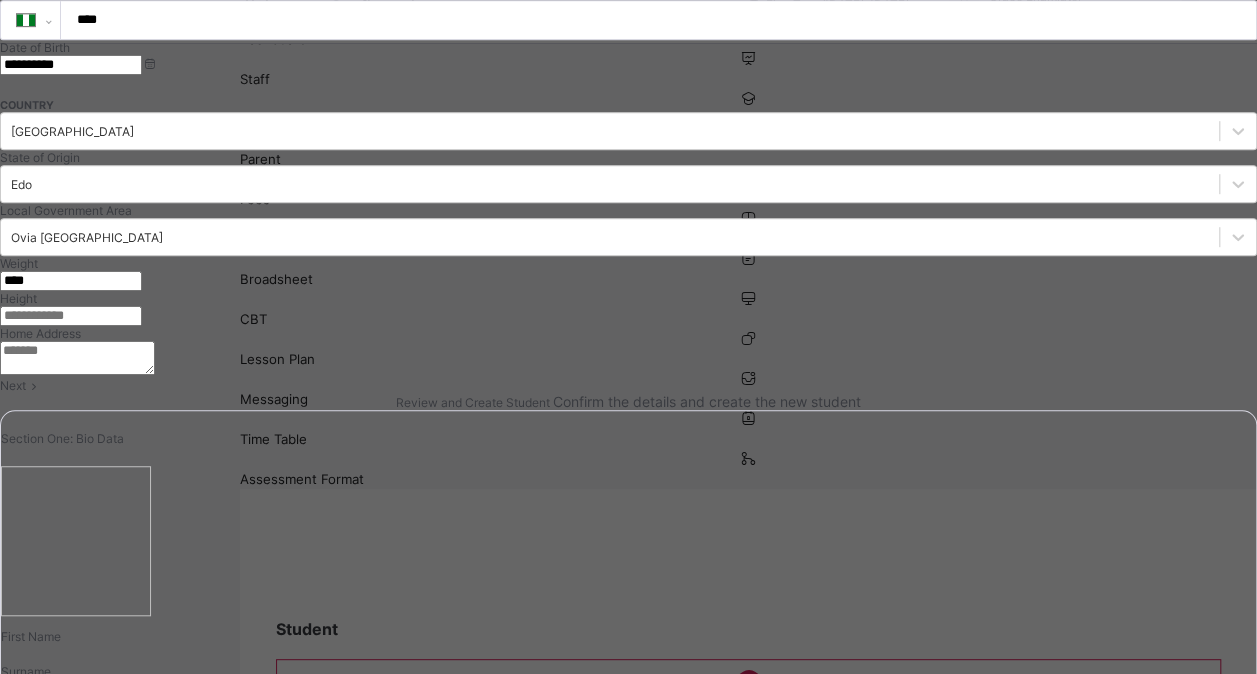 type on "****" 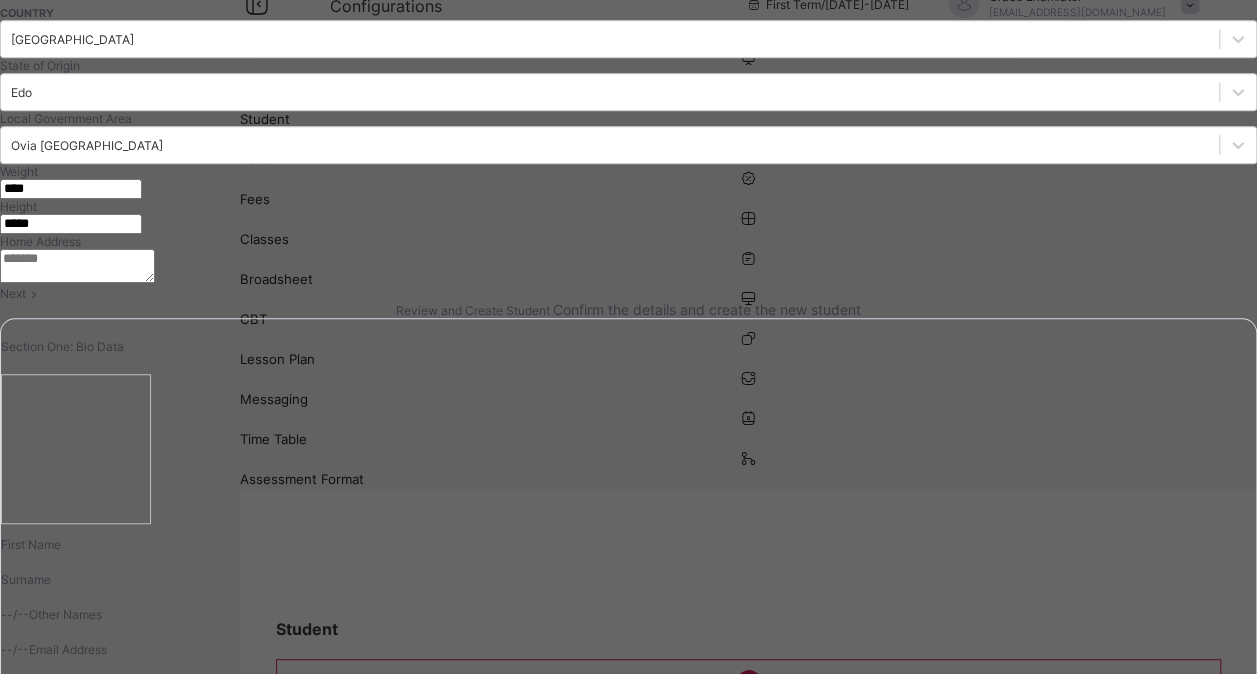 scroll, scrollTop: 588, scrollLeft: 0, axis: vertical 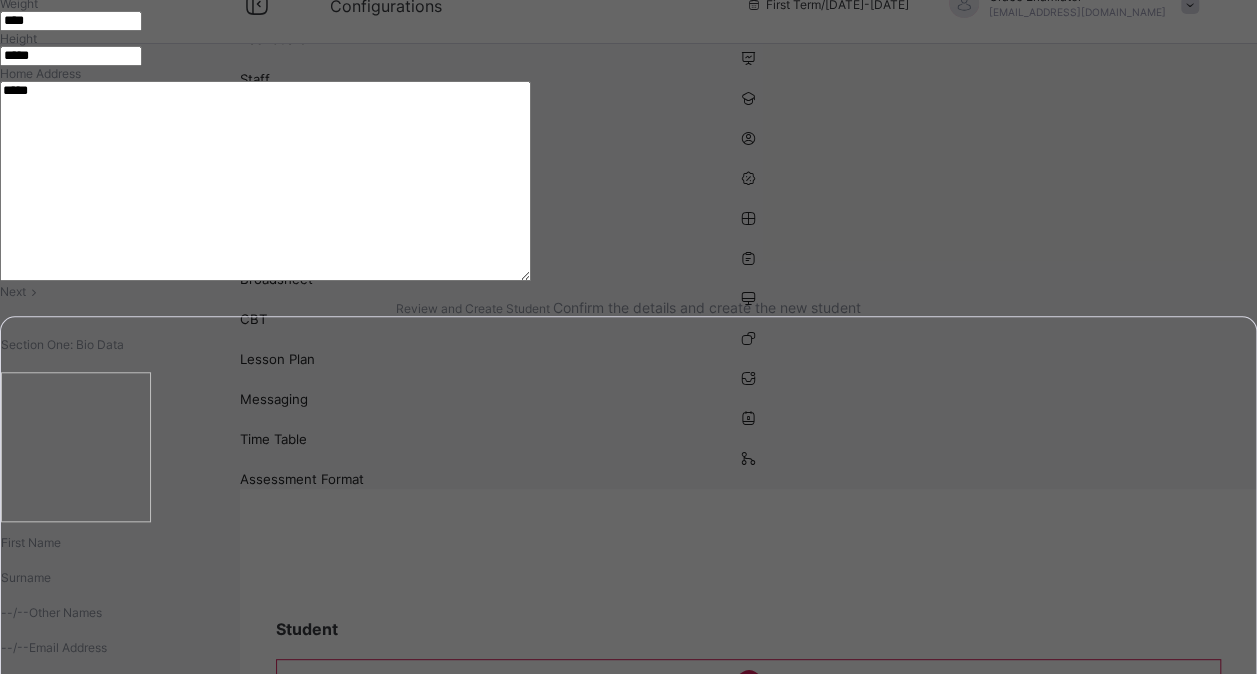 type on "*****" 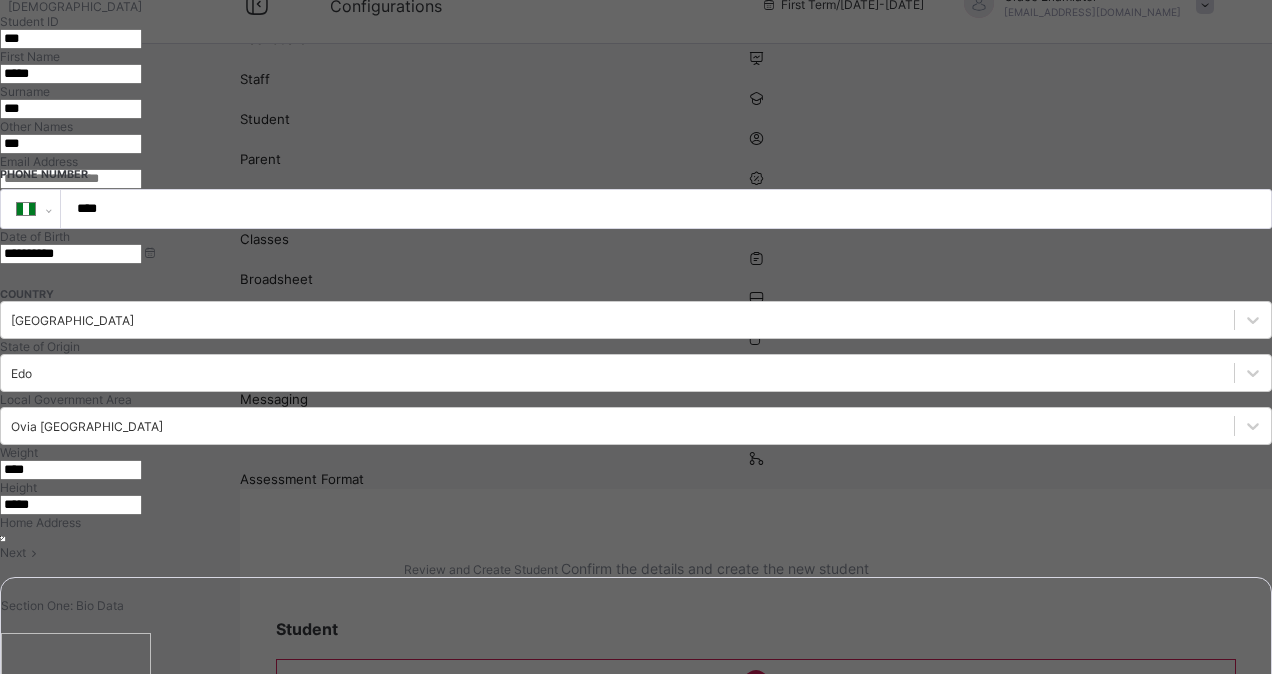 scroll, scrollTop: 280, scrollLeft: 0, axis: vertical 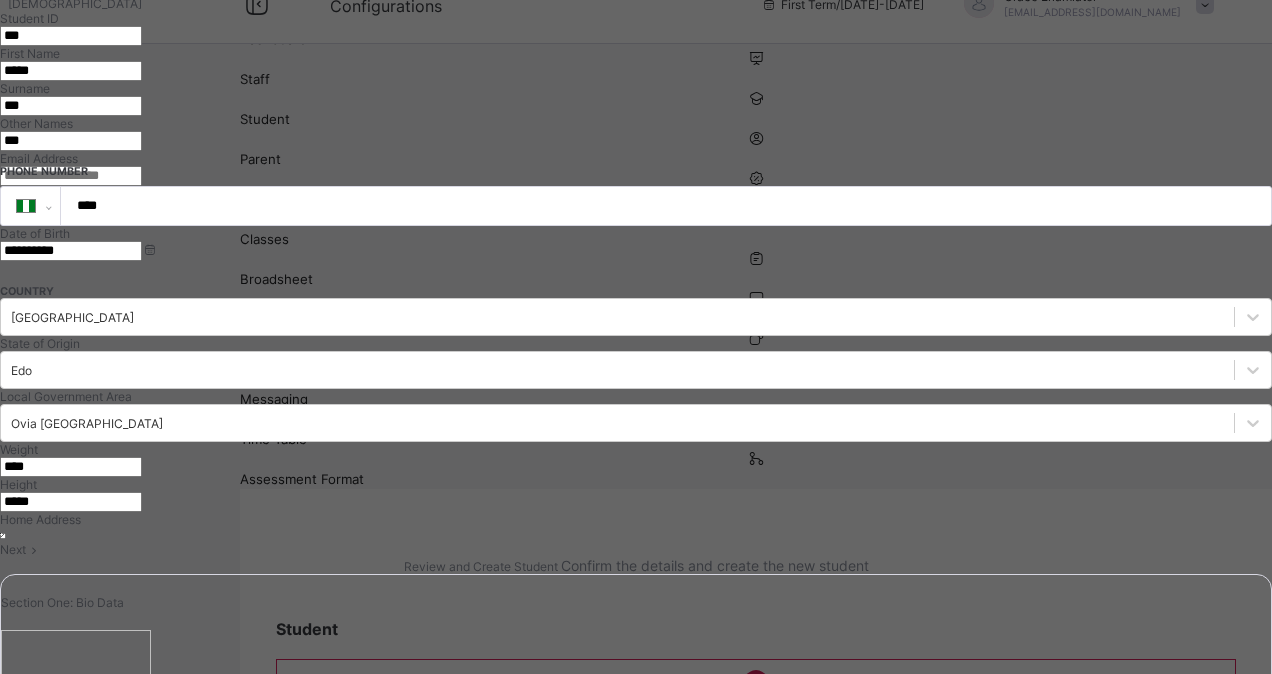 click on "Save and Create another" at bounding box center [70, 1307] 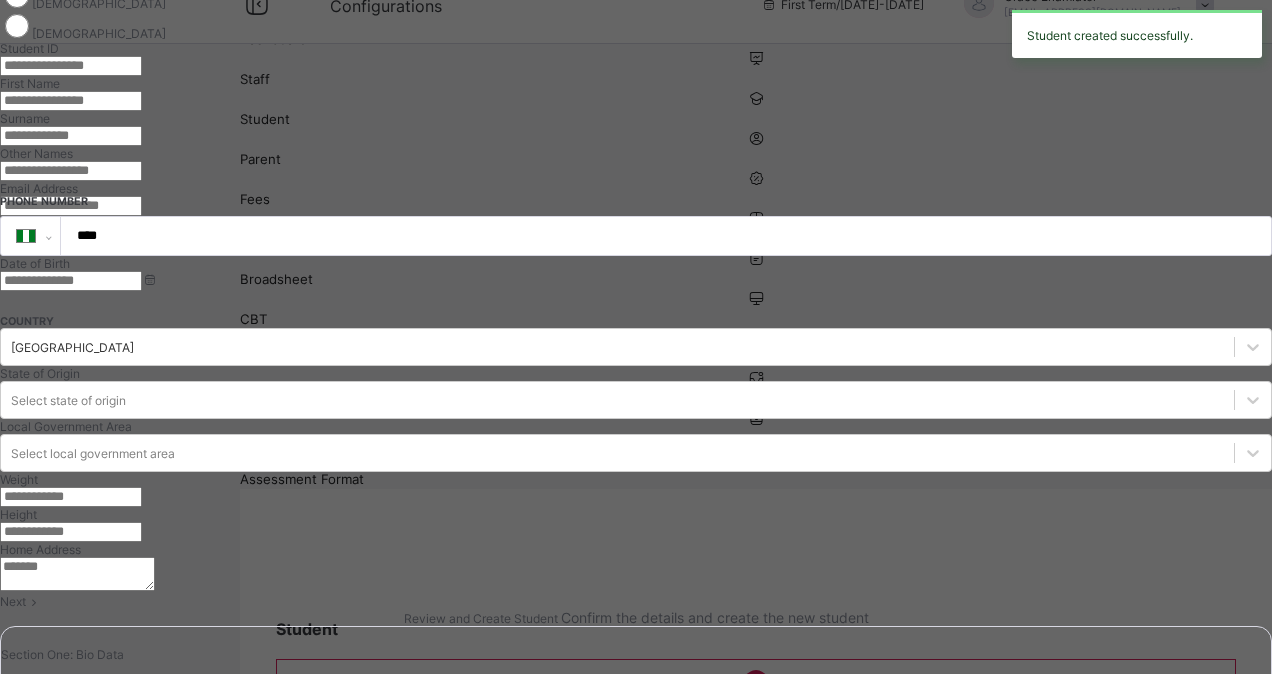 click at bounding box center [71, 66] 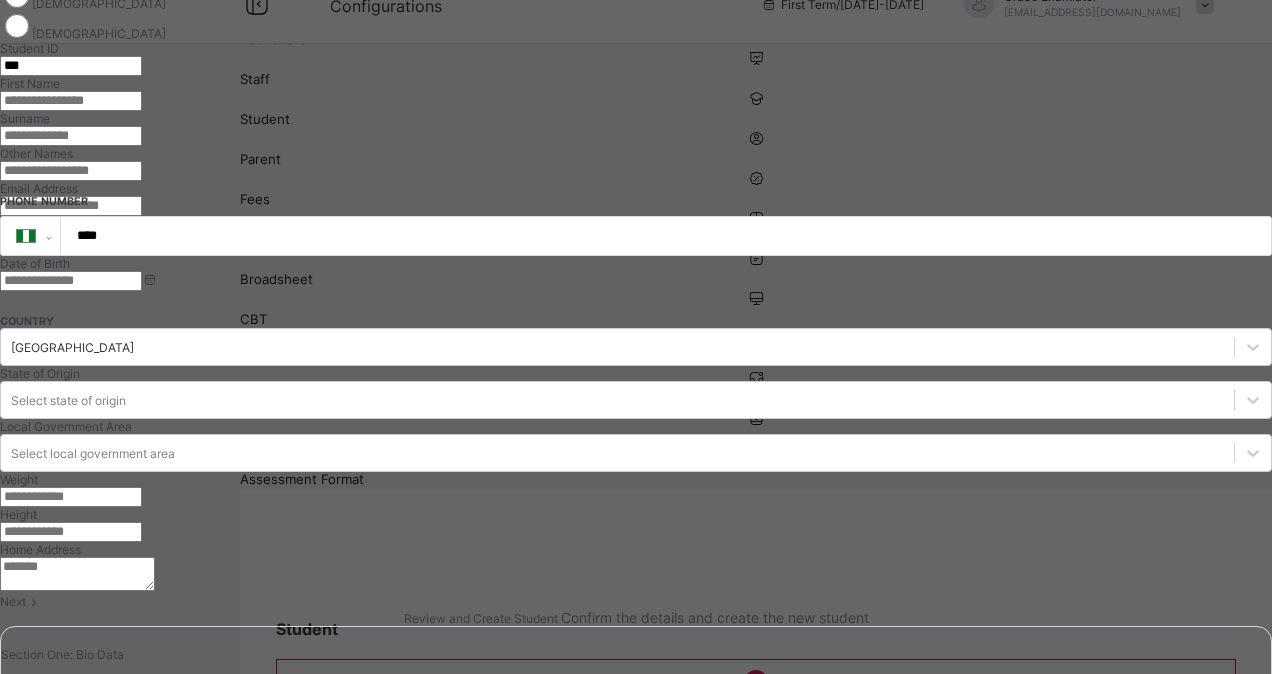 type on "***" 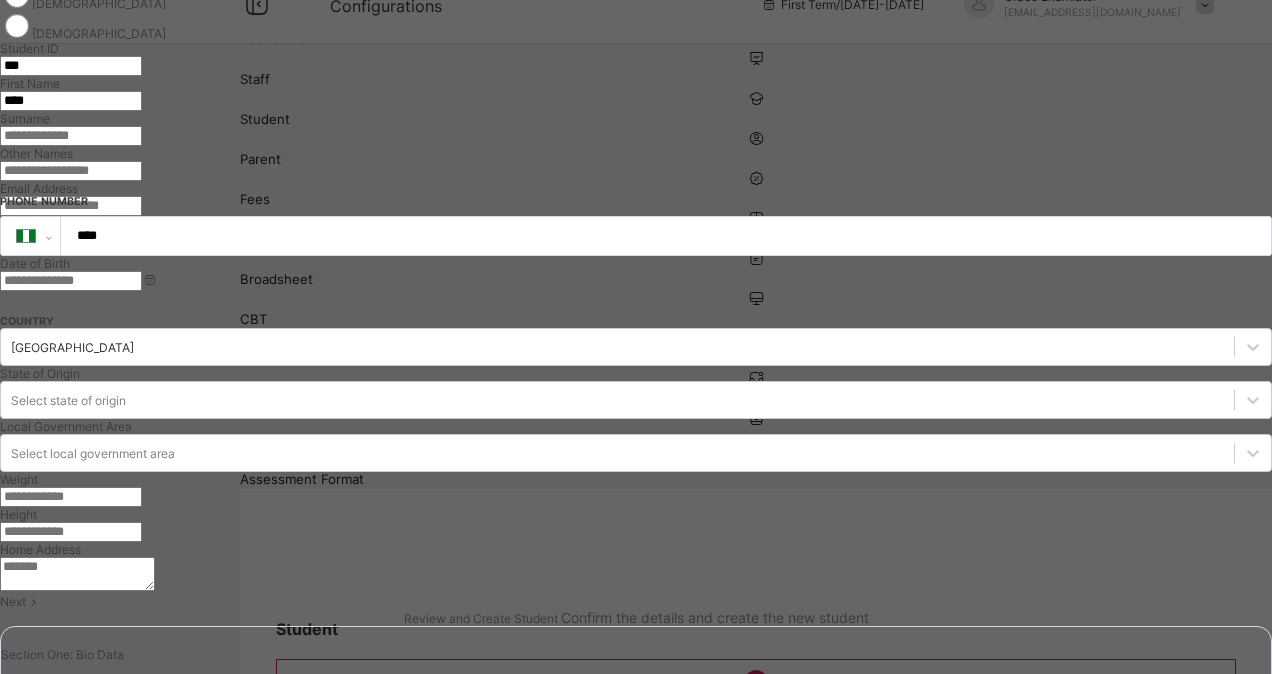 type on "****" 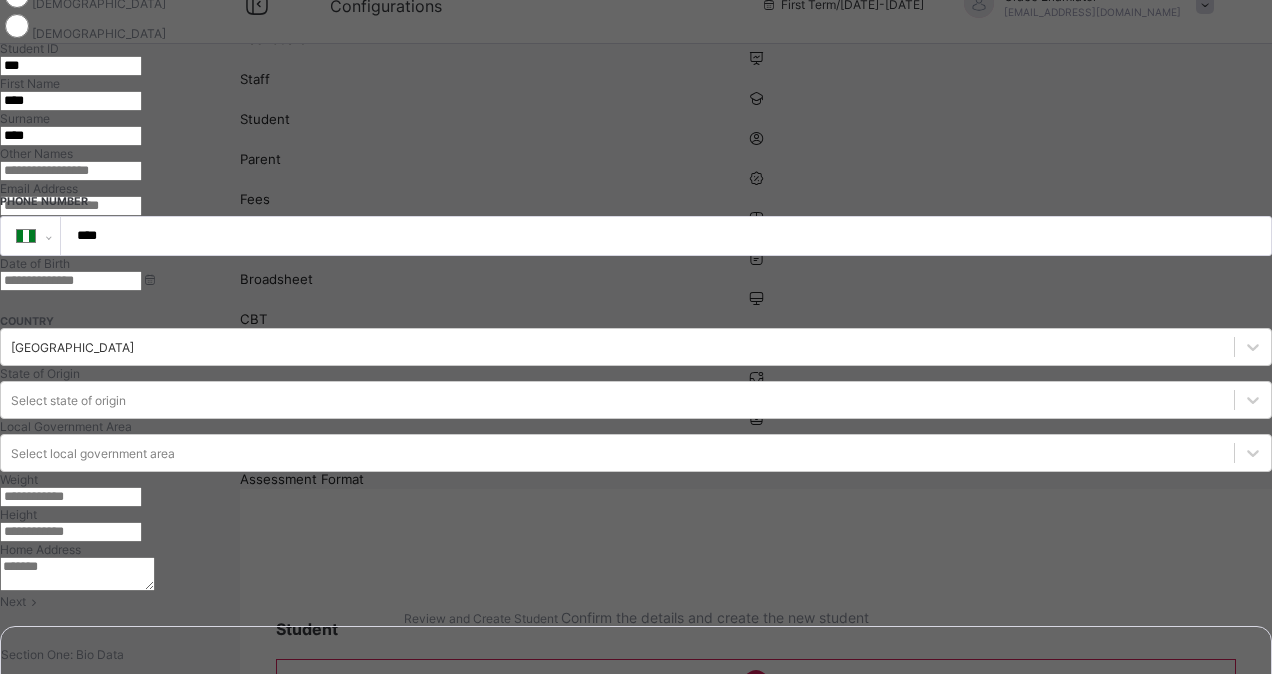 type on "****" 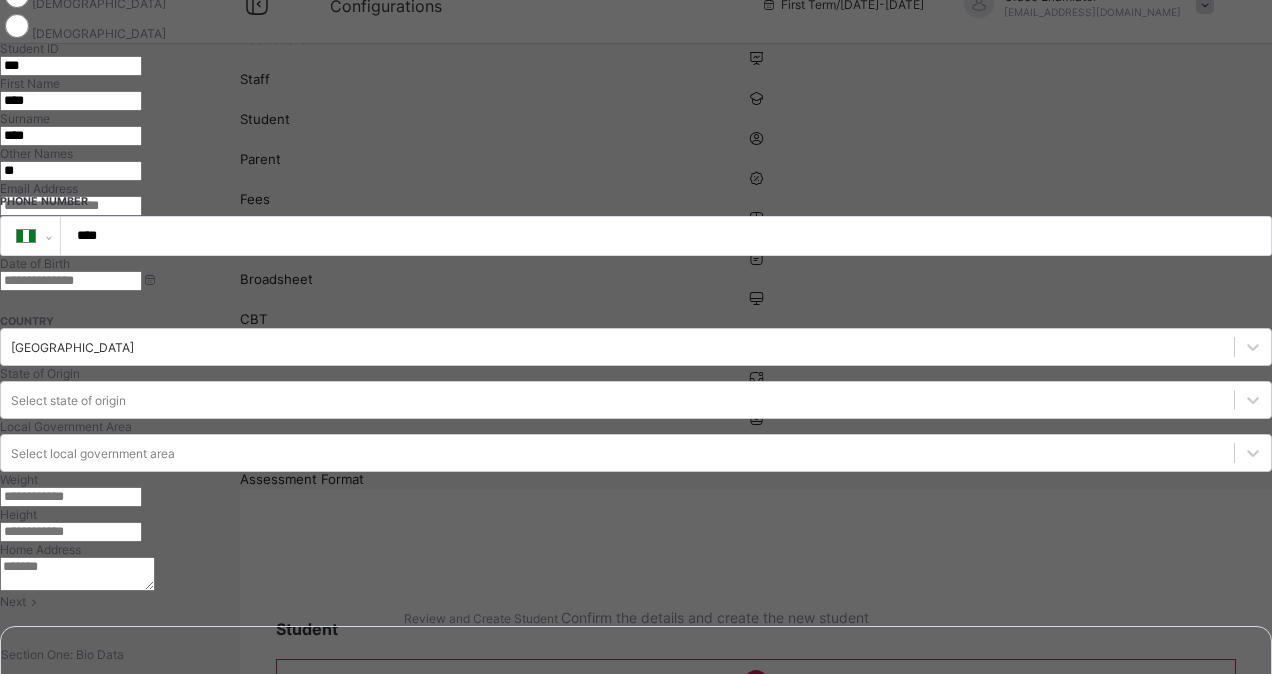 type on "*" 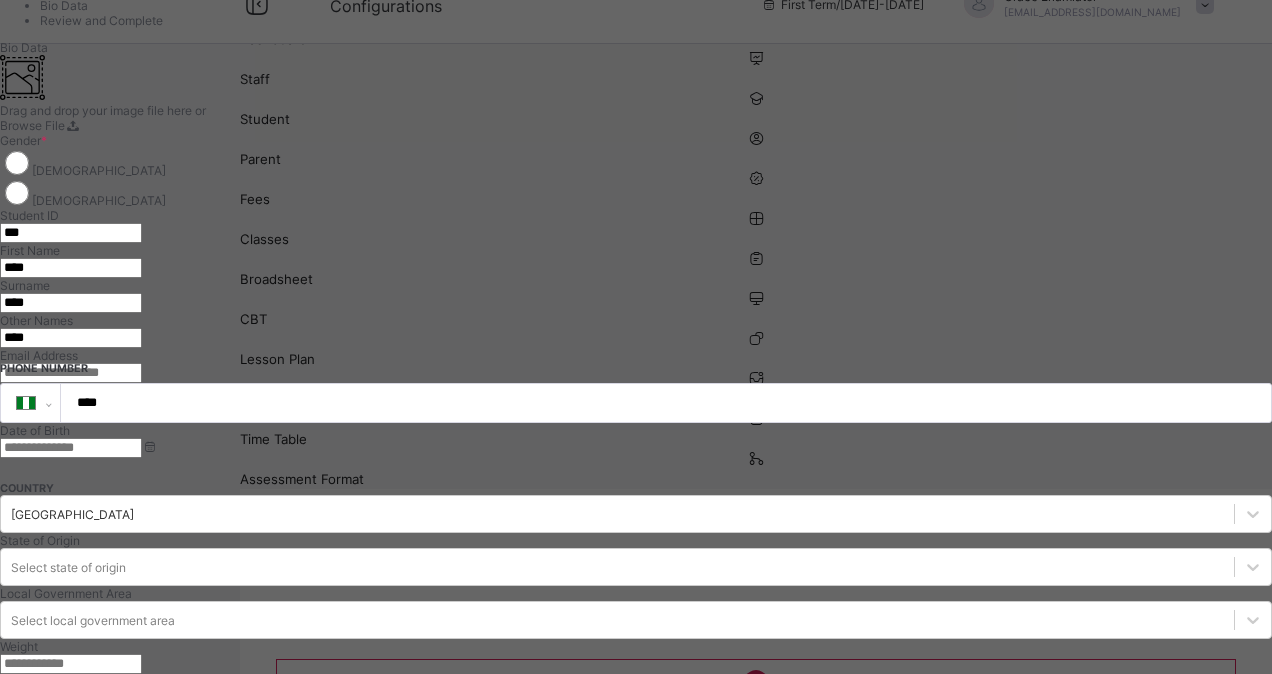 scroll, scrollTop: 102, scrollLeft: 0, axis: vertical 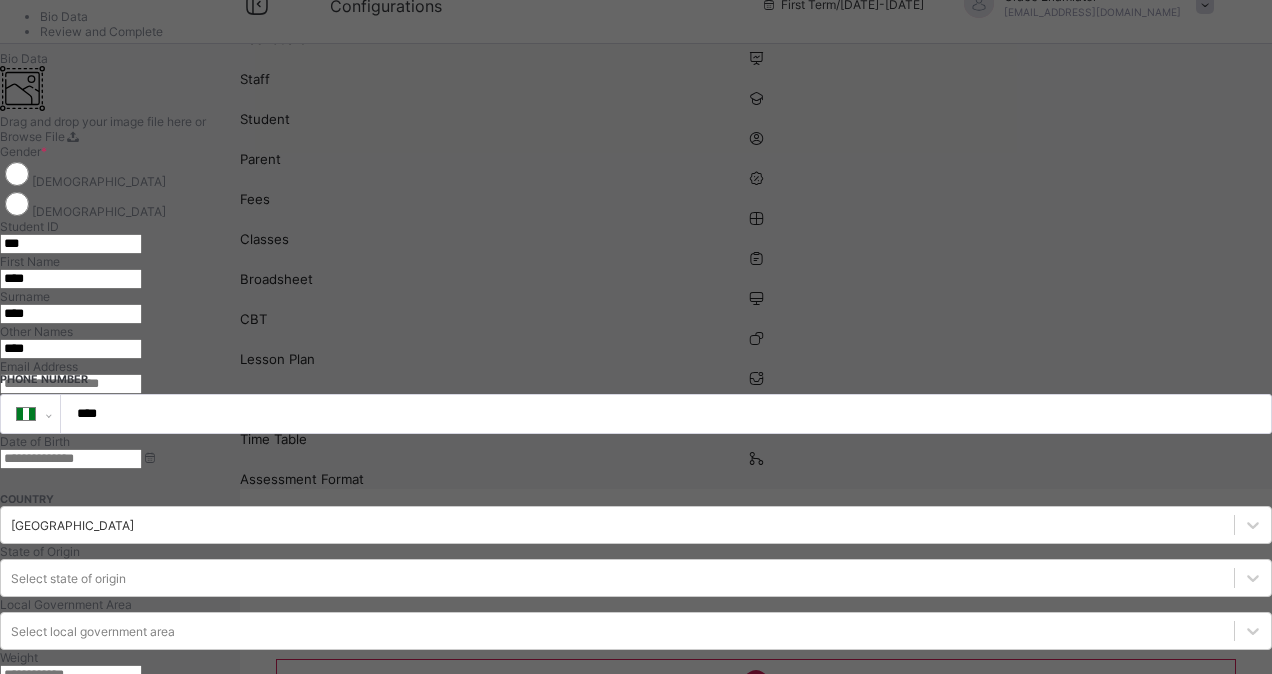 type on "****" 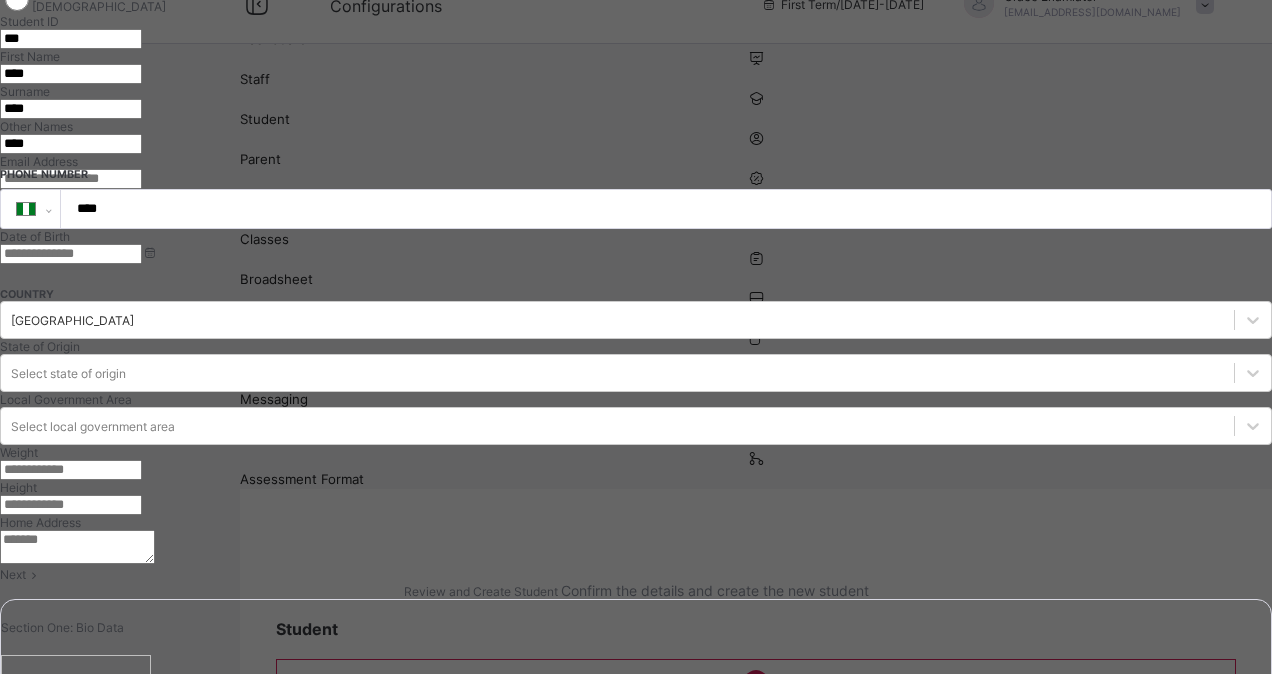 scroll, scrollTop: 324, scrollLeft: 0, axis: vertical 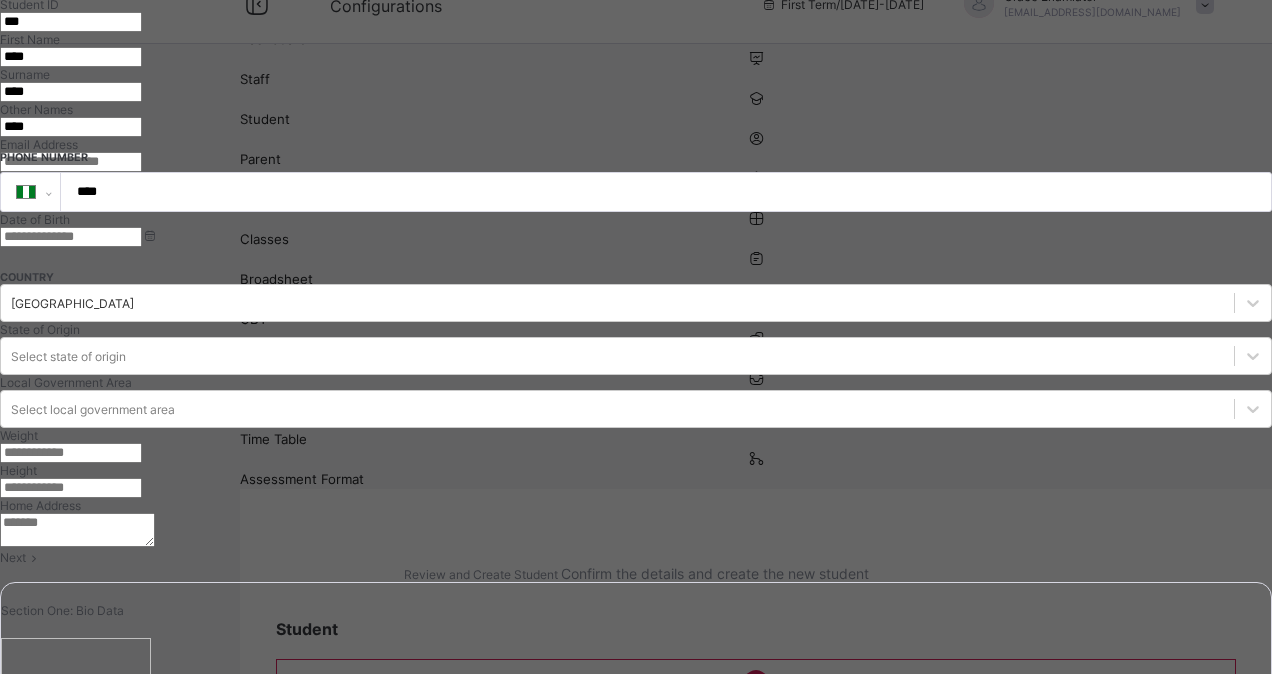 click at bounding box center [71, 237] 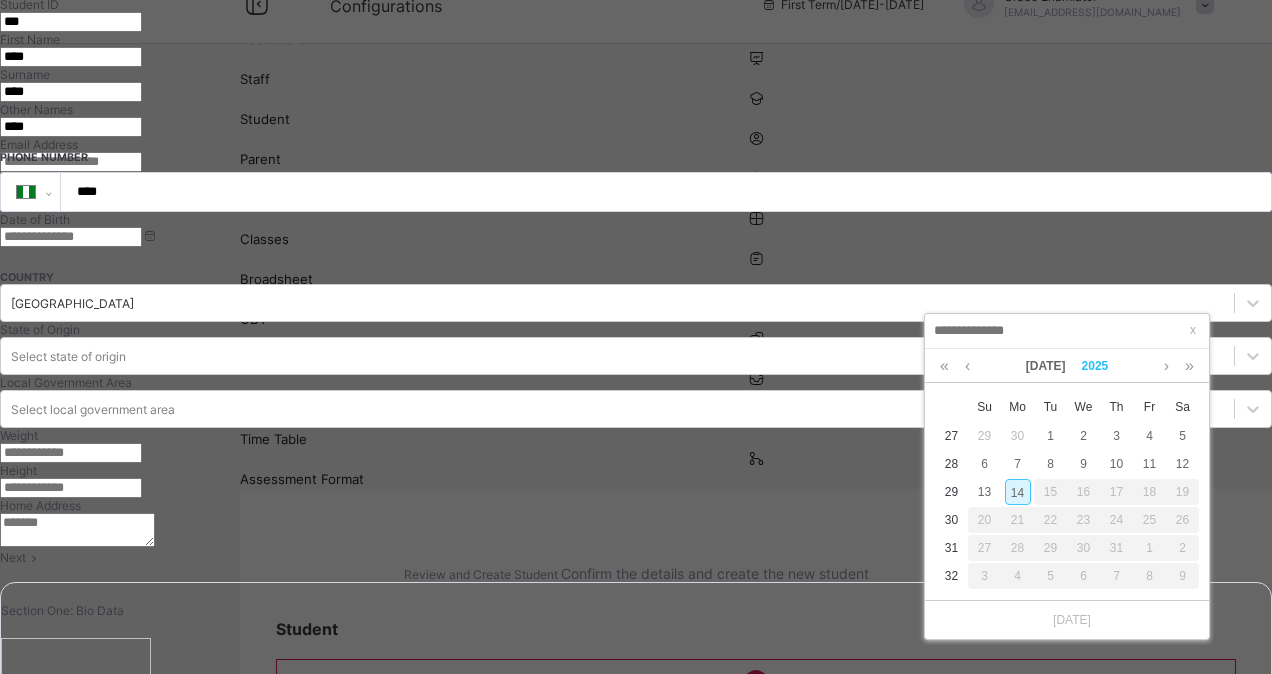 click on "2025" at bounding box center [1095, 366] 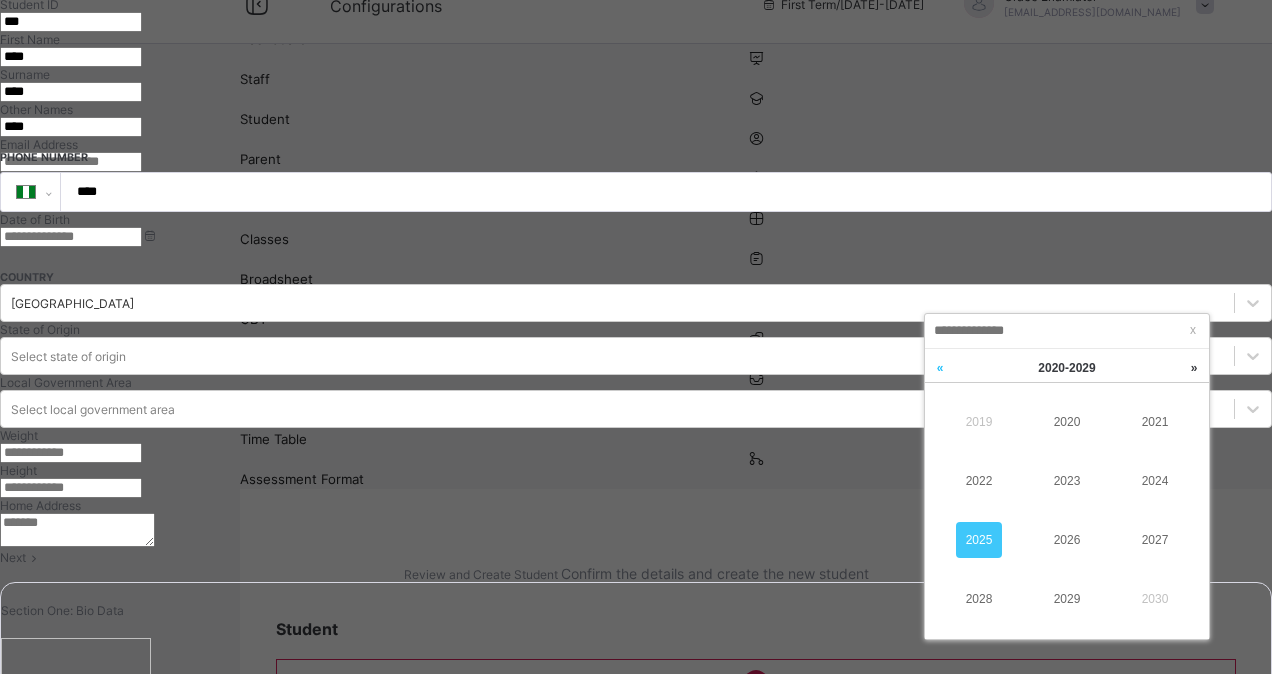 click at bounding box center [940, 368] 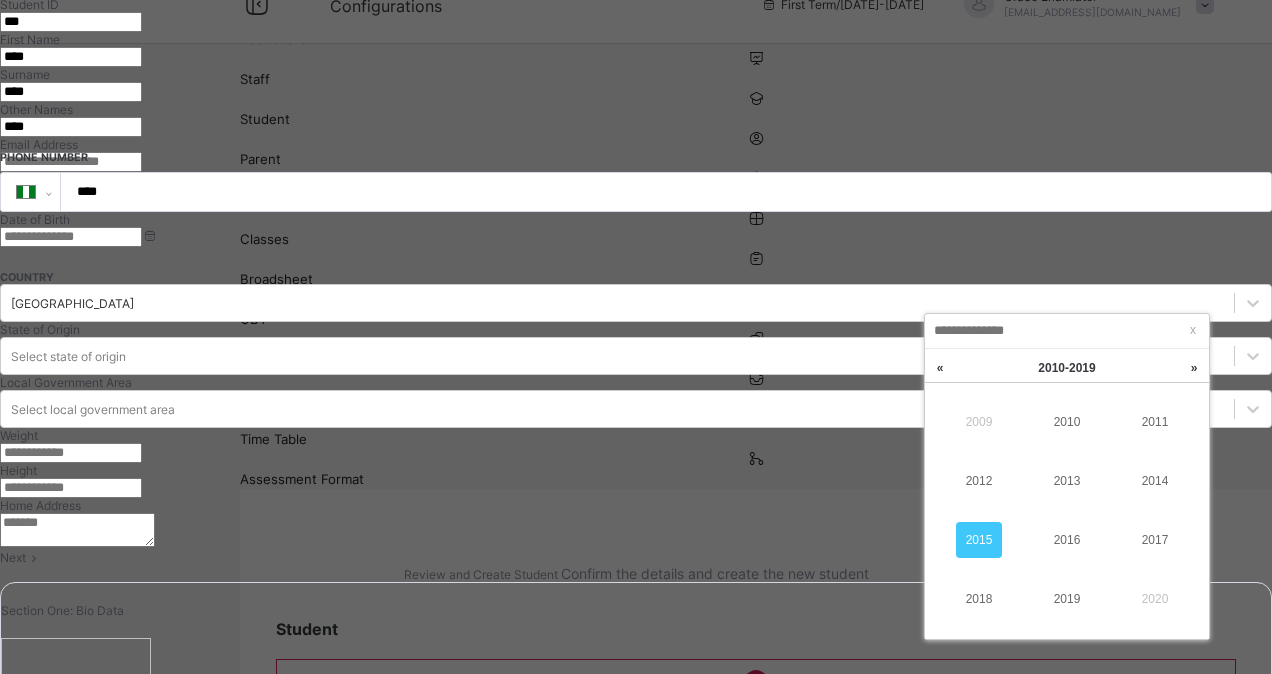 click on "2015" at bounding box center [979, 540] 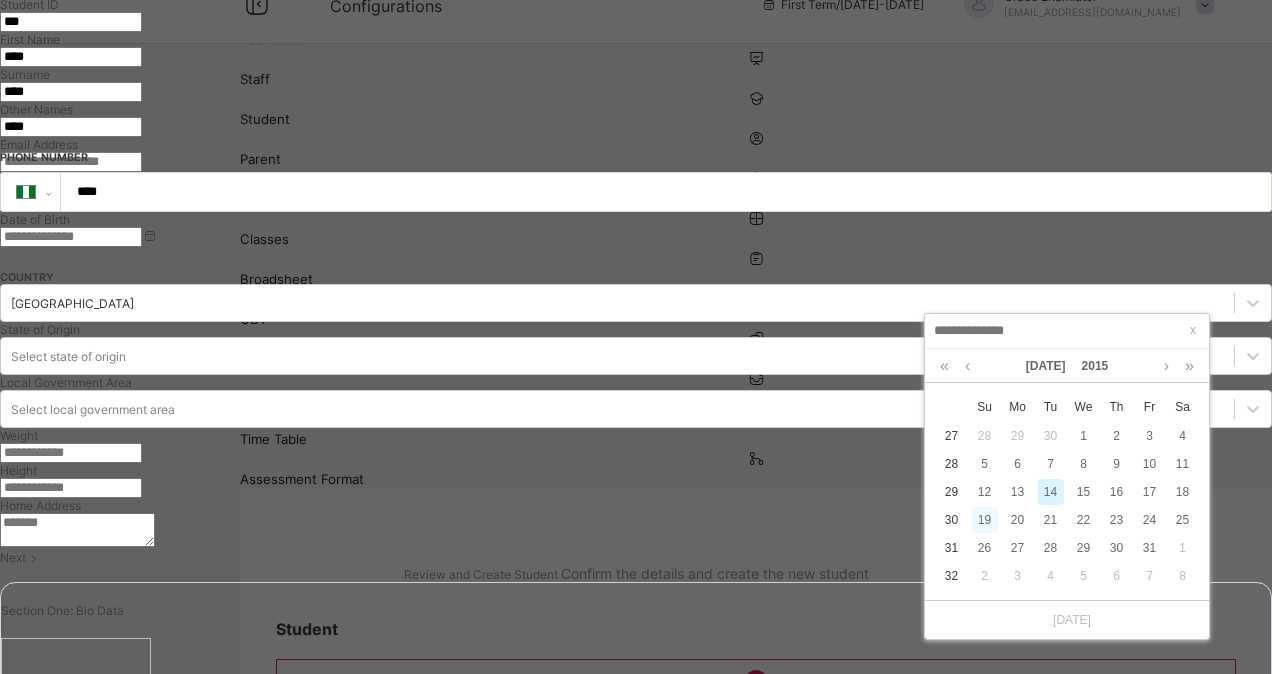 click on "19" at bounding box center (985, 520) 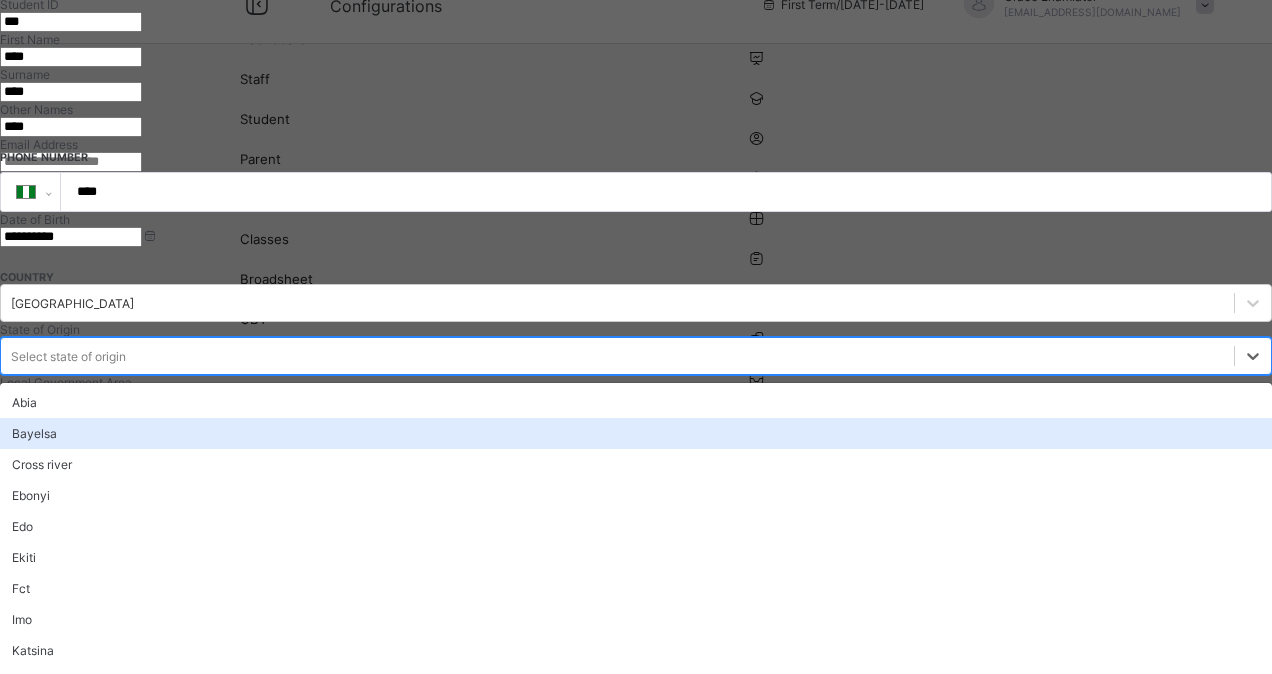 scroll, scrollTop: 404, scrollLeft: 0, axis: vertical 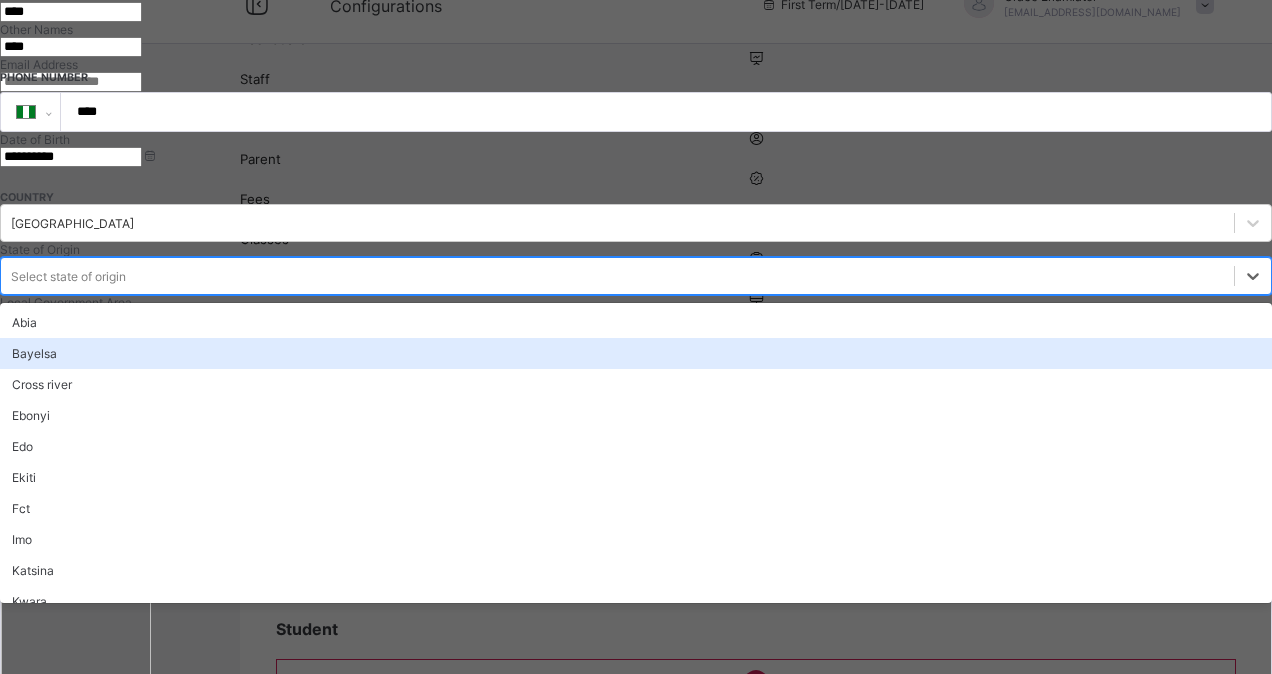 click on "option Bayelsa focused, 2 of 37. 37 results available. Use Up and Down to choose options, press Enter to select the currently focused option, press Escape to exit the menu, press Tab to select the option and exit the menu. Select state of origin Abia Bayelsa Cross river Ebonyi Edo Ekiti Fct Imo Katsina Kwara Ogun Osun Oyo Sokoto Gombe Jigawa Nassarawa Ondo Zamfara Akwa ibom Anambra Kebbi Kaduna Kano Adamawa Enugu Lagos Bauchi Benue Borno Delta Kogi Niger Plateau Rivers Taraba Yobe" at bounding box center [636, 276] 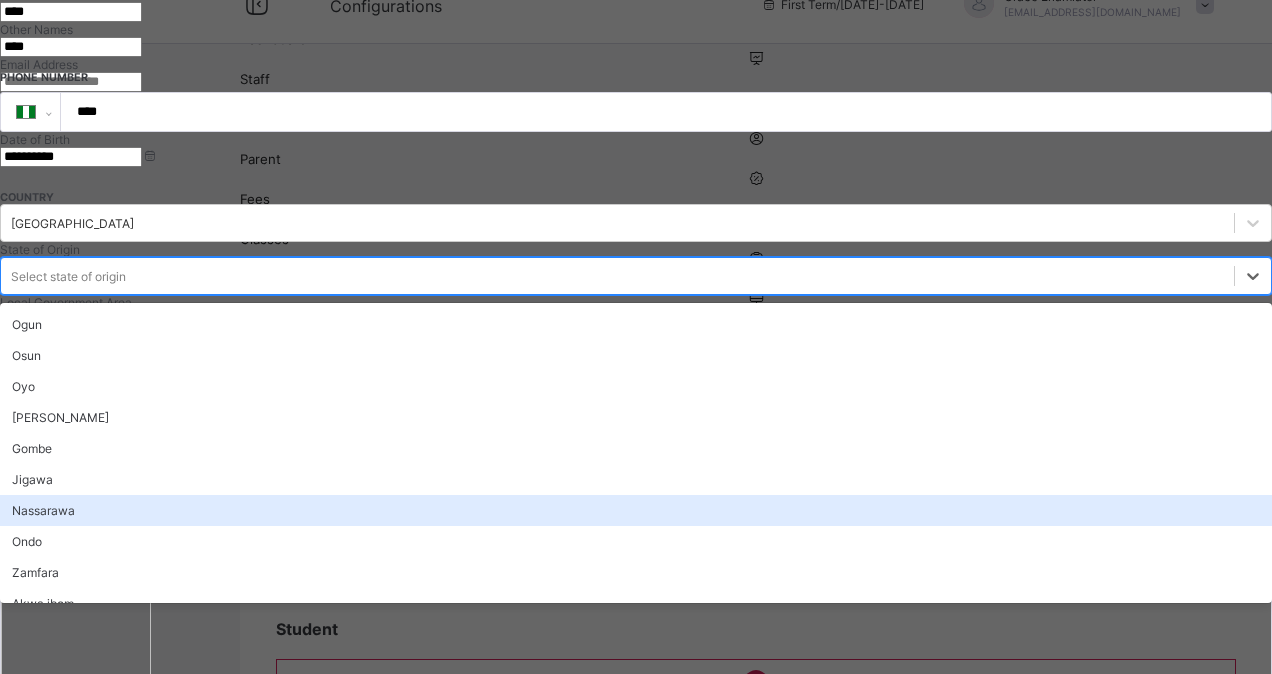 scroll, scrollTop: 307, scrollLeft: 0, axis: vertical 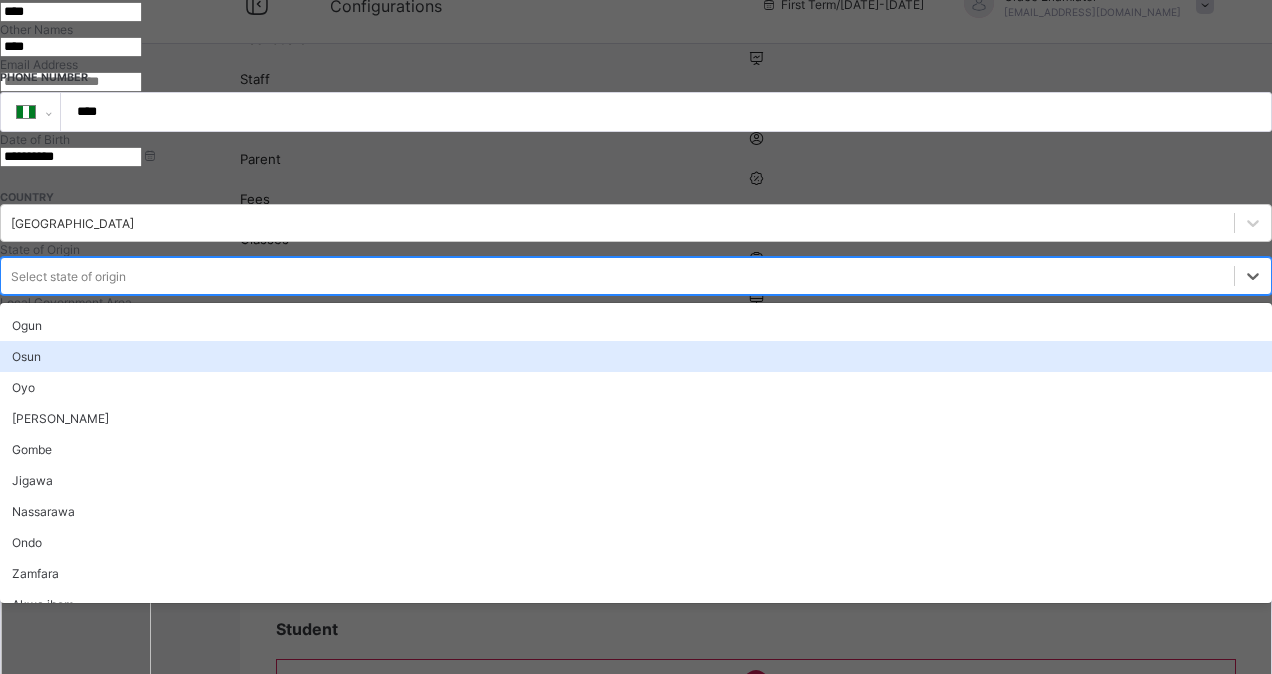 click on "Osun" at bounding box center (636, 356) 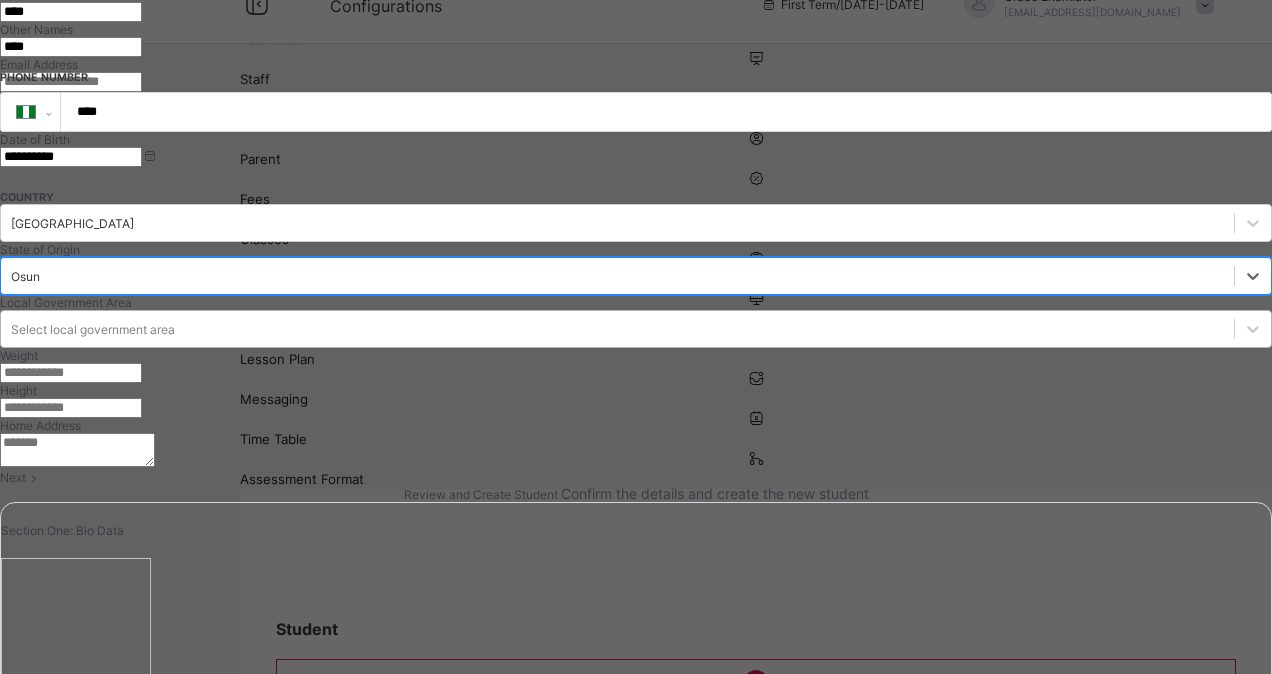 scroll, scrollTop: 496, scrollLeft: 0, axis: vertical 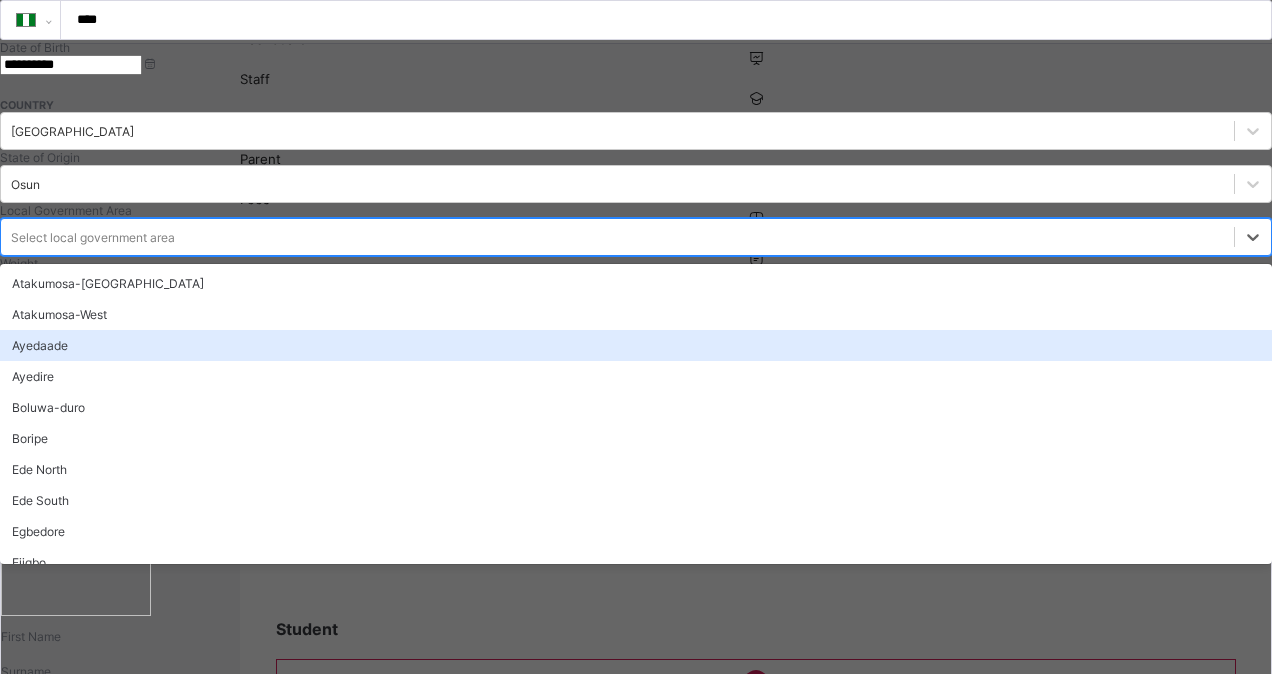 click on "option Ayedaade focused, 3 of 30. 30 results available. Use Up and Down to choose options, press Enter to select the currently focused option, press Escape to exit the menu, press Tab to select the option and exit the menu. Select local government area Atakumosa-East Atakumosa-West Ayedaade Ayedire Boluwa-duro Boripe Ede North Ede South Egbedore Ejigbo Ife Central Ifedayo Ife East Ifelodun Ife North Ife South Ila Ilesha East Ilesha West Irepodun Irewole Isokan Iwo Obokun Odo-Otin Ola-oluwa Olorunda Oriade Orolu Oshogbo" at bounding box center (636, 237) 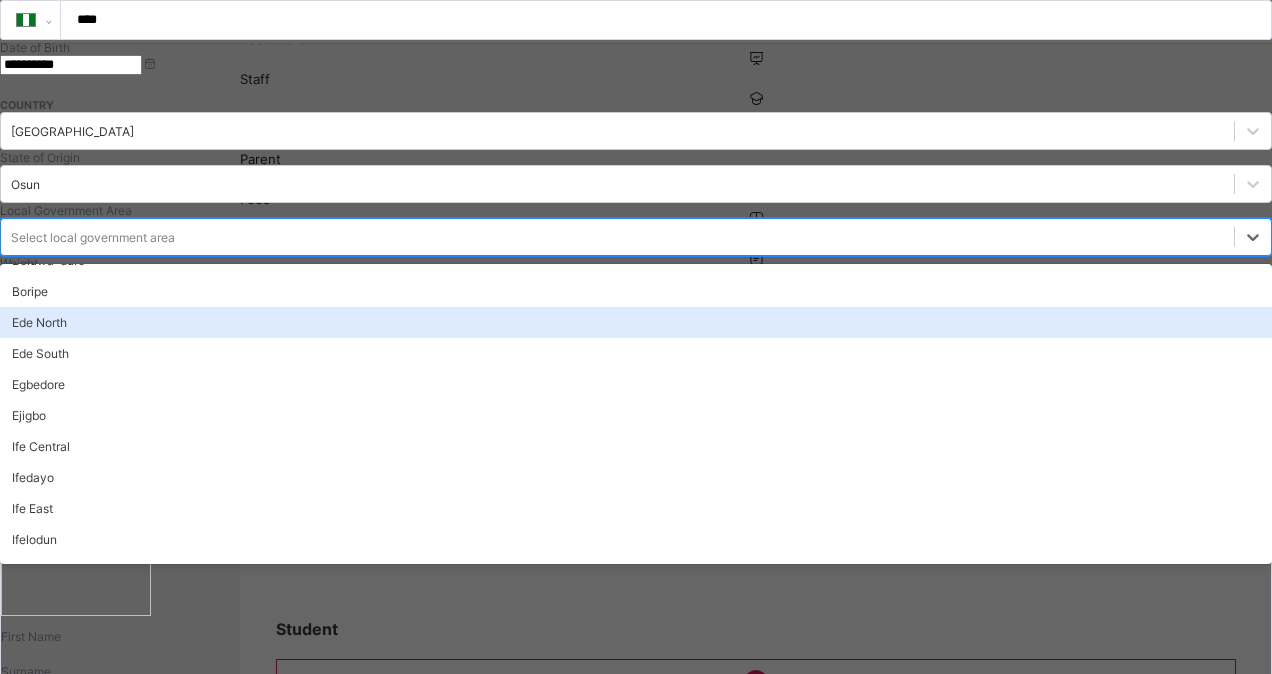 scroll, scrollTop: 148, scrollLeft: 0, axis: vertical 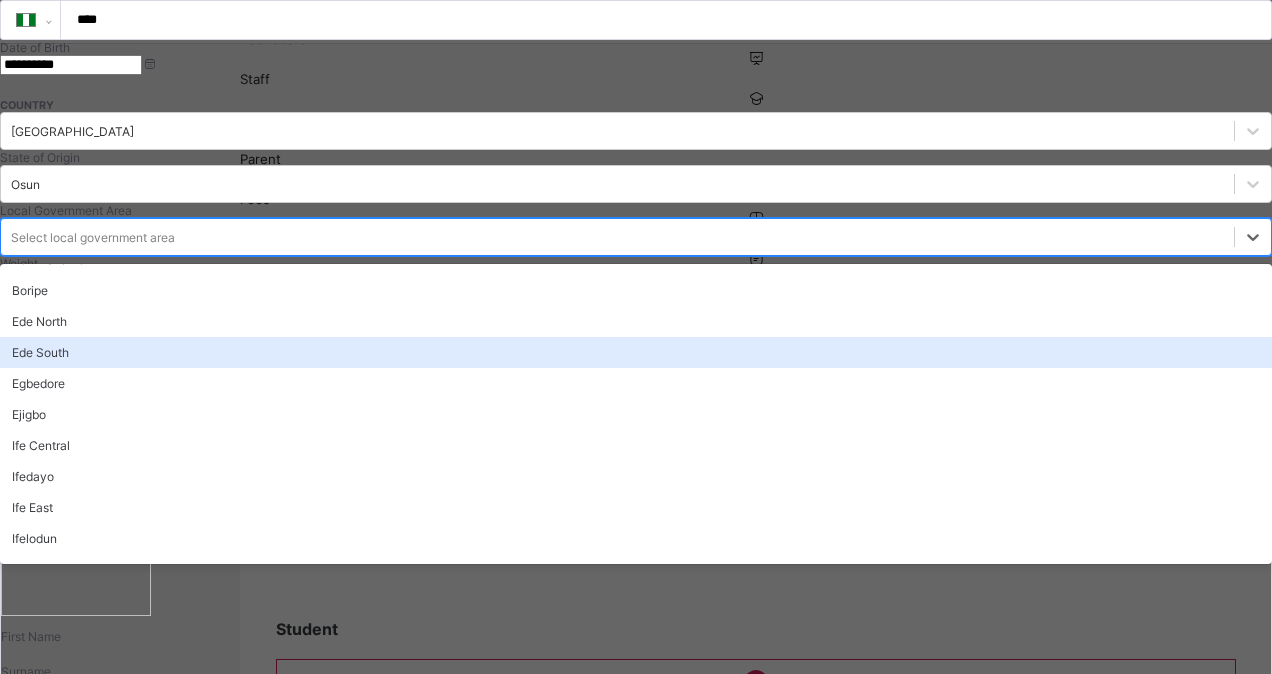 click on "Ede South" at bounding box center (636, 352) 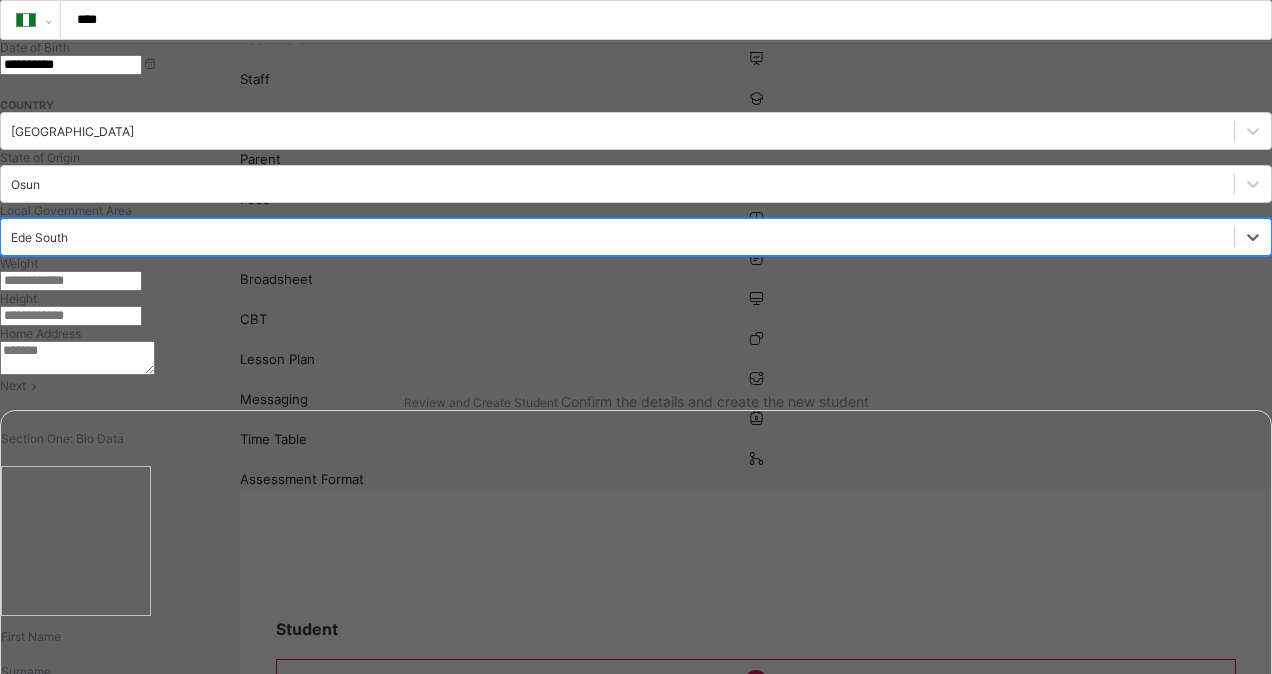 click at bounding box center (71, 281) 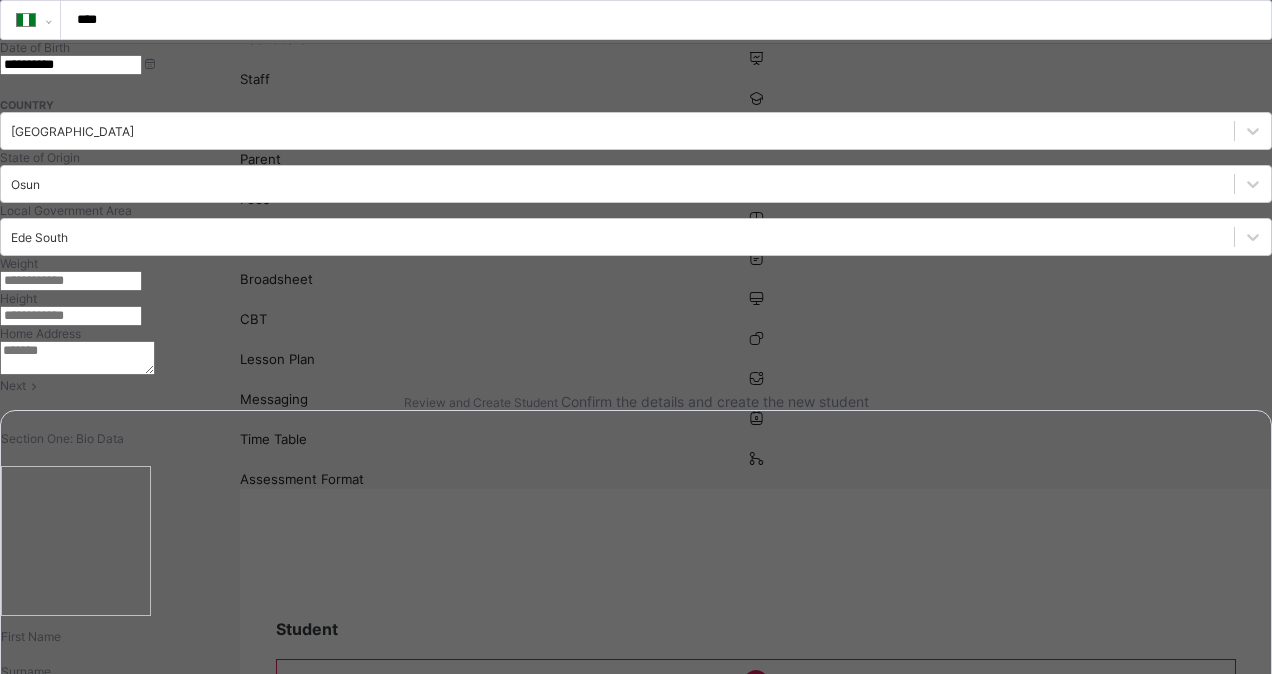 type on "*" 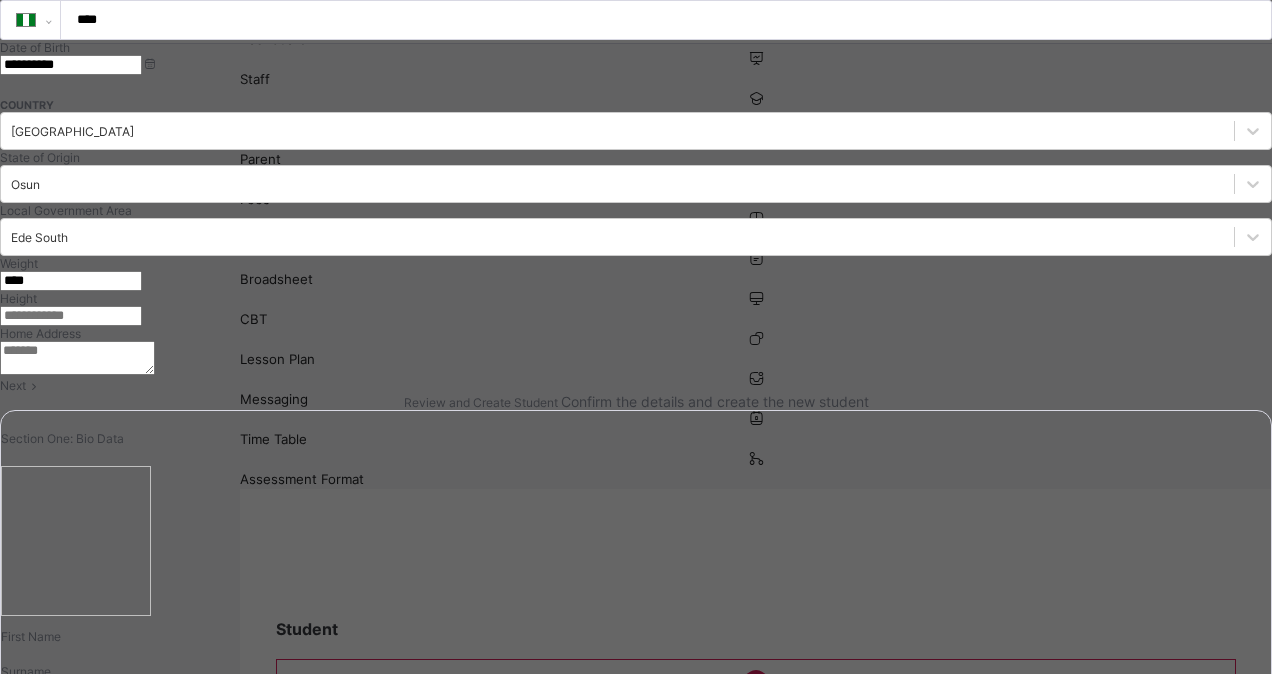 type on "****" 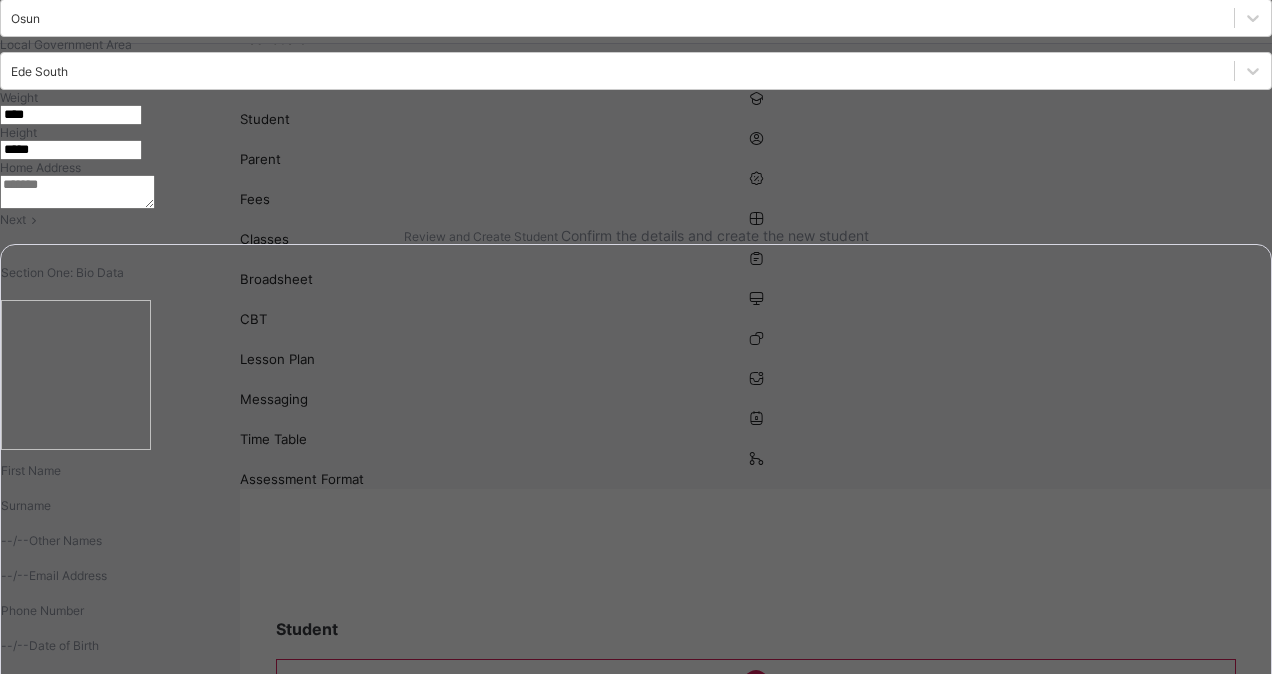 scroll, scrollTop: 728, scrollLeft: 0, axis: vertical 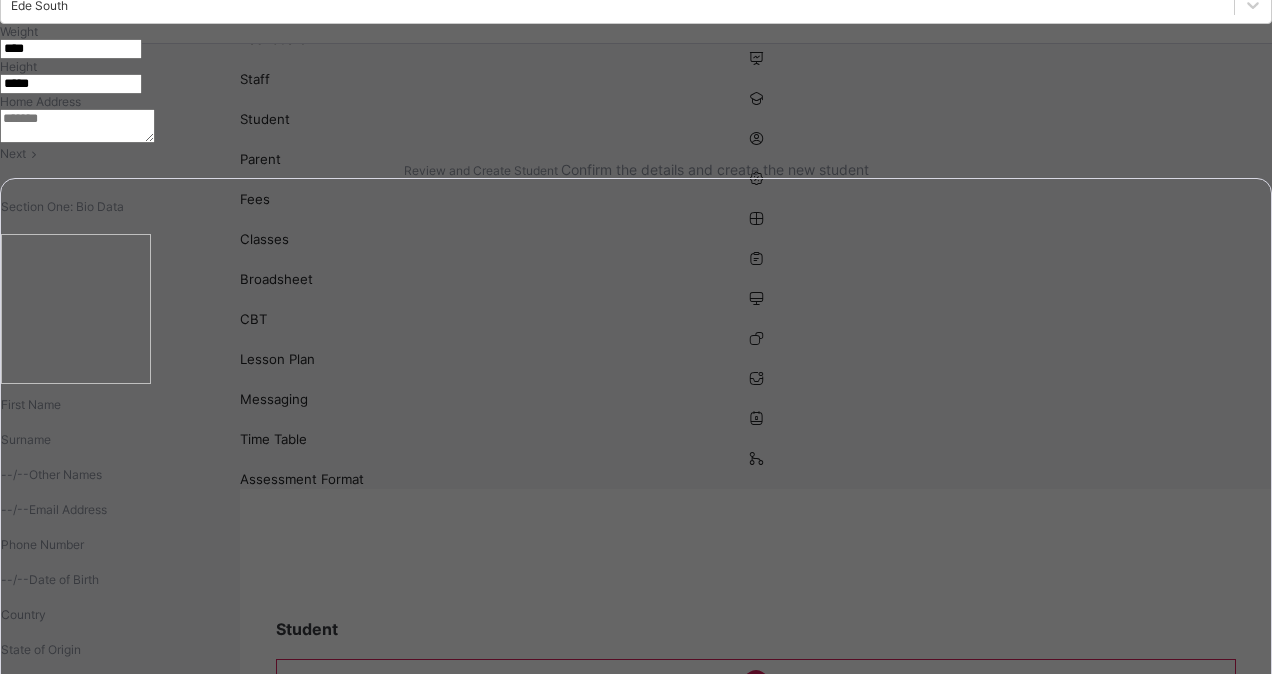 type on "*****" 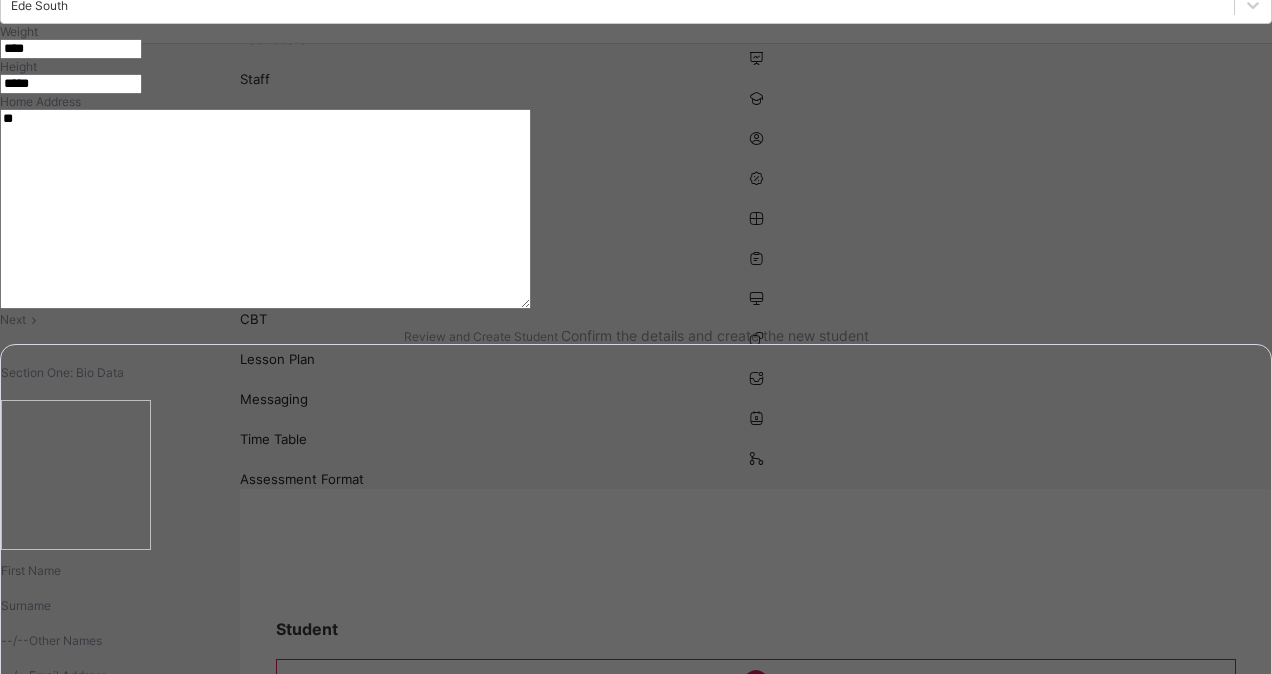 type on "*" 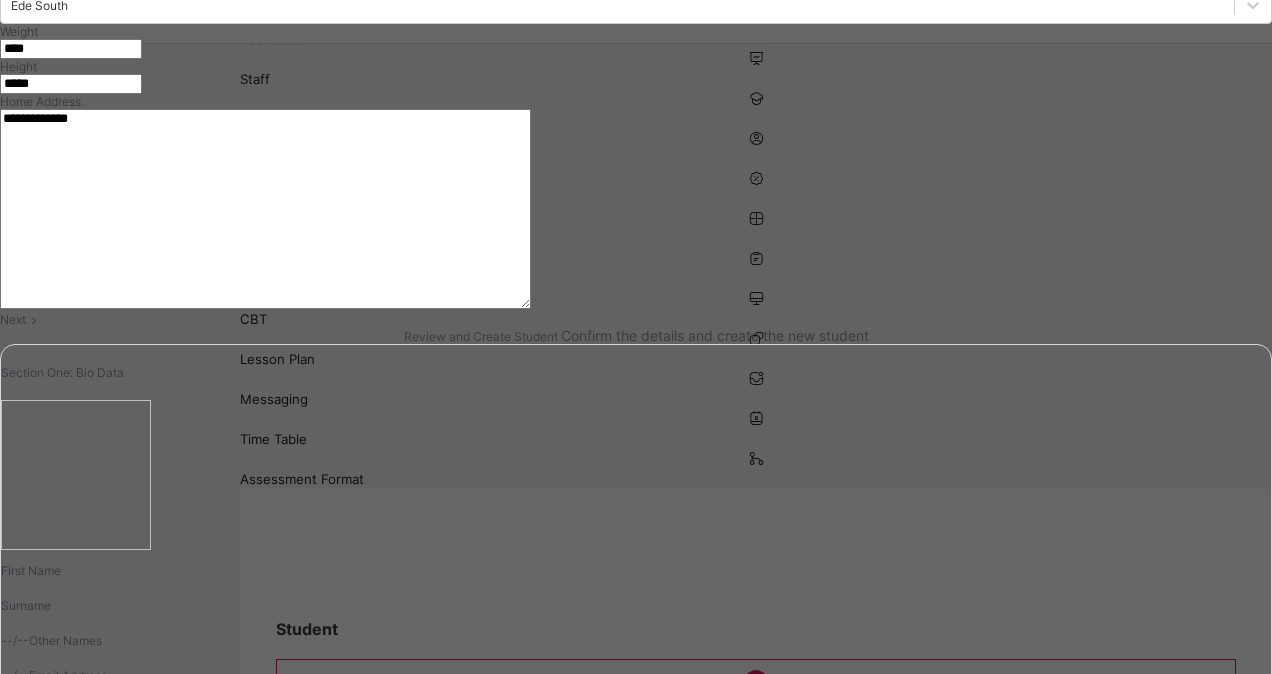 type on "**********" 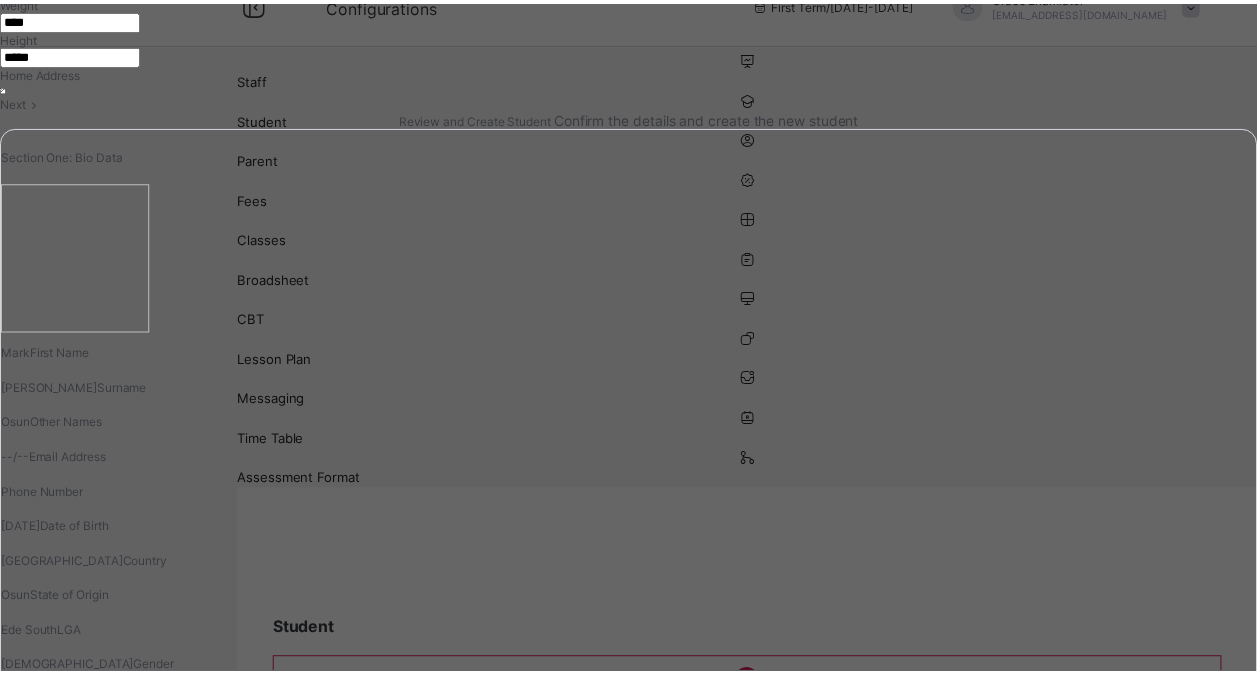 scroll, scrollTop: 350, scrollLeft: 0, axis: vertical 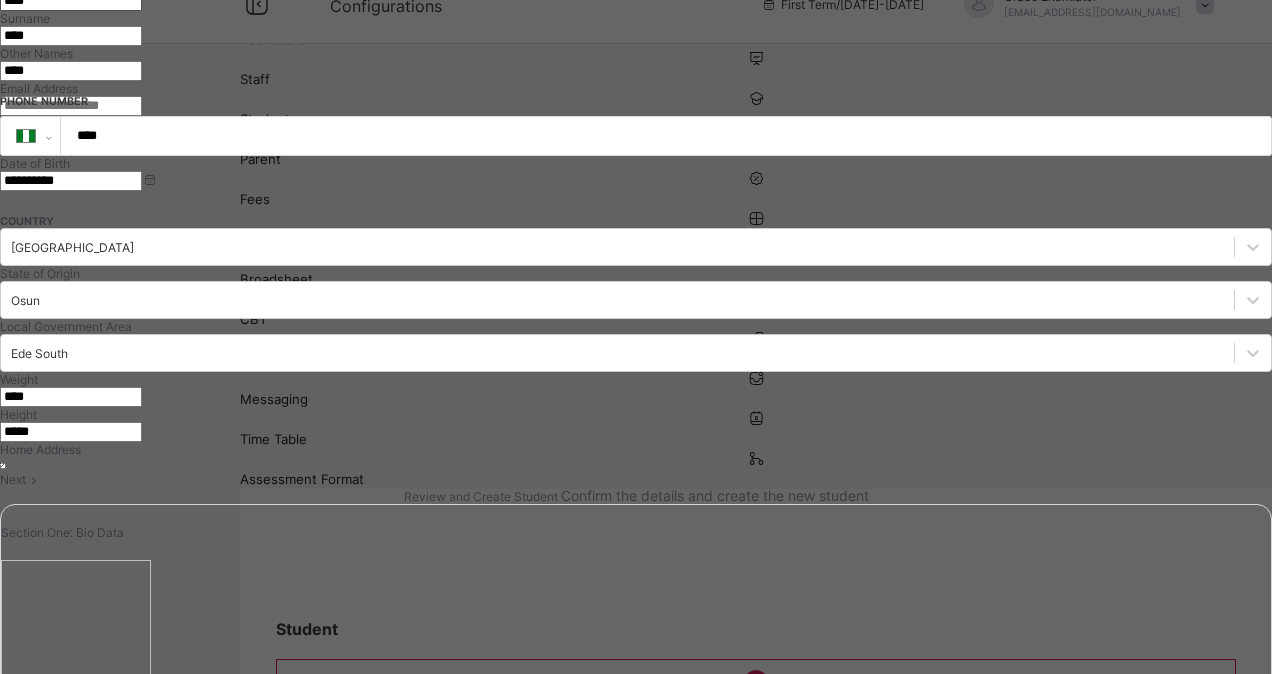 click on "Finish" at bounding box center [16, 1267] 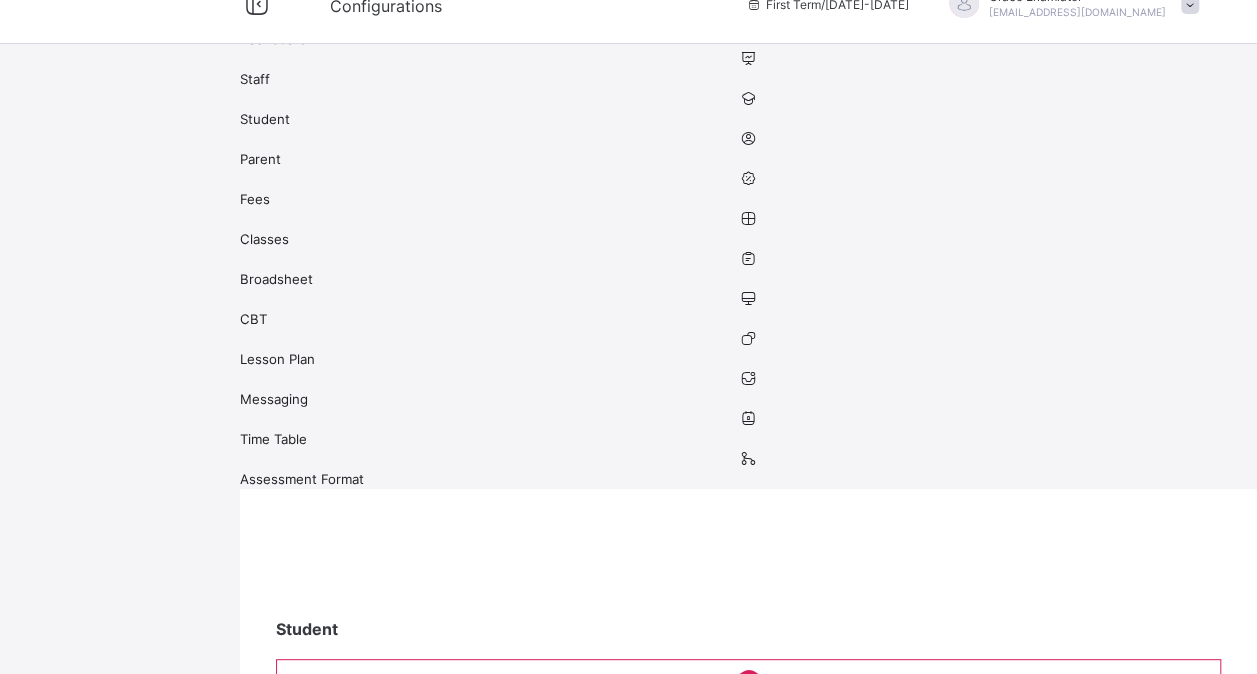 click 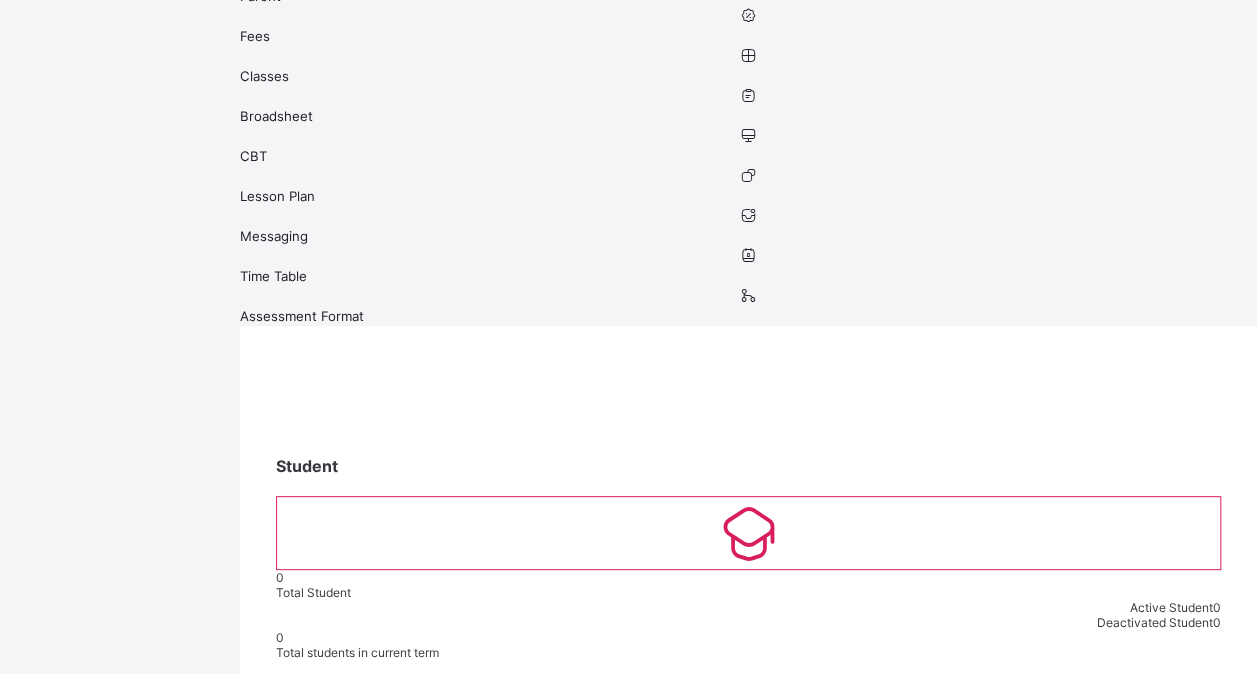scroll, scrollTop: 214, scrollLeft: 0, axis: vertical 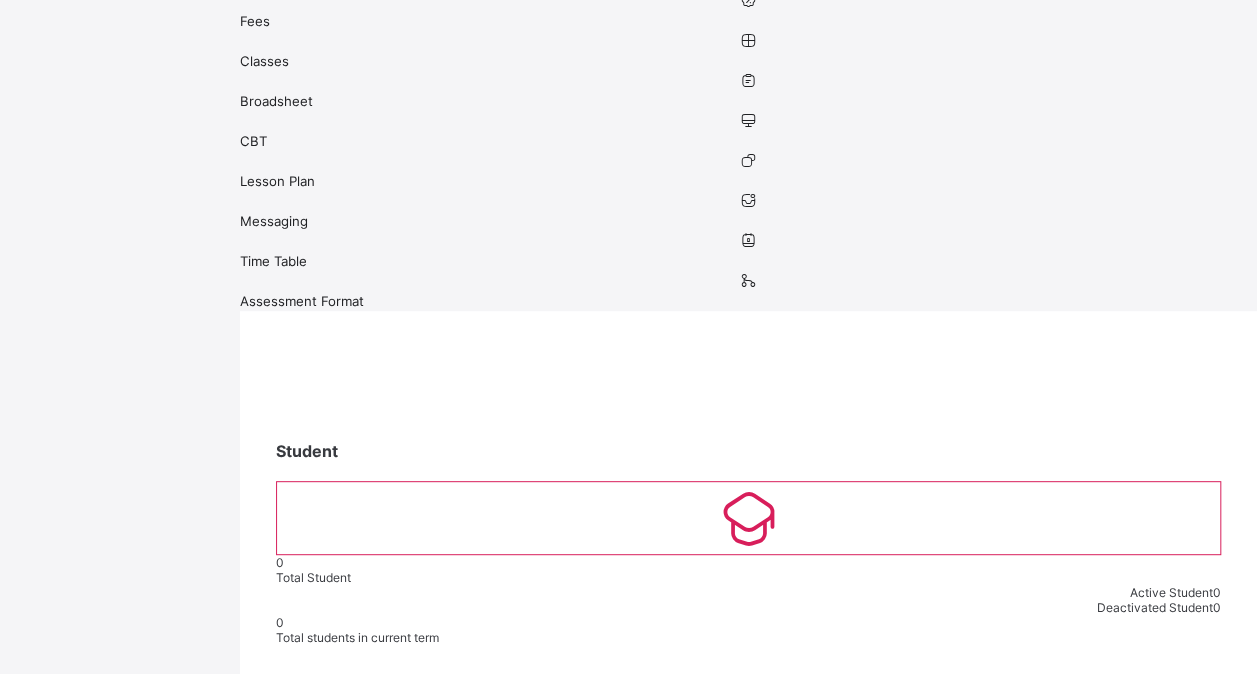 click on "Create Student" at bounding box center [748, 1296] 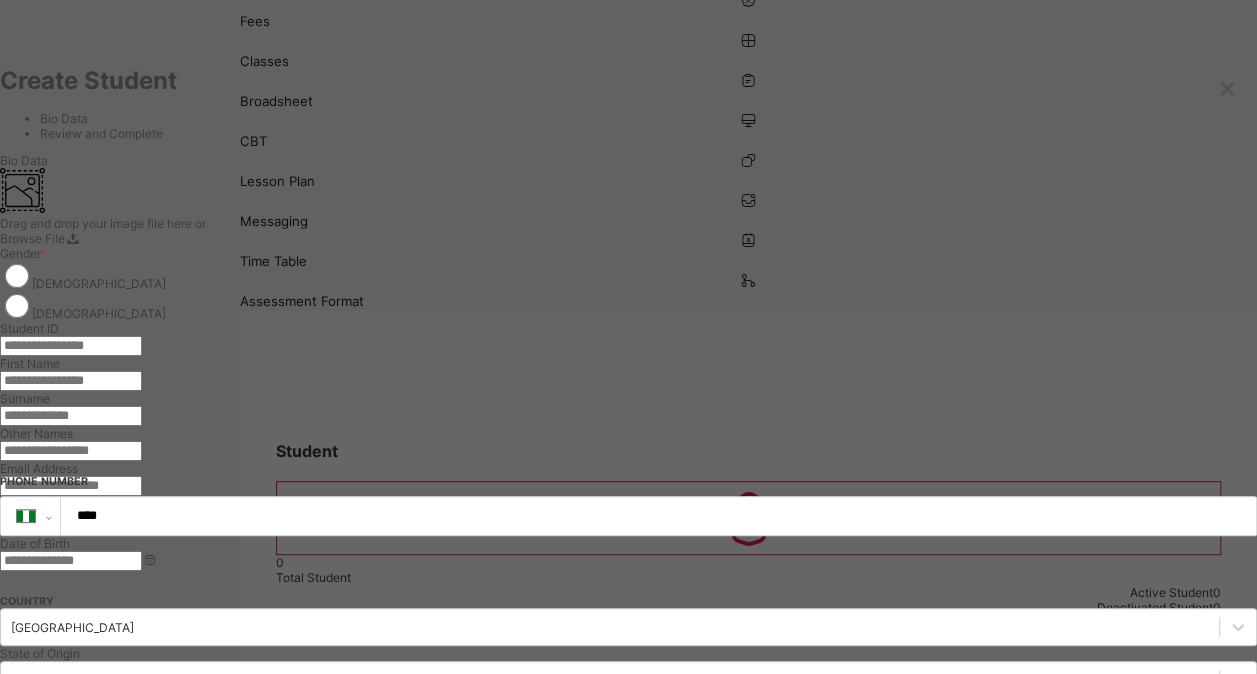 click on "Create Student" at bounding box center [628, 80] 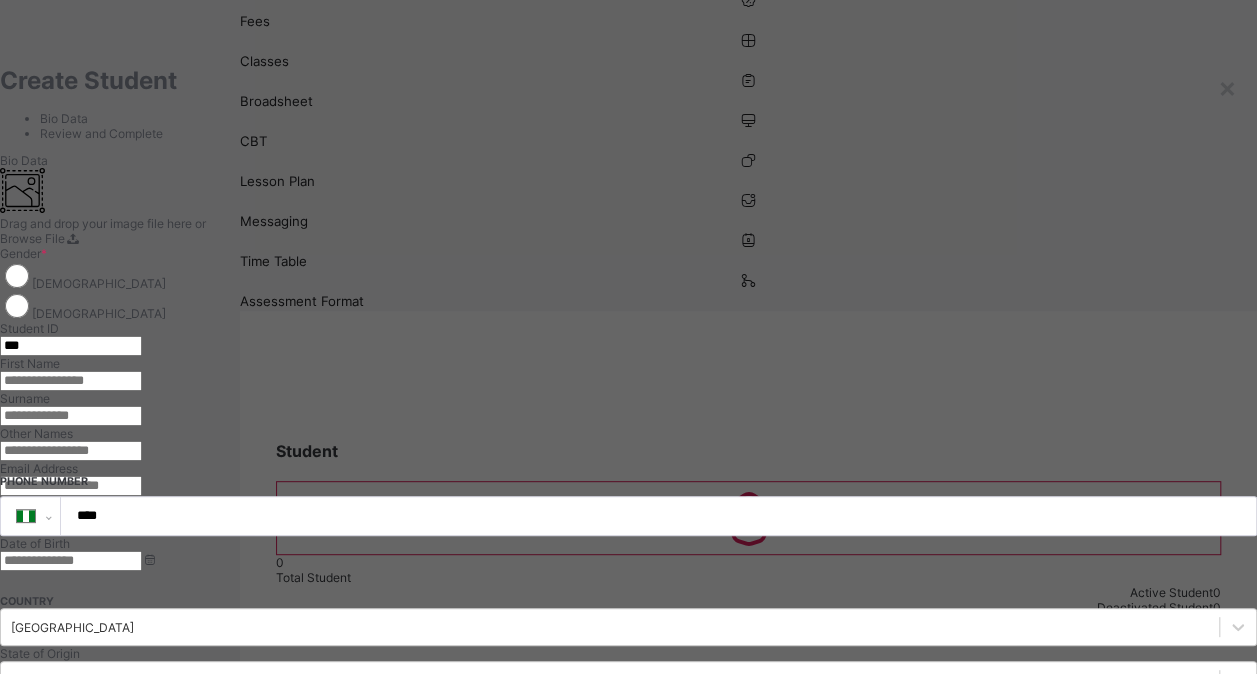 type on "***" 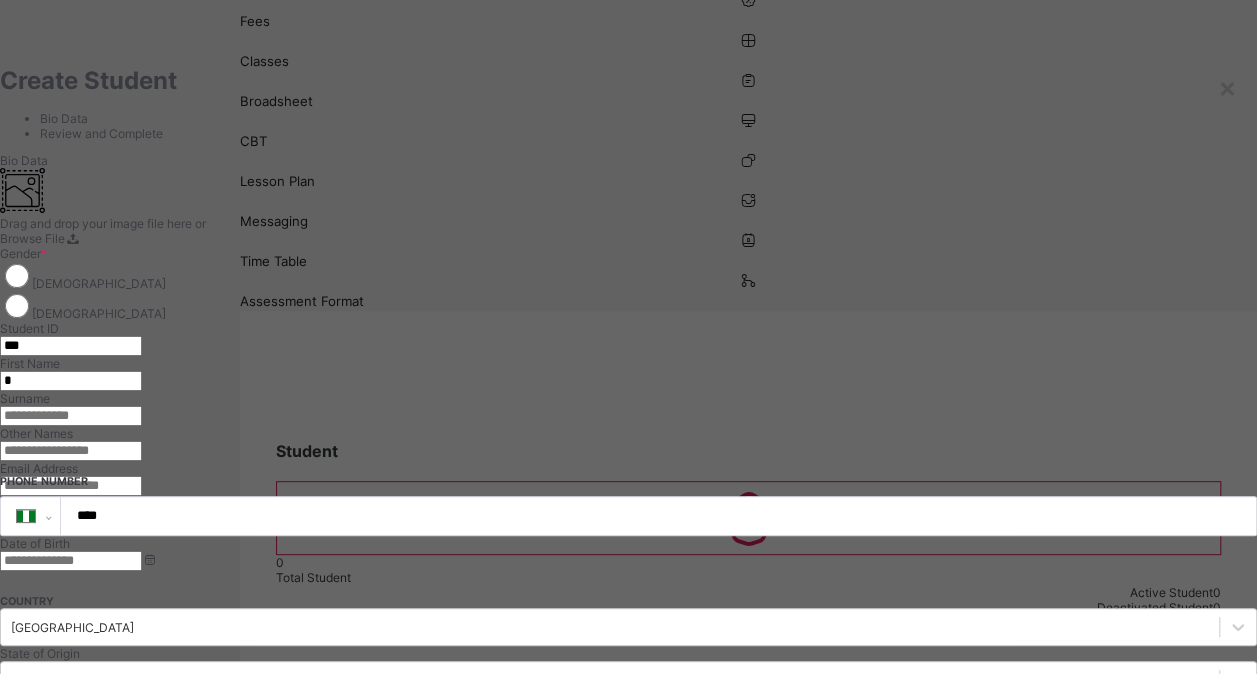 type on "*****" 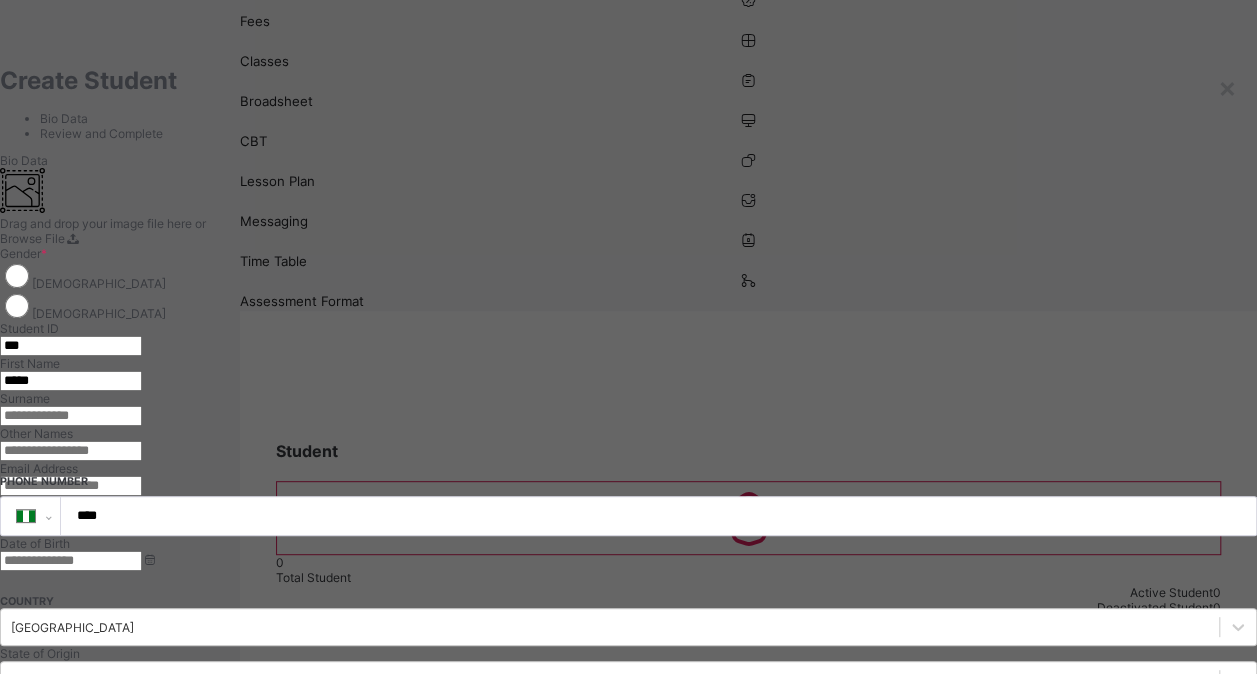 type on "***" 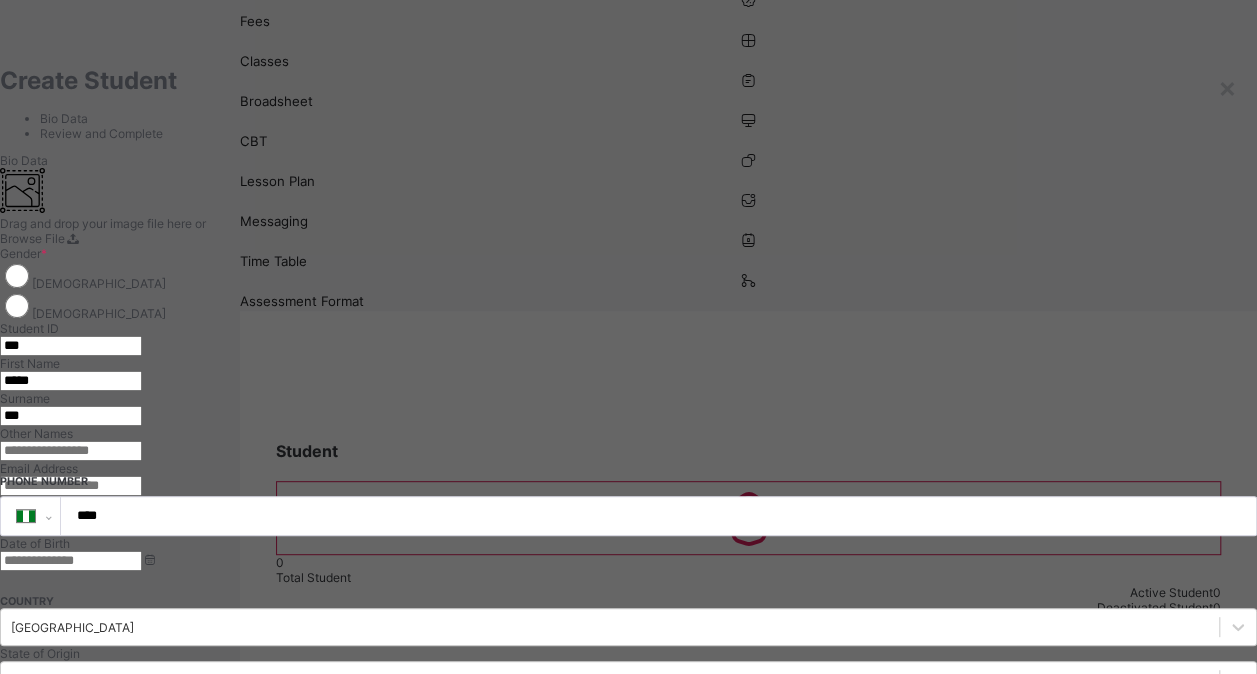type on "*****" 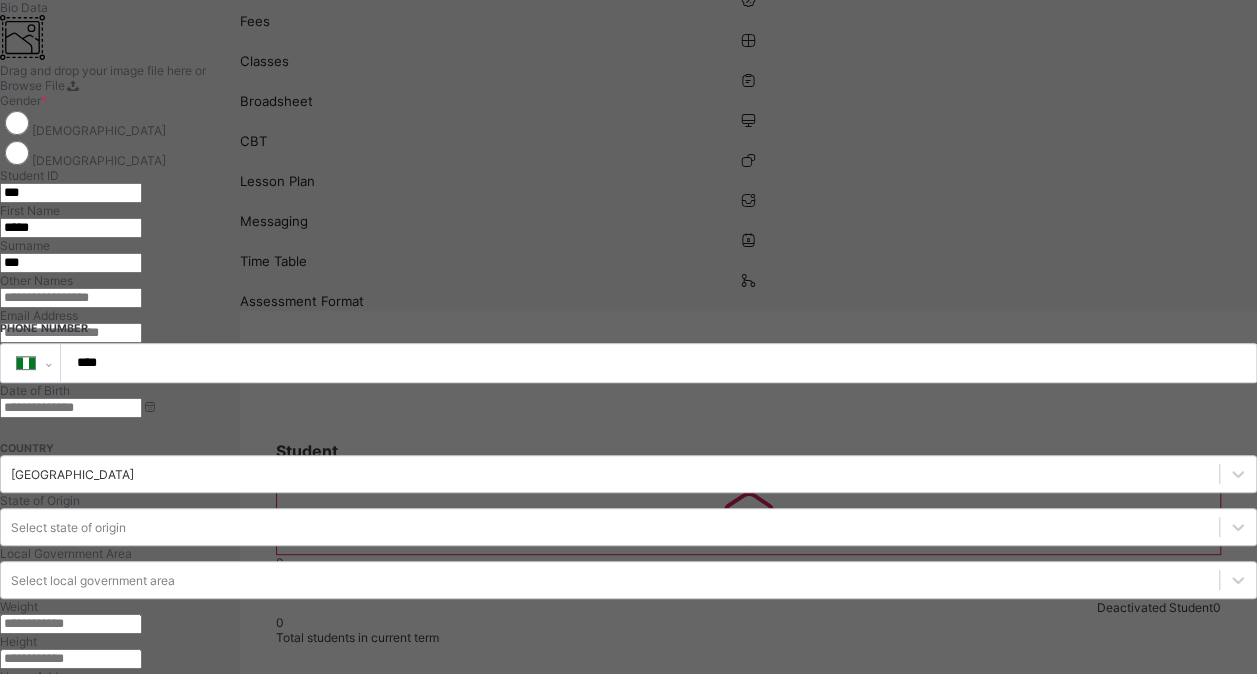 scroll, scrollTop: 220, scrollLeft: 0, axis: vertical 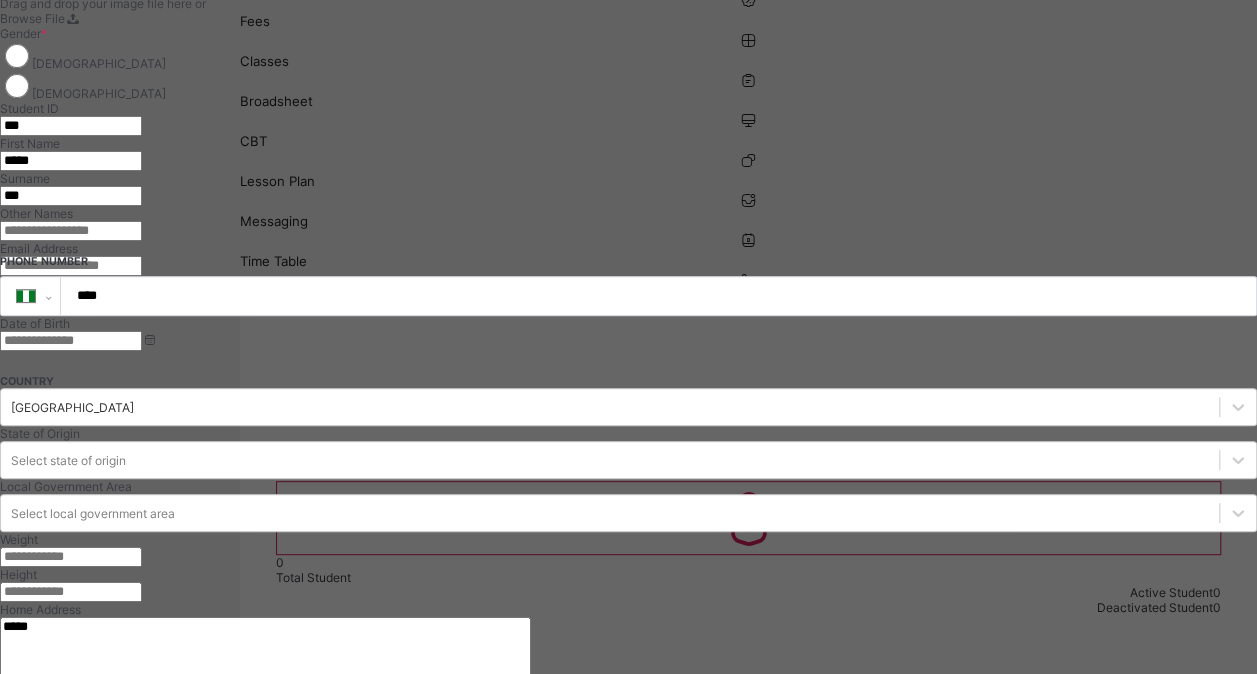 click at bounding box center [71, 231] 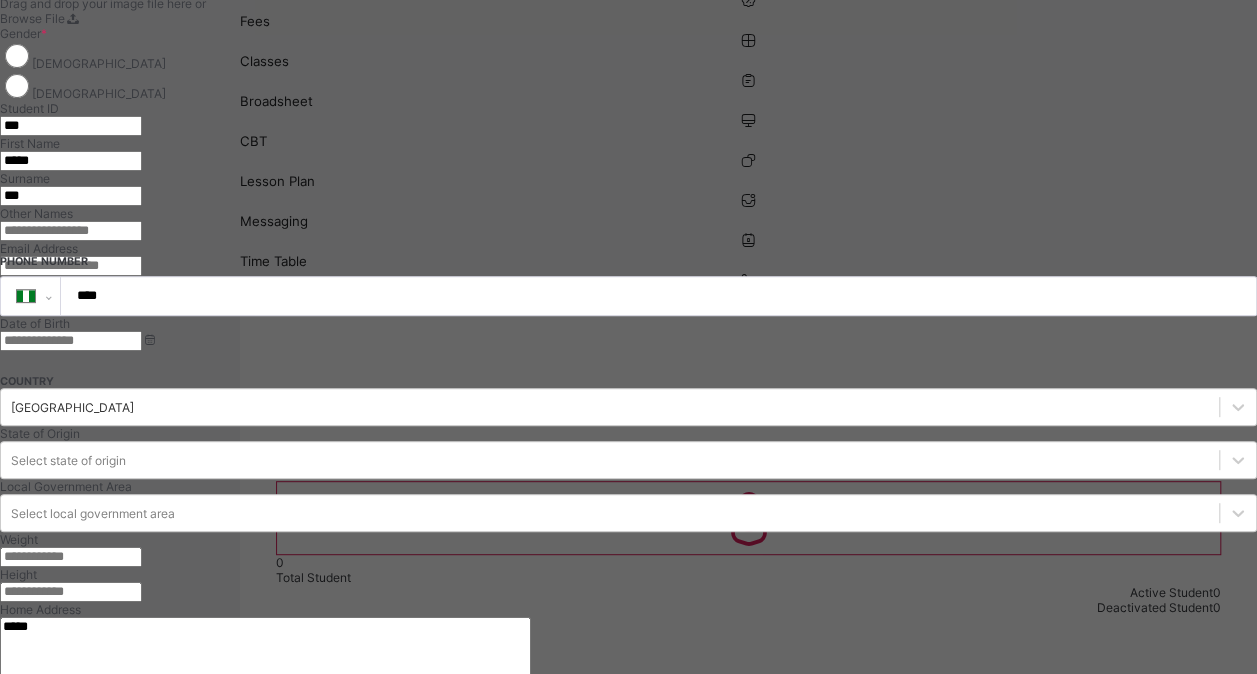 type on "***" 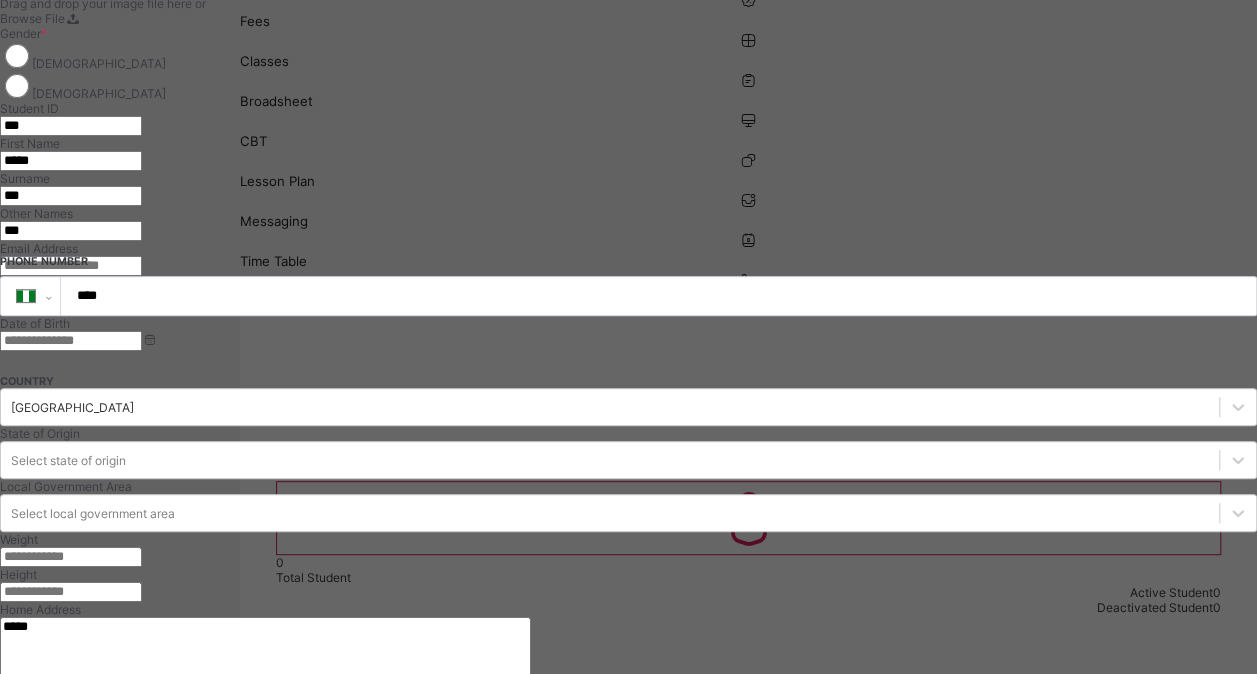 click at bounding box center [71, 341] 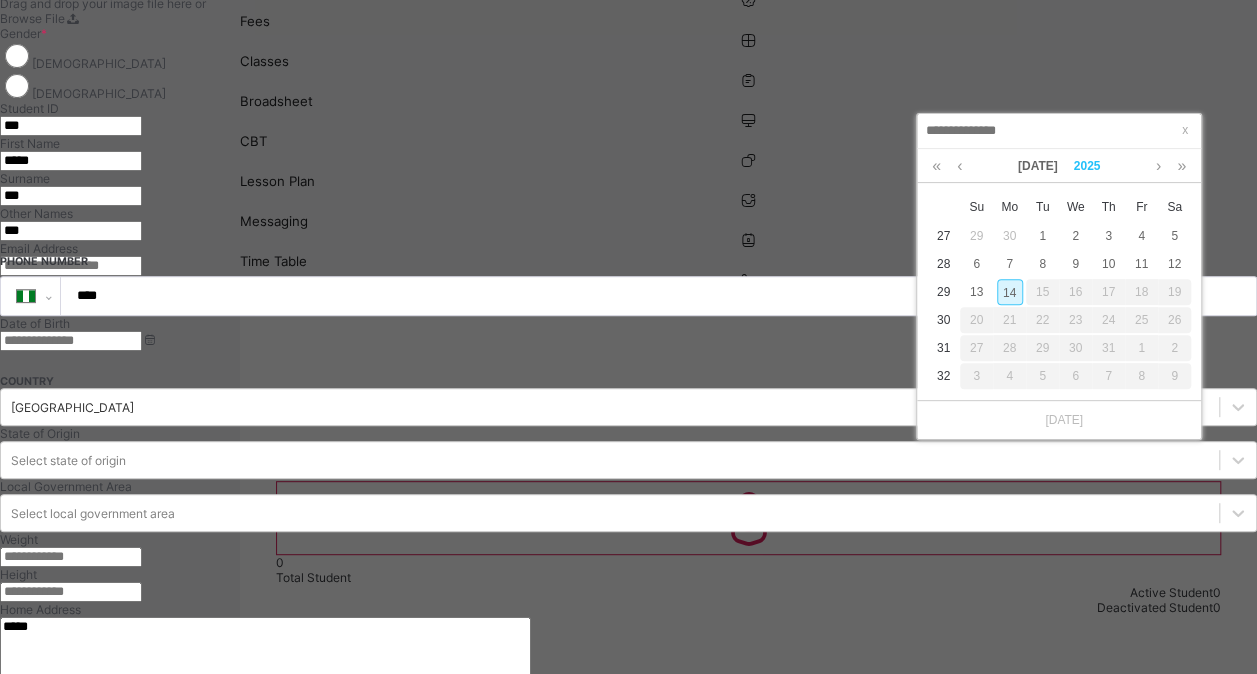 click on "2025" at bounding box center [1087, 166] 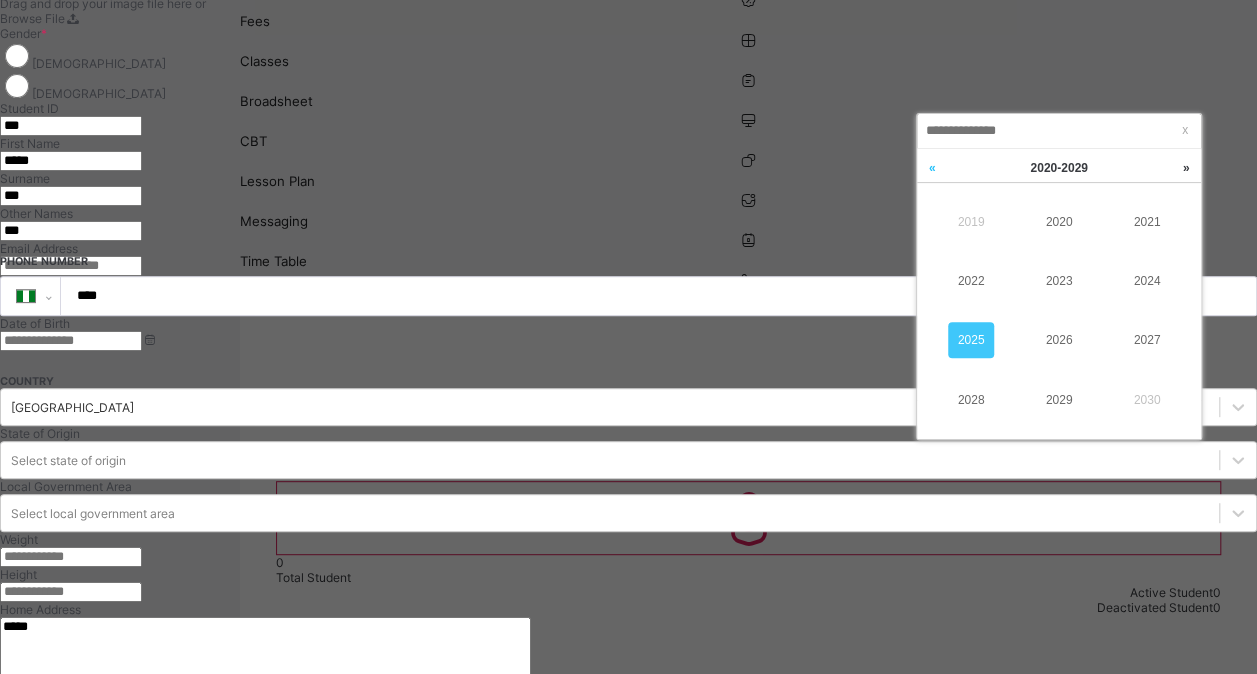click at bounding box center (932, 168) 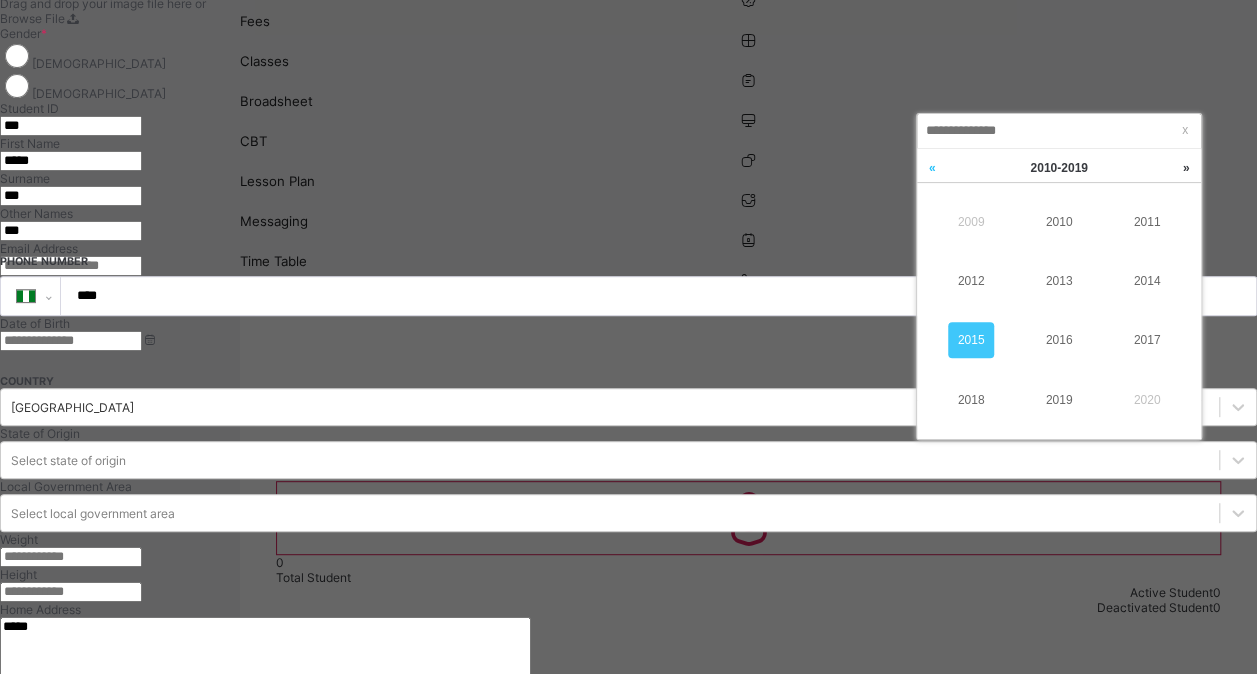 click at bounding box center (932, 168) 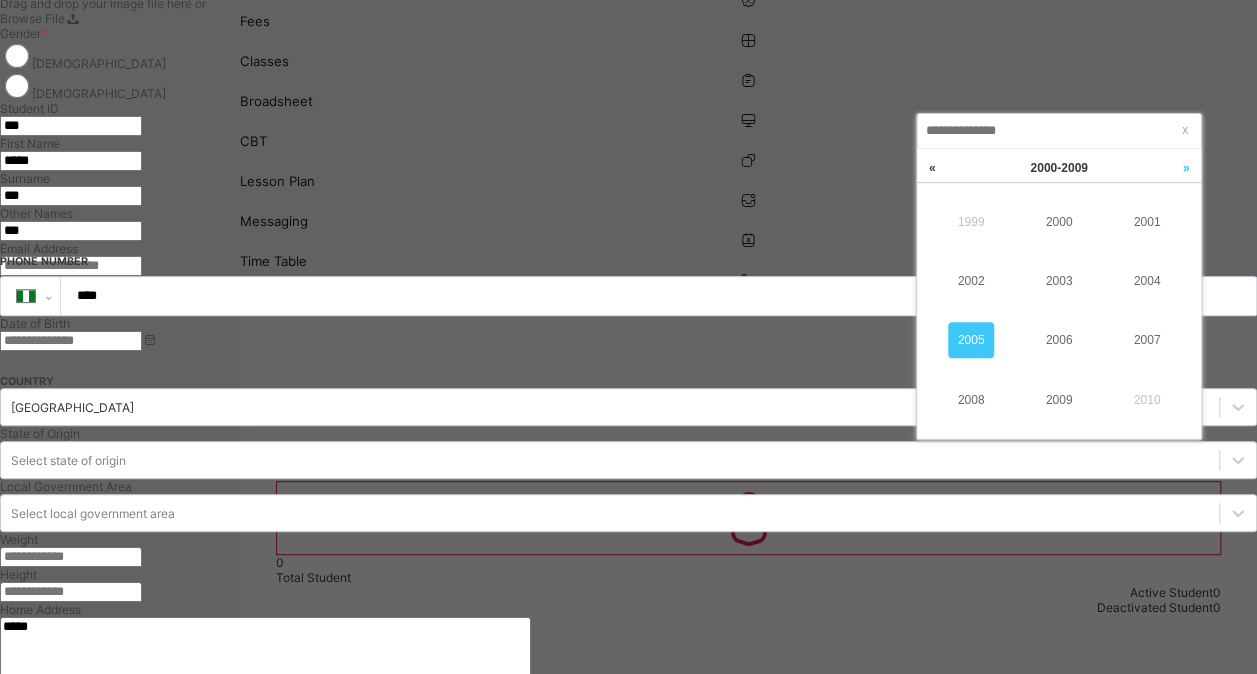 click at bounding box center (1186, 168) 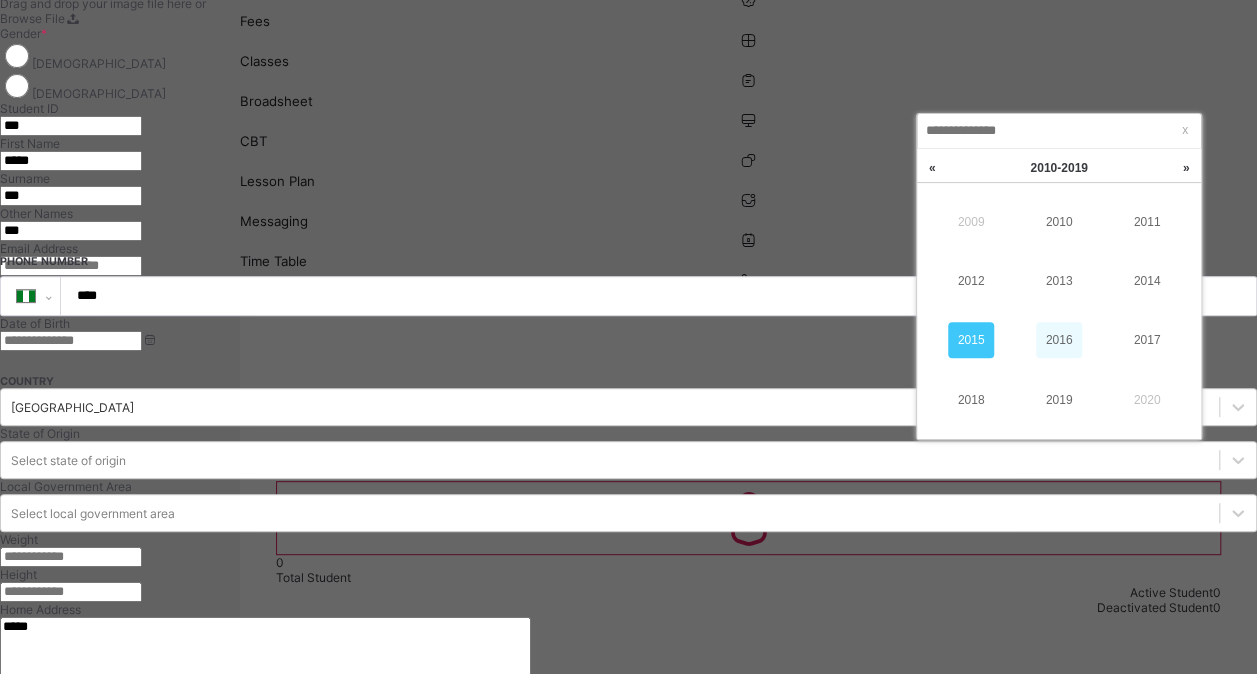 click on "2016" at bounding box center [1059, 340] 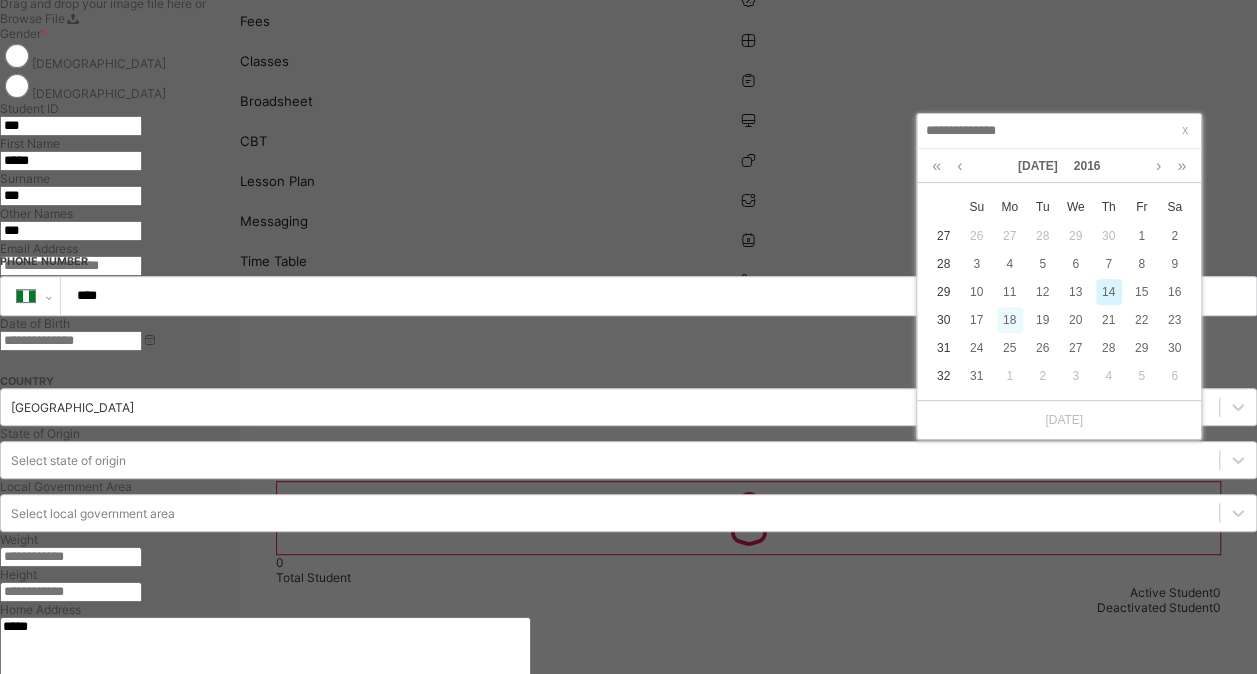 click on "18" at bounding box center [1010, 320] 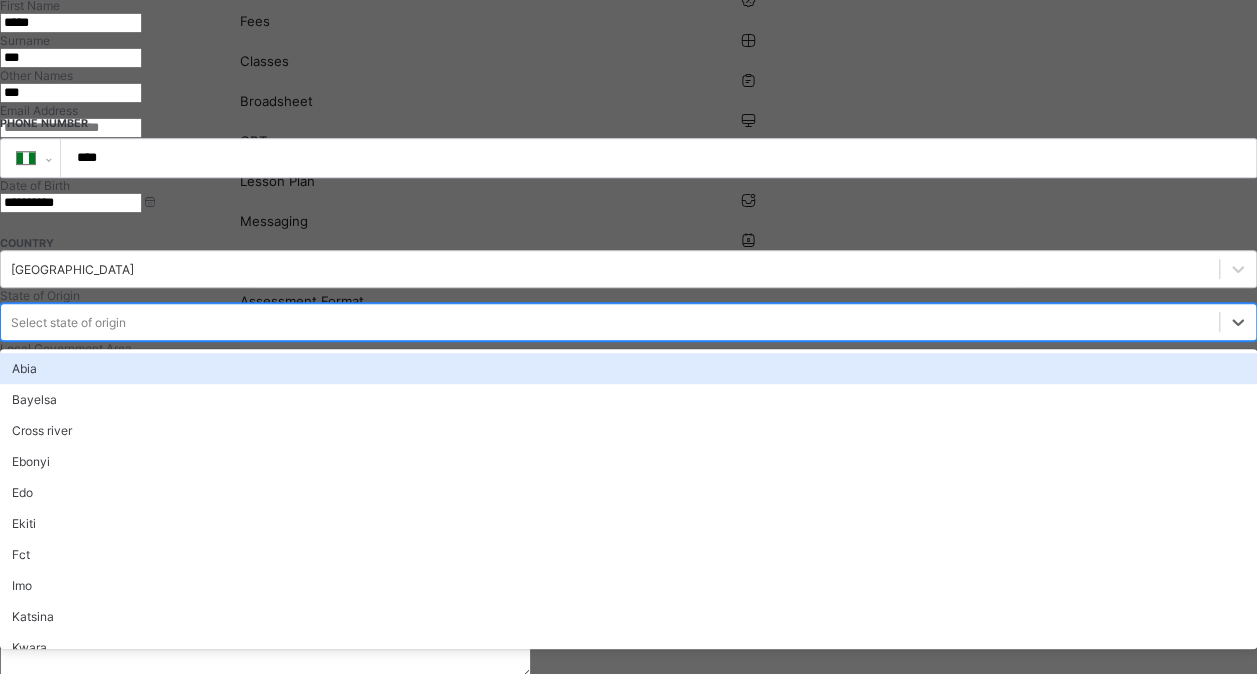 scroll, scrollTop: 404, scrollLeft: 0, axis: vertical 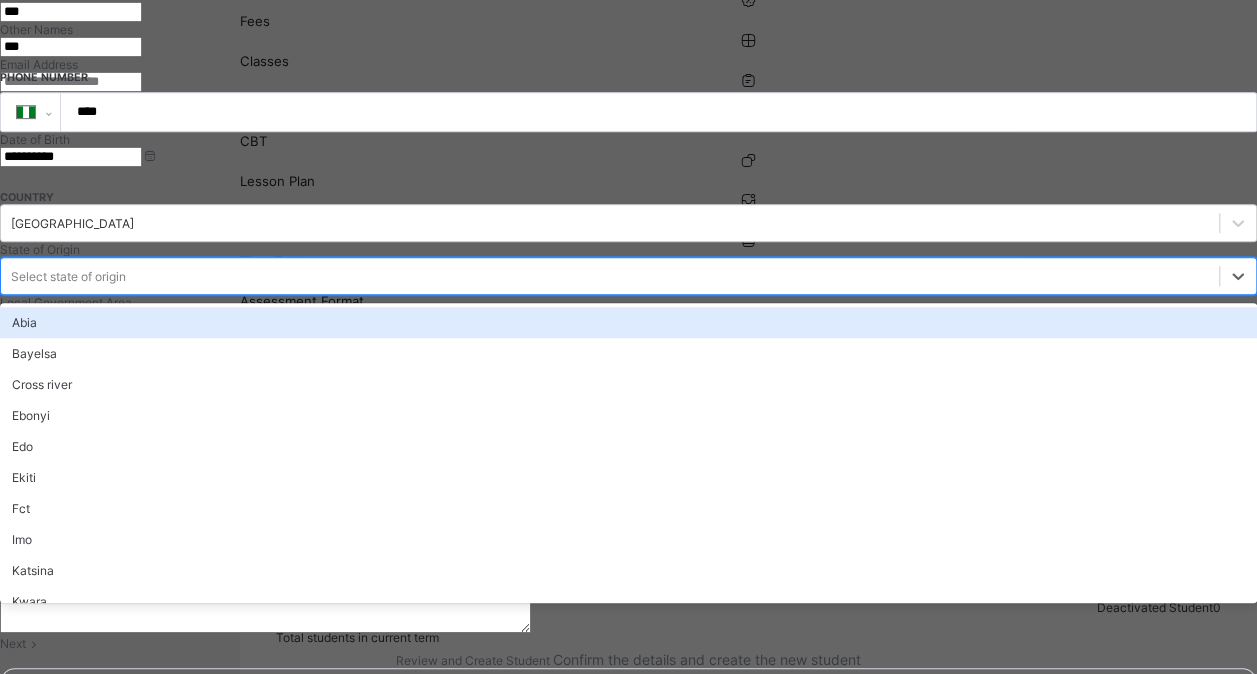 click on "option Abia focused, 1 of 37. 37 results available. Use Up and Down to choose options, press Enter to select the currently focused option, press Escape to exit the menu, press Tab to select the option and exit the menu. Select state of origin [GEOGRAPHIC_DATA] Cross river [GEOGRAPHIC_DATA] Edo Ekiti Fct Imo Katsina Kwara Ogun Osun Oyo Sokoto Gombe Jigawa [GEOGRAPHIC_DATA] Ondo Zamfara [GEOGRAPHIC_DATA] ibom [GEOGRAPHIC_DATA] [GEOGRAPHIC_DATA] [GEOGRAPHIC_DATA] [GEOGRAPHIC_DATA] [GEOGRAPHIC_DATA] [GEOGRAPHIC_DATA] [GEOGRAPHIC_DATA] [GEOGRAPHIC_DATA] [GEOGRAPHIC_DATA] [GEOGRAPHIC_DATA] [GEOGRAPHIC_DATA] [GEOGRAPHIC_DATA] [GEOGRAPHIC_DATA] Plateau Rivers [GEOGRAPHIC_DATA] [GEOGRAPHIC_DATA]" at bounding box center (628, 276) 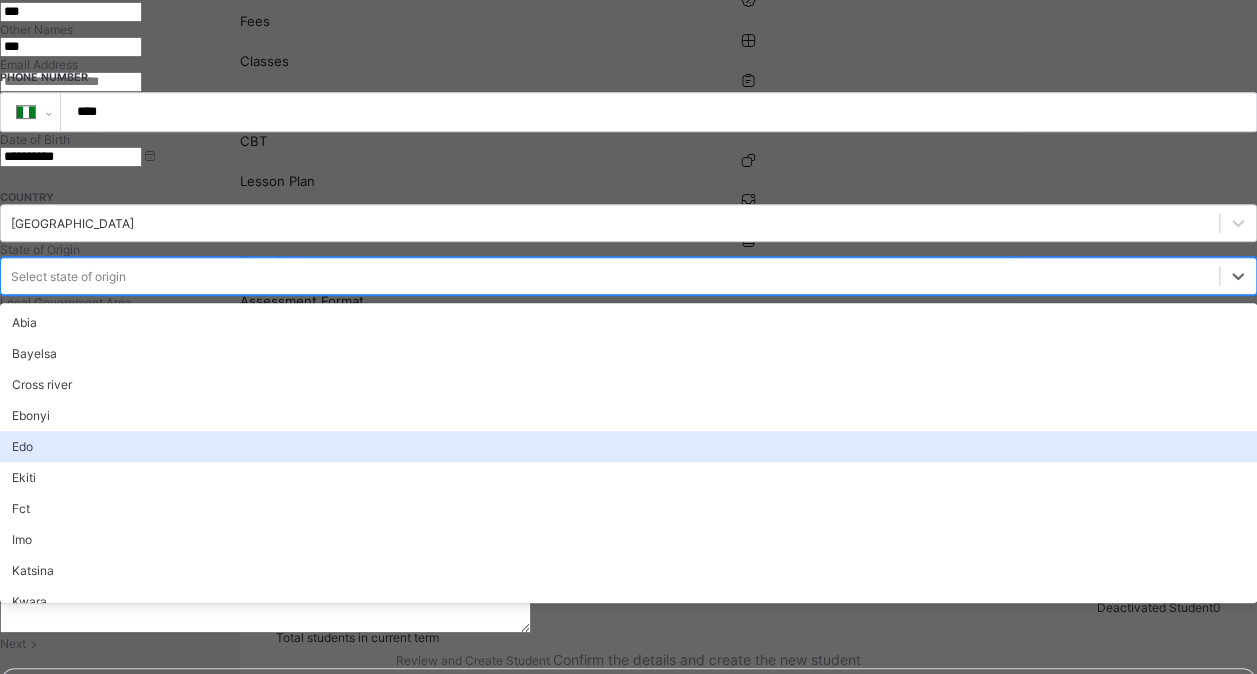 click on "Edo" at bounding box center (628, 446) 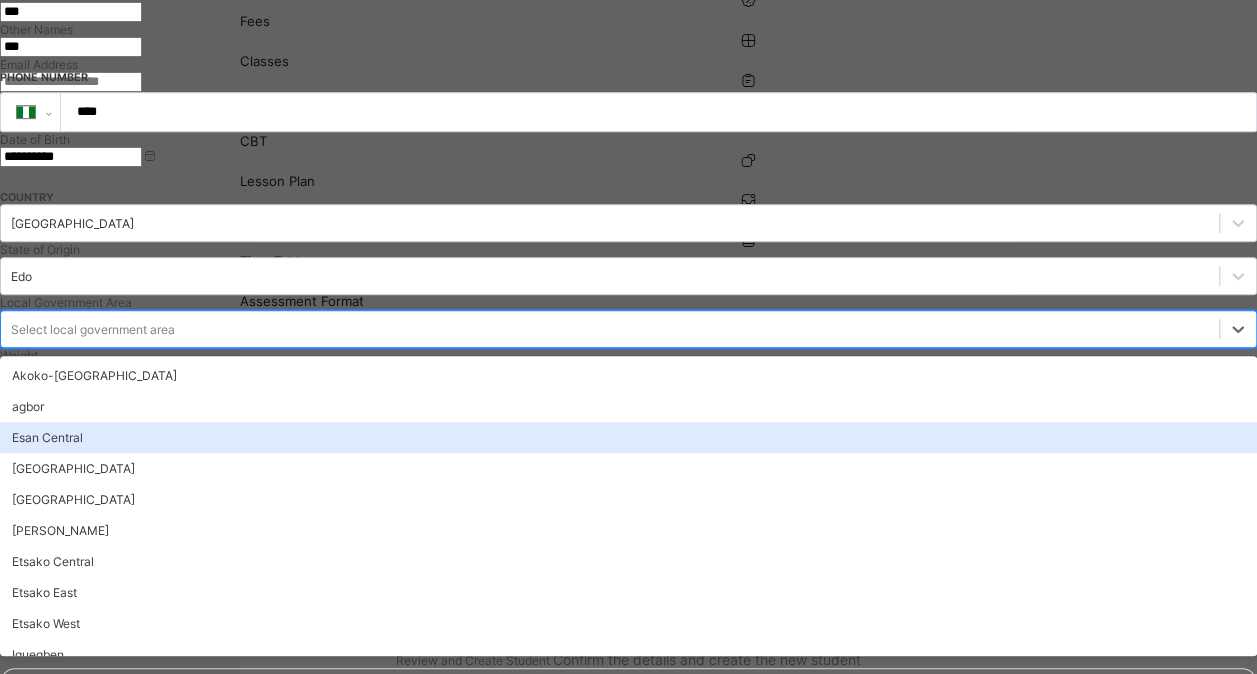 scroll, scrollTop: 496, scrollLeft: 0, axis: vertical 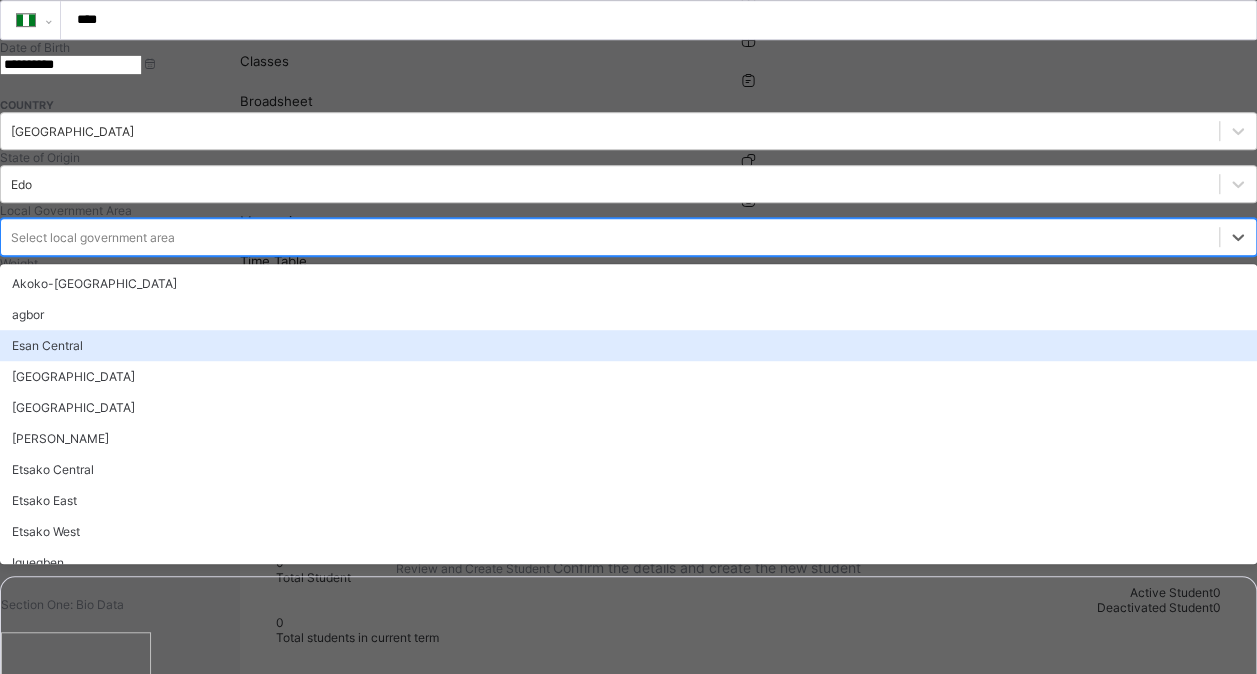 click on "option Esan Central focused, 3 of 18. 18 results available. Use Up and Down to choose options, press Enter to select the currently focused option, press Escape to exit the menu, press Tab to select the option and exit the menu. Select local government area Akoko-Edo agbor Esan Central Esan North East Esan South East Esan West Etsako Central Etsako East Etsako West Iguegben Ikpoba Okha Oredo Orhionmwon Ovia North East Ovia South West Owan East Owan West Ohunmwonde" at bounding box center [628, 237] 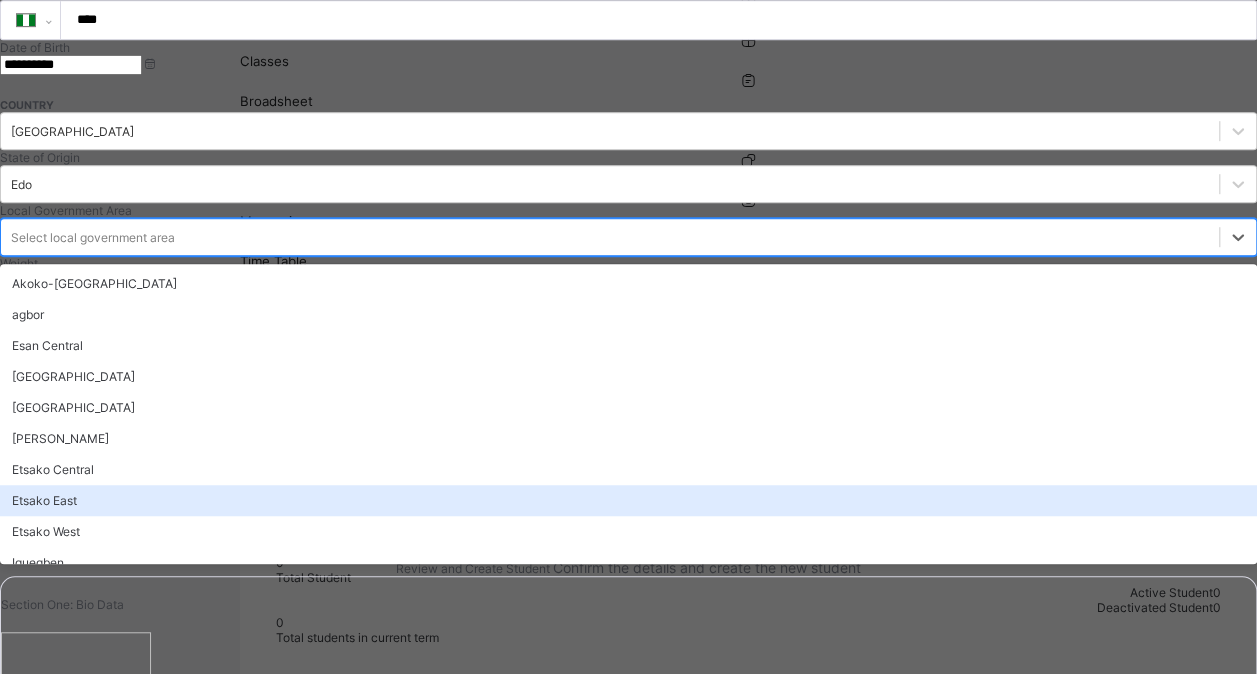 scroll, scrollTop: 240, scrollLeft: 0, axis: vertical 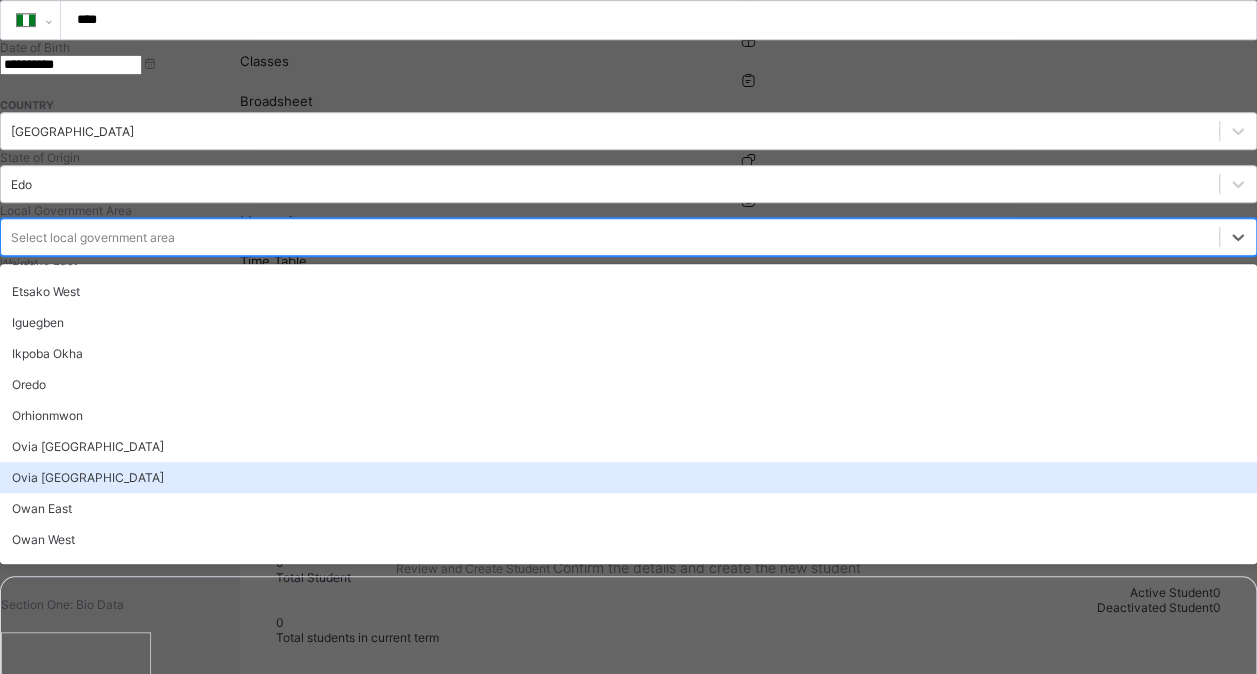 click on "Ovia [GEOGRAPHIC_DATA]" at bounding box center (628, 477) 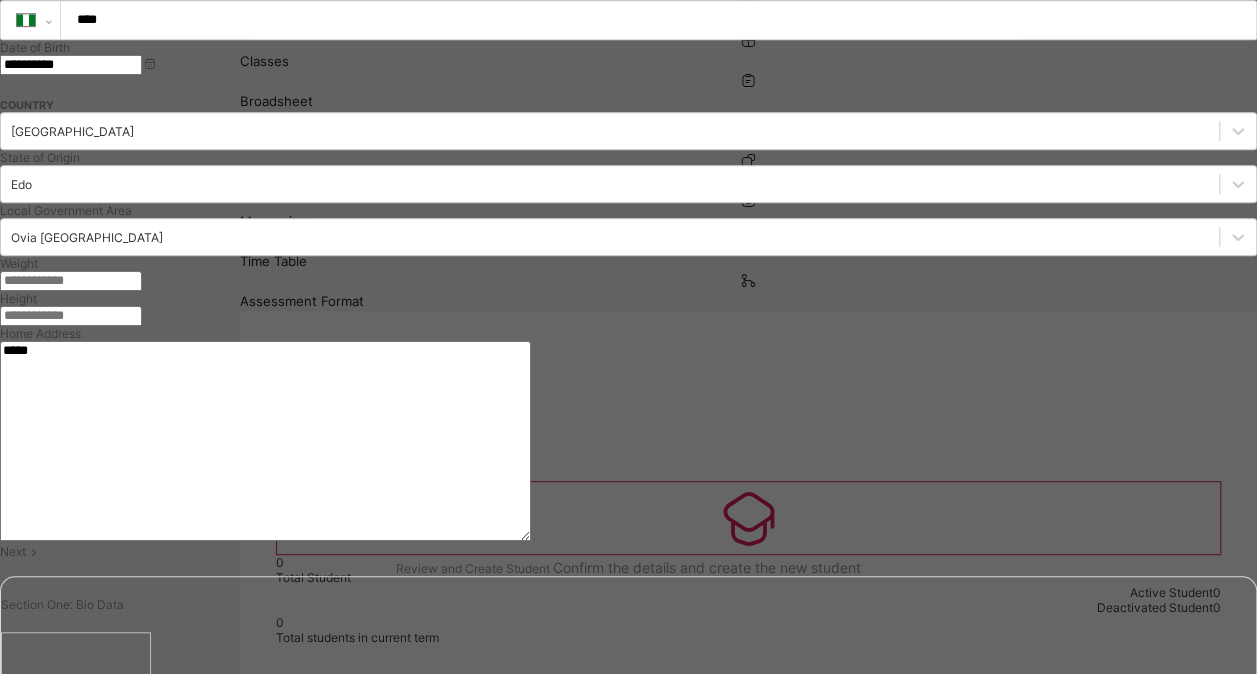 click at bounding box center (71, 281) 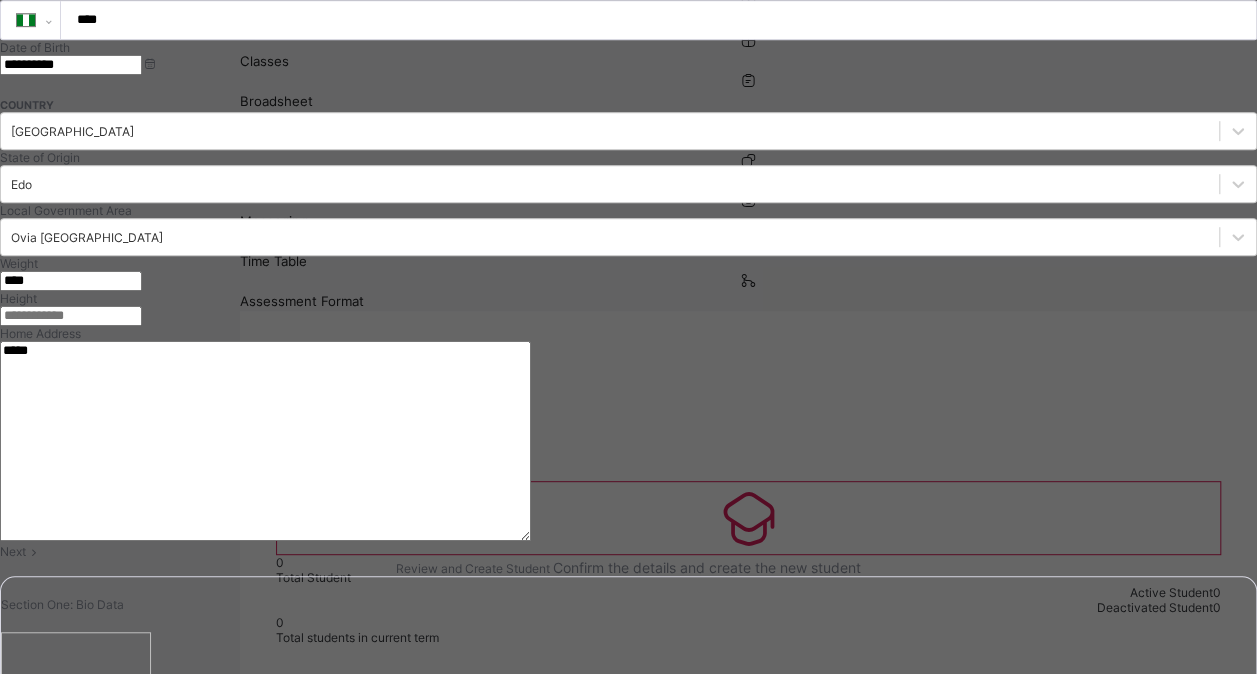 click at bounding box center (71, 316) 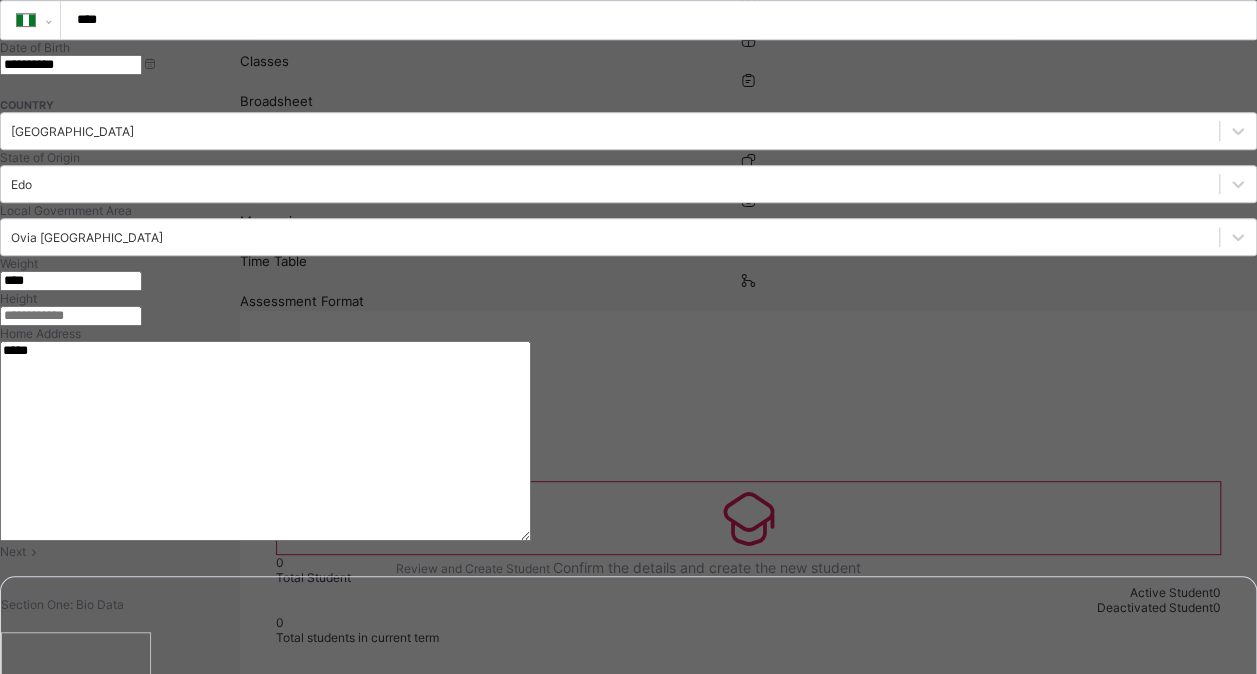 type on "*****" 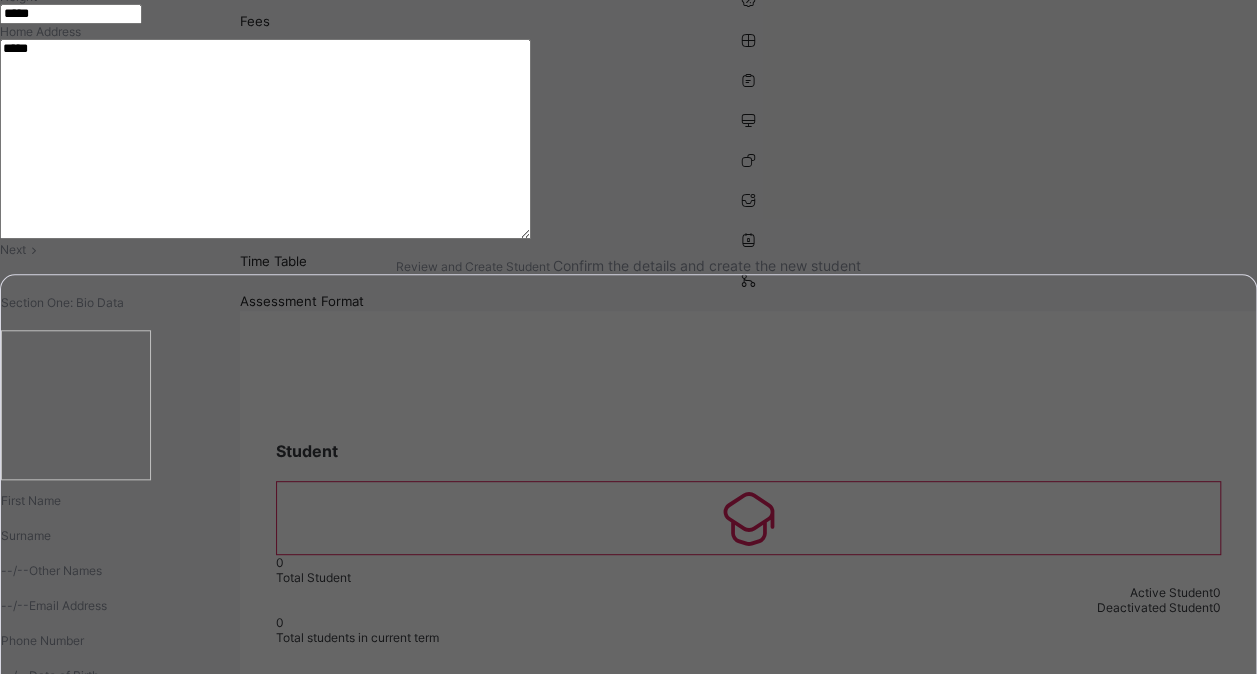 scroll, scrollTop: 834, scrollLeft: 0, axis: vertical 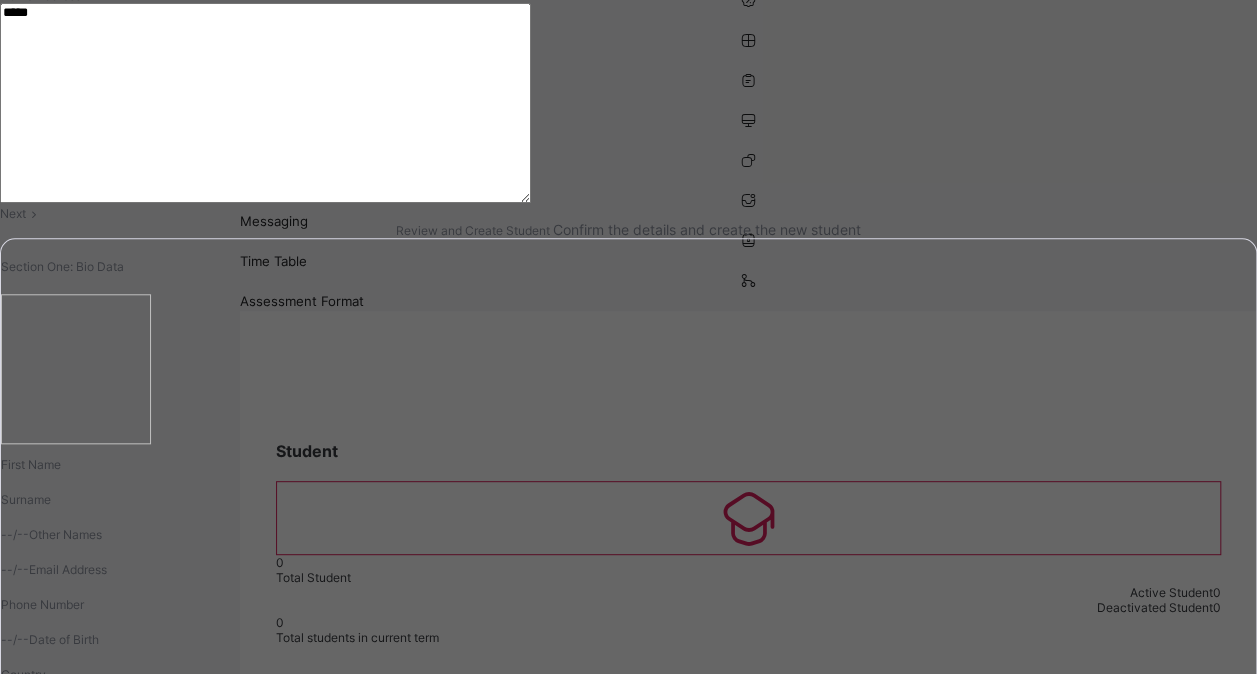 click on "Next" at bounding box center [13, 213] 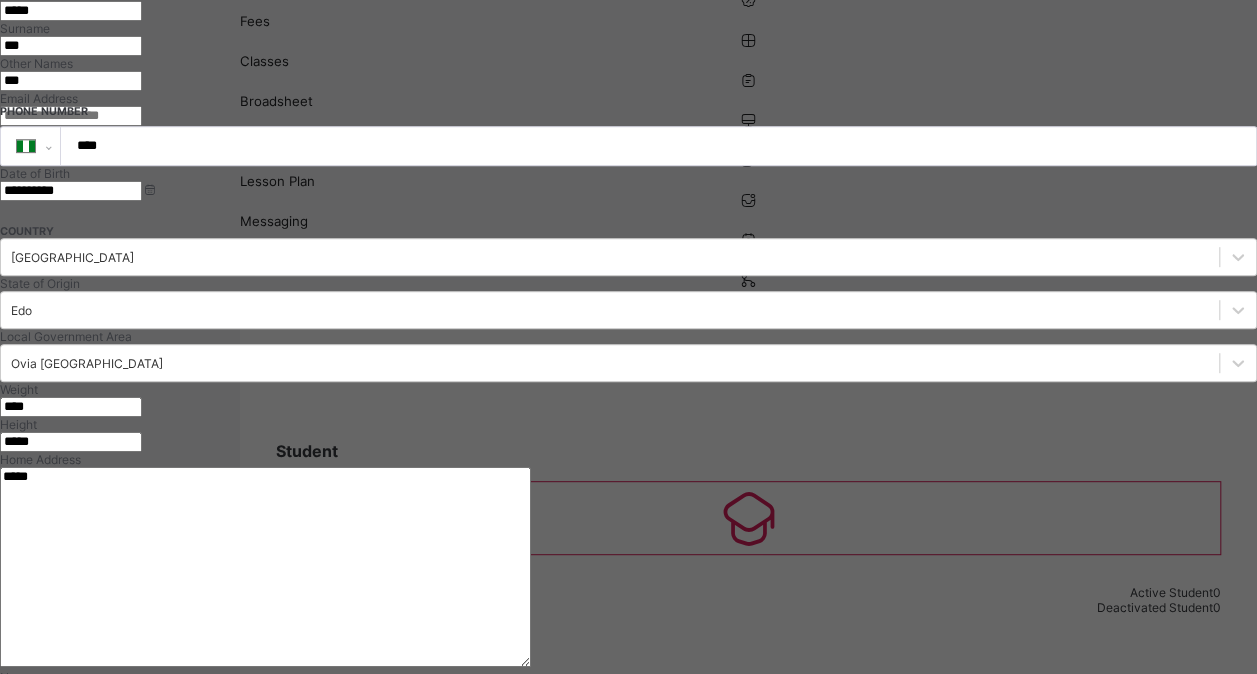 scroll, scrollTop: 0, scrollLeft: 0, axis: both 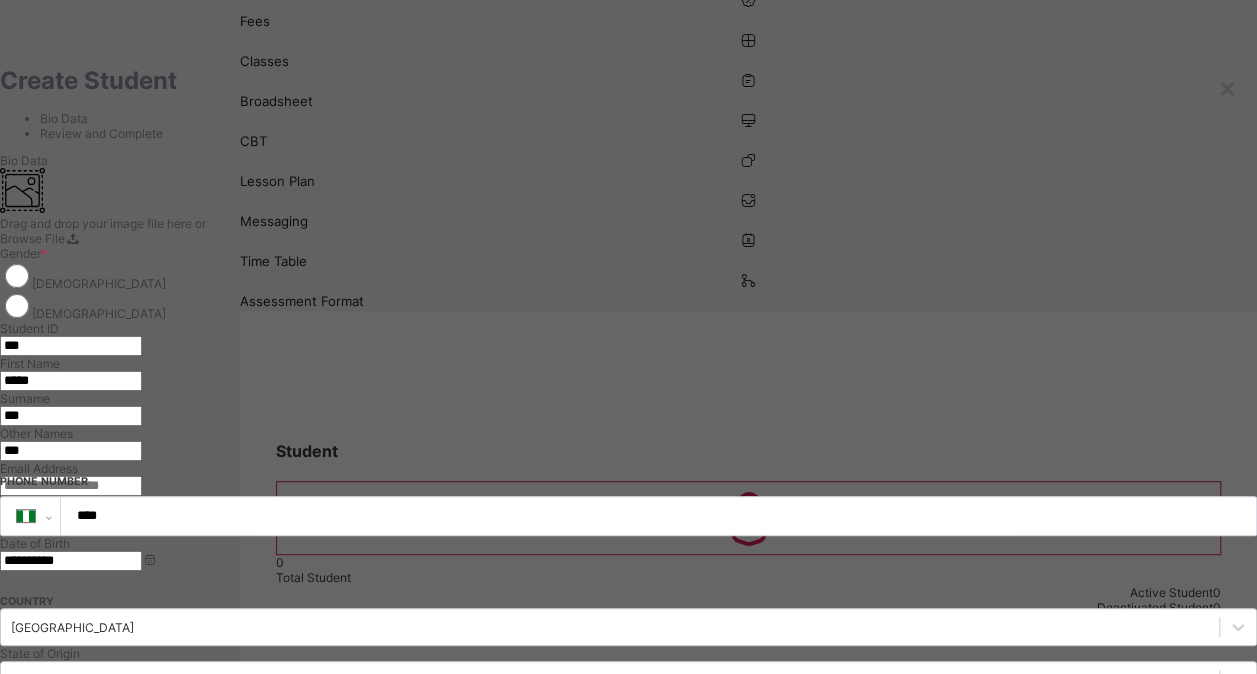 click on "**********" at bounding box center [628, 337] 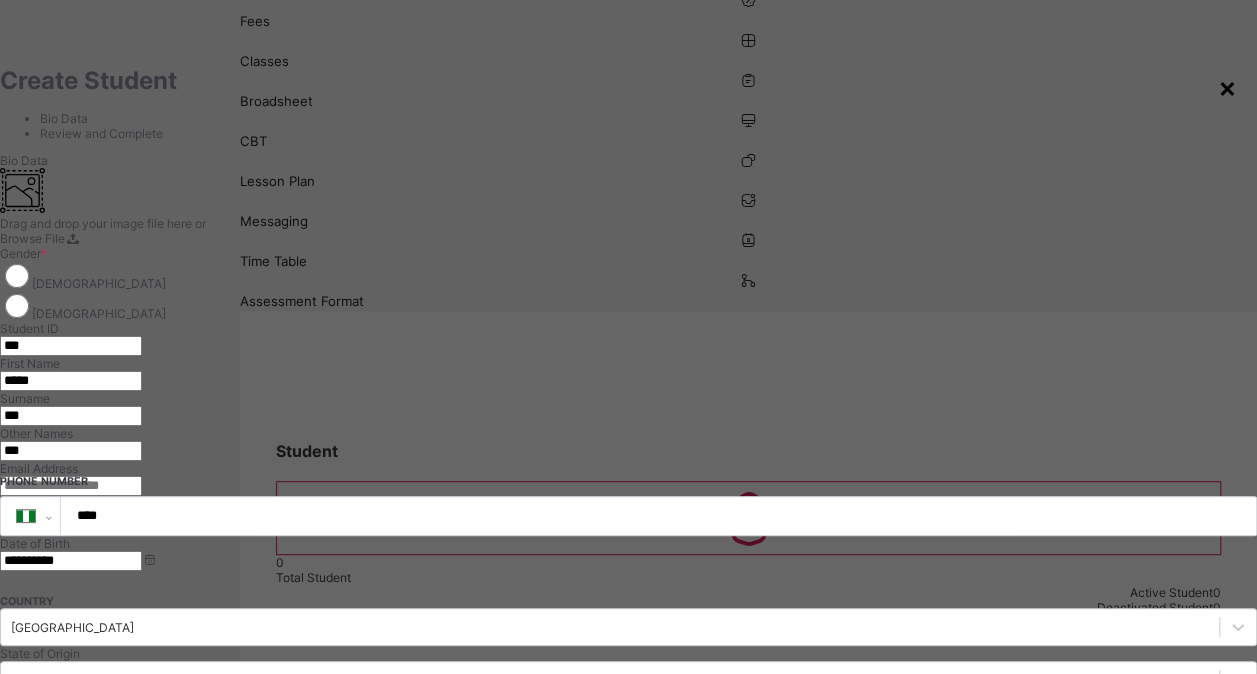 click on "×" at bounding box center (1227, 87) 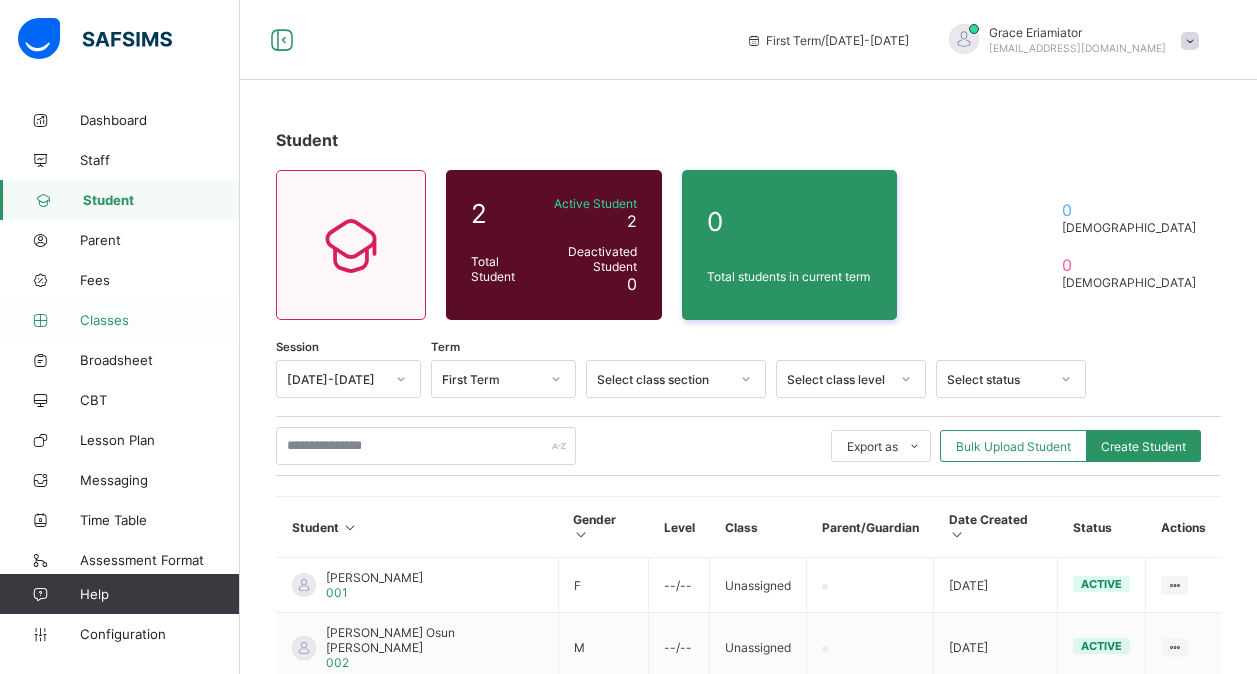 scroll, scrollTop: 92, scrollLeft: 0, axis: vertical 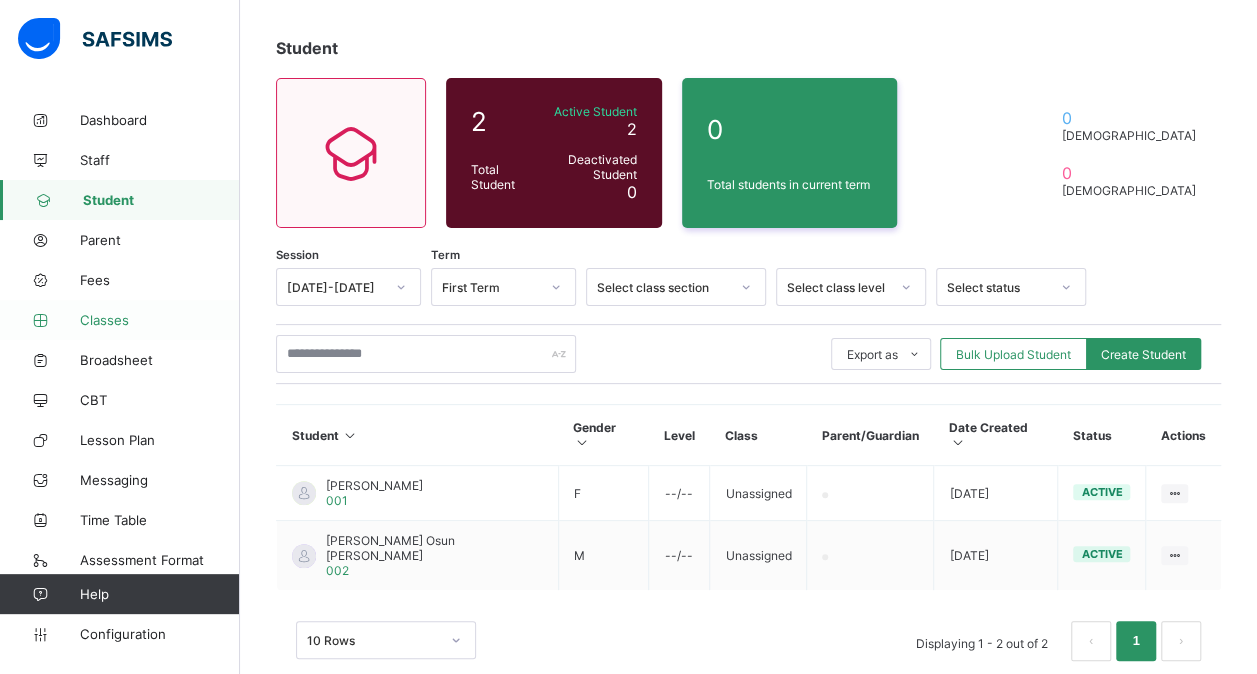 click on "Classes" at bounding box center (160, 320) 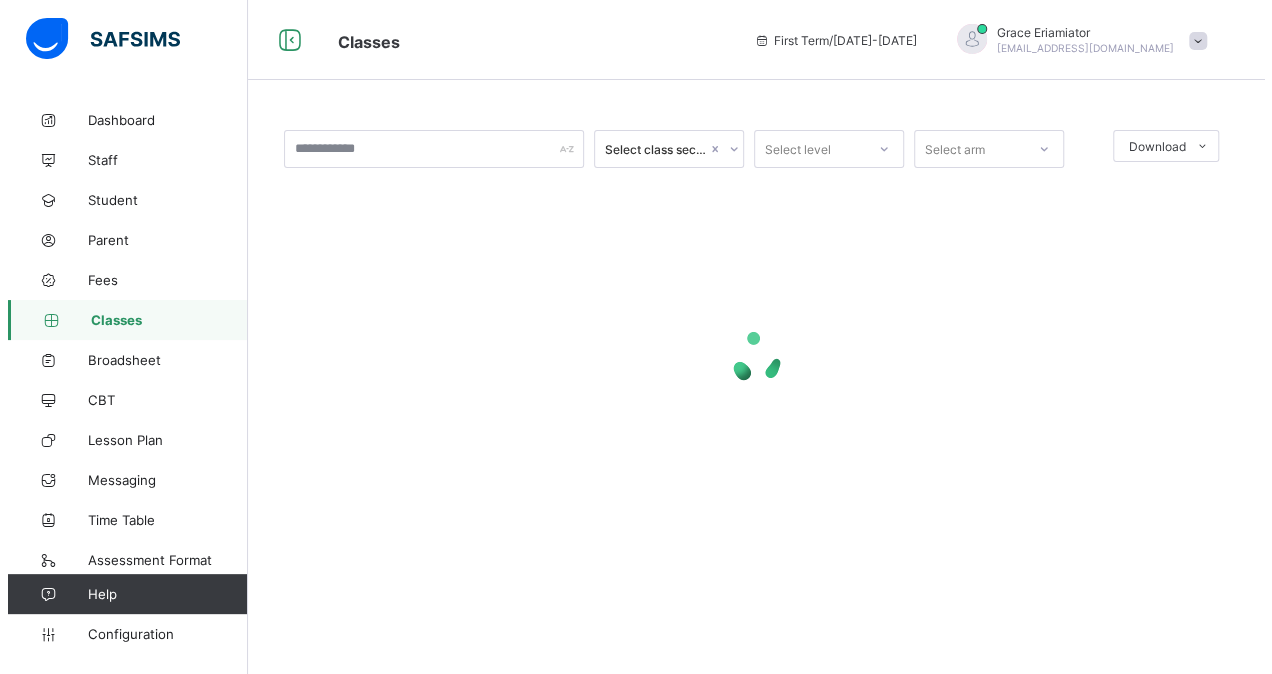 scroll, scrollTop: 0, scrollLeft: 0, axis: both 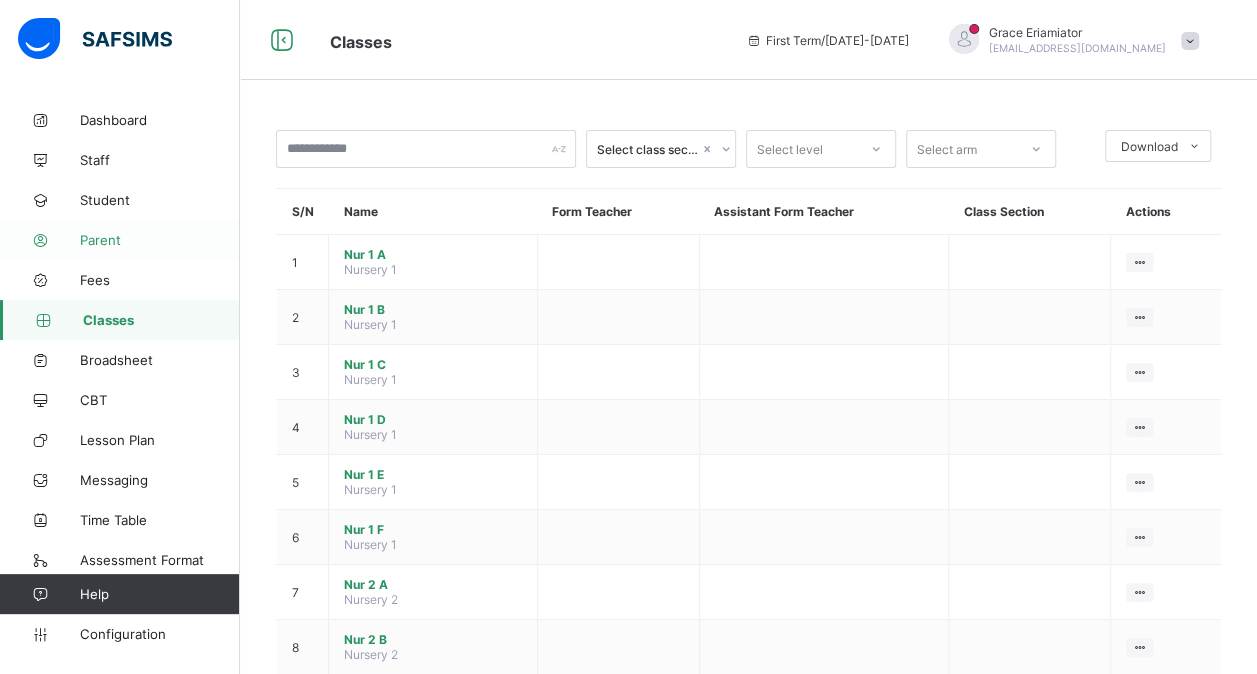 click on "Parent" at bounding box center (160, 240) 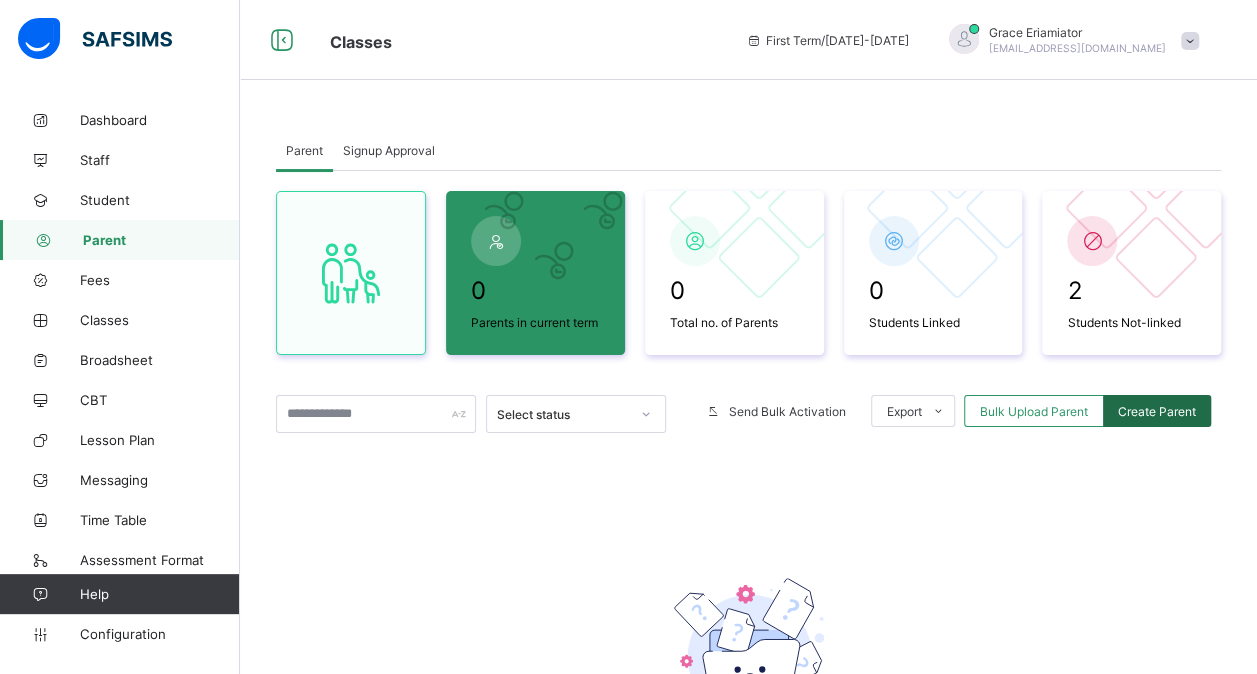 click on "Create Parent" at bounding box center [1157, 411] 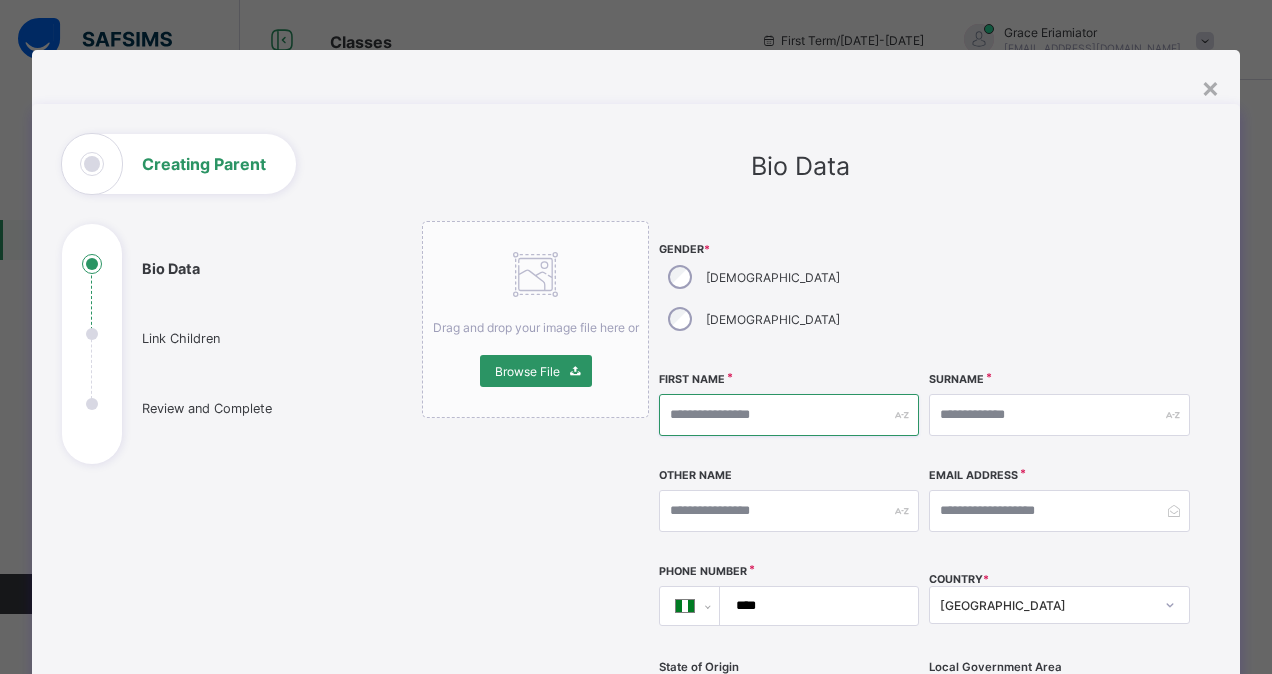 click at bounding box center (789, 415) 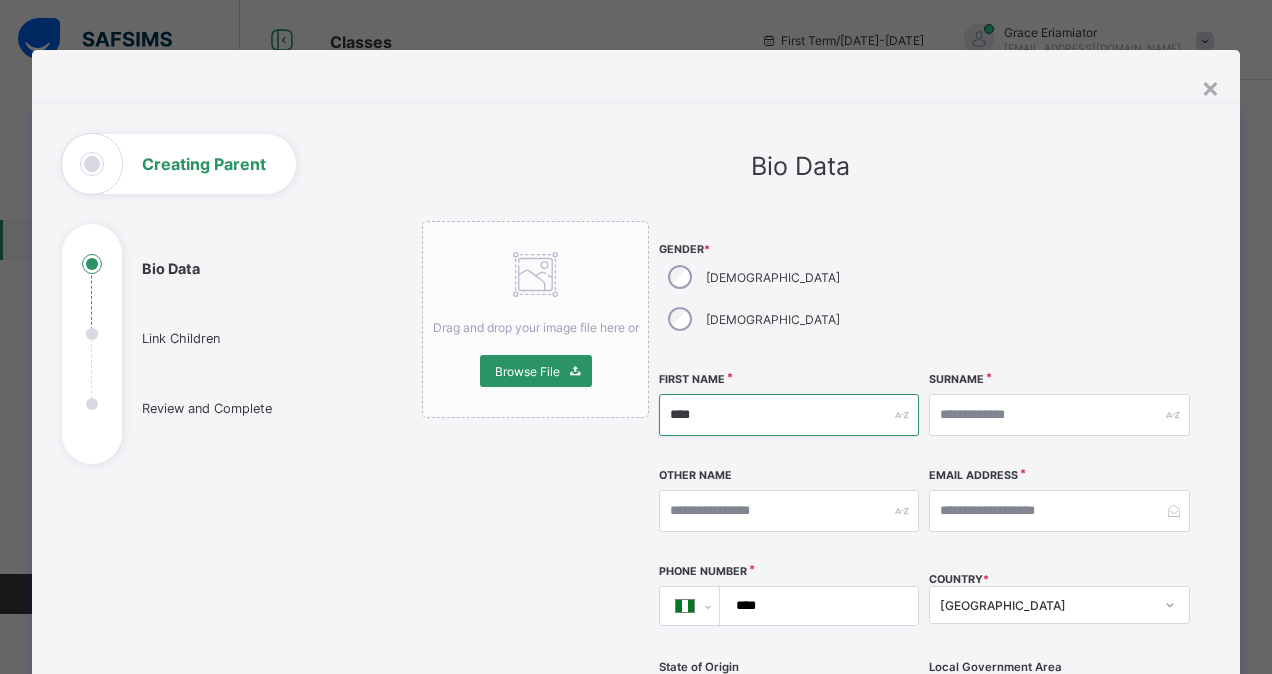 type on "****" 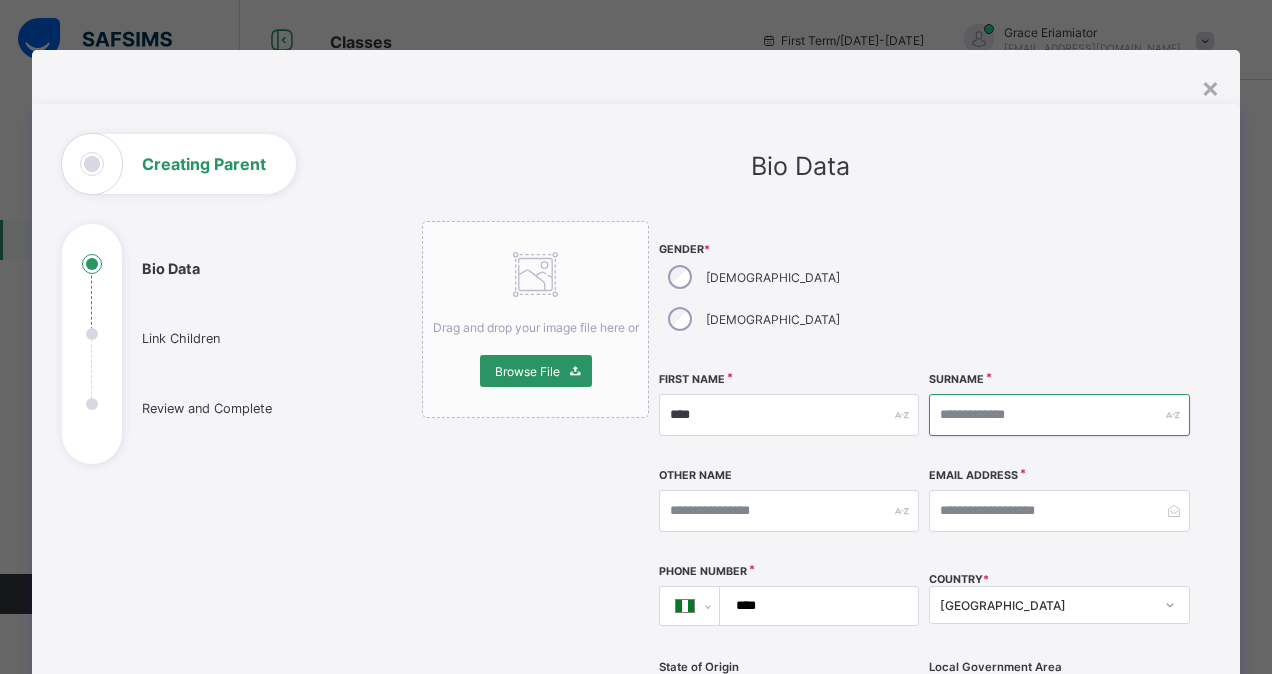 click at bounding box center [1059, 415] 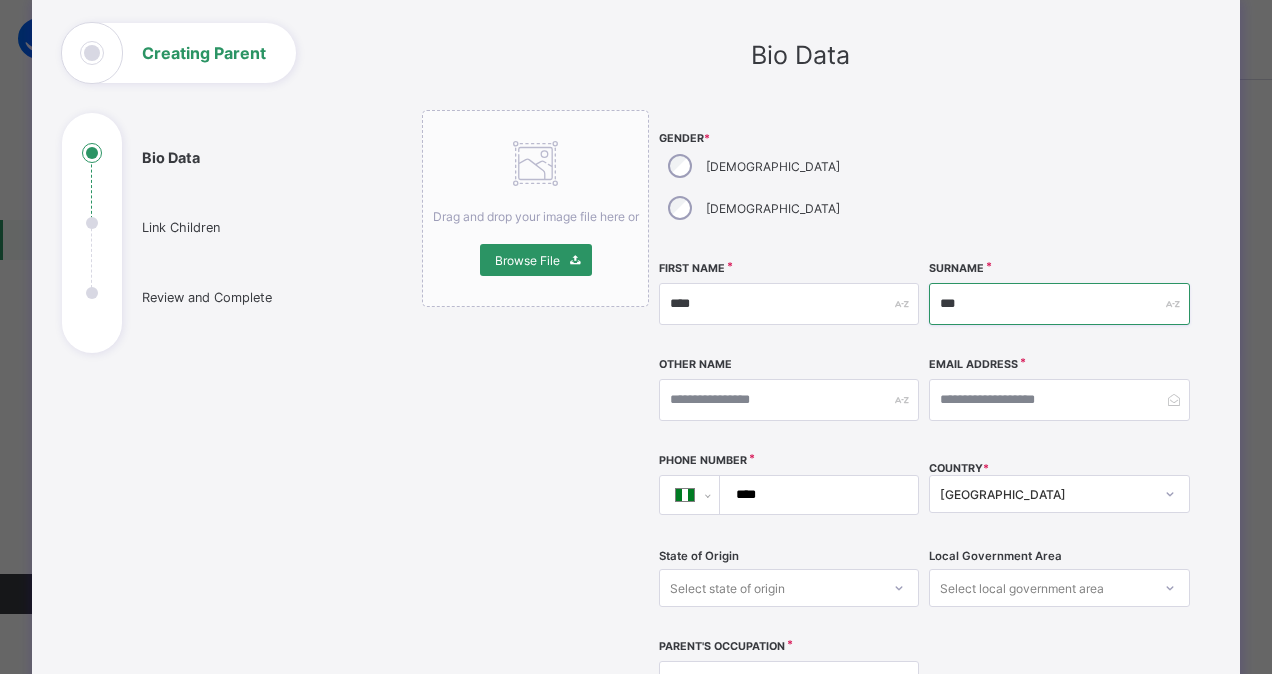 scroll, scrollTop: 122, scrollLeft: 0, axis: vertical 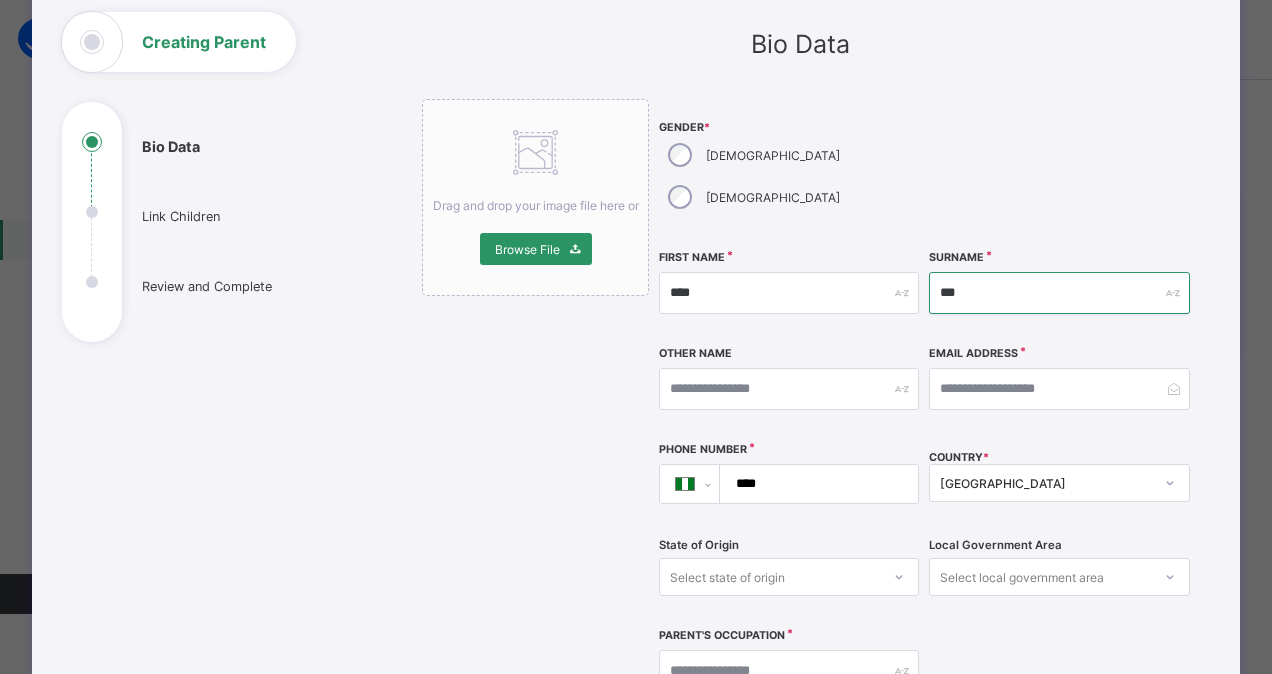 type on "***" 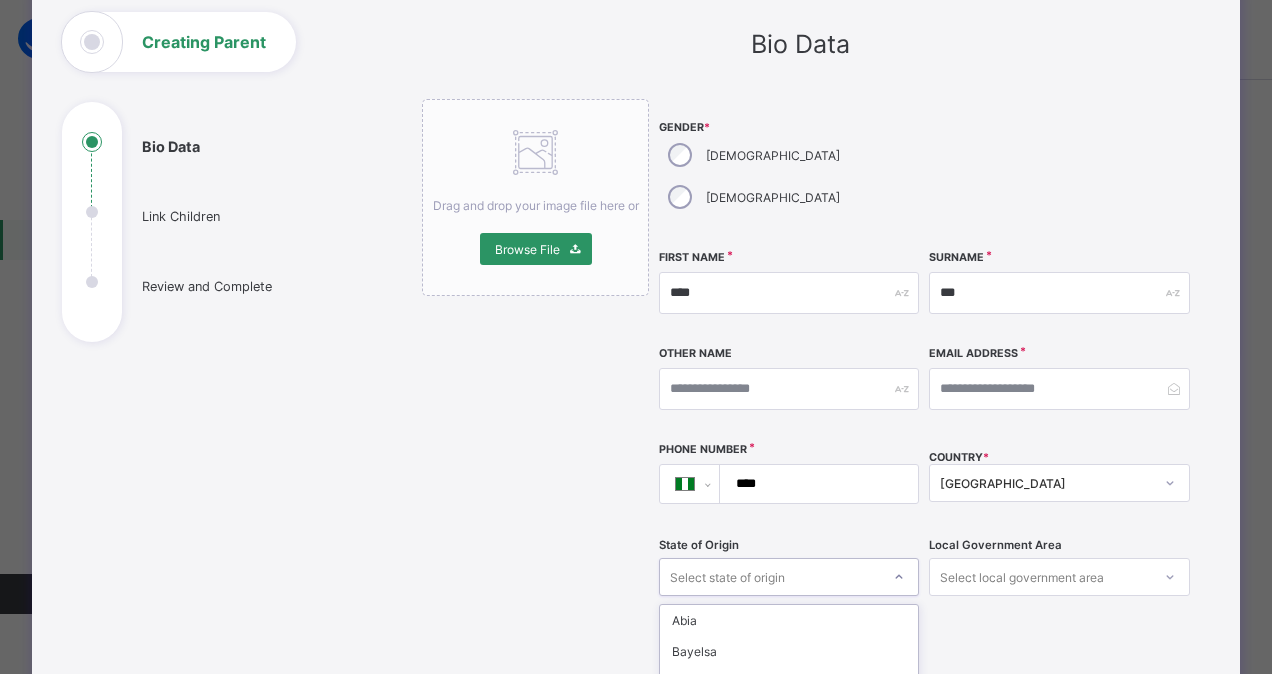 scroll, scrollTop: 320, scrollLeft: 0, axis: vertical 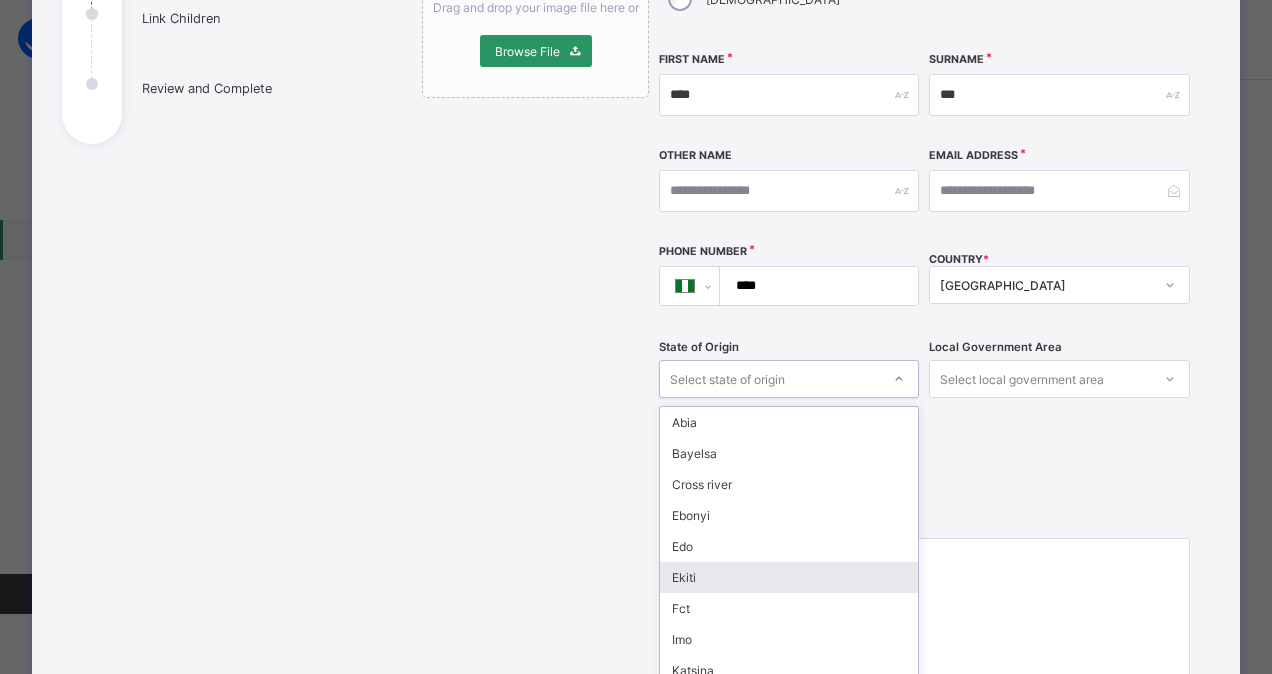 click on "option [PERSON_NAME] focused, 6 of 37. 37 results available. Use Up and Down to choose options, press Enter to select the currently focused option, press Escape to exit the menu, press Tab to select the option and exit the menu. Select state of origin [GEOGRAPHIC_DATA] Cross river [GEOGRAPHIC_DATA] Edo Ekiti Fct Imo Katsina Kwara Ogun Osun Oyo Sokoto Gombe Jigawa [GEOGRAPHIC_DATA] Ondo Zamfara [GEOGRAPHIC_DATA] ibom [GEOGRAPHIC_DATA] [GEOGRAPHIC_DATA] [GEOGRAPHIC_DATA] [GEOGRAPHIC_DATA] [GEOGRAPHIC_DATA] [GEOGRAPHIC_DATA] [GEOGRAPHIC_DATA] [GEOGRAPHIC_DATA] [GEOGRAPHIC_DATA] [GEOGRAPHIC_DATA] [GEOGRAPHIC_DATA] [GEOGRAPHIC_DATA] [GEOGRAPHIC_DATA] Plateau Rivers [GEOGRAPHIC_DATA] [GEOGRAPHIC_DATA]" at bounding box center [789, 379] 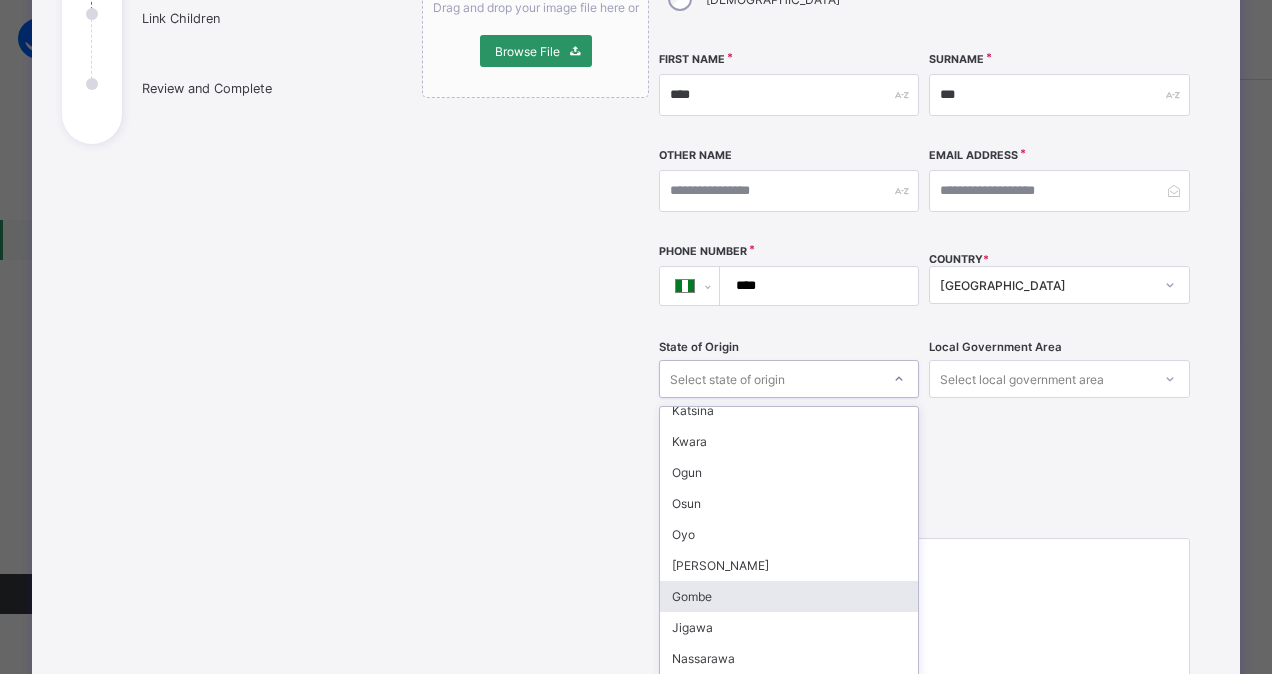 scroll, scrollTop: 0, scrollLeft: 0, axis: both 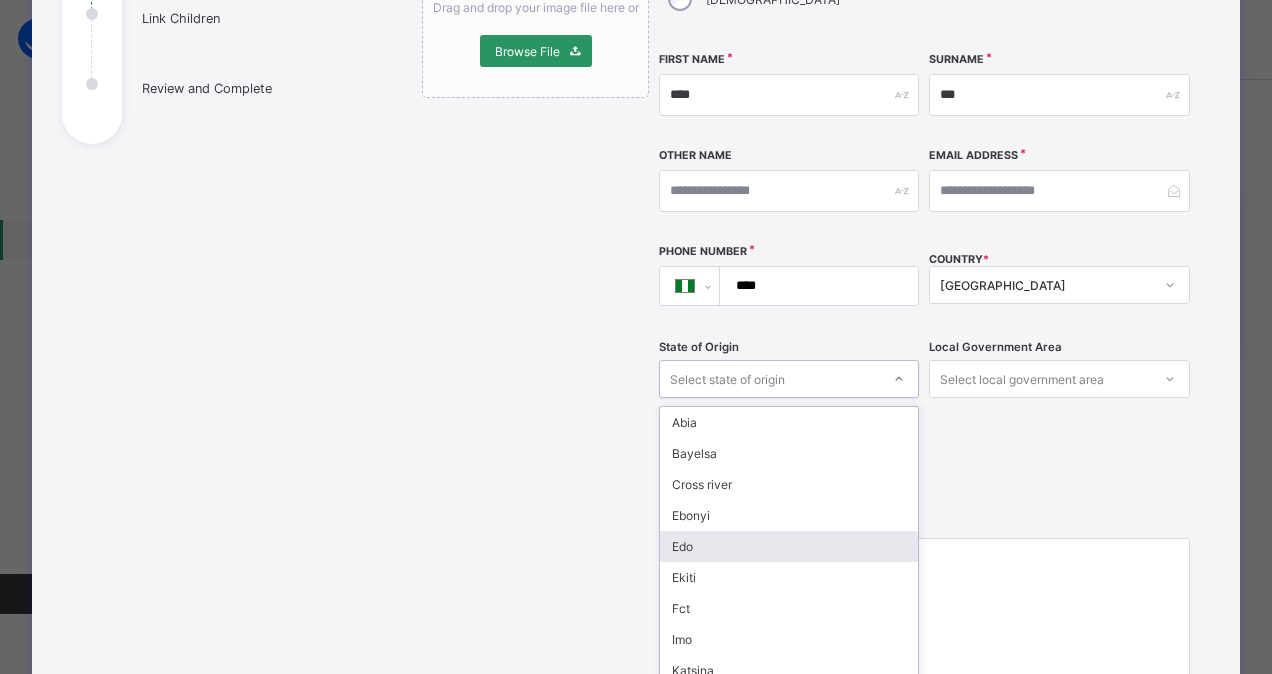 click on "Edo" at bounding box center [789, 546] 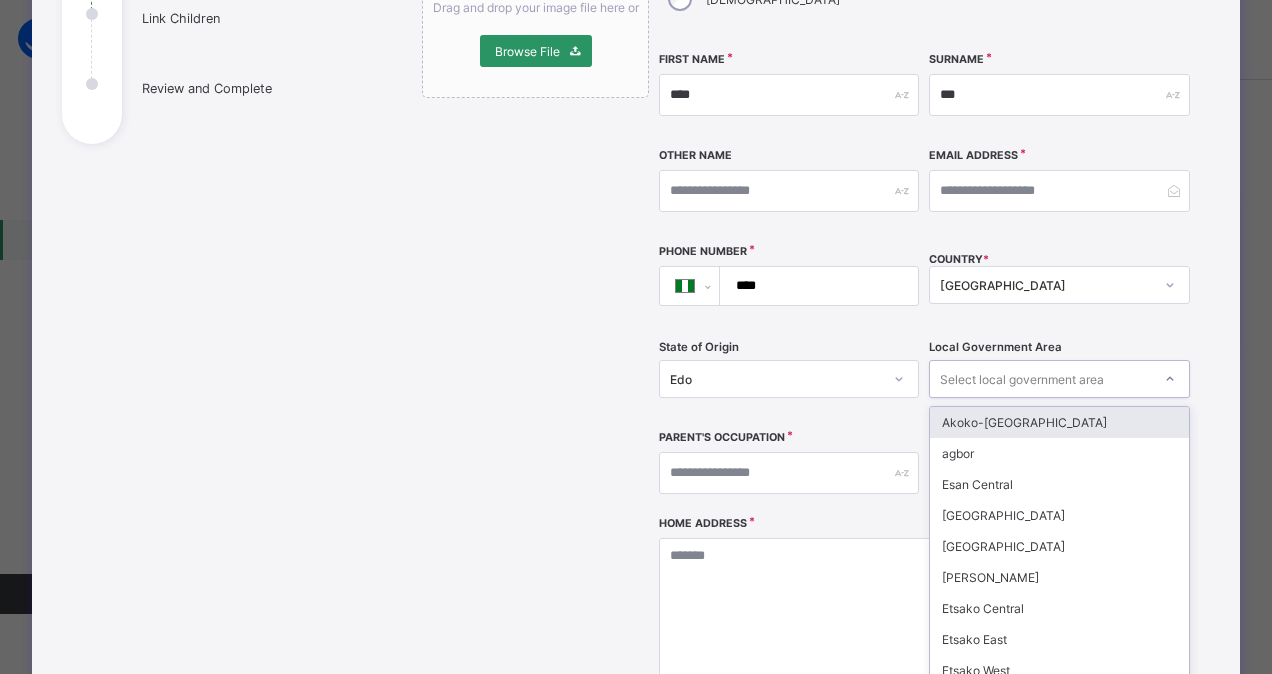 click on "Select local government area" at bounding box center (1022, 379) 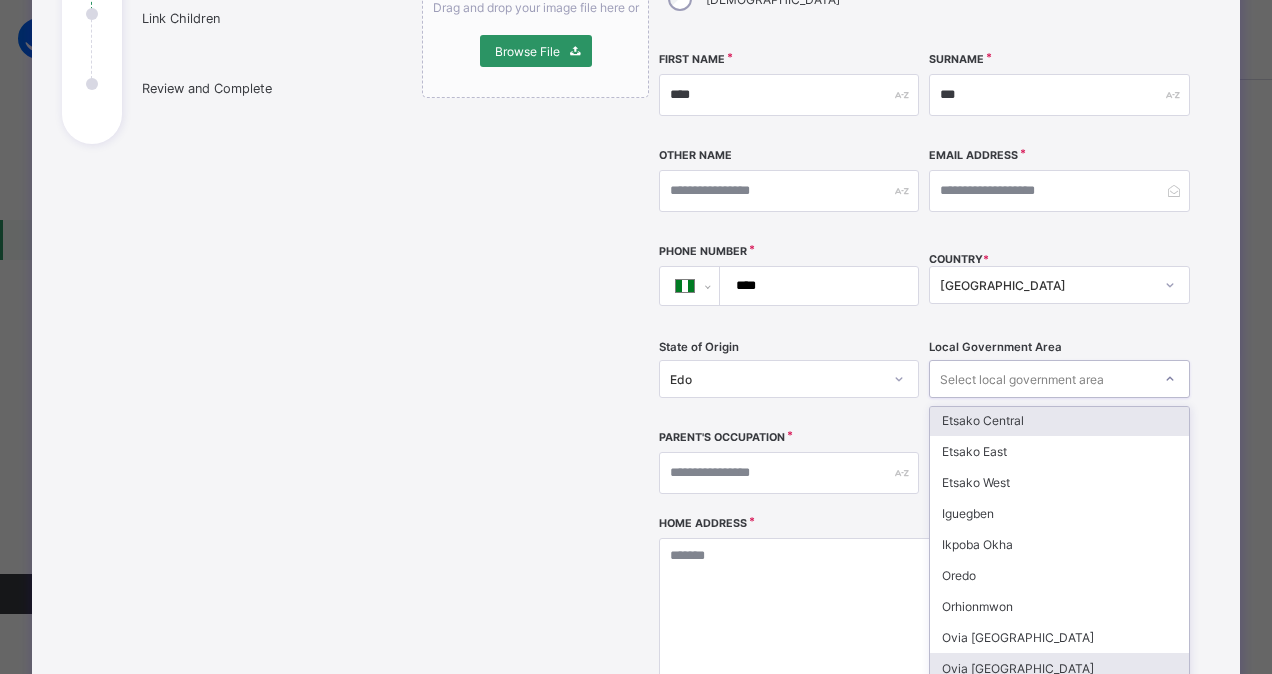 scroll, scrollTop: 240, scrollLeft: 0, axis: vertical 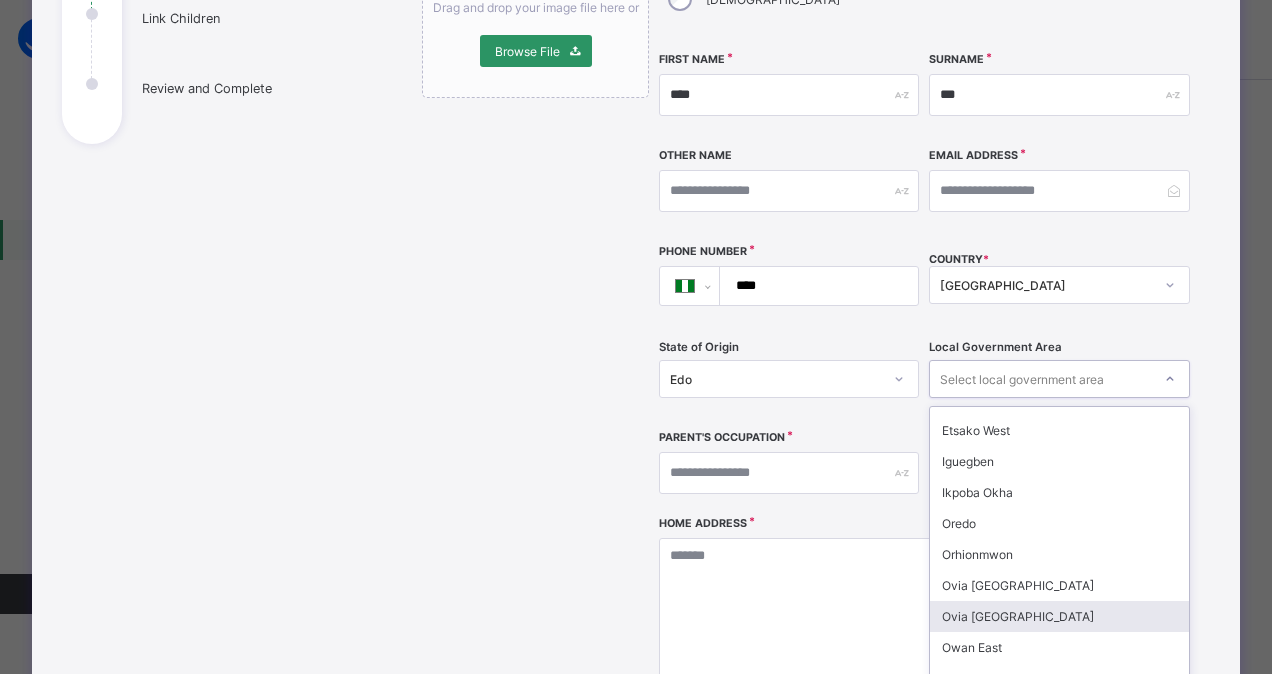 click on "Ovia [GEOGRAPHIC_DATA]" at bounding box center (1059, 616) 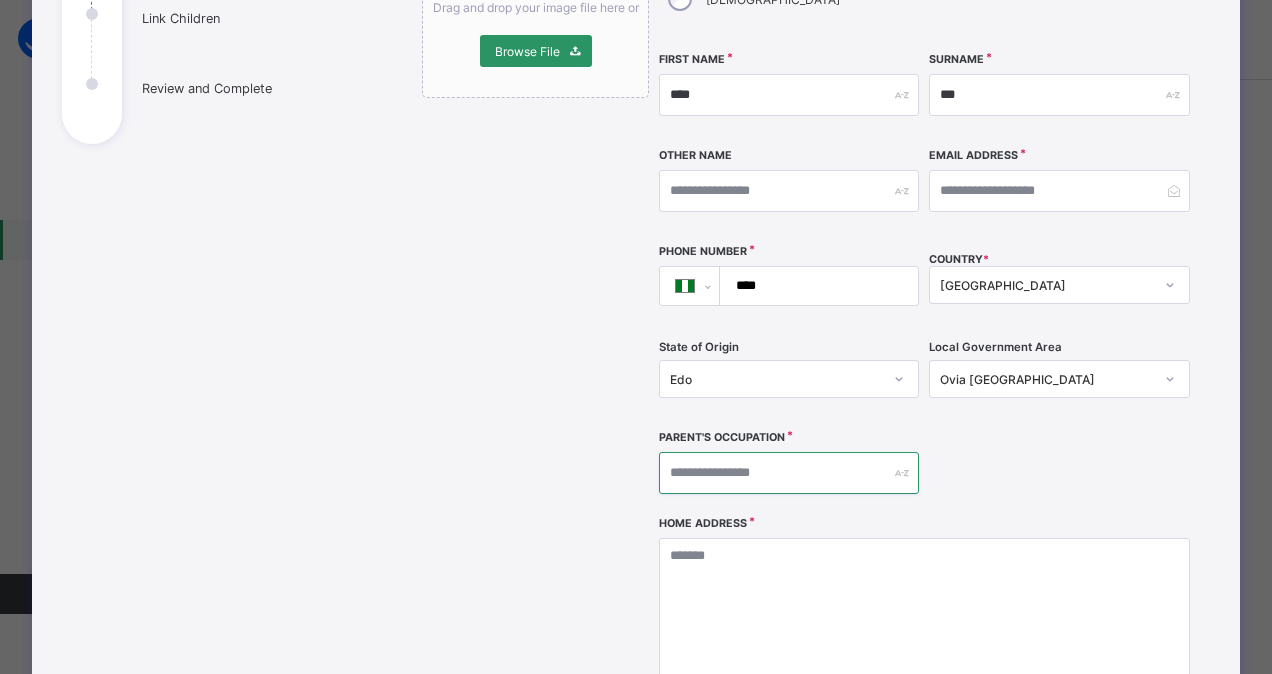 click at bounding box center (789, 473) 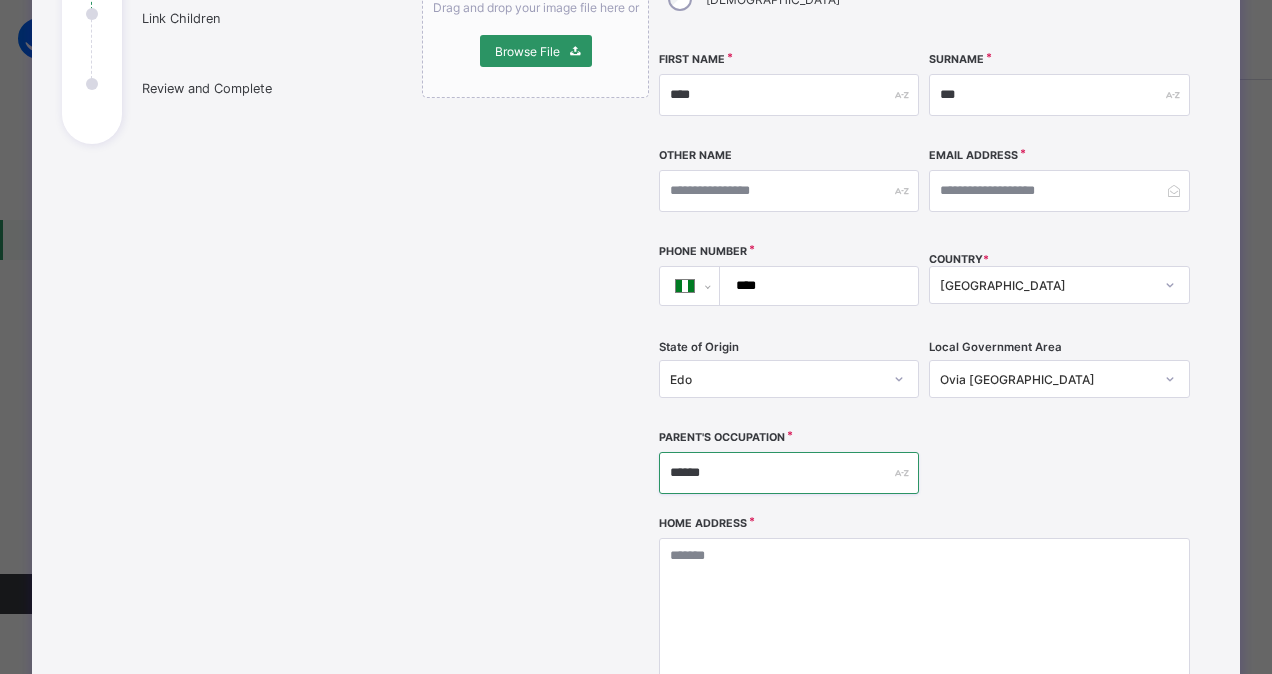 type on "******" 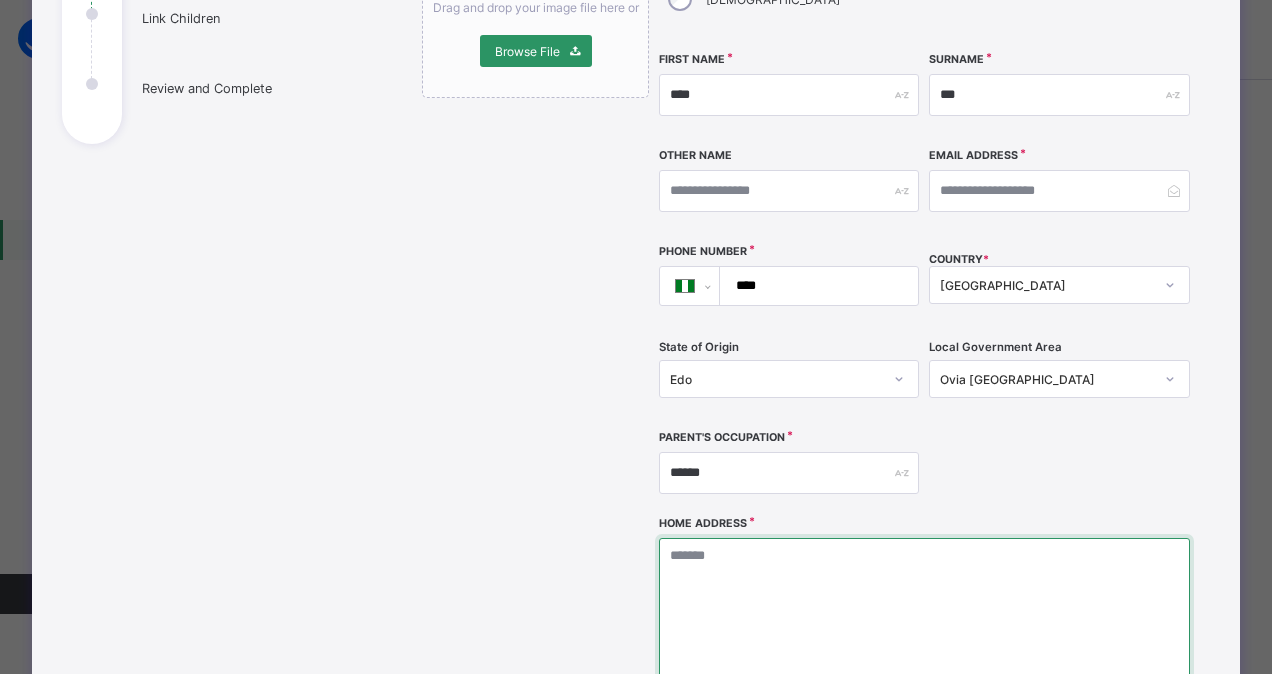 click at bounding box center [924, 638] 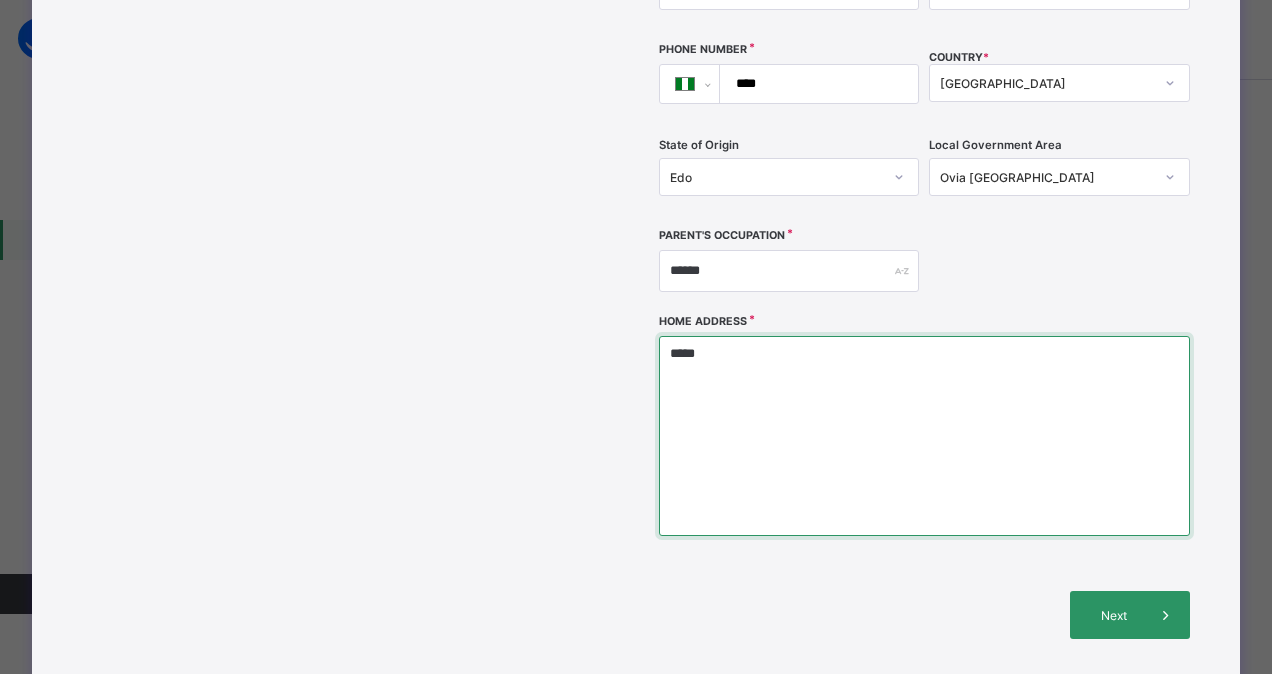 scroll, scrollTop: 522, scrollLeft: 0, axis: vertical 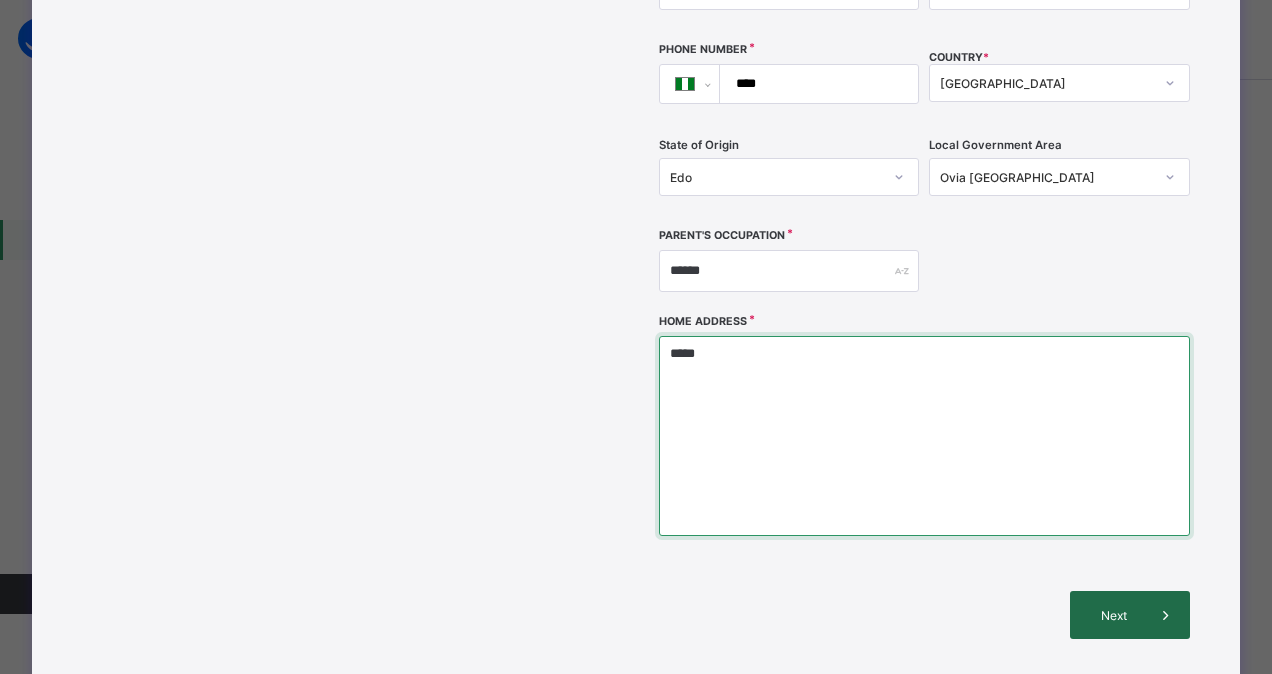 type on "*****" 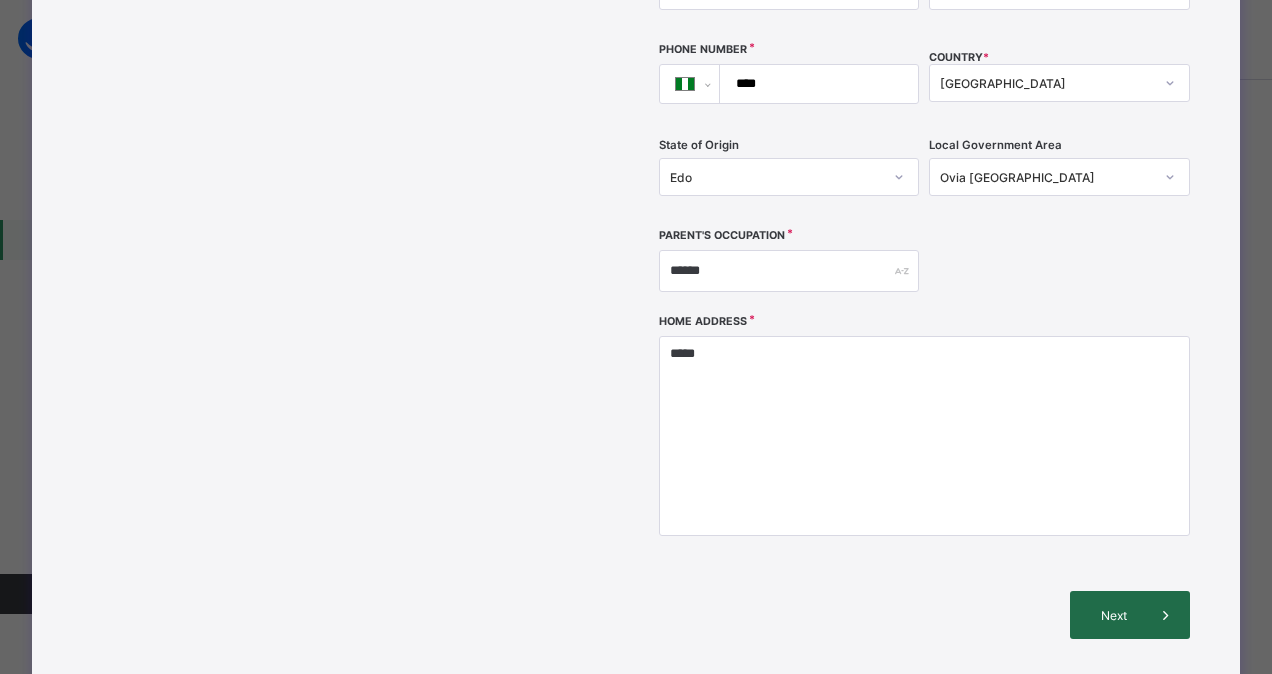 click on "Next" at bounding box center (1113, 615) 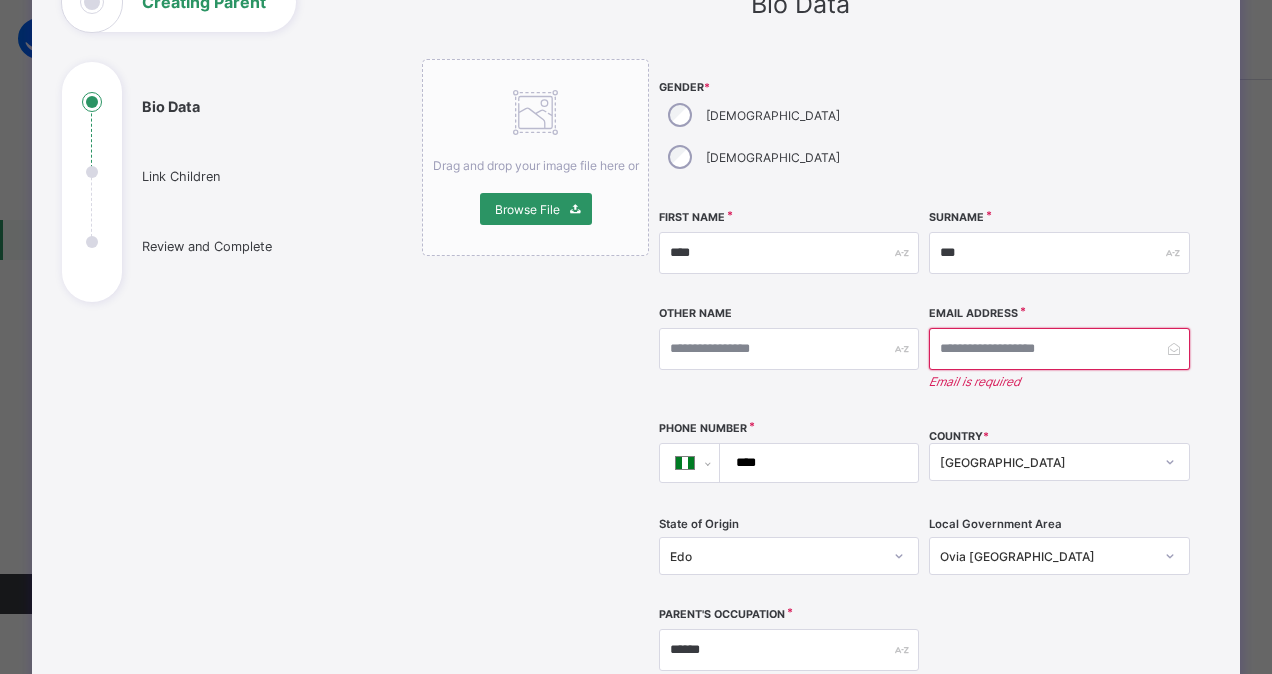 scroll, scrollTop: 160, scrollLeft: 0, axis: vertical 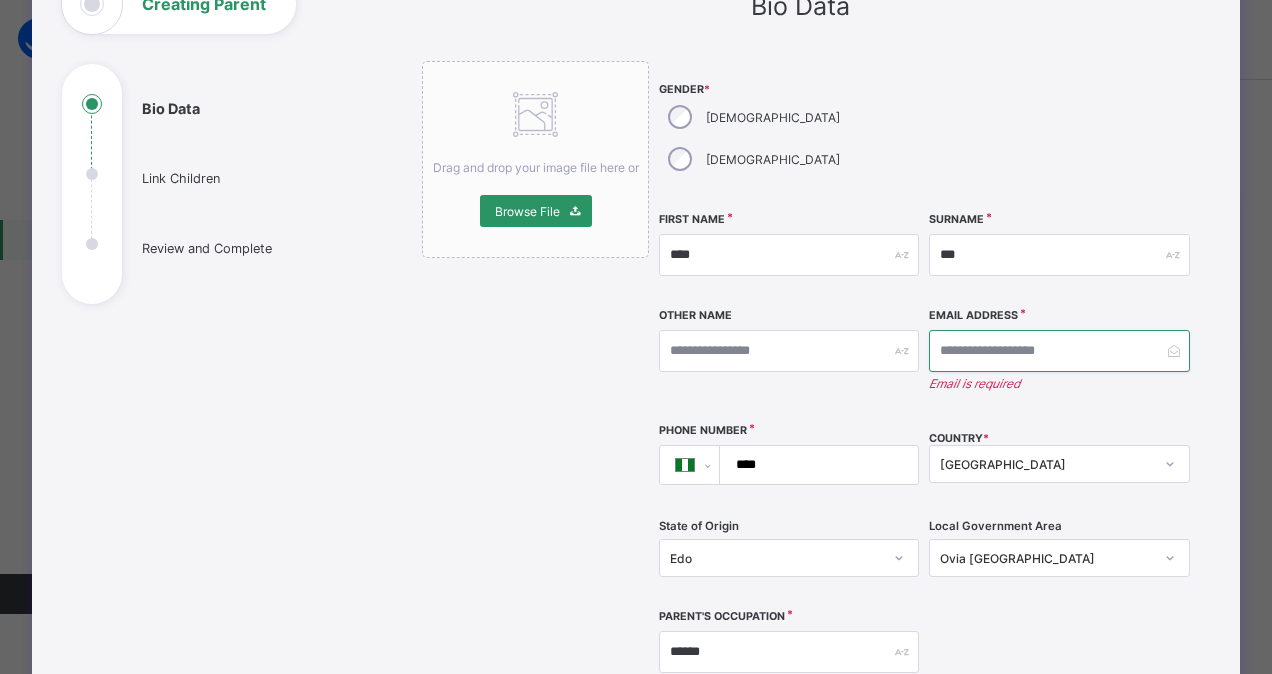 click at bounding box center [1059, 351] 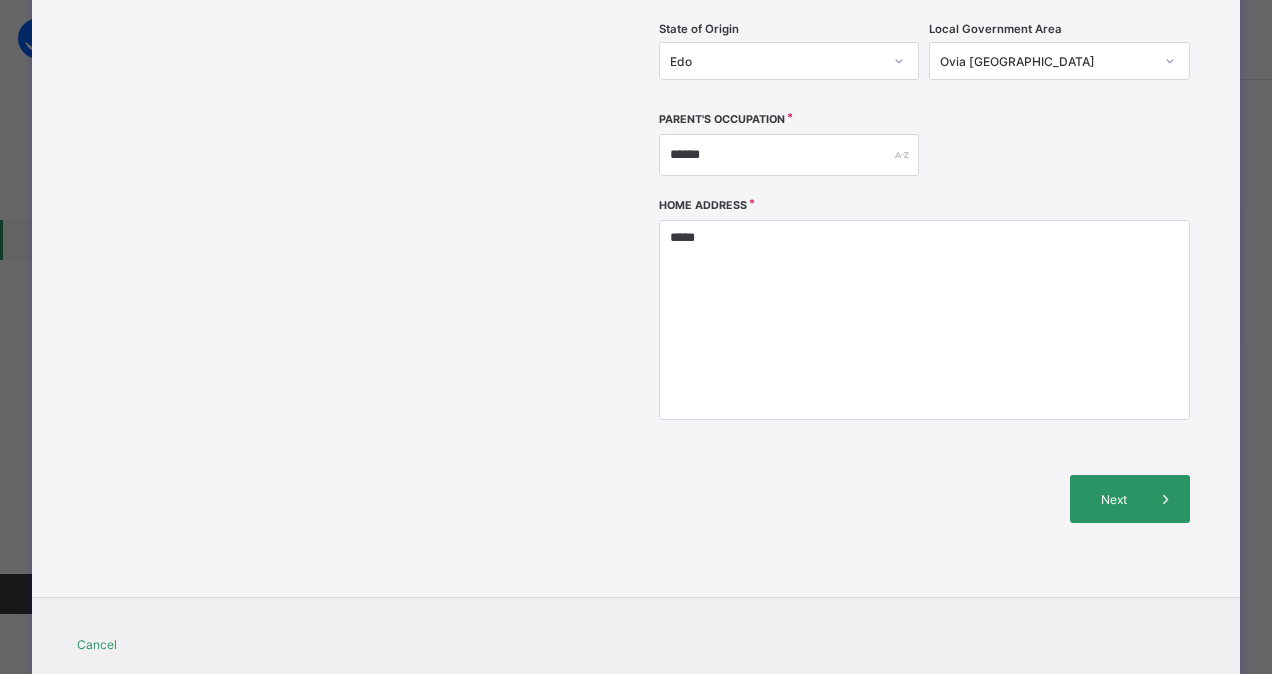 scroll, scrollTop: 0, scrollLeft: 0, axis: both 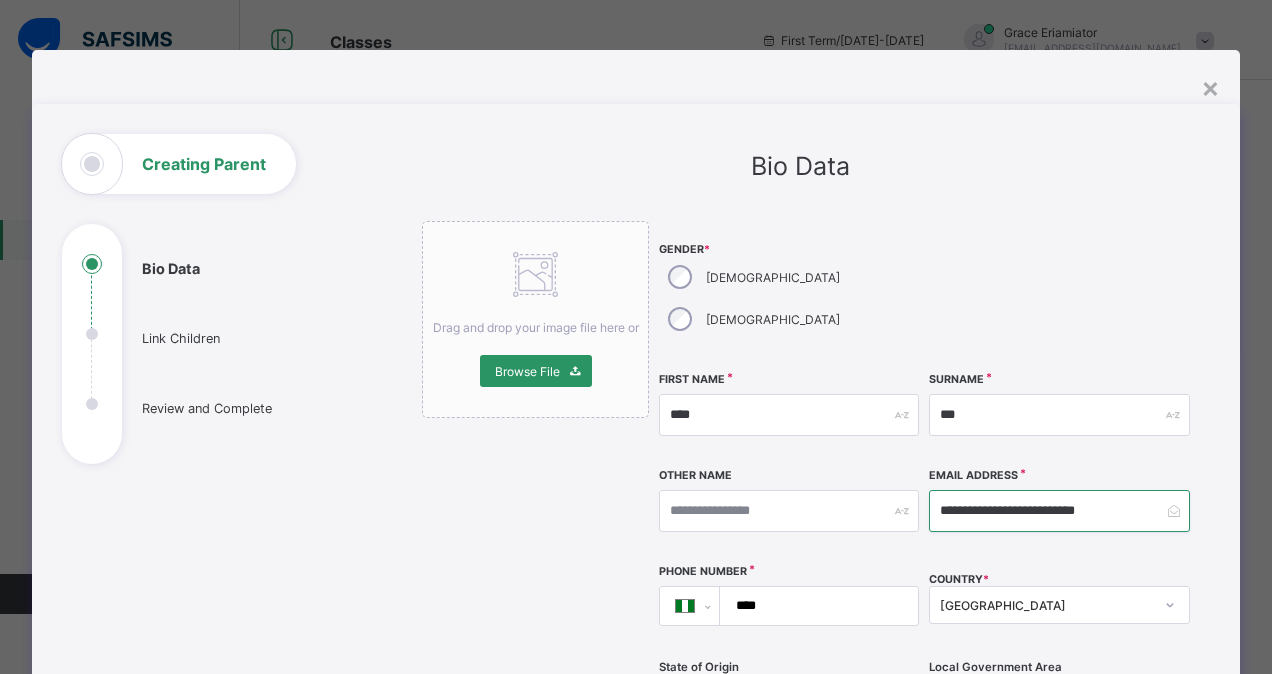 click on "**********" at bounding box center [1059, 511] 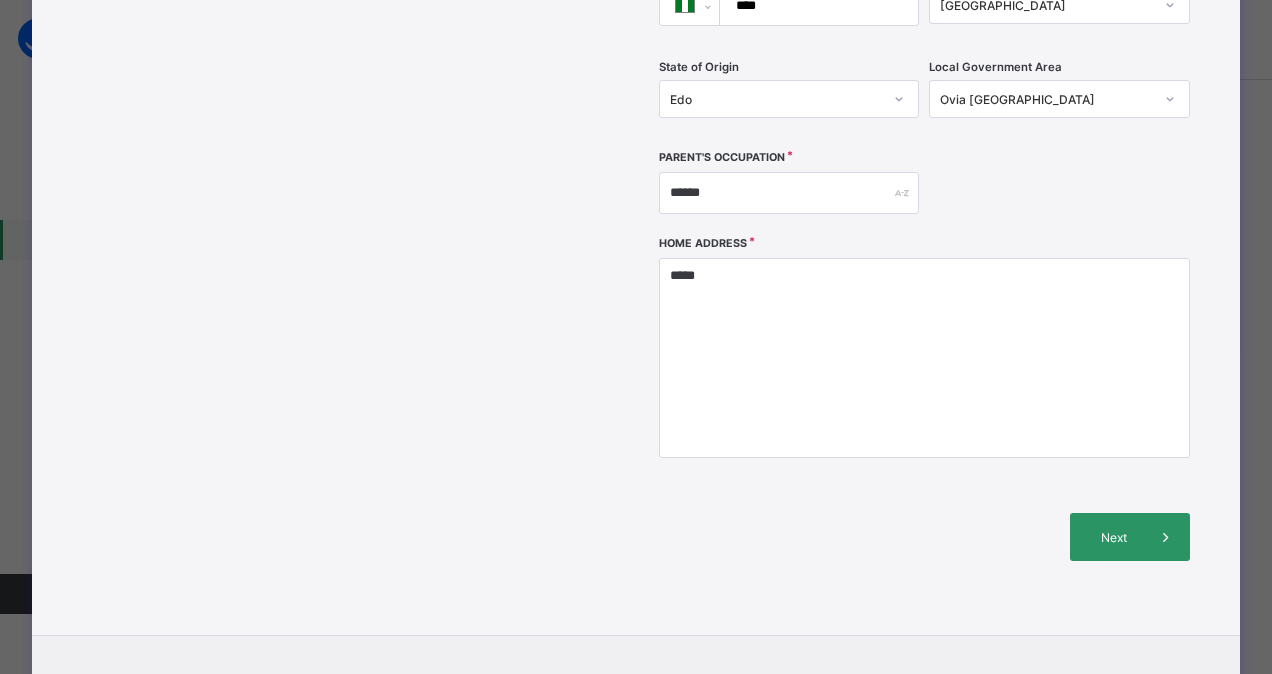 scroll, scrollTop: 601, scrollLeft: 0, axis: vertical 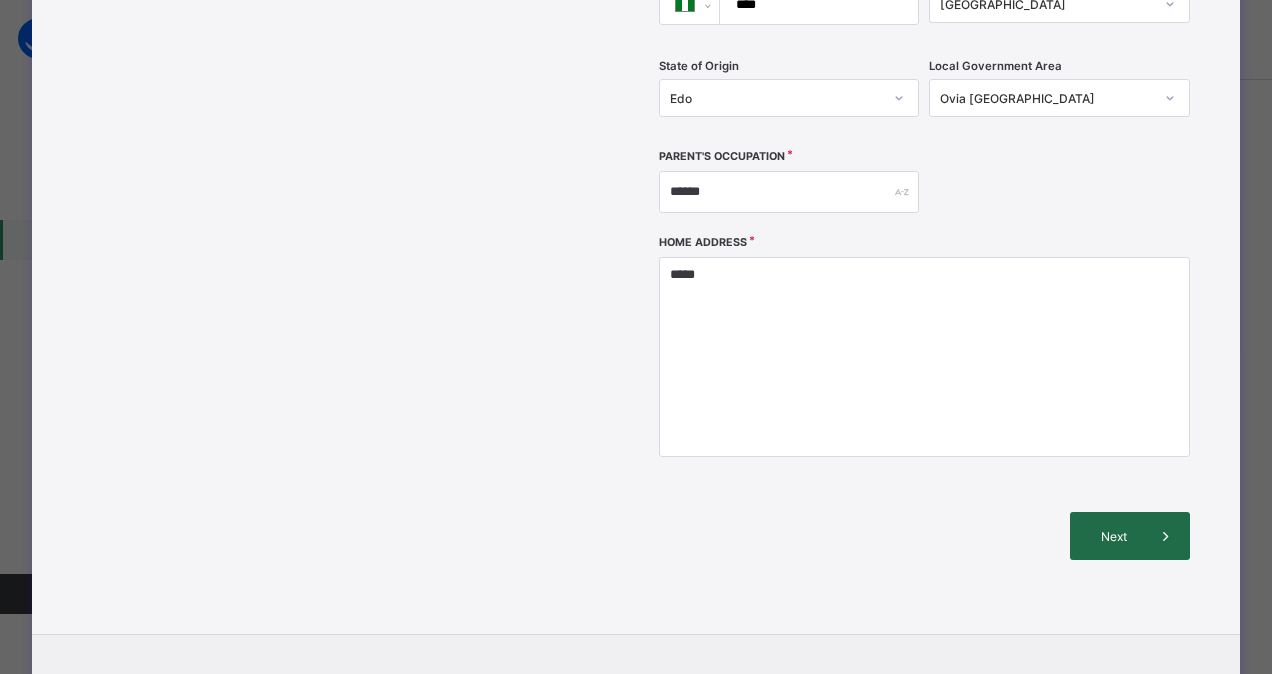 type on "**********" 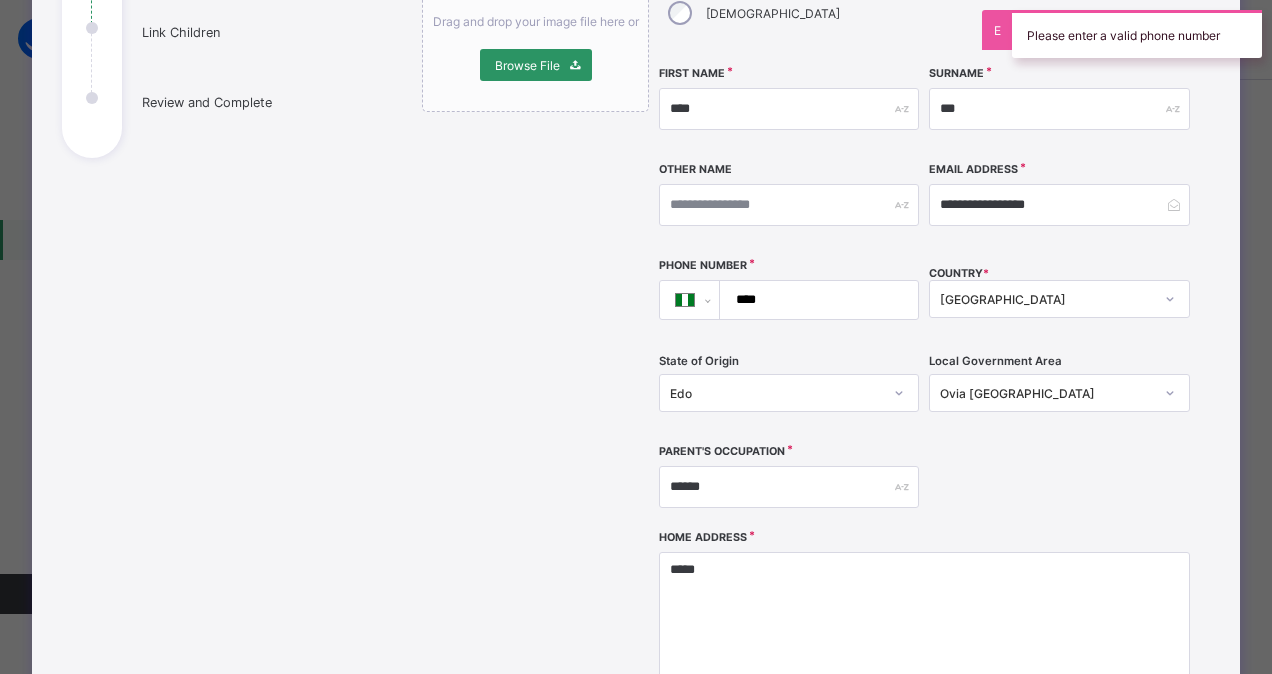 scroll, scrollTop: 305, scrollLeft: 0, axis: vertical 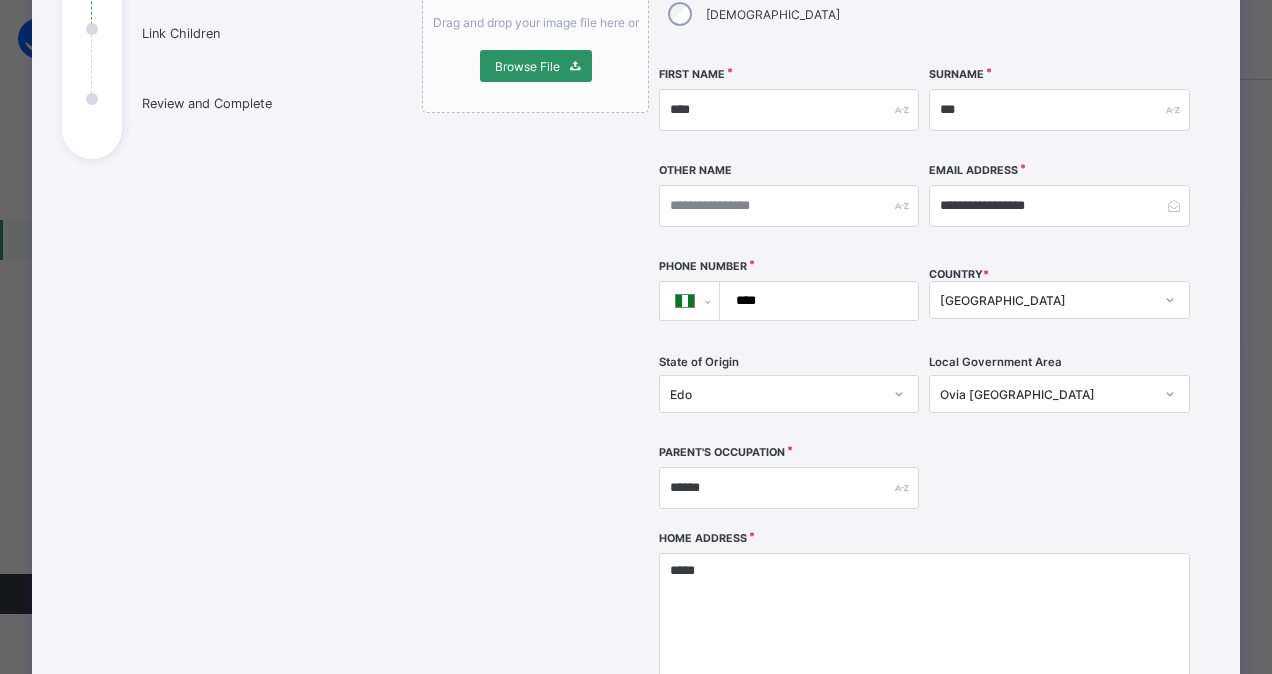 click on "****" at bounding box center [815, 301] 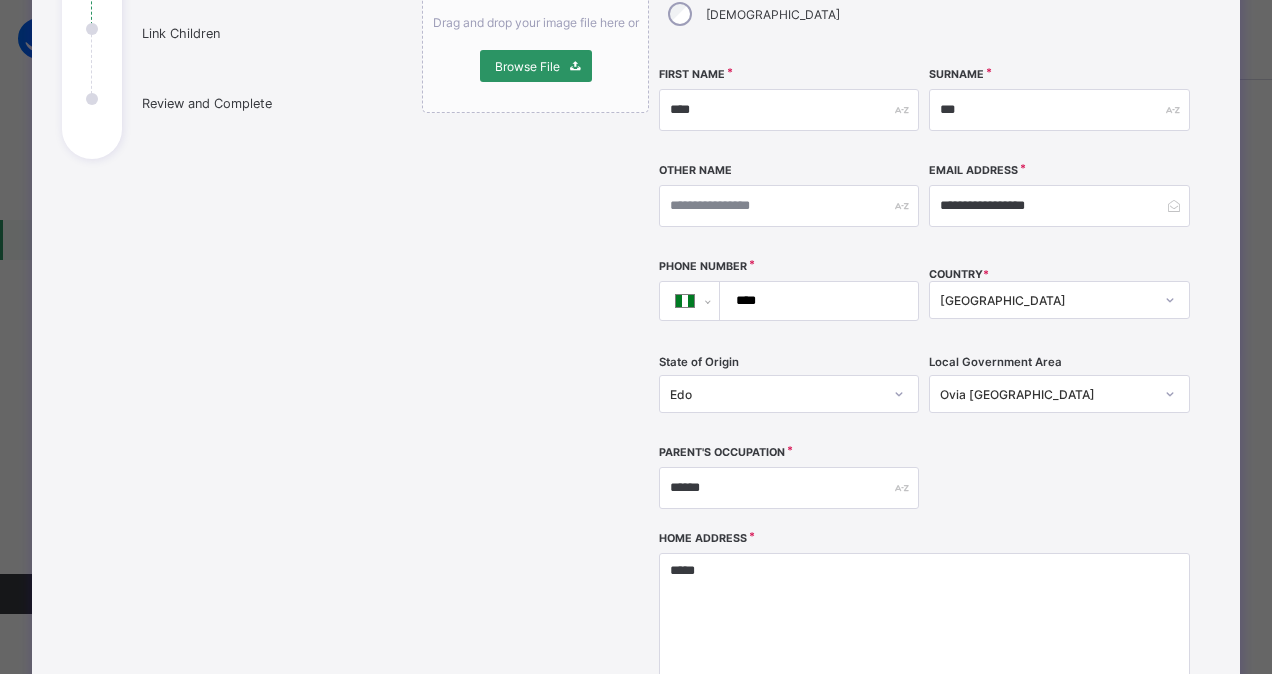 type on "**********" 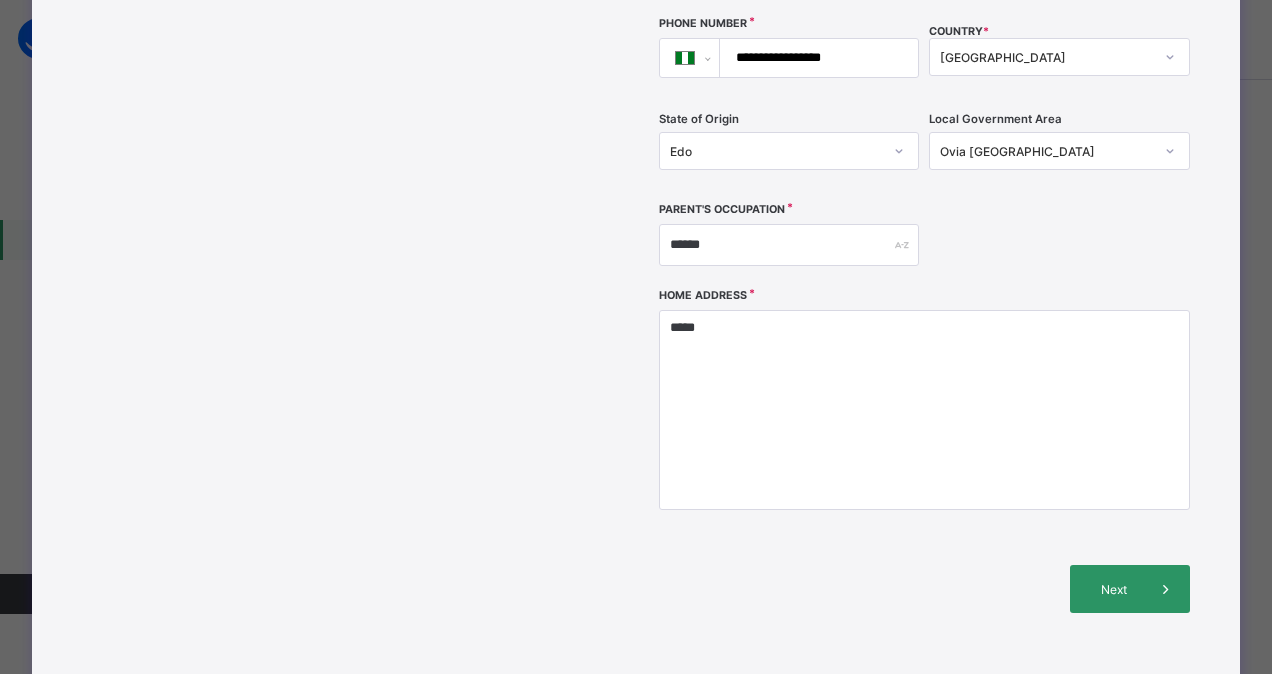 scroll, scrollTop: 662, scrollLeft: 0, axis: vertical 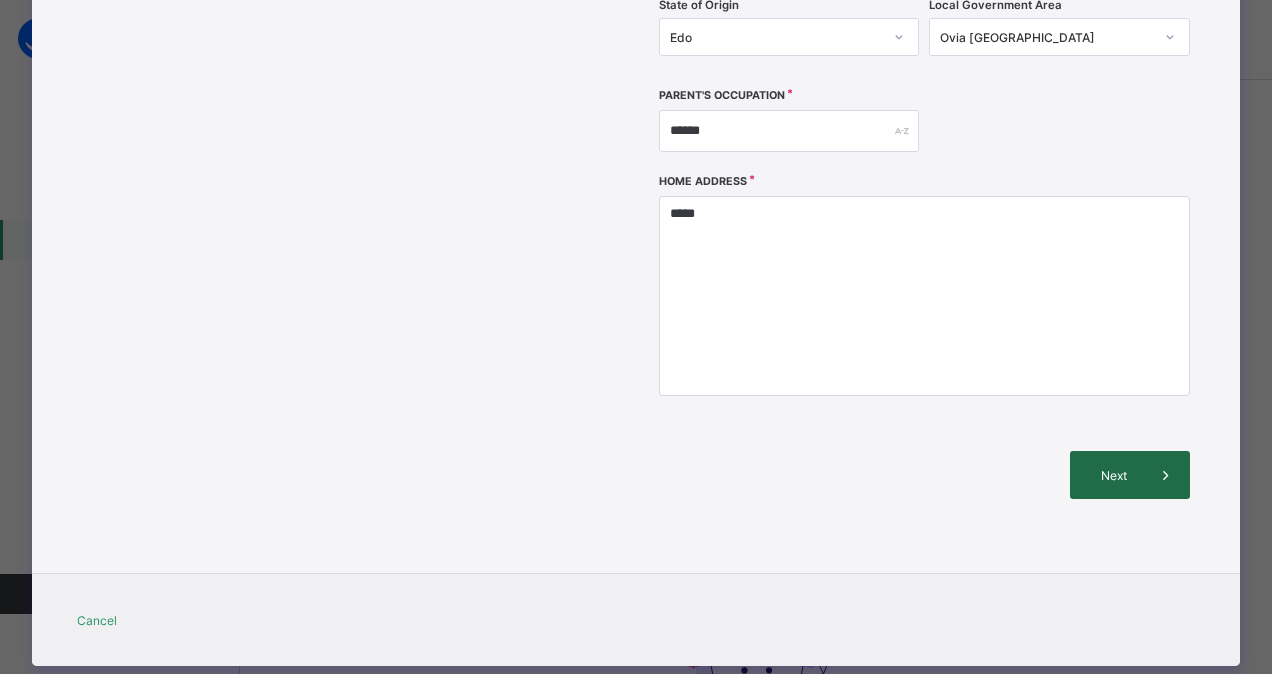 click on "Next" at bounding box center [1130, 475] 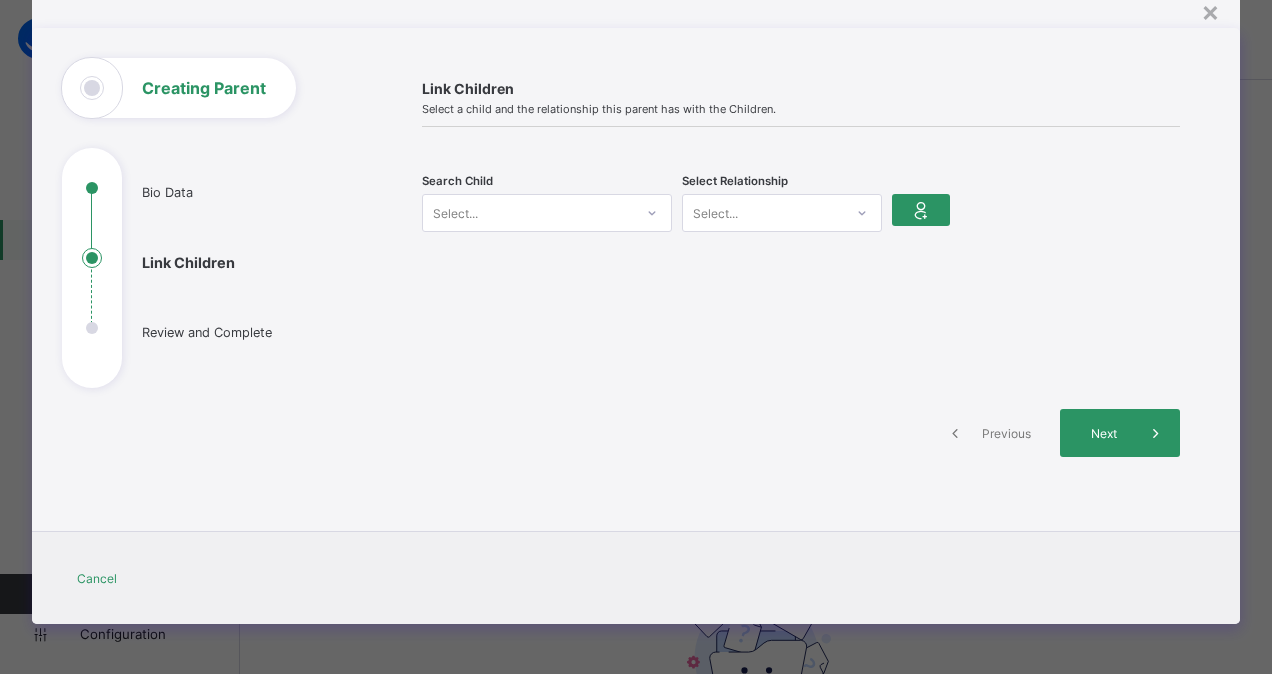 scroll, scrollTop: 74, scrollLeft: 0, axis: vertical 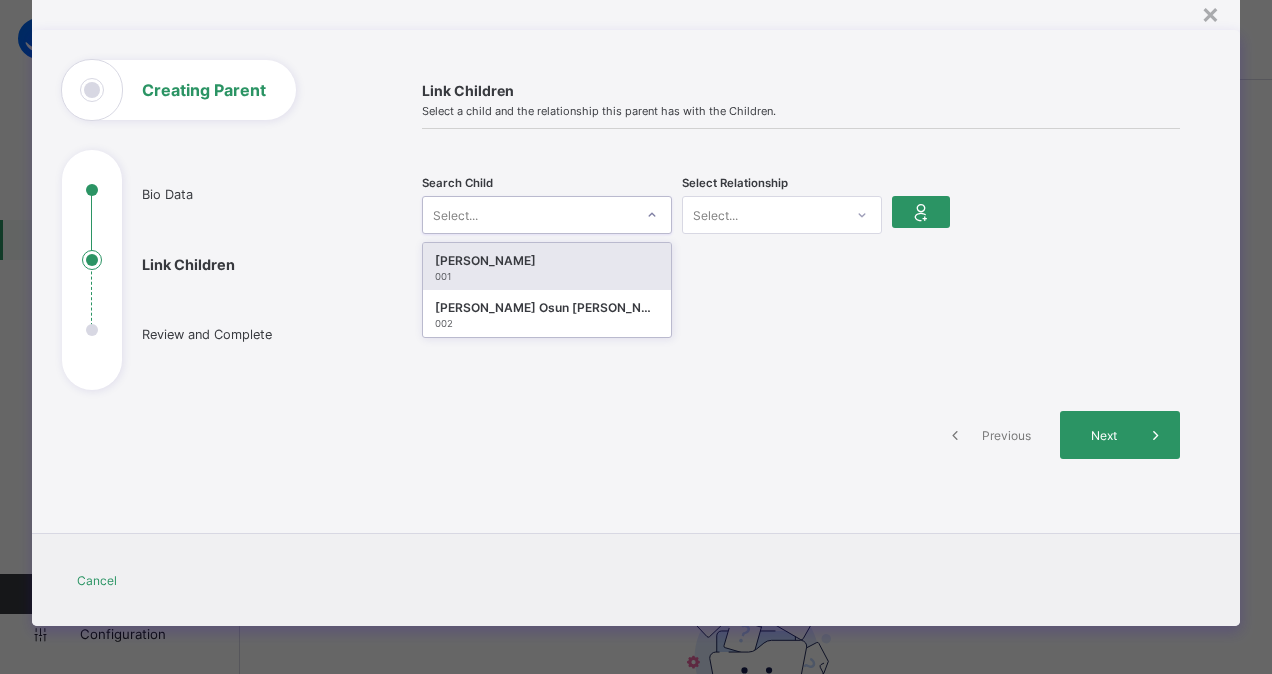 click 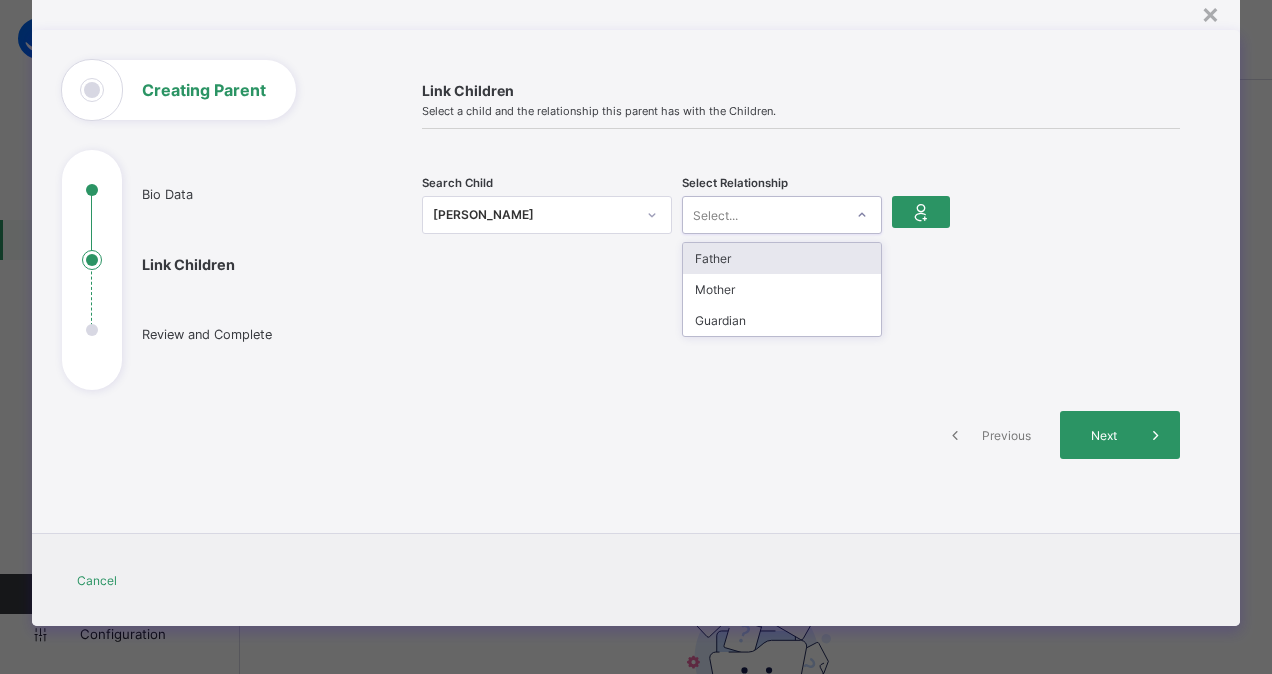 click 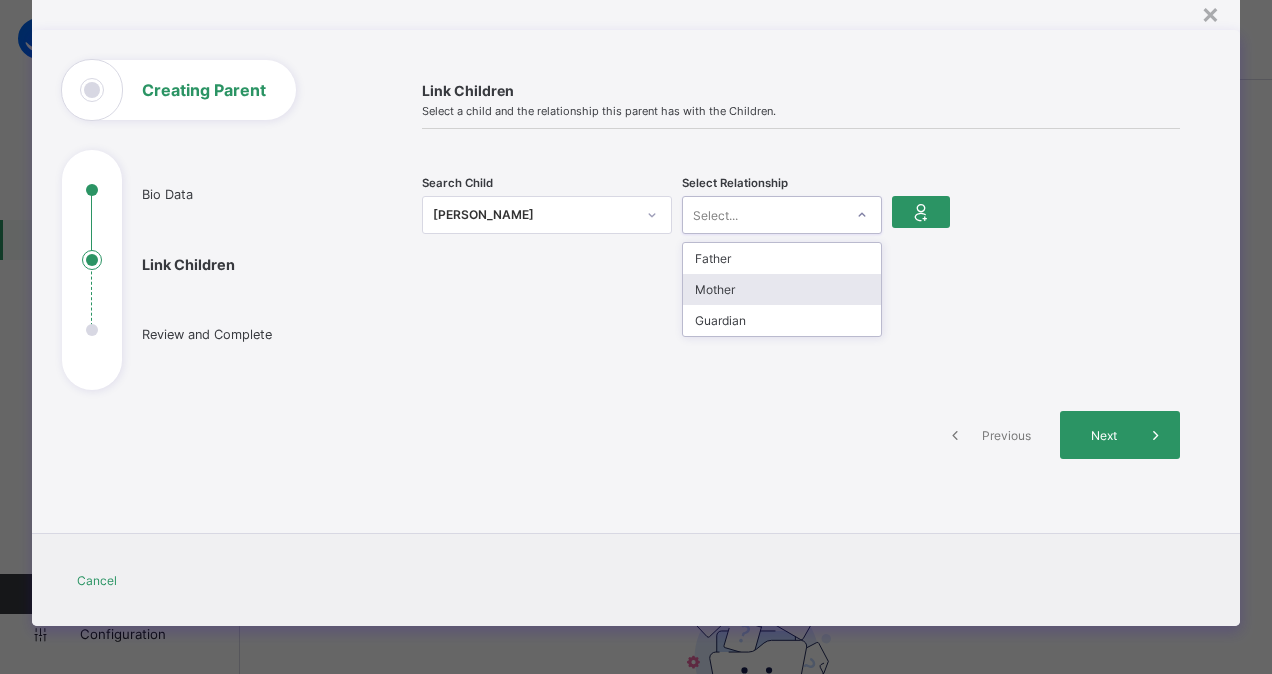 click on "Mother" at bounding box center (782, 289) 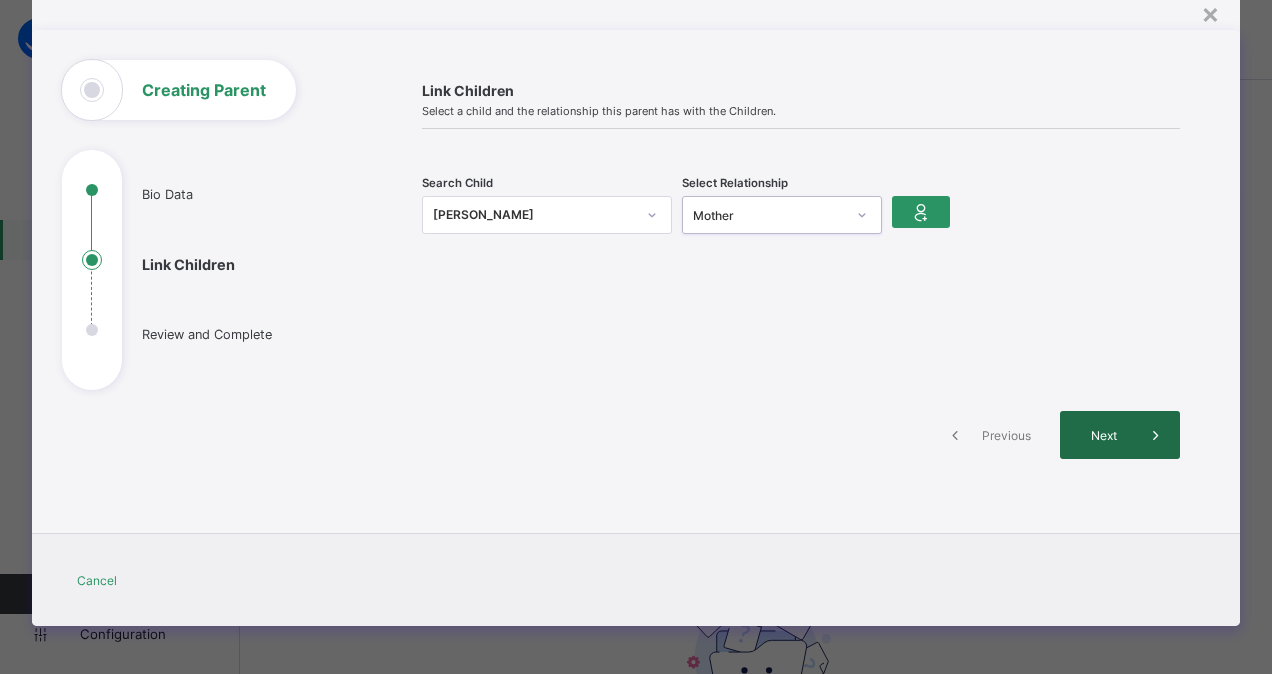 click on "Next" at bounding box center (1103, 435) 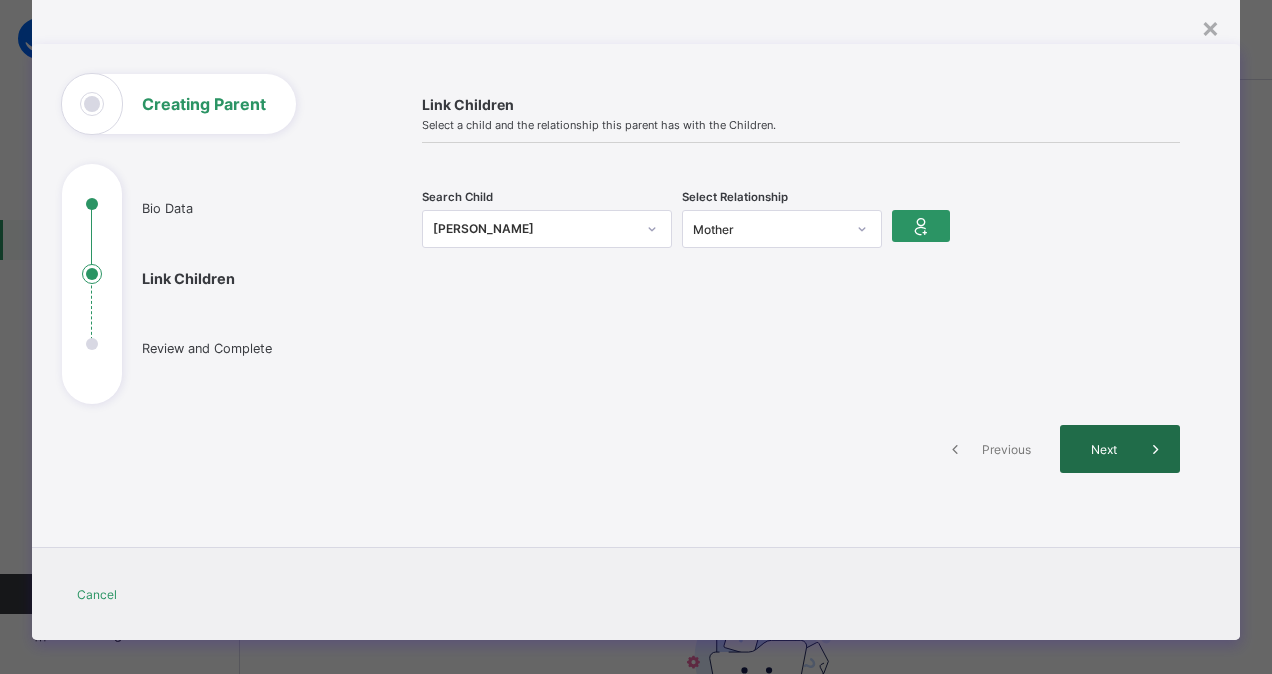 scroll, scrollTop: 74, scrollLeft: 0, axis: vertical 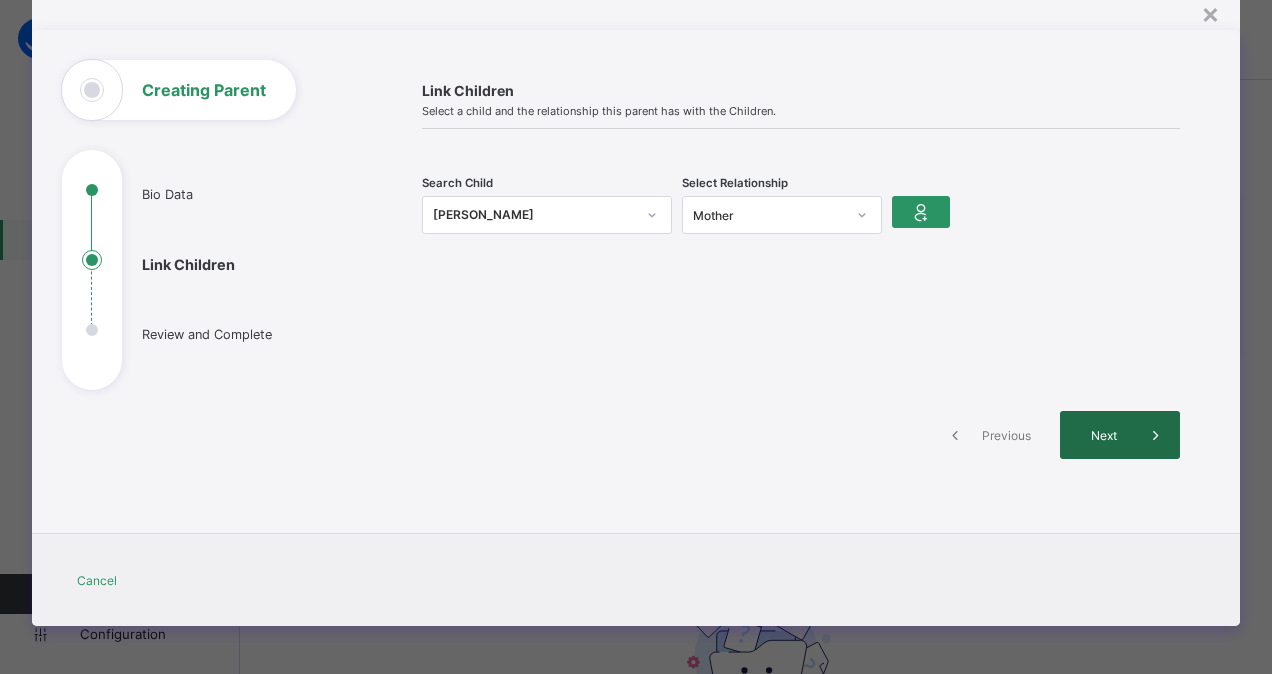 click on "Next" at bounding box center (1120, 435) 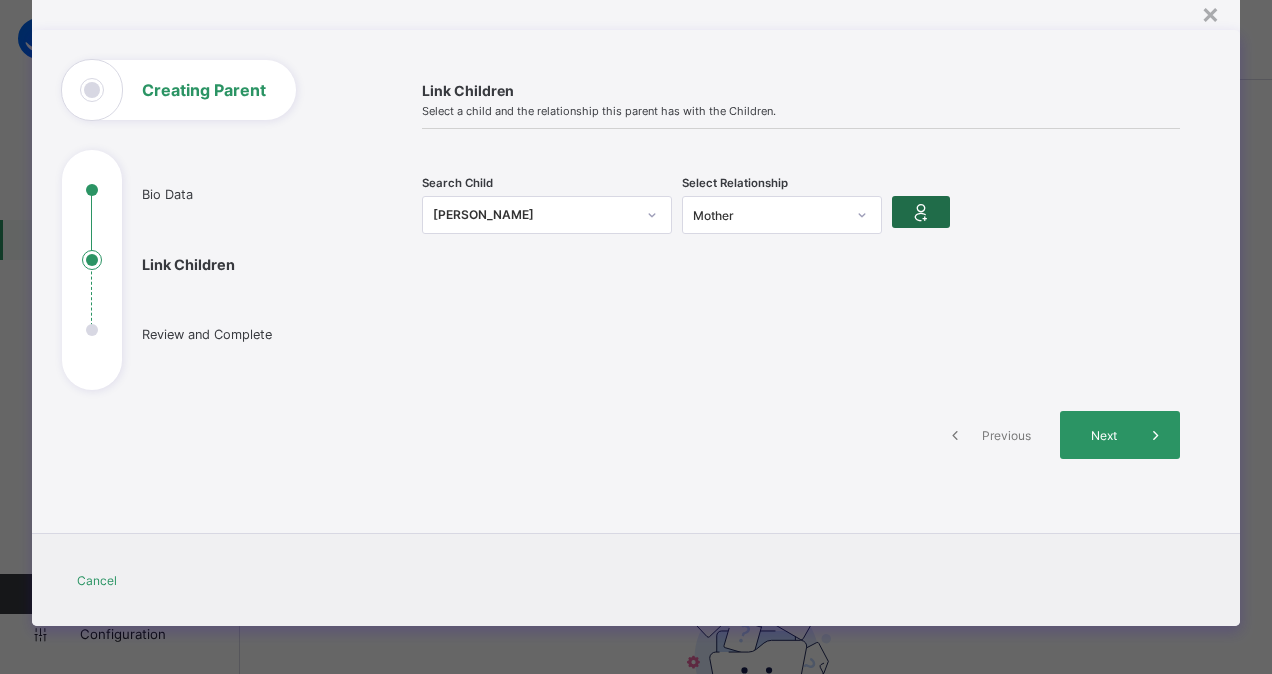 click at bounding box center (921, 212) 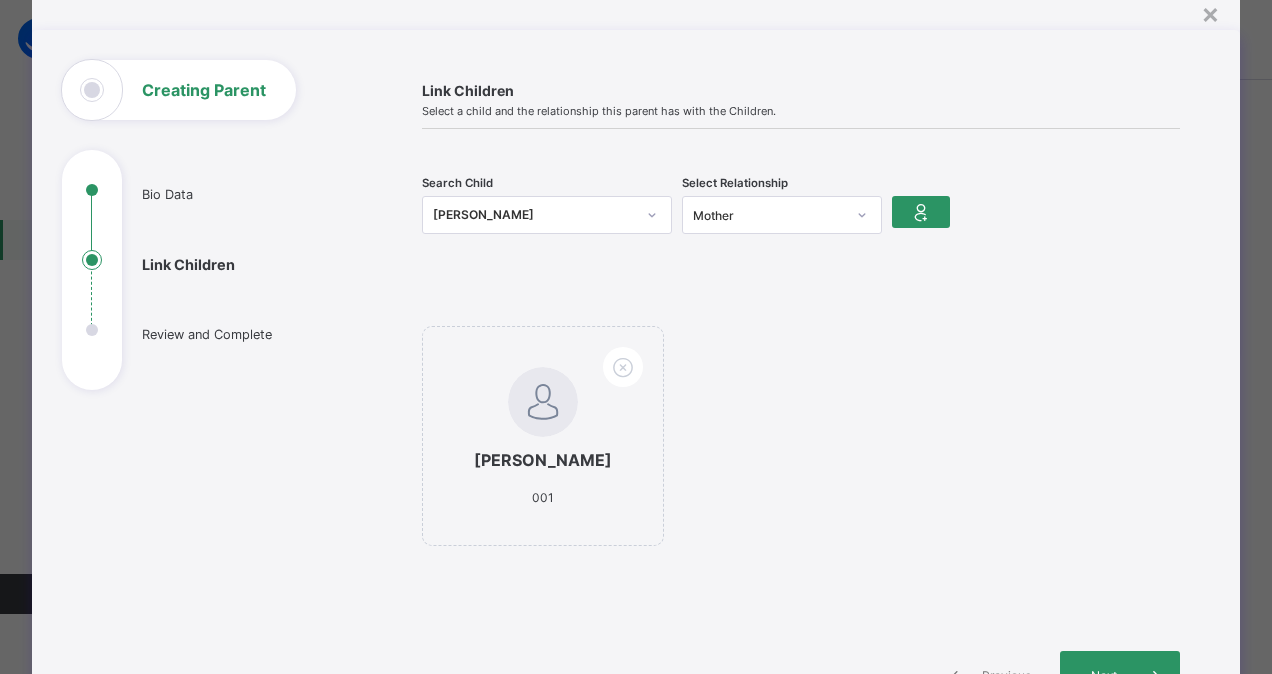 scroll, scrollTop: 312, scrollLeft: 0, axis: vertical 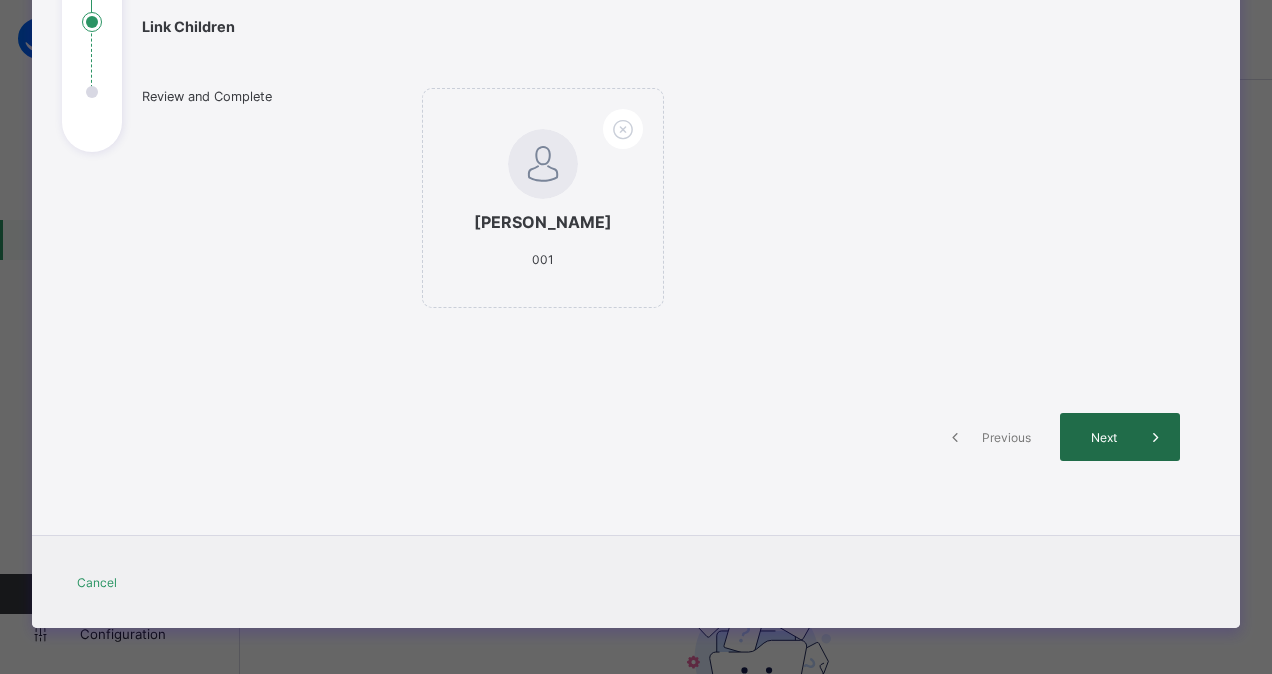 click on "Next" at bounding box center (1103, 437) 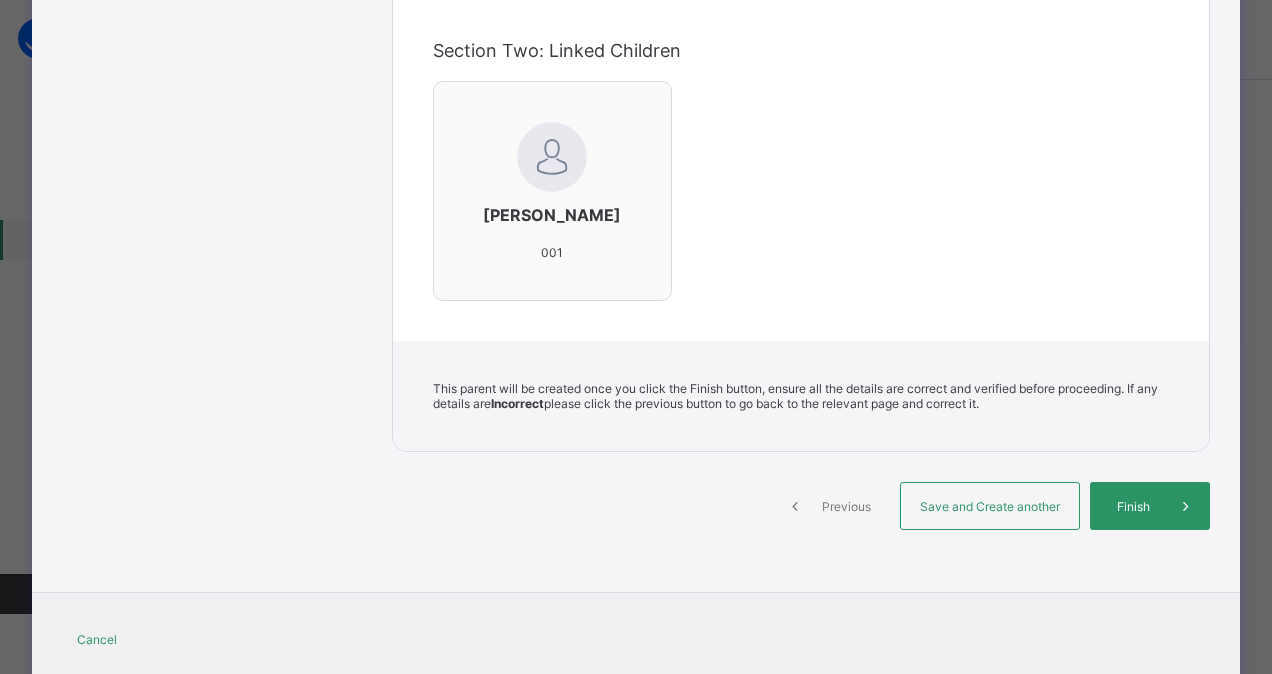scroll, scrollTop: 657, scrollLeft: 0, axis: vertical 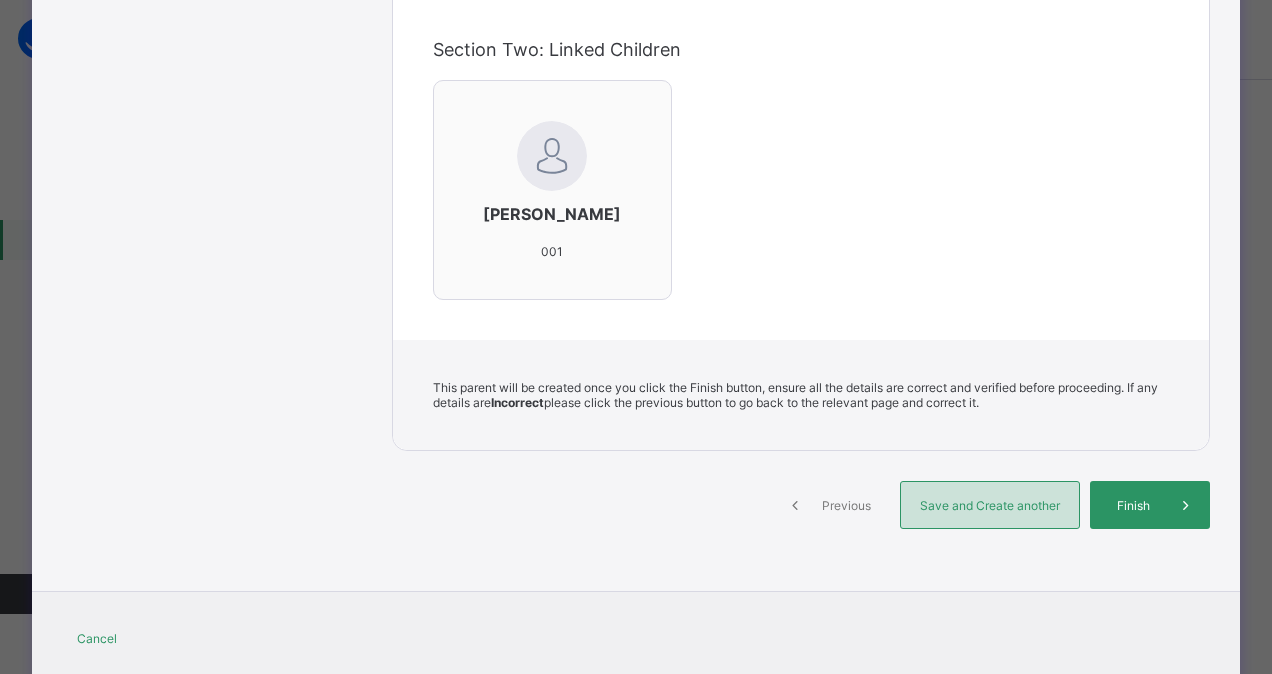 click on "Save and Create another" at bounding box center (990, 505) 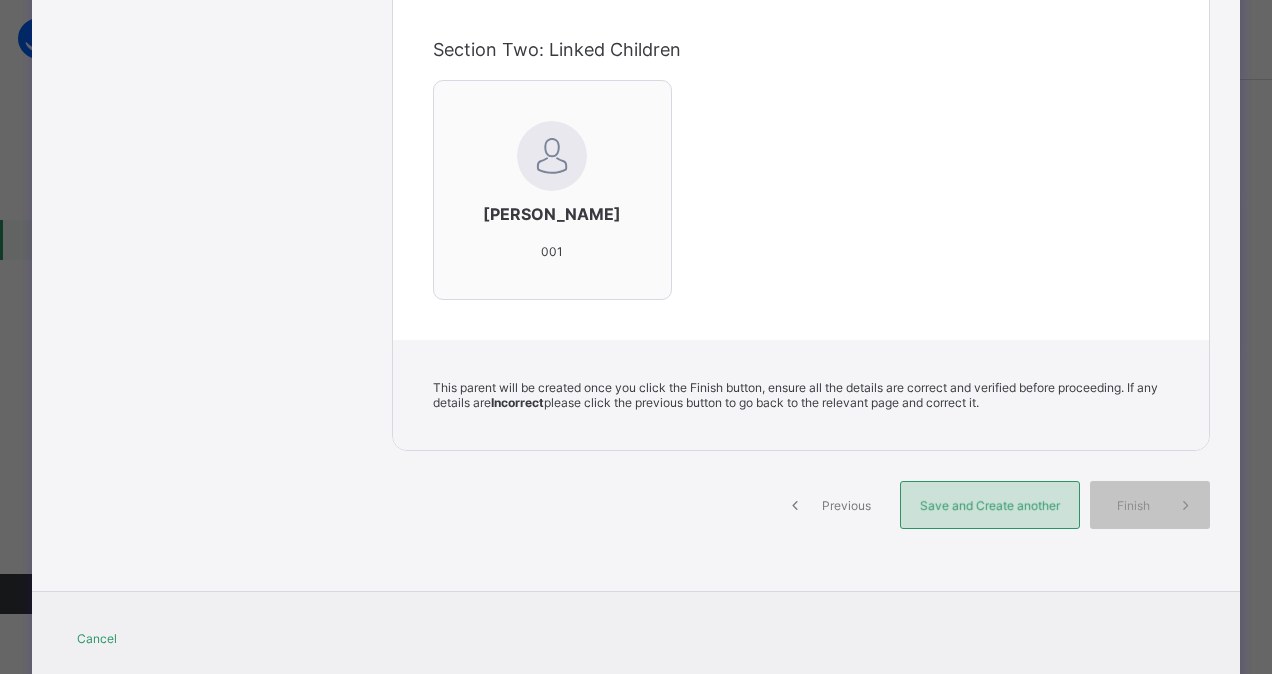 select on "**" 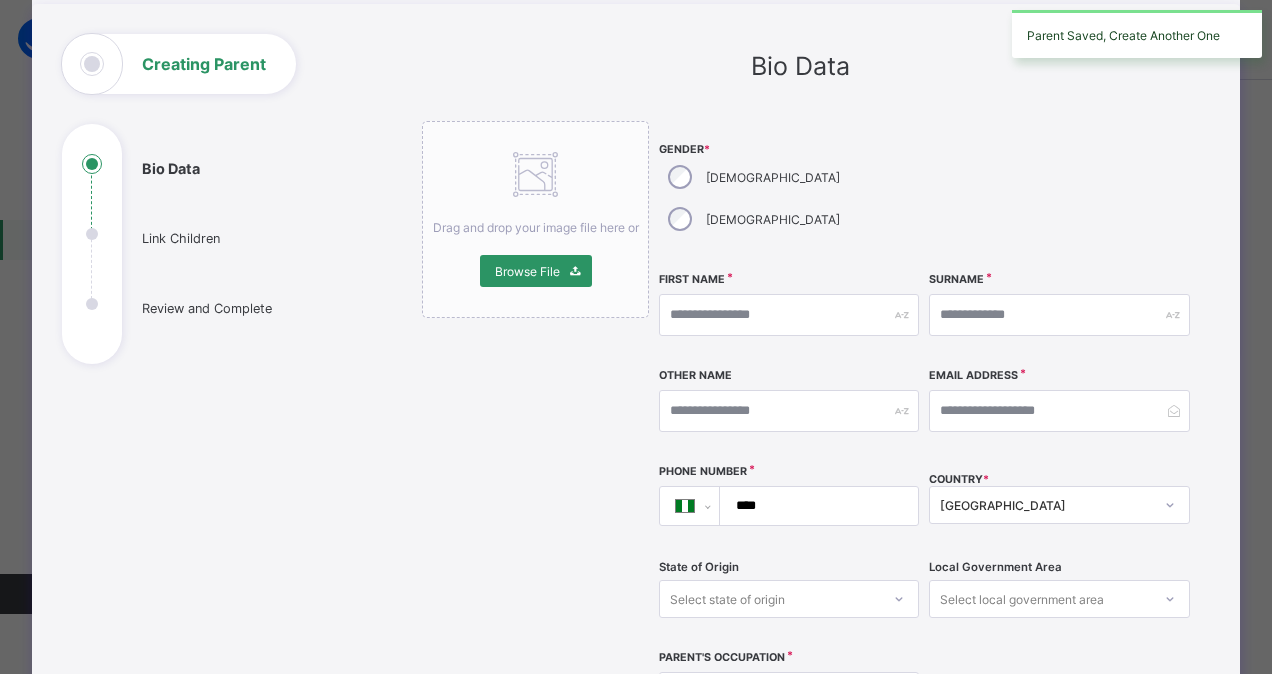 scroll, scrollTop: 93, scrollLeft: 0, axis: vertical 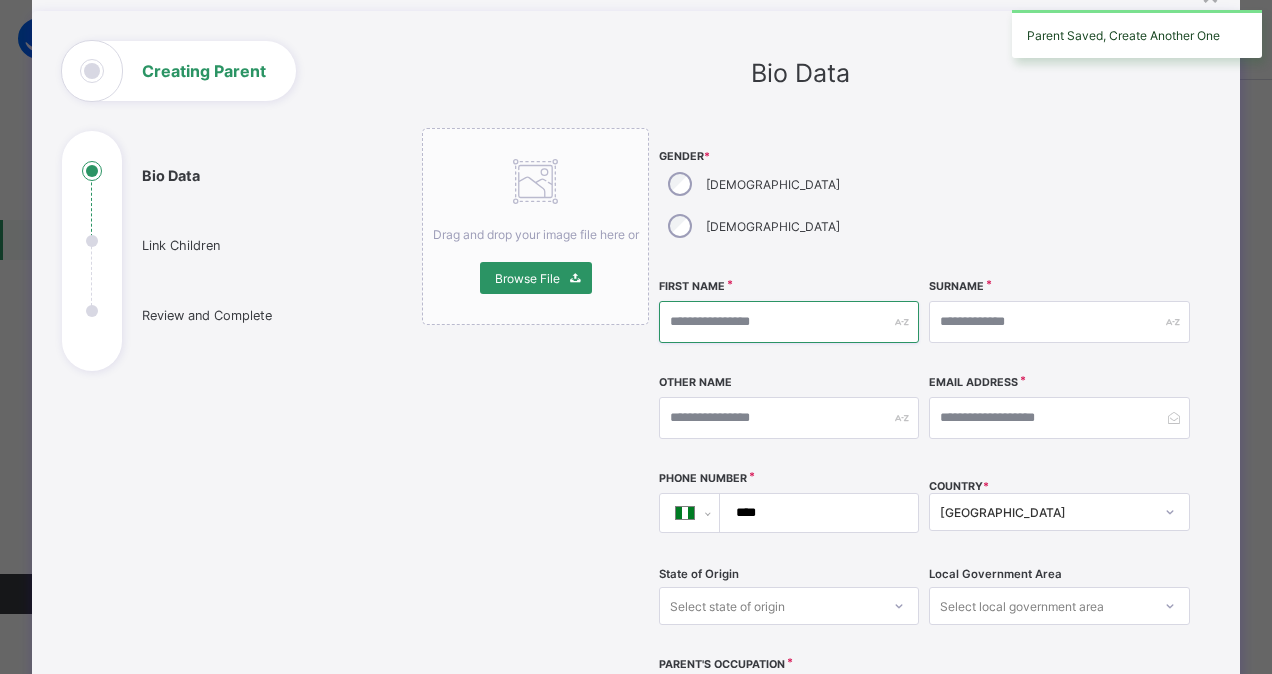 click at bounding box center (789, 322) 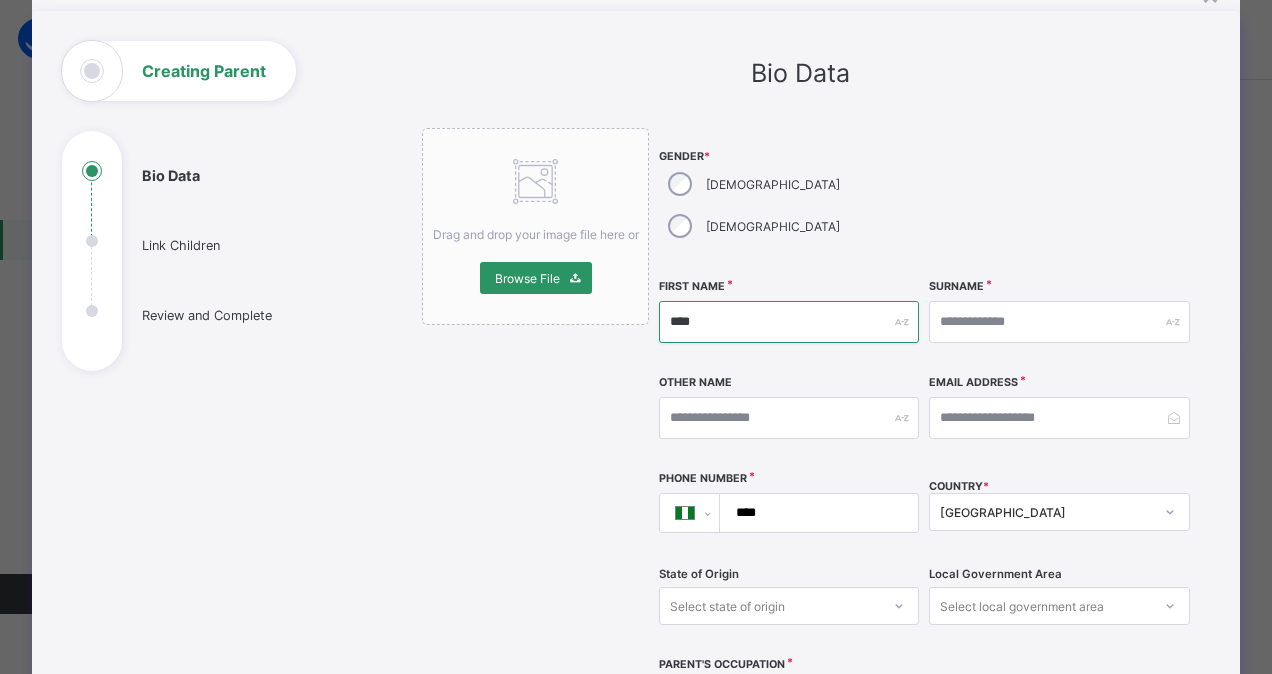 type on "****" 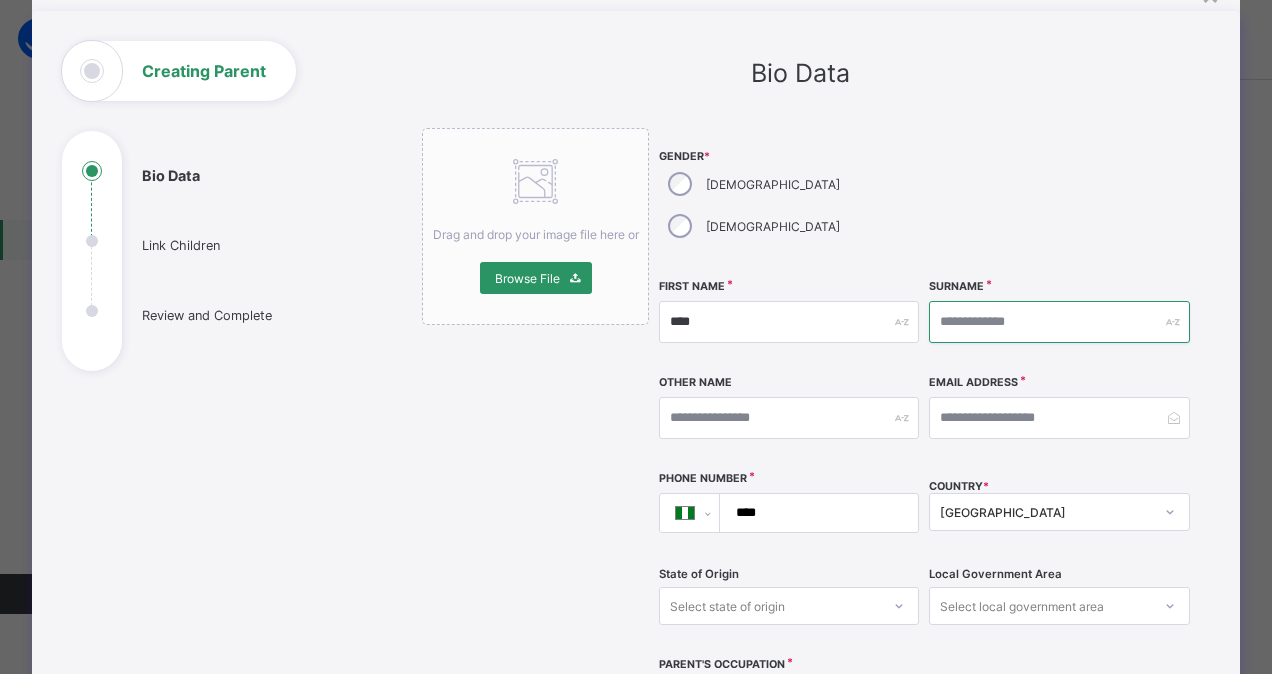click at bounding box center [1059, 322] 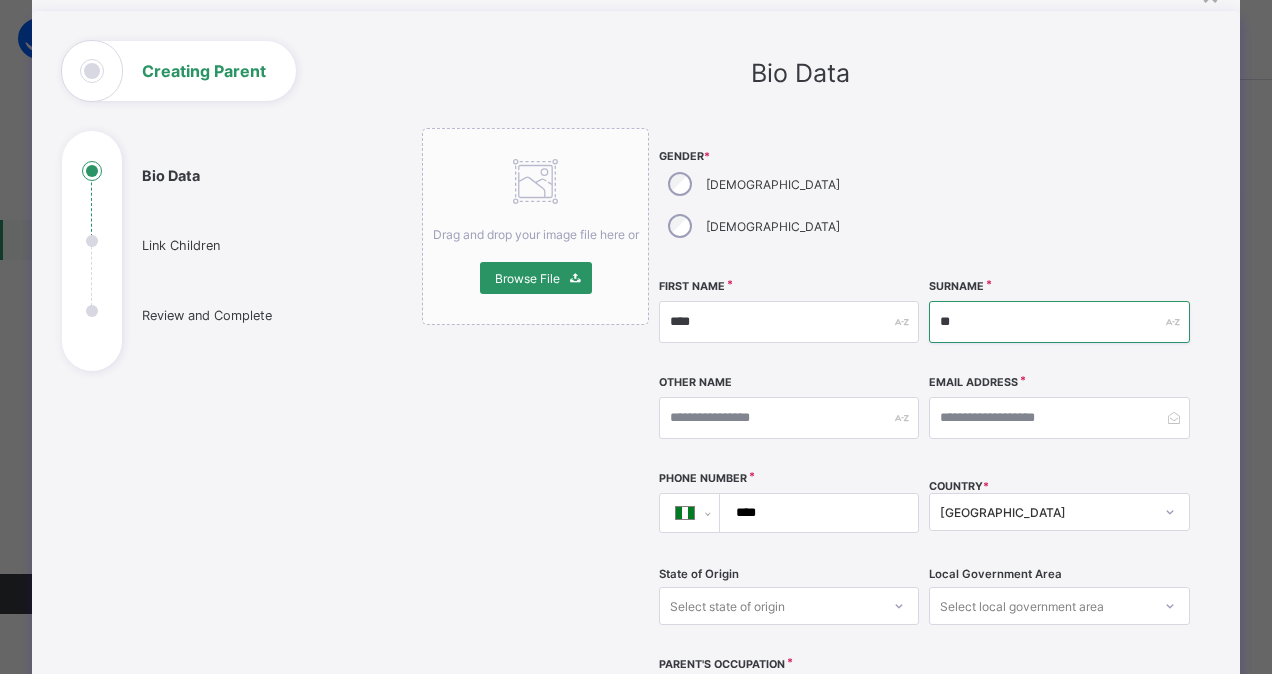 type on "*" 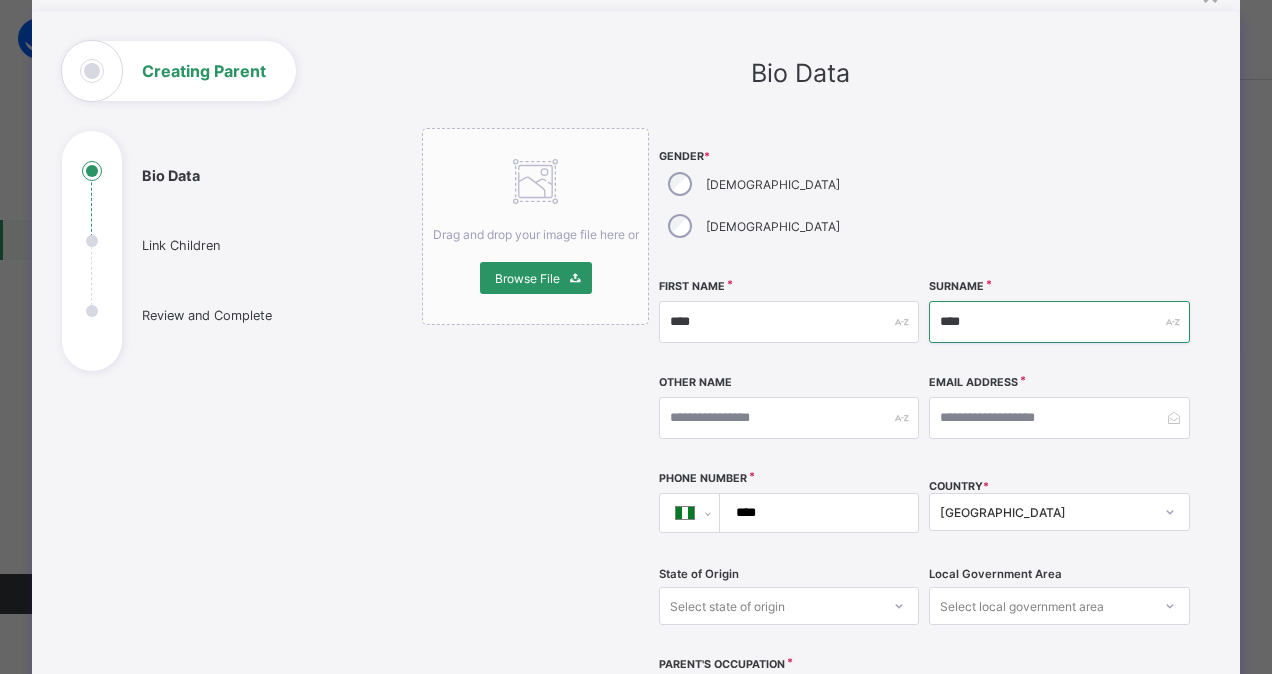 type on "****" 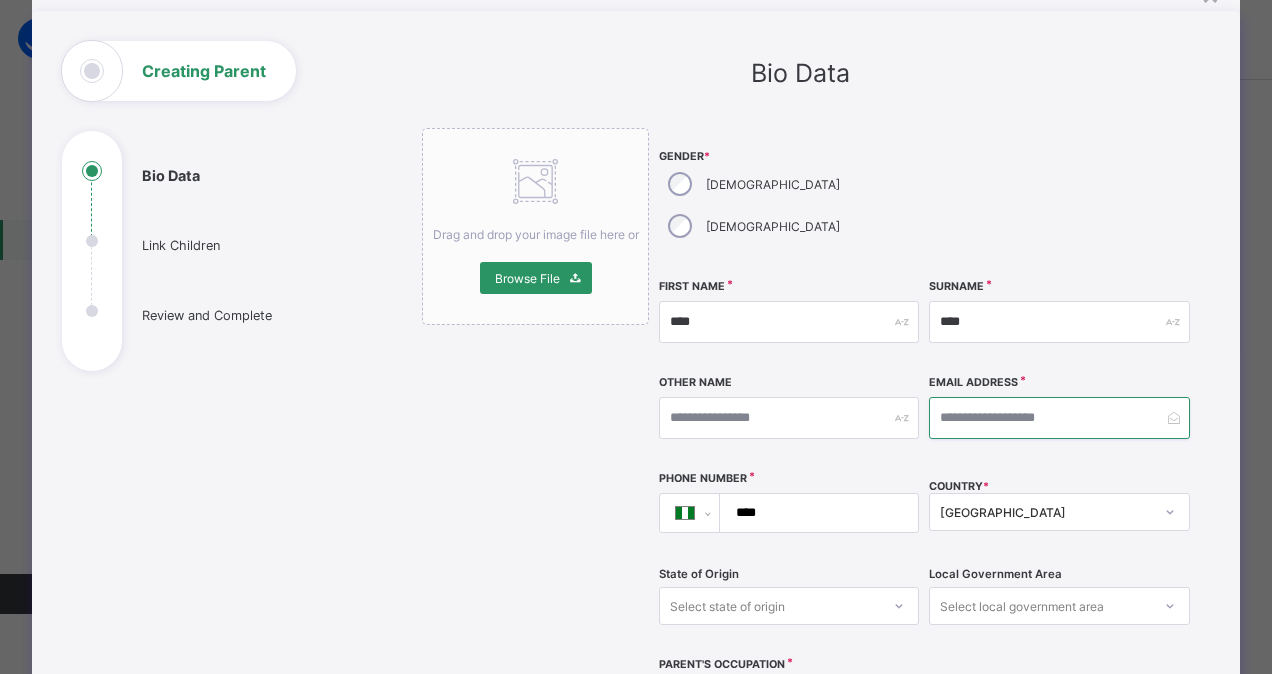 click at bounding box center [1059, 418] 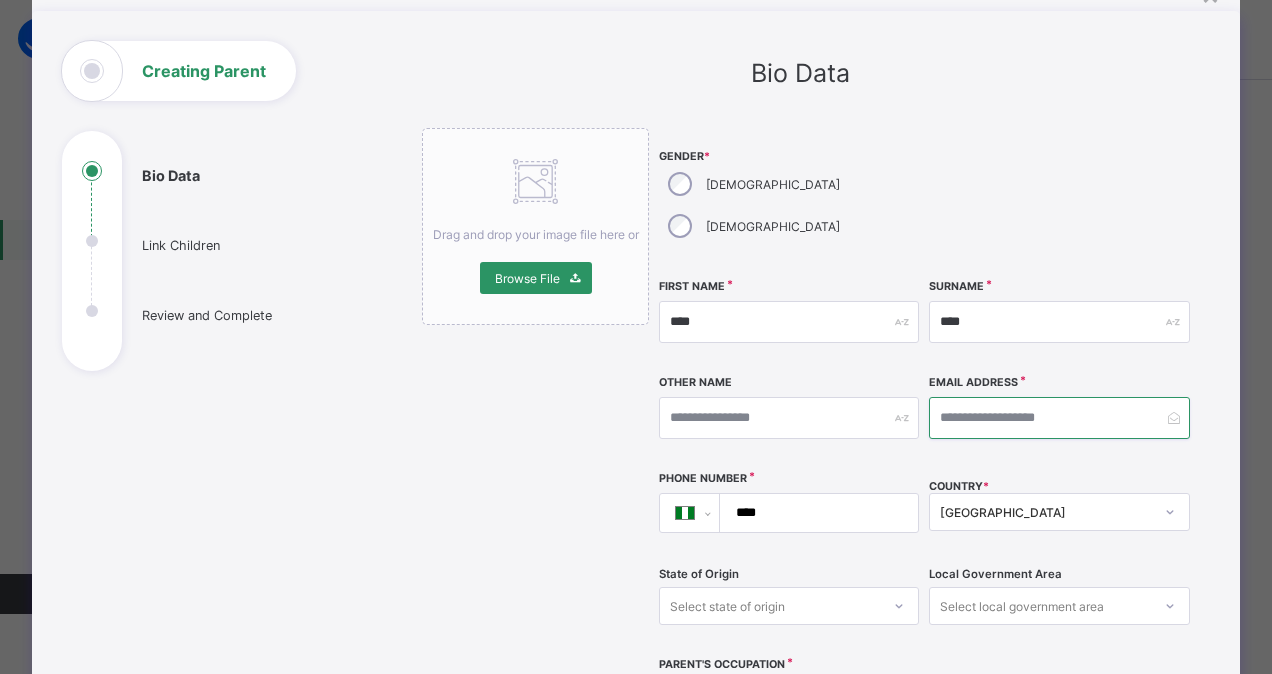 type on "**********" 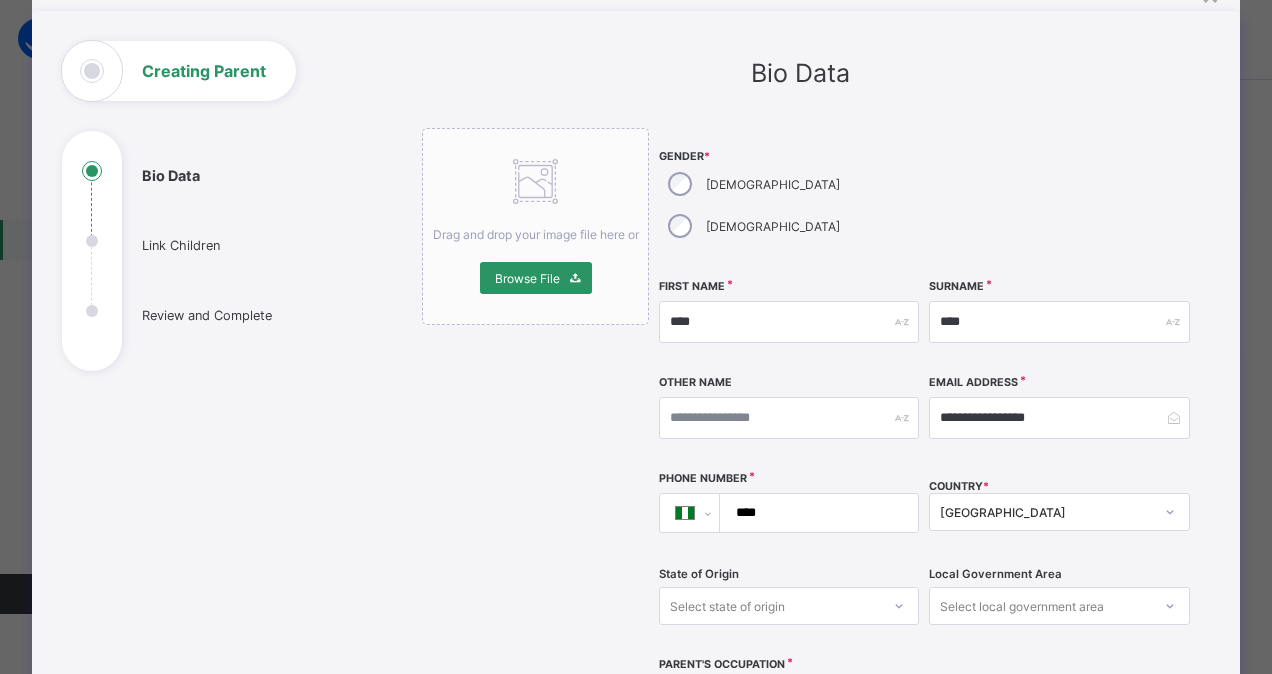 type on "******" 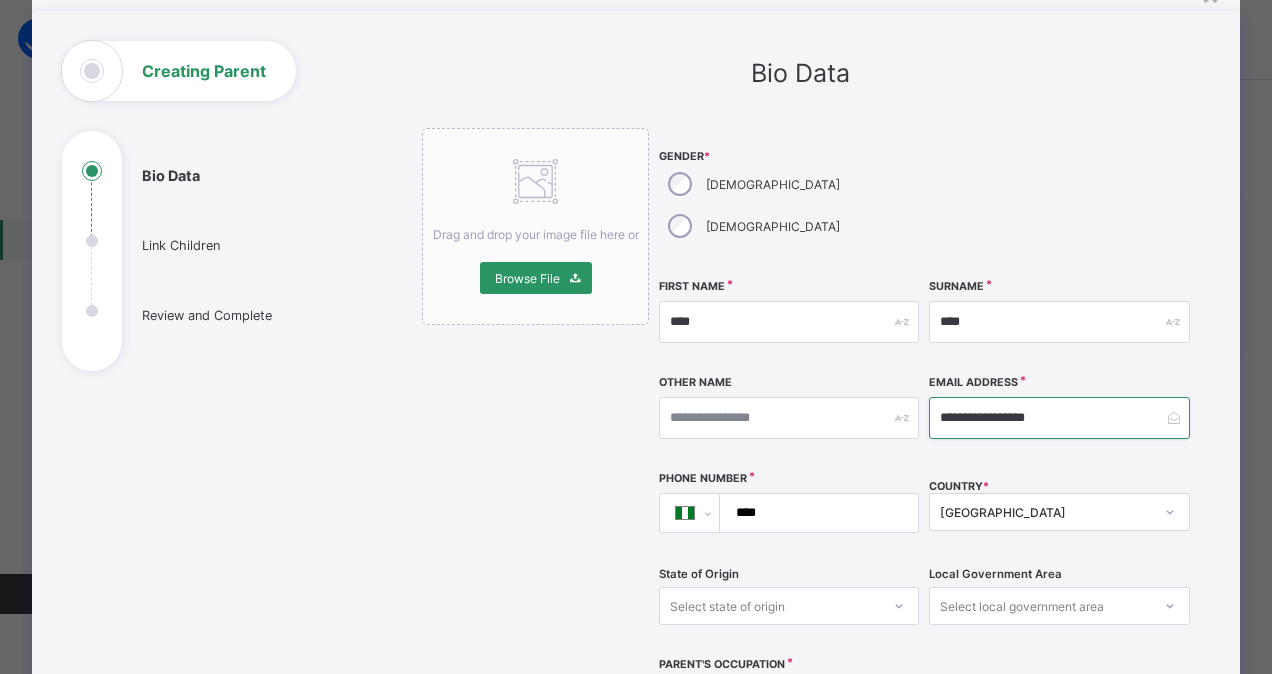 click on "**********" at bounding box center [1059, 418] 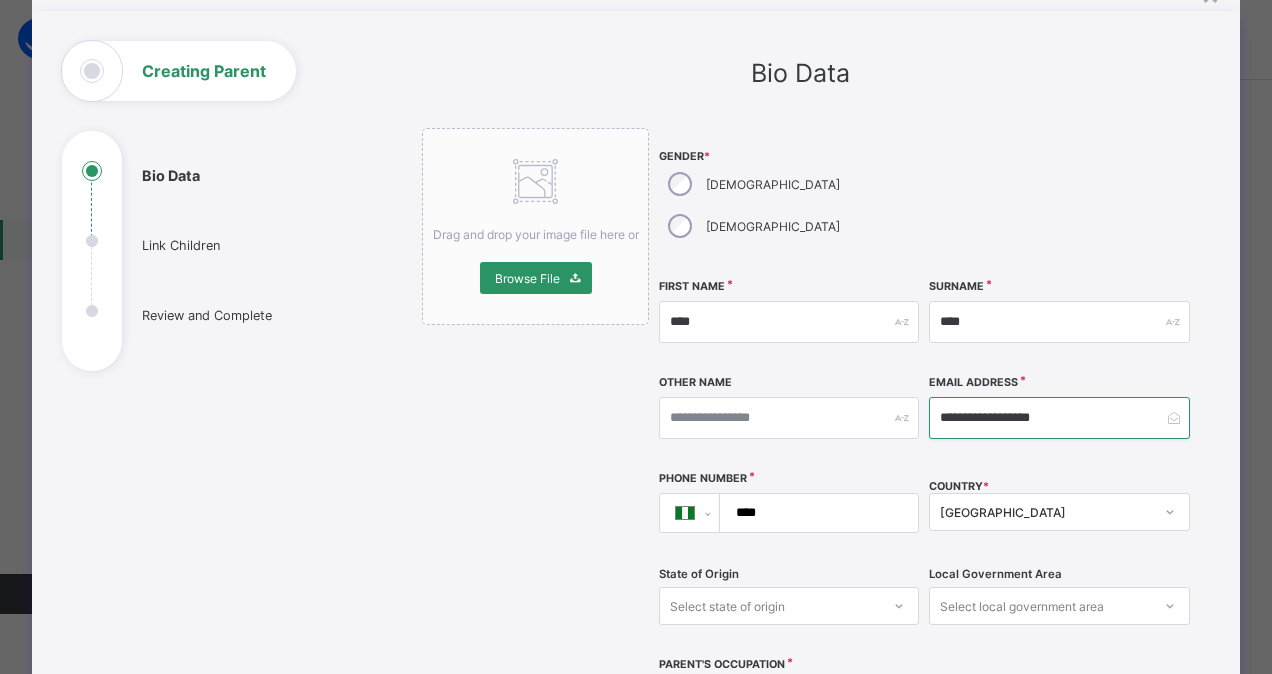 type on "**********" 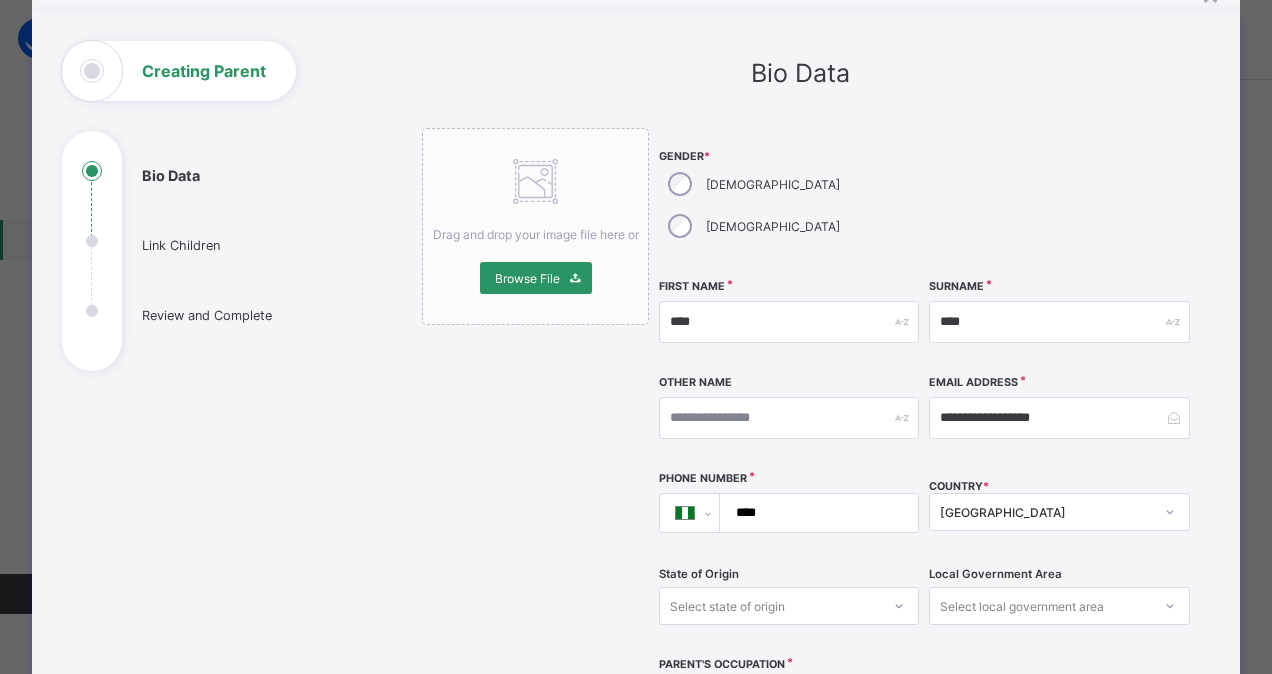 click on "****" at bounding box center [815, 513] 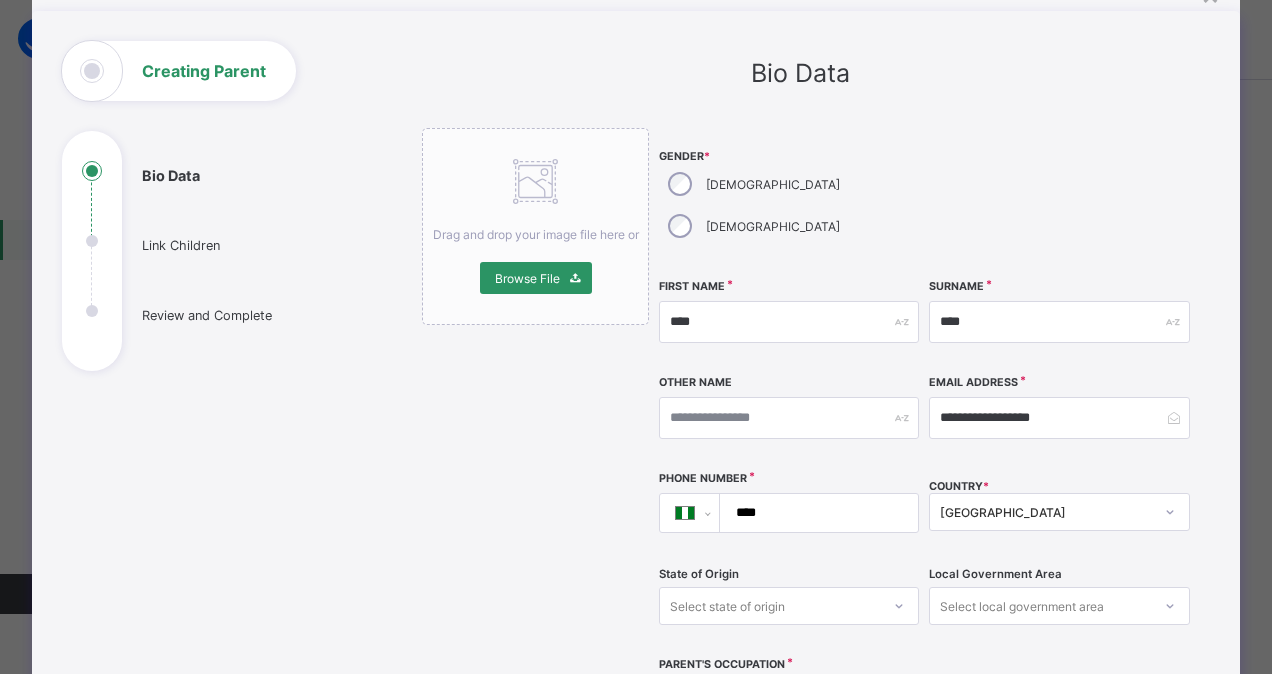 type on "**********" 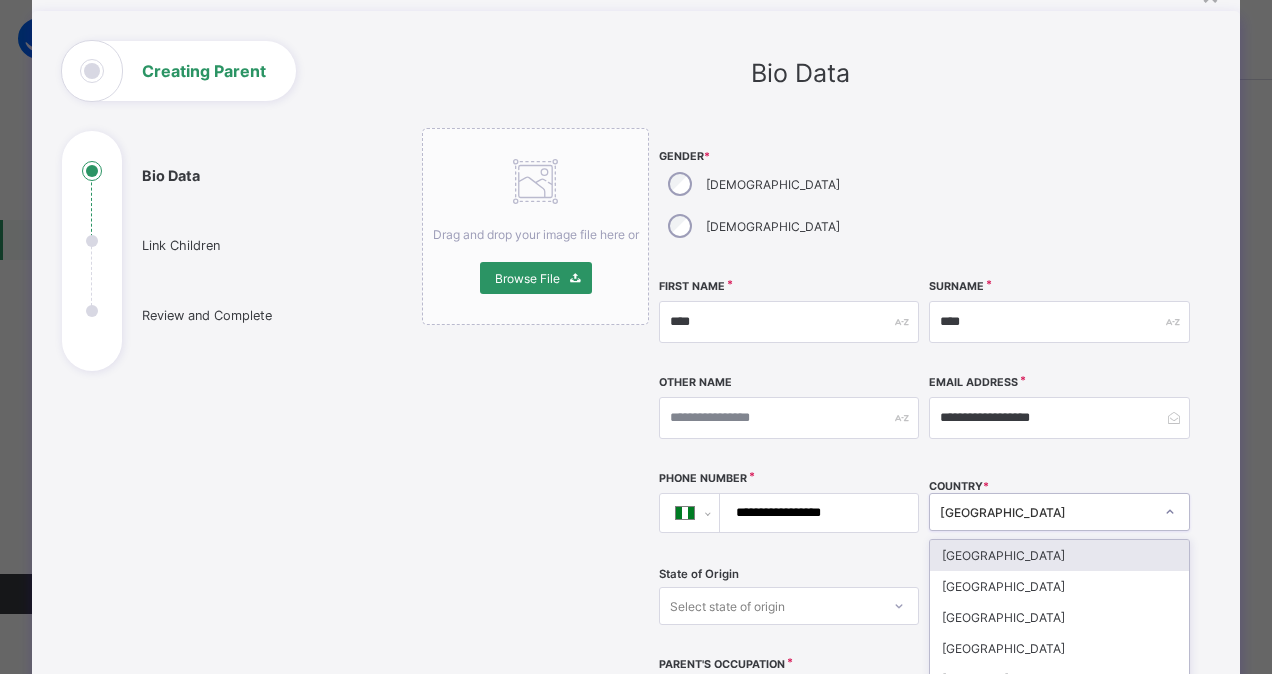 scroll, scrollTop: 224, scrollLeft: 0, axis: vertical 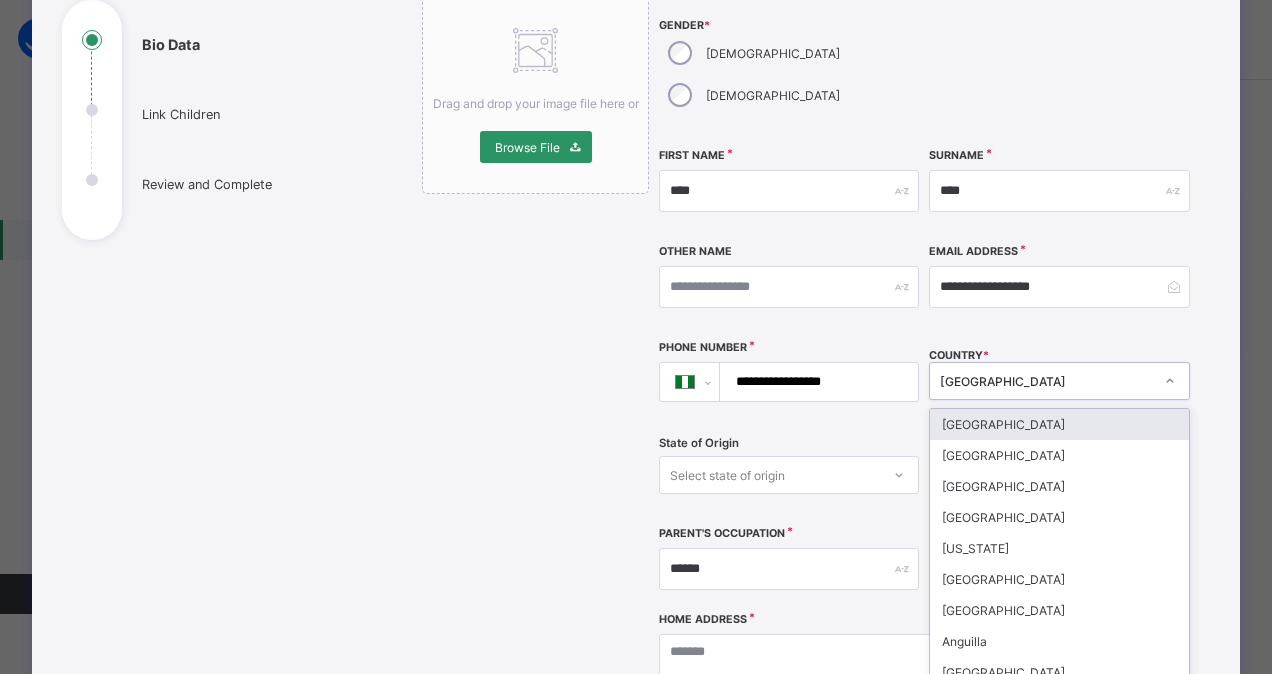 click on "option [GEOGRAPHIC_DATA] focused, 1 of 250. 250 results available. Use Up and Down to choose options, press Enter to select the currently focused option, press Escape to exit the menu, press Tab to select the option and exit the menu. [GEOGRAPHIC_DATA] [GEOGRAPHIC_DATA] [GEOGRAPHIC_DATA] [GEOGRAPHIC_DATA] [GEOGRAPHIC_DATA] [US_STATE] [GEOGRAPHIC_DATA] [GEOGRAPHIC_DATA] [GEOGRAPHIC_DATA] [GEOGRAPHIC_DATA] [GEOGRAPHIC_DATA] [GEOGRAPHIC_DATA] [GEOGRAPHIC_DATA] [GEOGRAPHIC_DATA] [GEOGRAPHIC_DATA] [GEOGRAPHIC_DATA] [GEOGRAPHIC_DATA] [GEOGRAPHIC_DATA] [GEOGRAPHIC_DATA] [GEOGRAPHIC_DATA] [GEOGRAPHIC_DATA] [GEOGRAPHIC_DATA] [GEOGRAPHIC_DATA] [GEOGRAPHIC_DATA] [GEOGRAPHIC_DATA] [GEOGRAPHIC_DATA] [GEOGRAPHIC_DATA] [GEOGRAPHIC_DATA] [GEOGRAPHIC_DATA] [GEOGRAPHIC_DATA] [GEOGRAPHIC_DATA] [GEOGRAPHIC_DATA] [GEOGRAPHIC_DATA] [GEOGRAPHIC_DATA] [GEOGRAPHIC_DATA] [GEOGRAPHIC_DATA] [GEOGRAPHIC_DATA] [GEOGRAPHIC_DATA] [GEOGRAPHIC_DATA] [GEOGRAPHIC_DATA] [GEOGRAPHIC_DATA] [GEOGRAPHIC_DATA] [GEOGRAPHIC_DATA] [GEOGRAPHIC_DATA] [GEOGRAPHIC_DATA] [GEOGRAPHIC_DATA] [GEOGRAPHIC_DATA] [GEOGRAPHIC_DATA] [GEOGRAPHIC_DATA] [GEOGRAPHIC_DATA] [GEOGRAPHIC_DATA] [GEOGRAPHIC_DATA] [GEOGRAPHIC_DATA] [GEOGRAPHIC_DATA] [GEOGRAPHIC_DATA] [GEOGRAPHIC_DATA] D'Ivoire ([GEOGRAPHIC_DATA]) [GEOGRAPHIC_DATA] [GEOGRAPHIC_DATA] [GEOGRAPHIC_DATA] [GEOGRAPHIC_DATA] [GEOGRAPHIC_DATA] [GEOGRAPHIC_DATA] [GEOGRAPHIC_DATA] [GEOGRAPHIC_DATA] [GEOGRAPHIC_DATA] [GEOGRAPHIC_DATA] [GEOGRAPHIC_DATA] [GEOGRAPHIC_DATA] [GEOGRAPHIC_DATA] [GEOGRAPHIC_DATA] [GEOGRAPHIC_DATA] [GEOGRAPHIC_DATA] [GEOGRAPHIC_DATA]" at bounding box center (1059, 381) 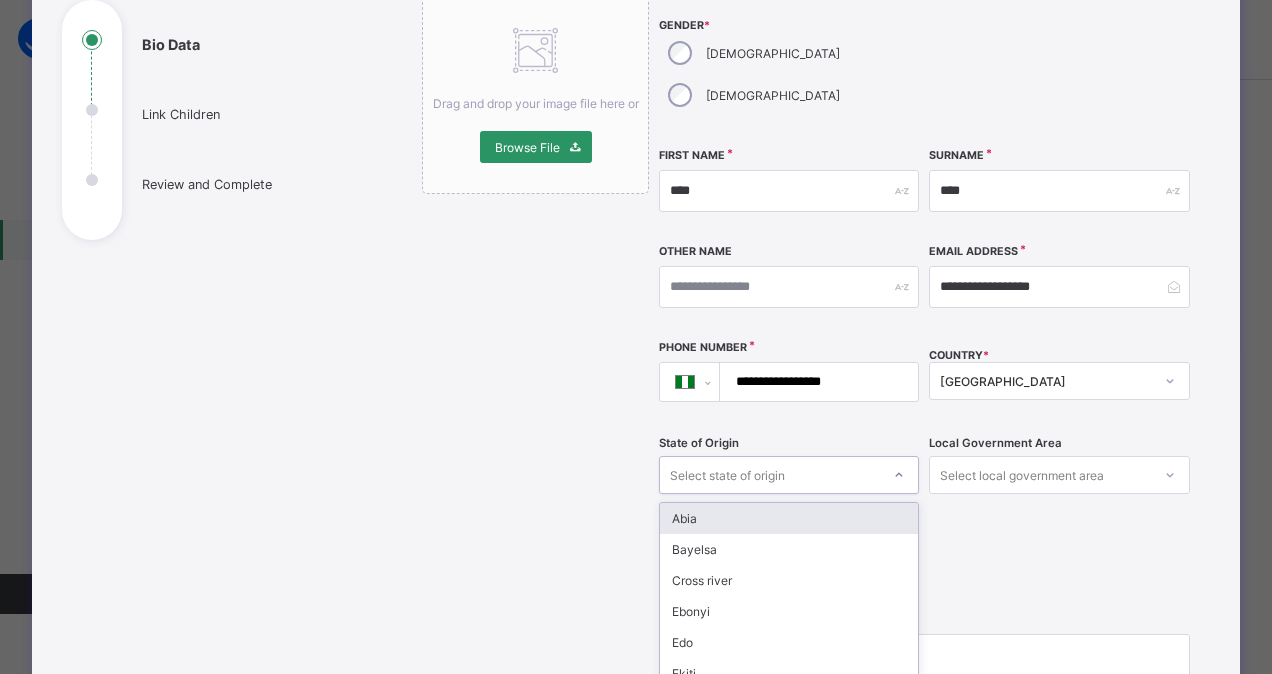 scroll, scrollTop: 320, scrollLeft: 0, axis: vertical 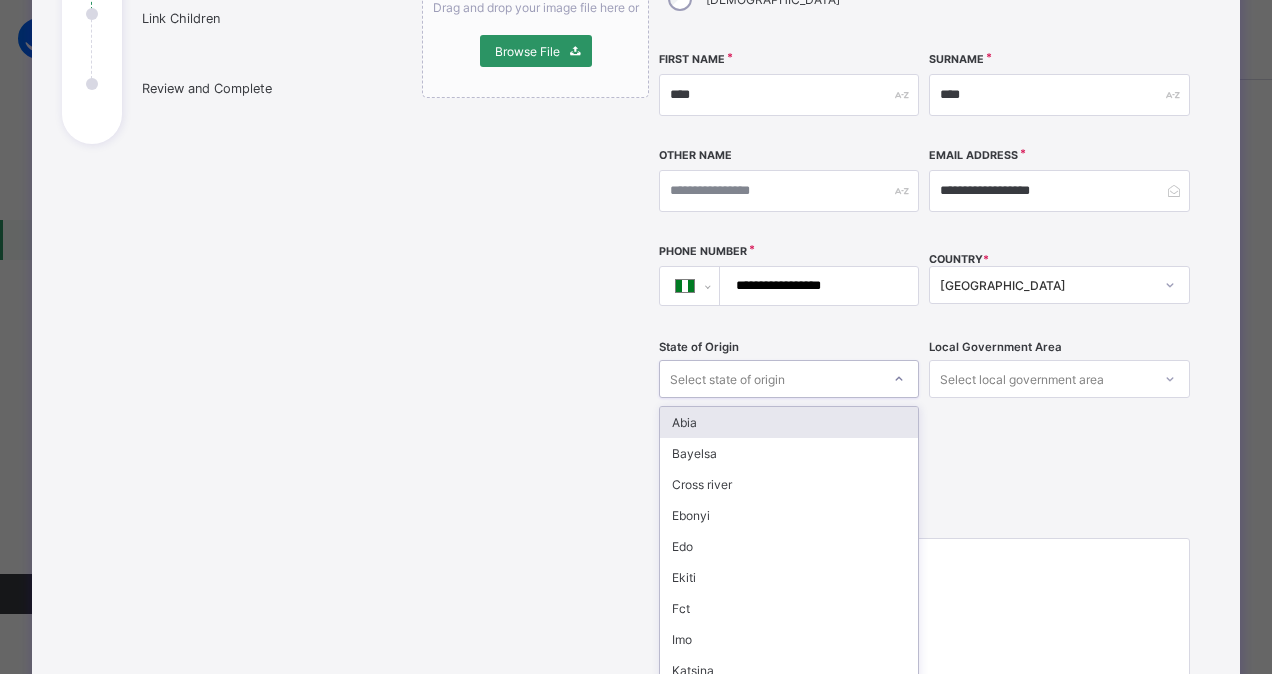 click on "option Abia focused, 1 of 37. 37 results available. Use Up and Down to choose options, press Enter to select the currently focused option, press Escape to exit the menu, press Tab to select the option and exit the menu. Select state of origin [GEOGRAPHIC_DATA] Cross river [GEOGRAPHIC_DATA] Edo Ekiti Fct Imo Katsina Kwara Ogun Osun Oyo Sokoto Gombe Jigawa [GEOGRAPHIC_DATA] Ondo Zamfara [GEOGRAPHIC_DATA] ibom [GEOGRAPHIC_DATA] [GEOGRAPHIC_DATA] [GEOGRAPHIC_DATA] [GEOGRAPHIC_DATA] [GEOGRAPHIC_DATA] [GEOGRAPHIC_DATA] [GEOGRAPHIC_DATA] [GEOGRAPHIC_DATA] [GEOGRAPHIC_DATA] [GEOGRAPHIC_DATA] [GEOGRAPHIC_DATA] [GEOGRAPHIC_DATA] [GEOGRAPHIC_DATA] Plateau Rivers [GEOGRAPHIC_DATA] [GEOGRAPHIC_DATA]" at bounding box center [789, 379] 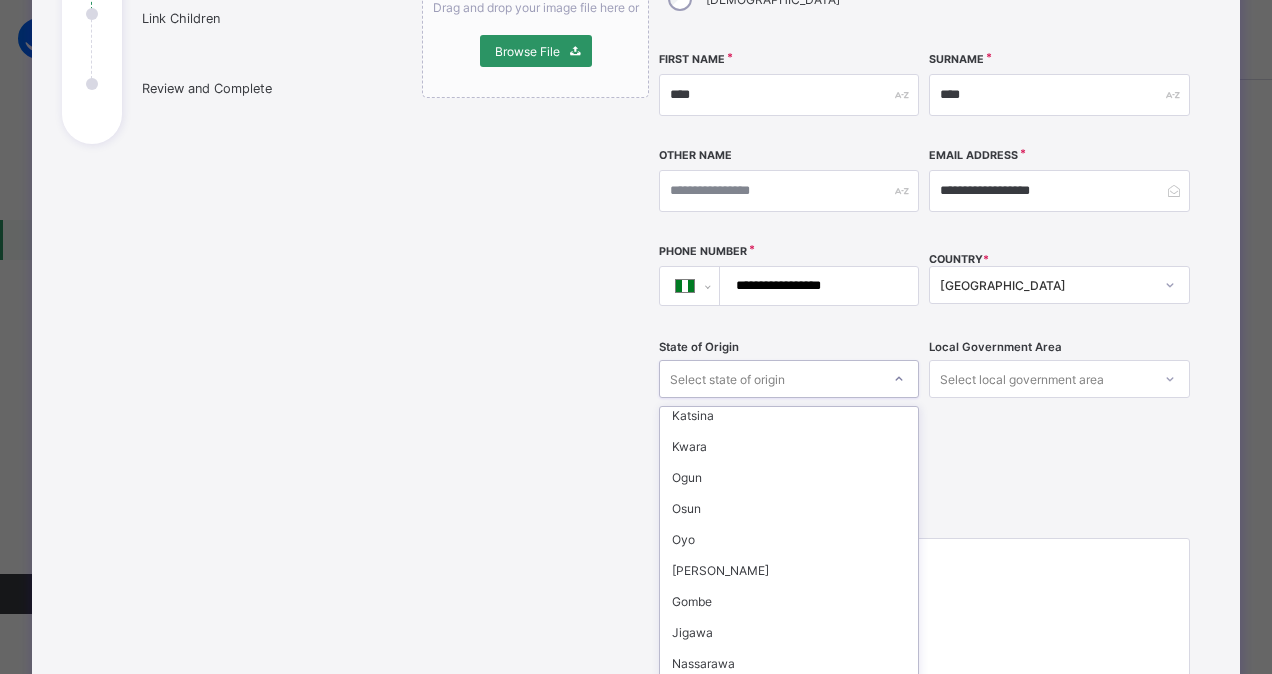 scroll, scrollTop: 268, scrollLeft: 0, axis: vertical 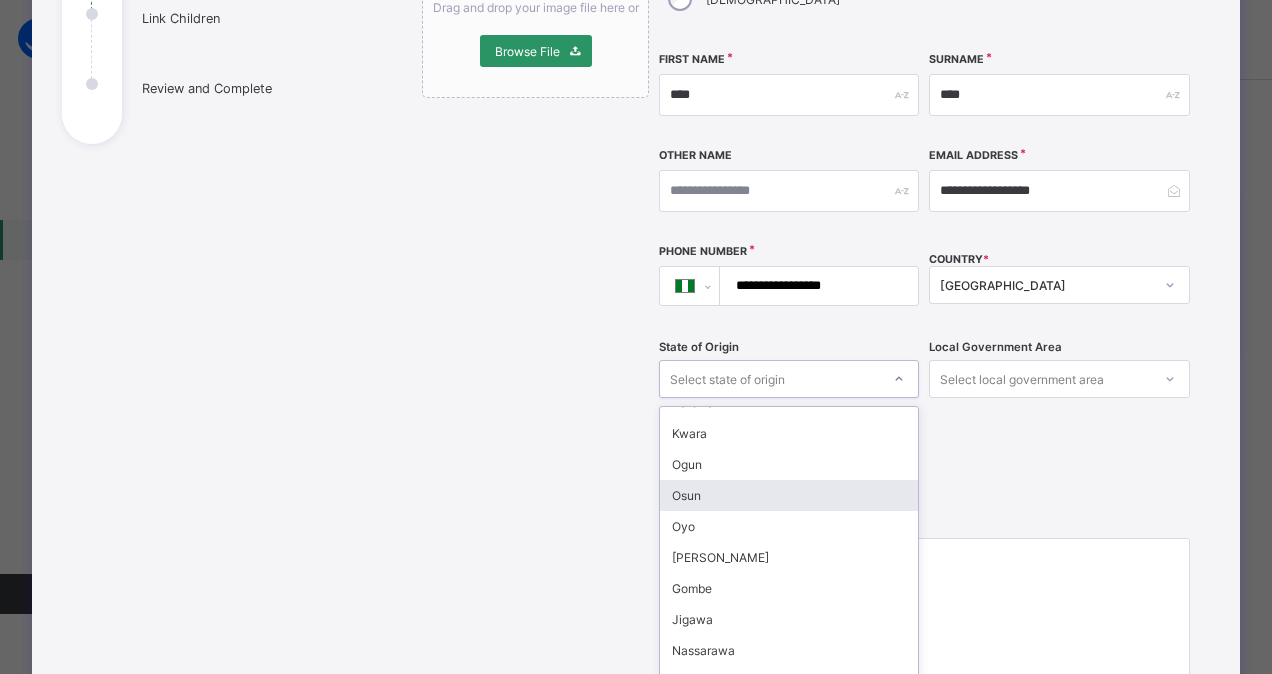 click on "Osun" at bounding box center (789, 495) 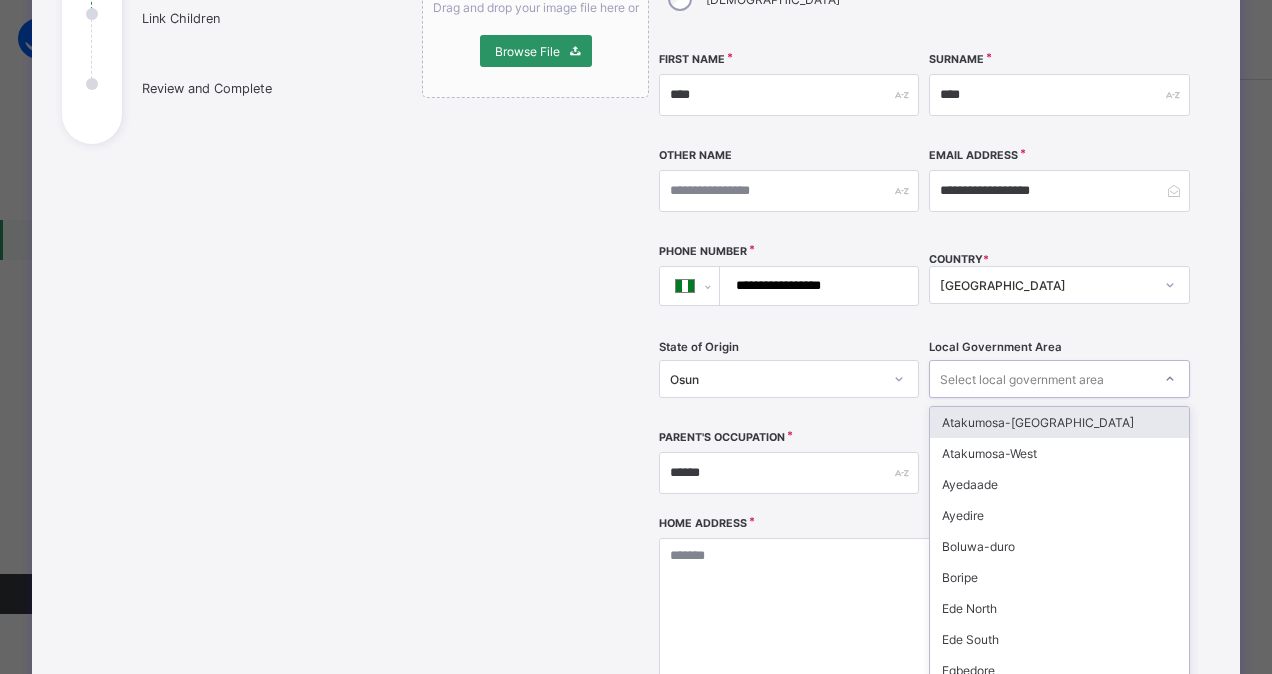 click on "Select local government area" at bounding box center (1022, 379) 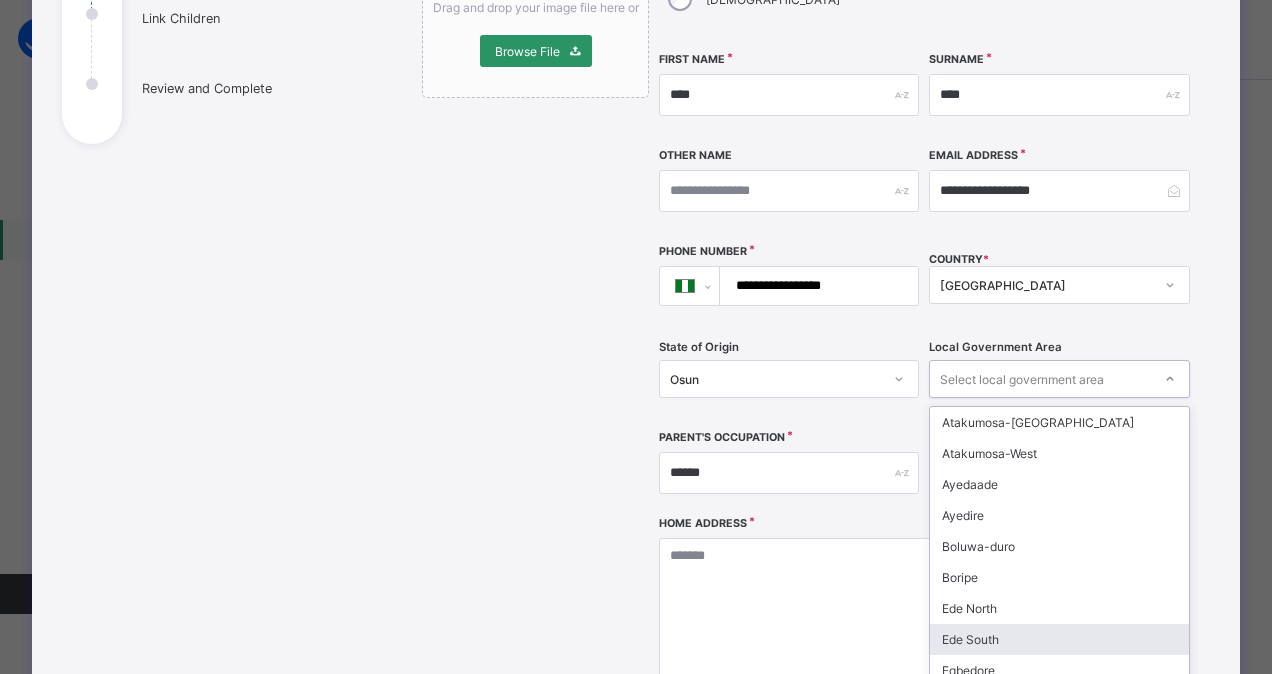 click on "Ede South" at bounding box center (1059, 639) 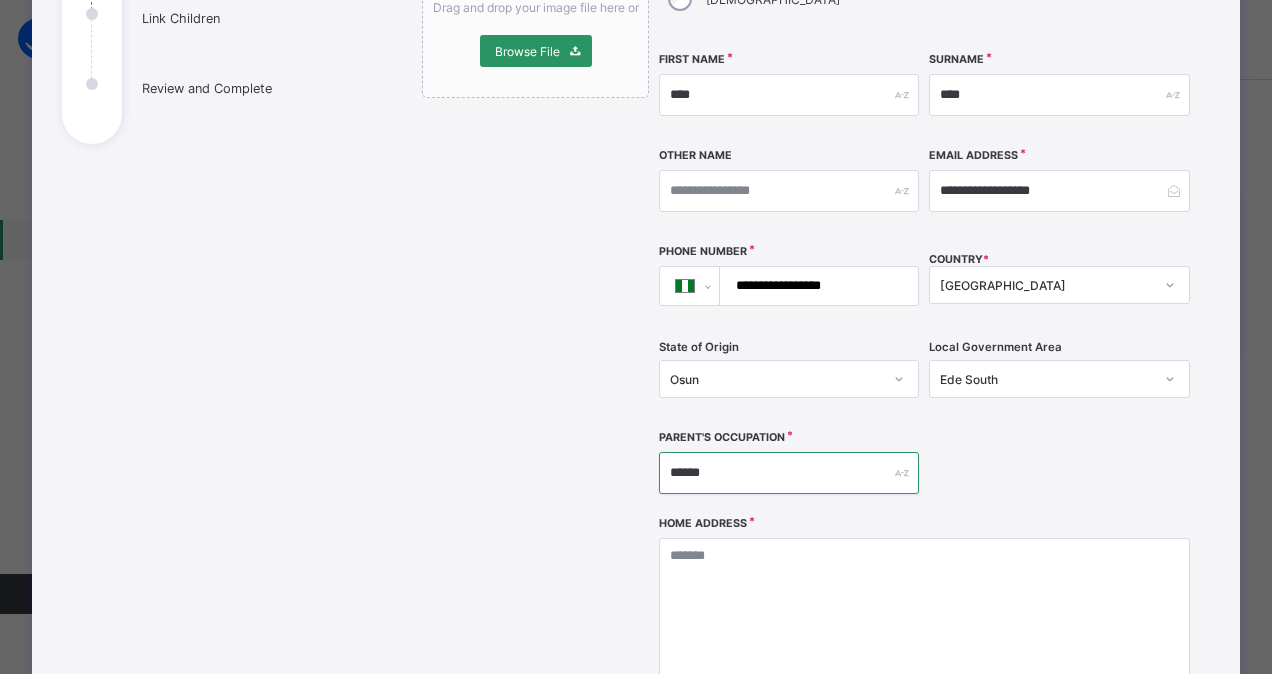 click on "******" at bounding box center (789, 473) 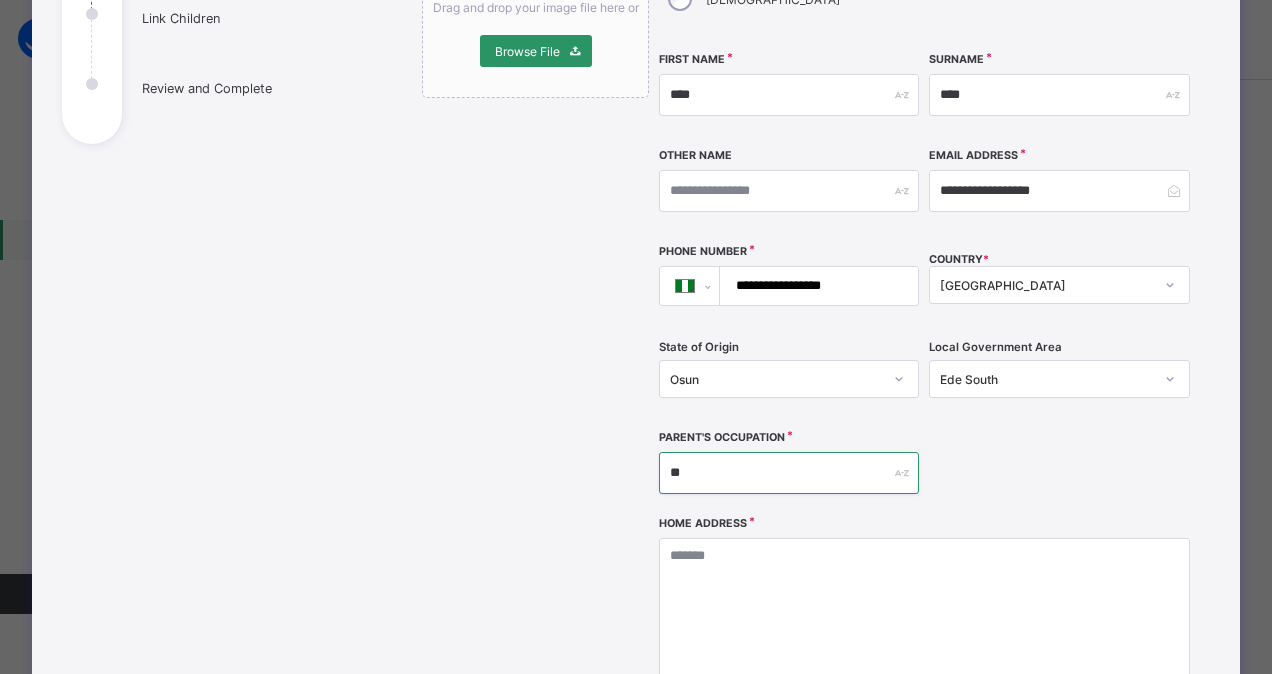 type on "*" 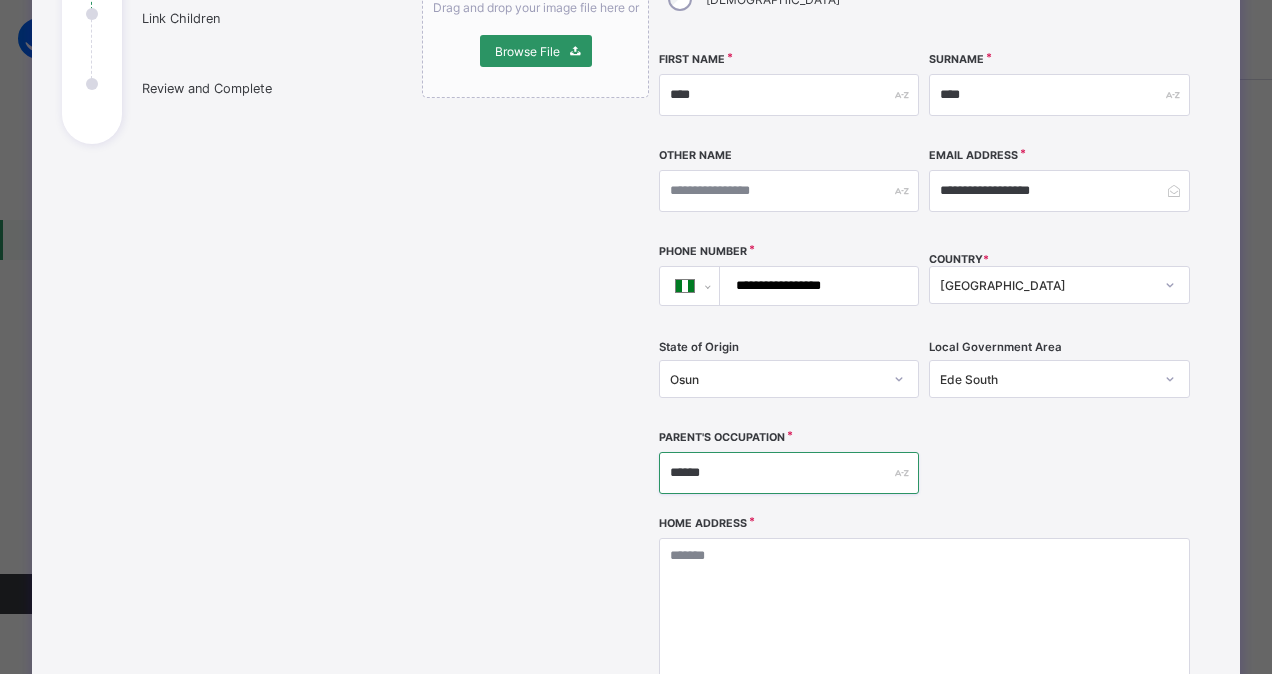 type on "******" 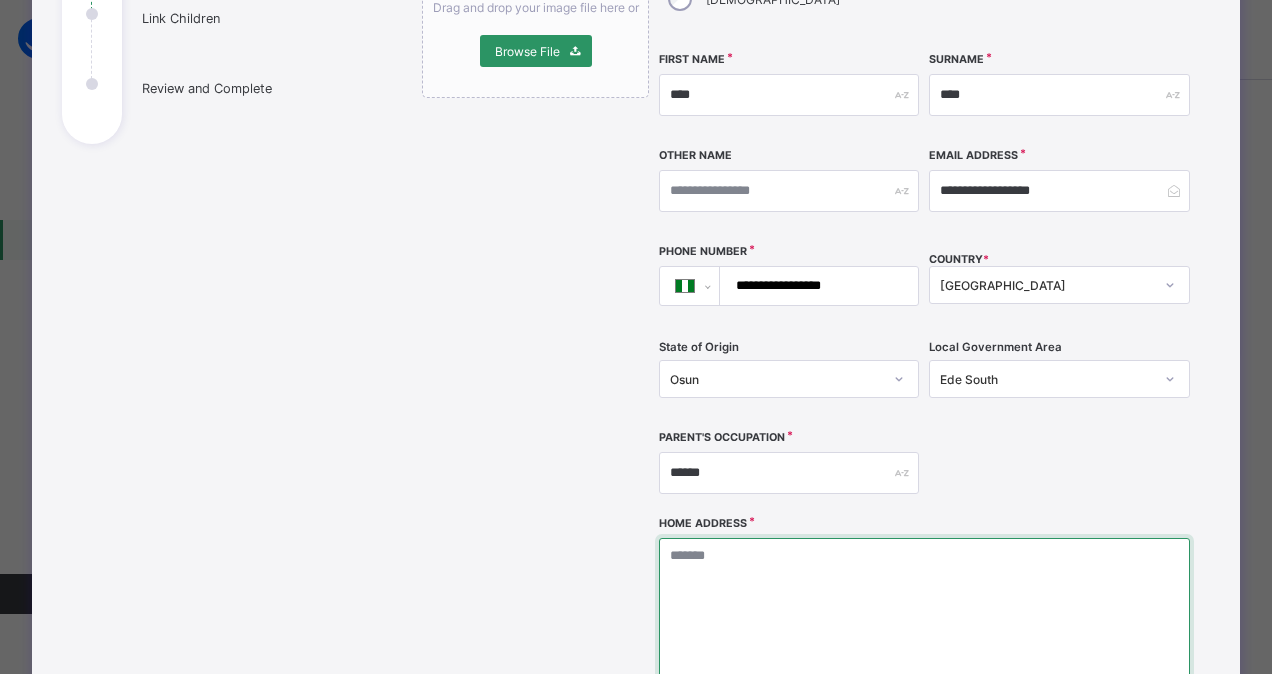 click at bounding box center [924, 638] 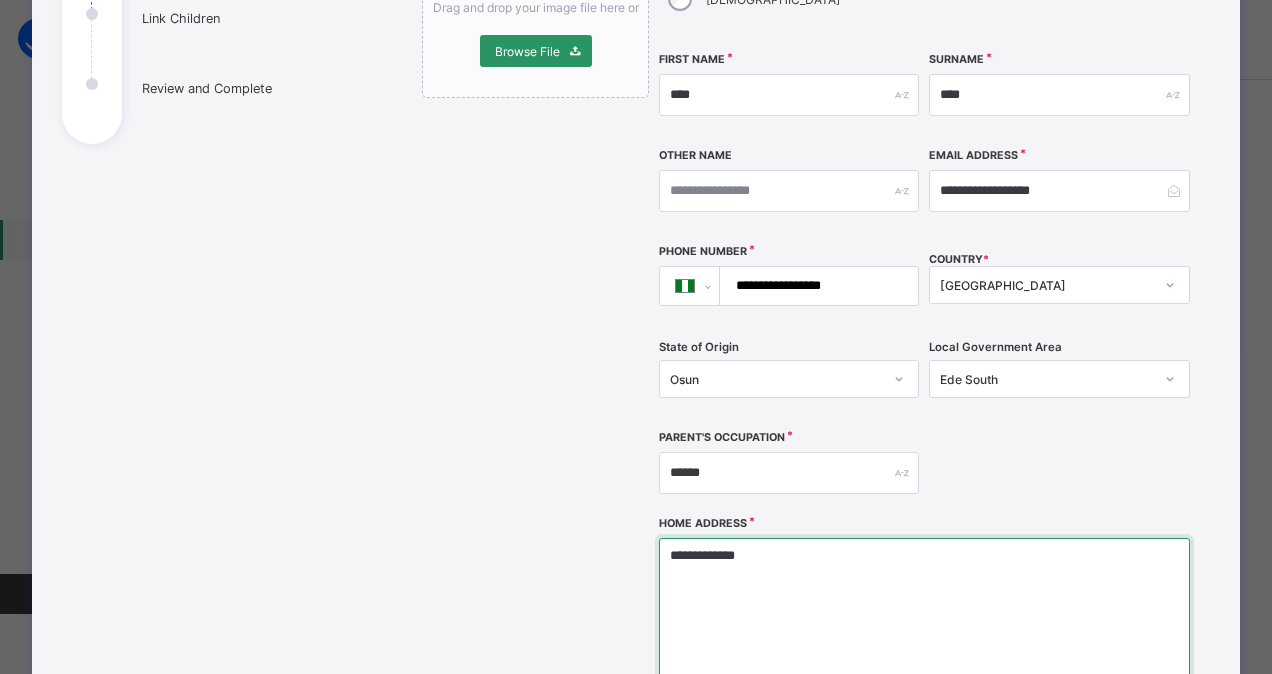 scroll, scrollTop: 662, scrollLeft: 0, axis: vertical 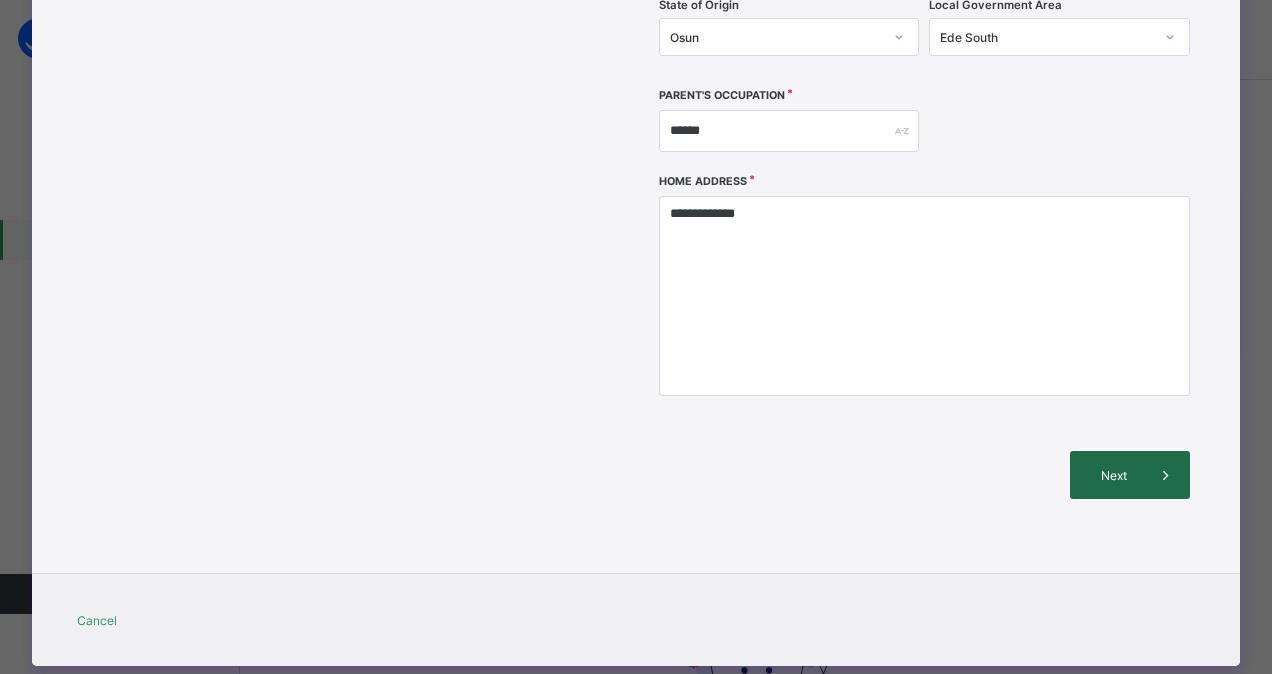 click on "Next" at bounding box center [1130, 475] 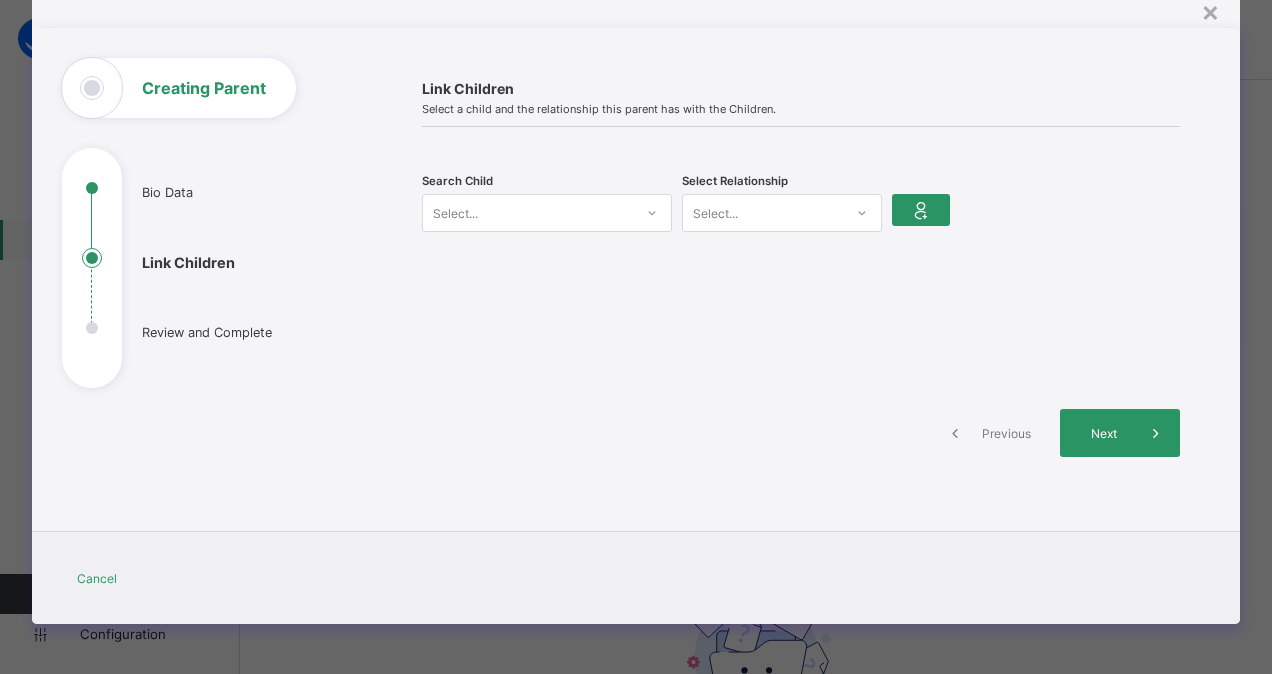 scroll, scrollTop: 74, scrollLeft: 0, axis: vertical 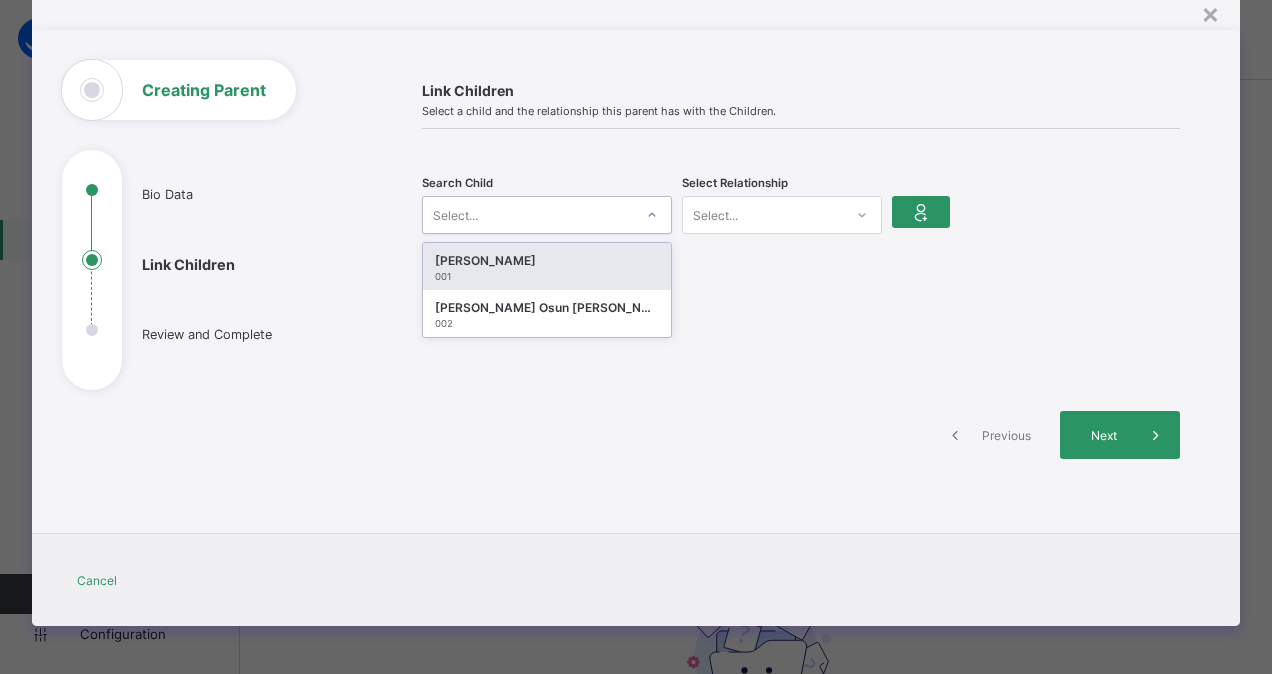 click 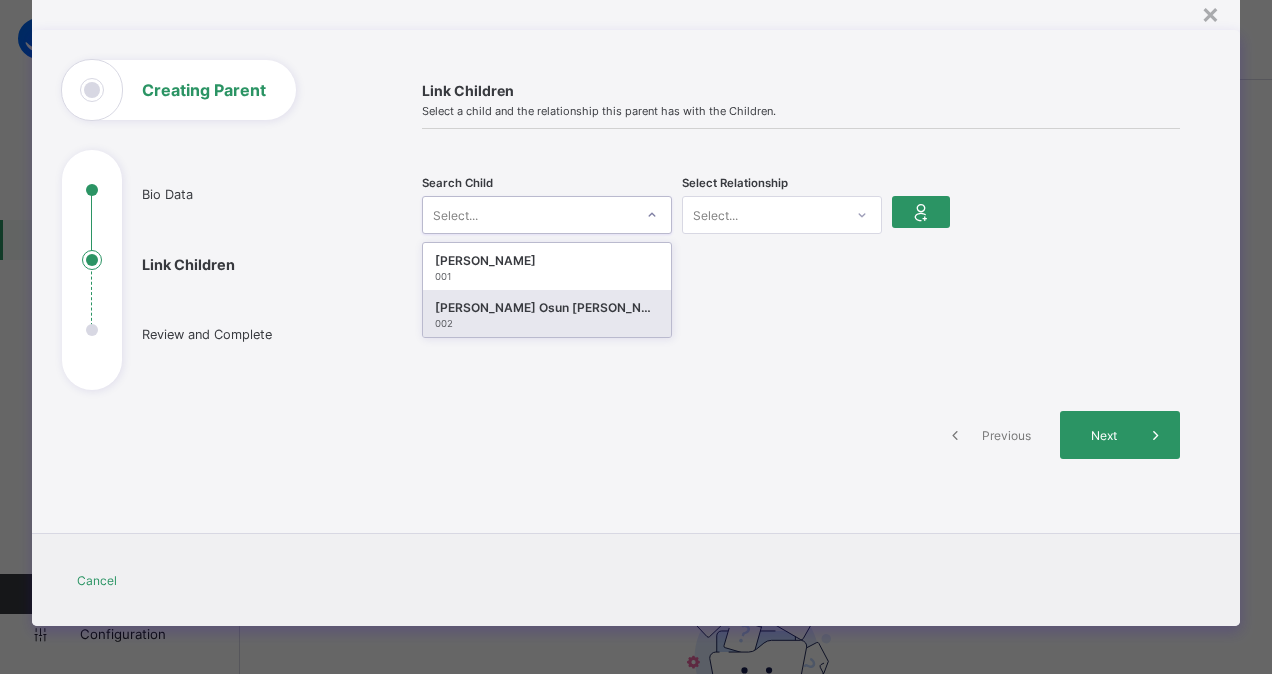 click on "[PERSON_NAME] Osun [PERSON_NAME]" at bounding box center [547, 308] 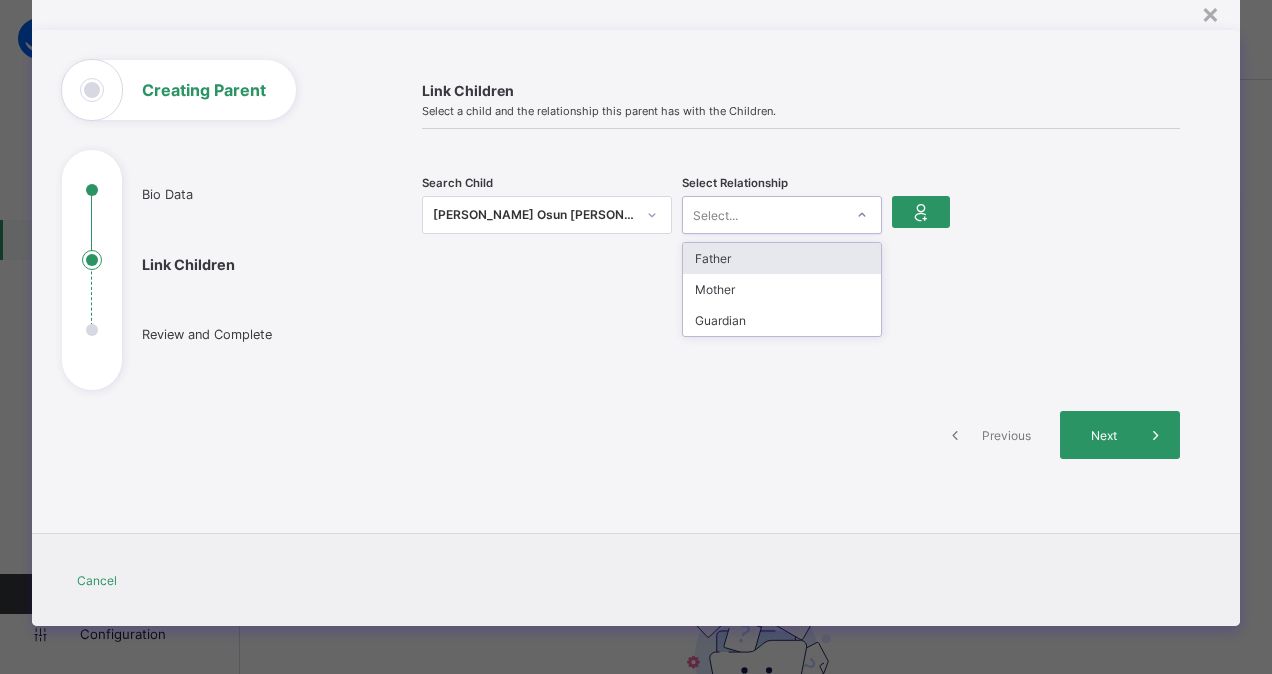 click 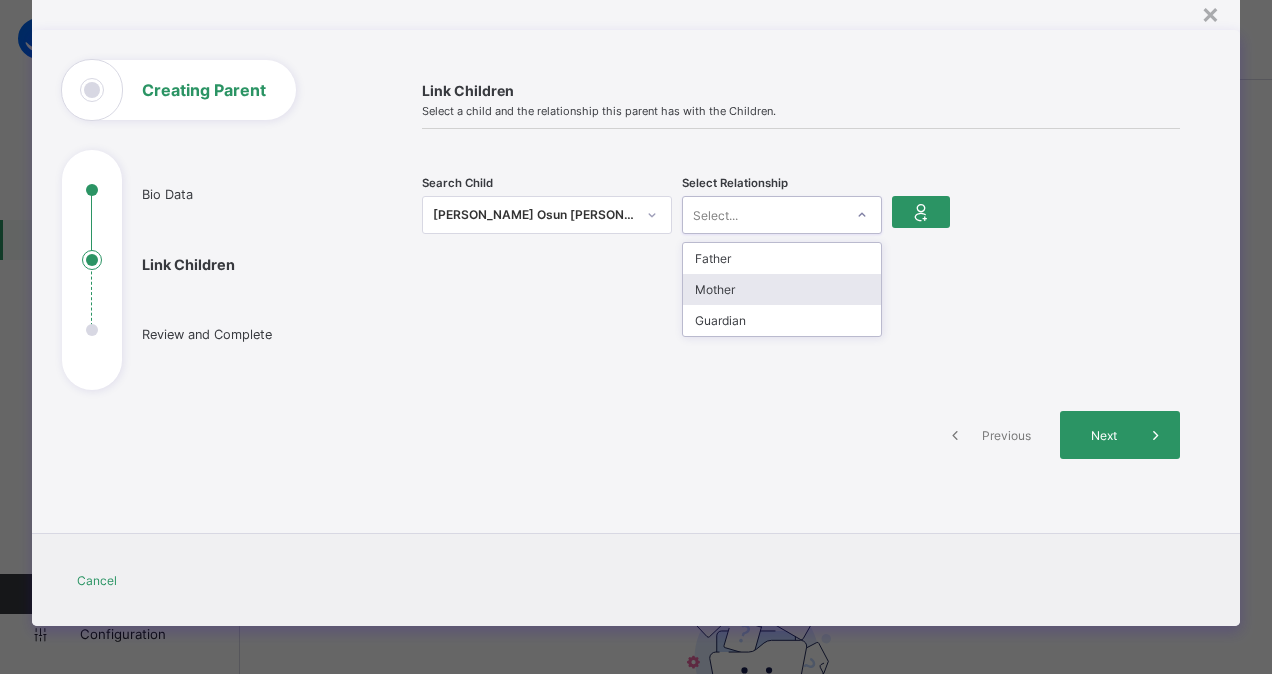 click on "Mother" at bounding box center [782, 289] 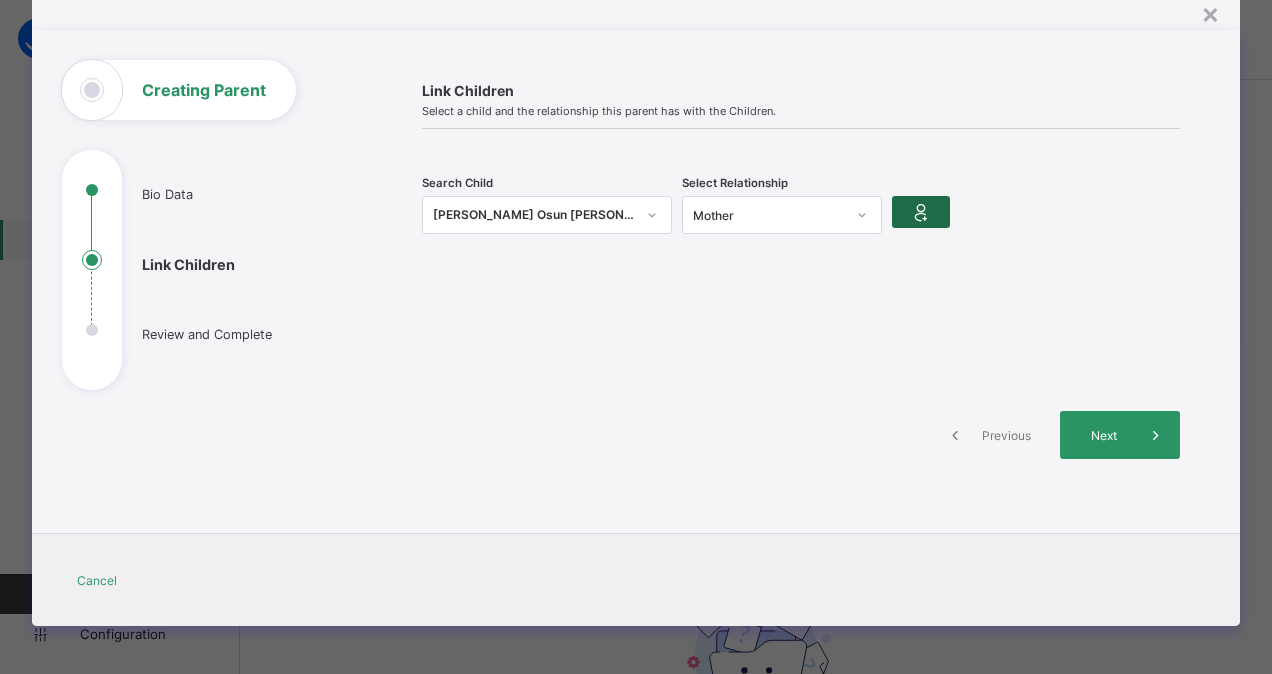 click at bounding box center [921, 212] 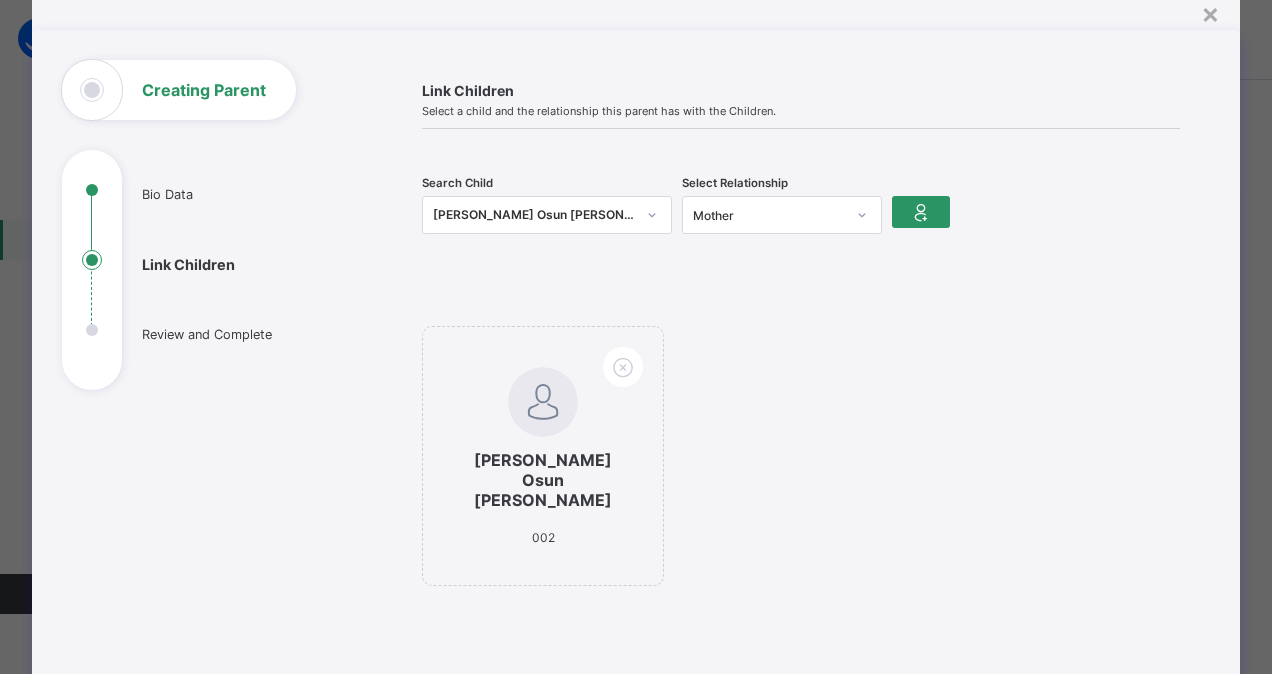 scroll, scrollTop: 312, scrollLeft: 0, axis: vertical 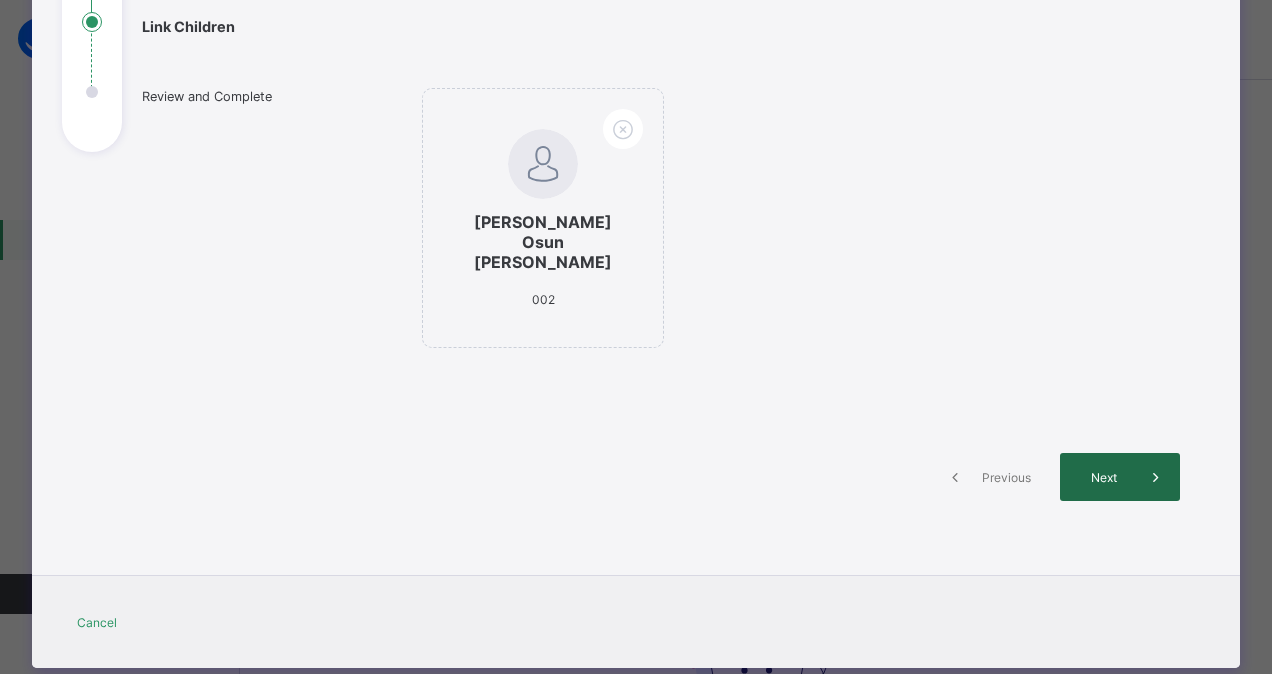 click on "Next" at bounding box center [1120, 477] 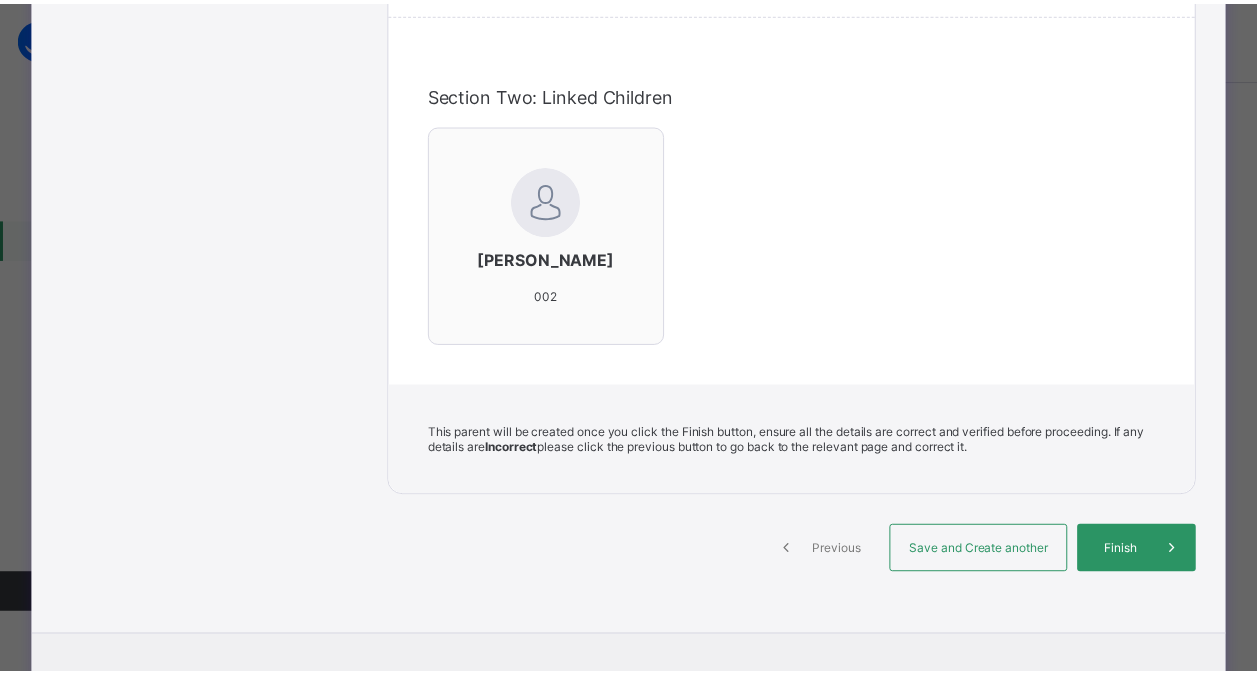 scroll, scrollTop: 610, scrollLeft: 0, axis: vertical 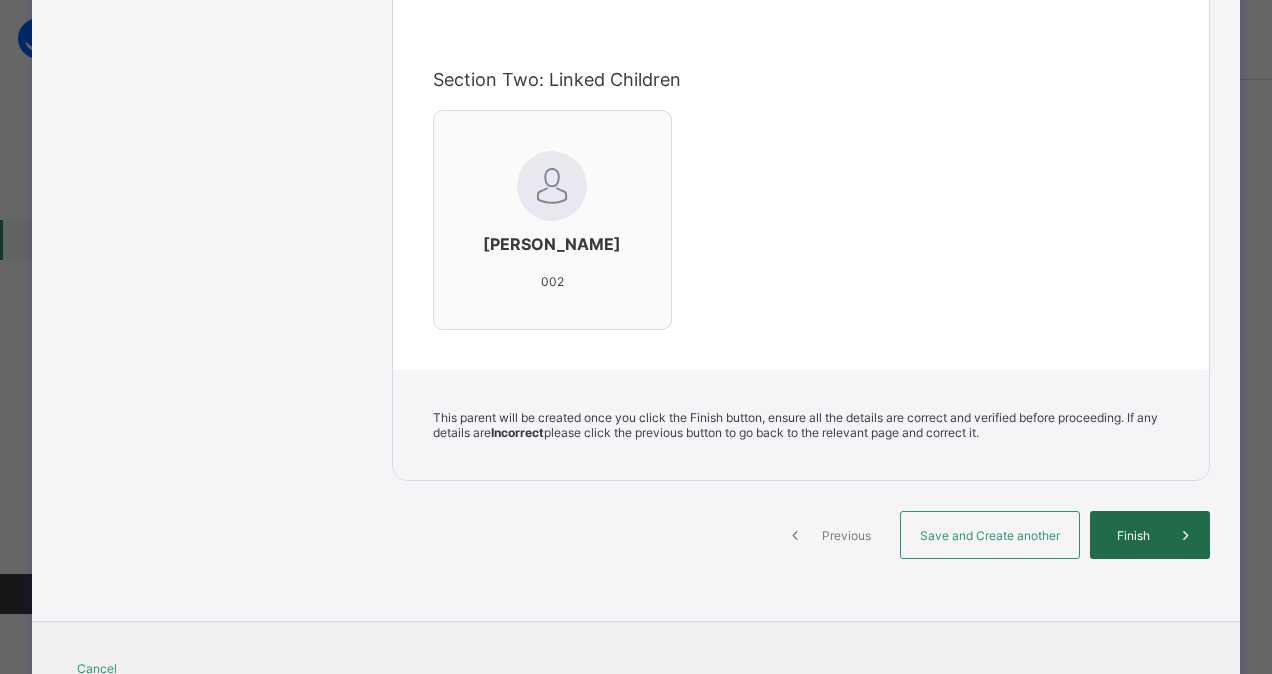 click on "Finish" at bounding box center [1133, 535] 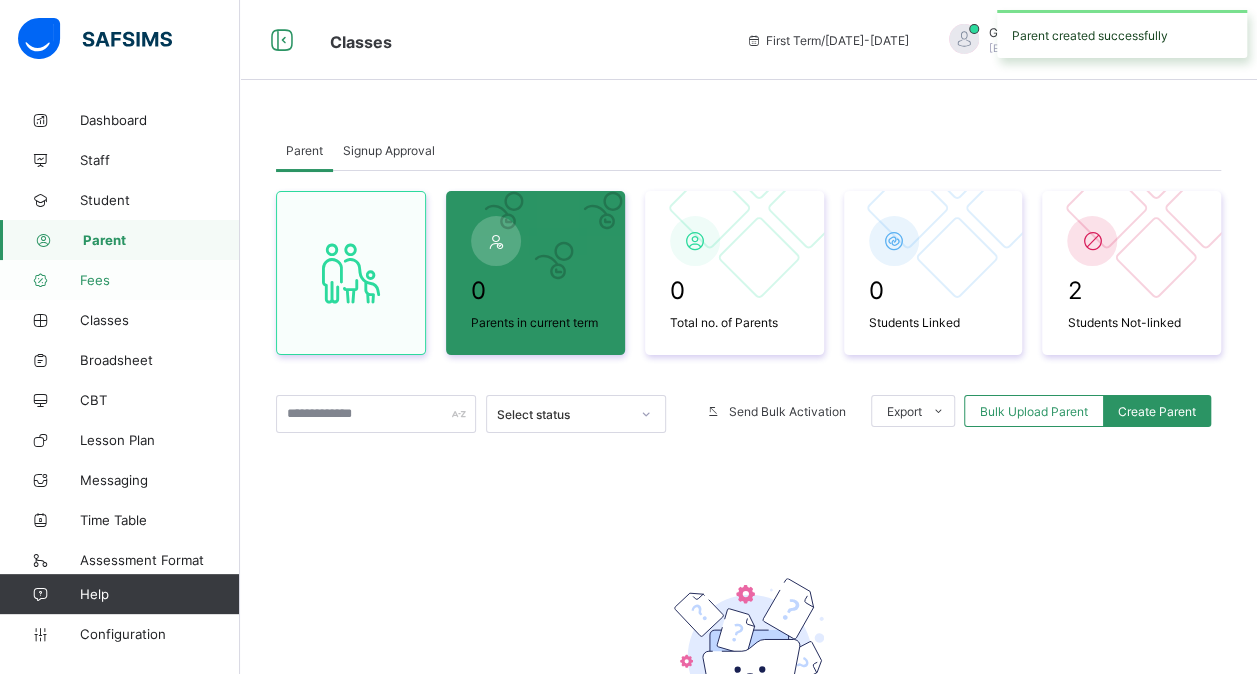 click on "Fees" at bounding box center [120, 280] 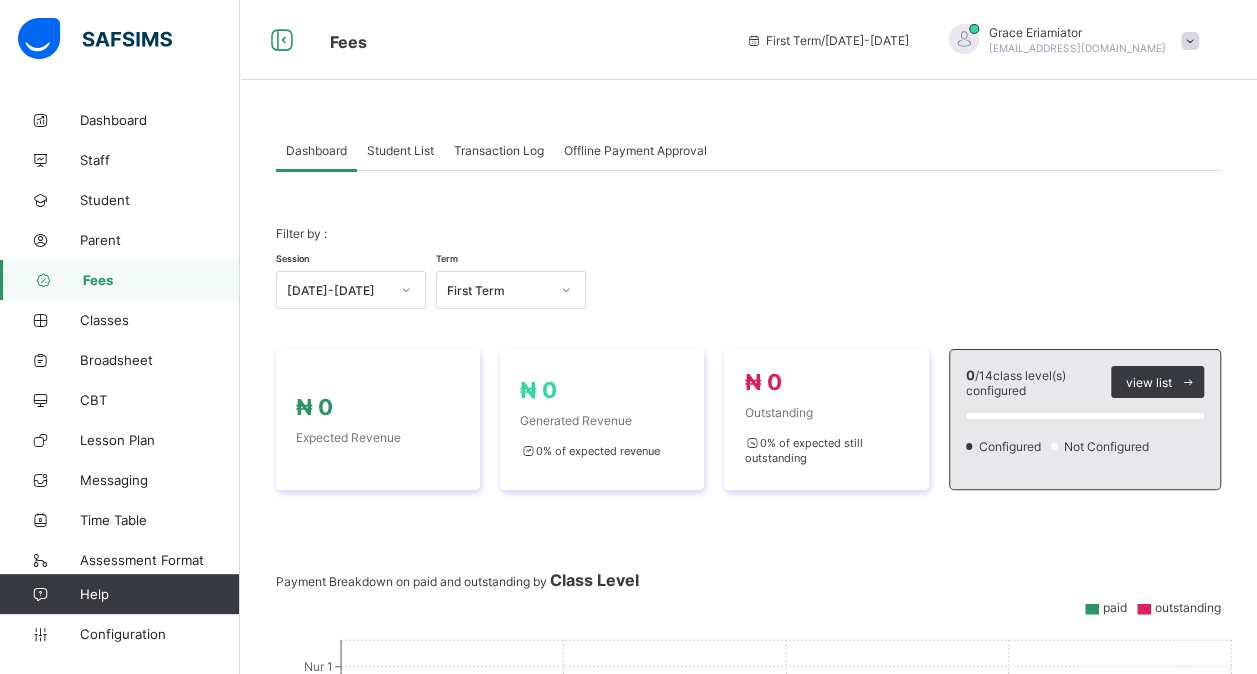 click on "Student List" at bounding box center [400, 150] 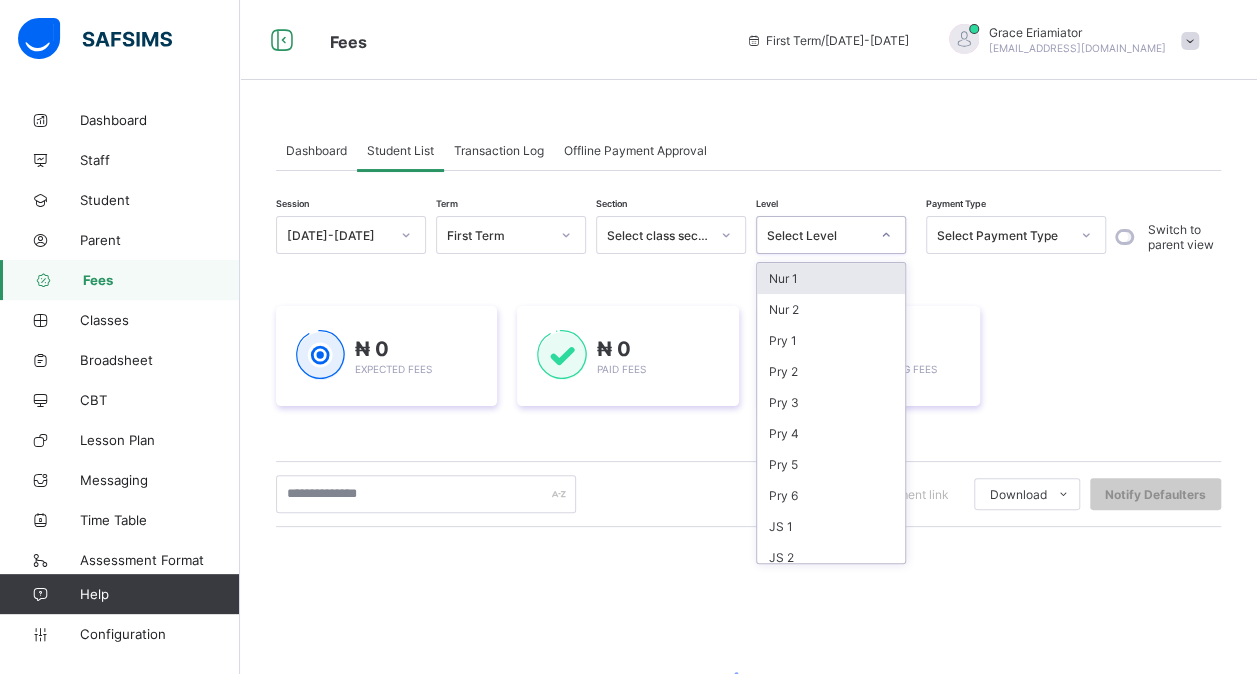 click 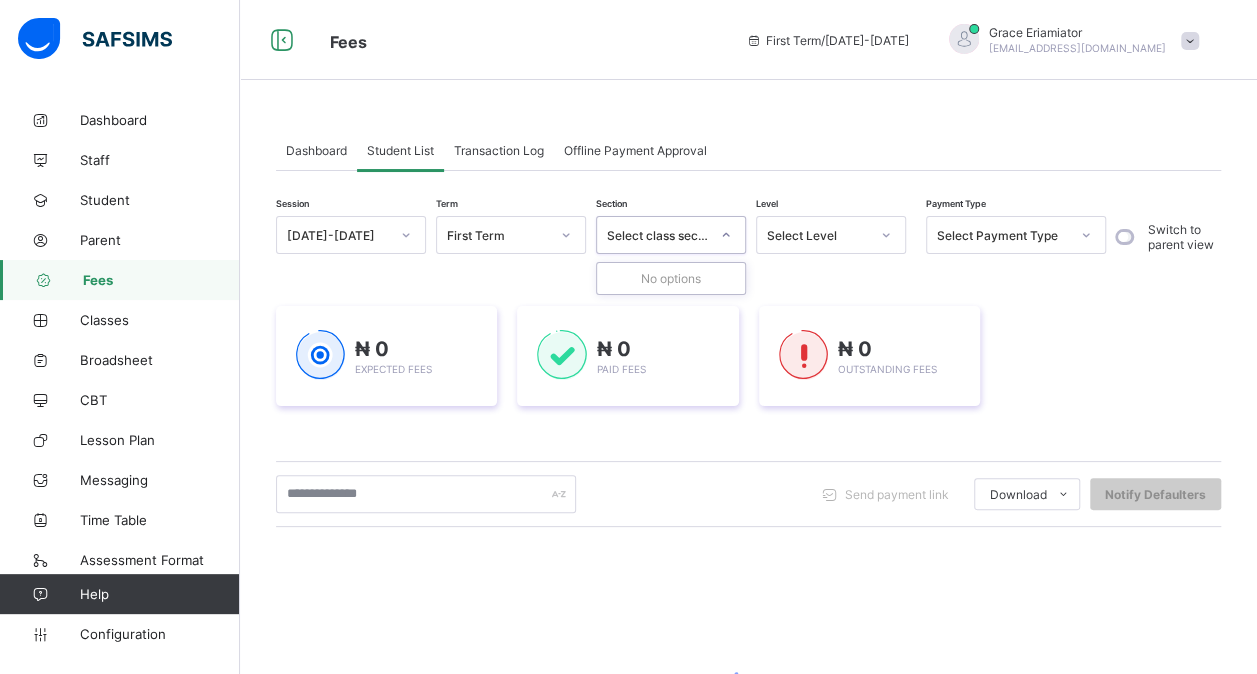 click 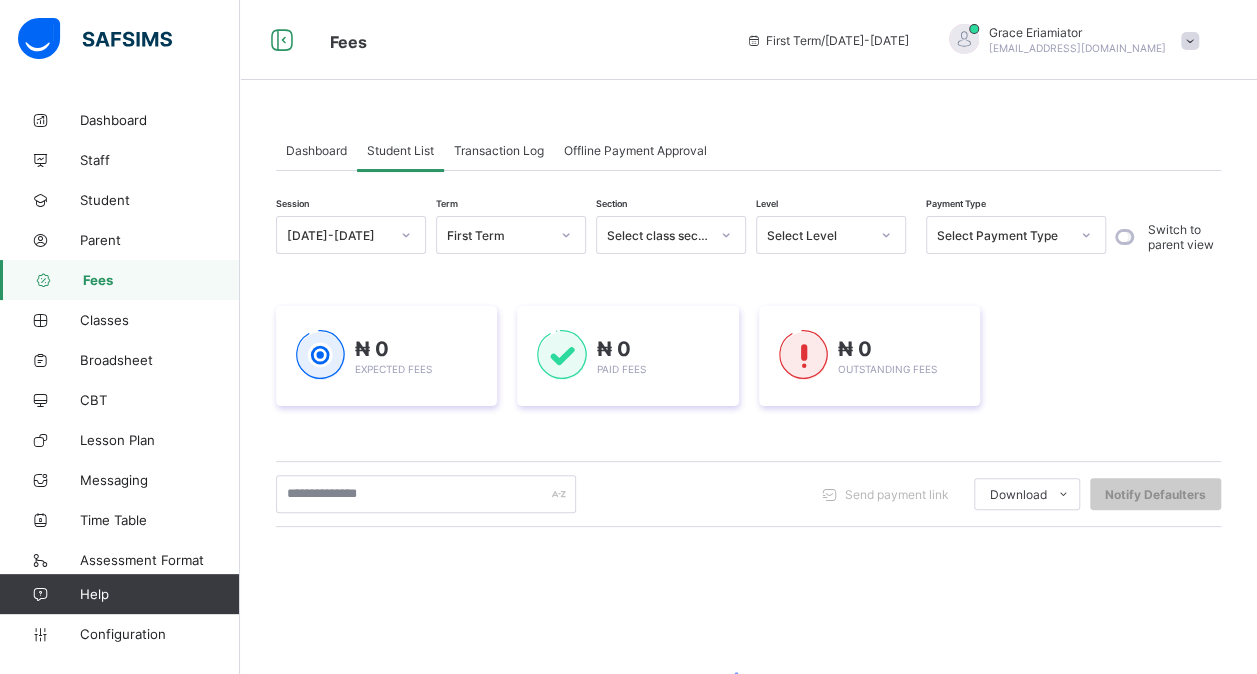 click on "₦ 0   Expected Fees   ₦ 0 Paid Fees   ₦ 0 Outstanding Fees" at bounding box center (748, 356) 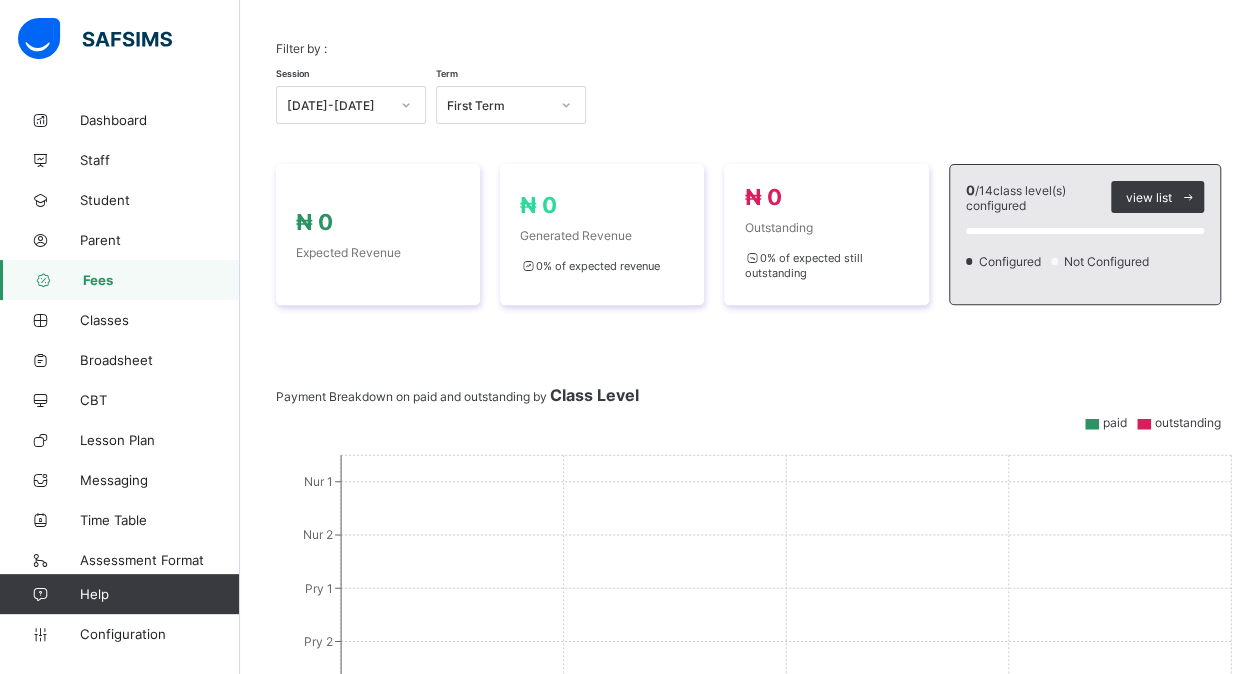 scroll, scrollTop: 180, scrollLeft: 0, axis: vertical 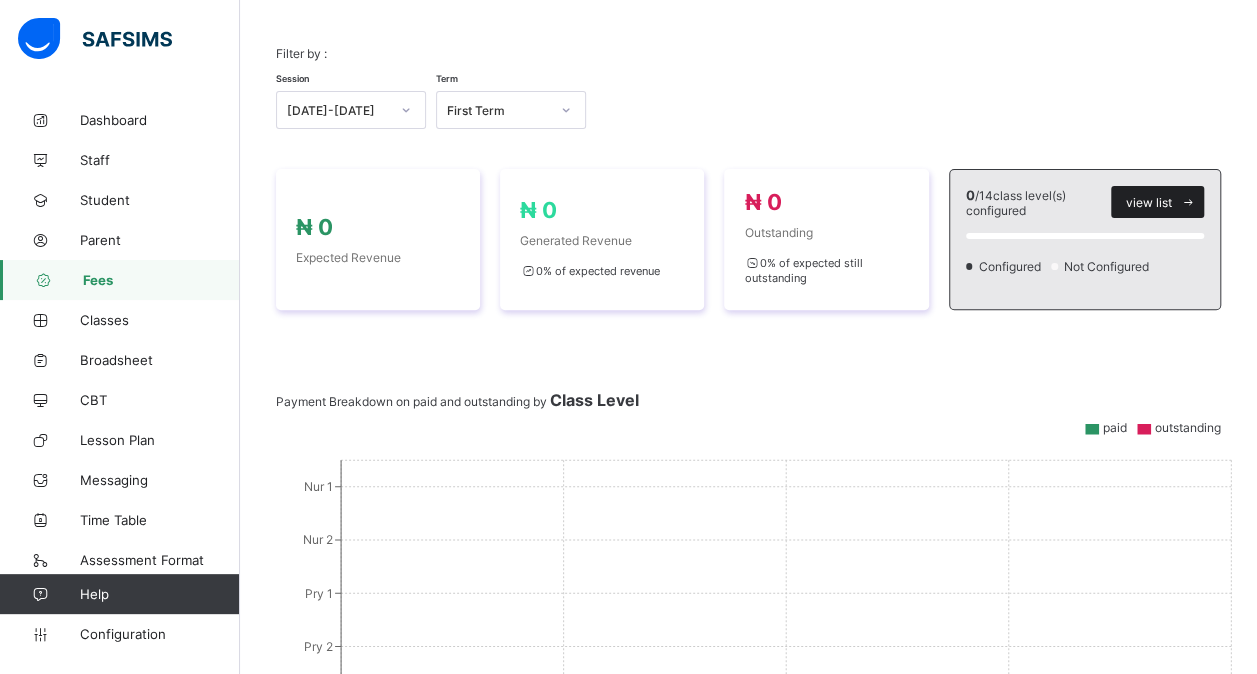 click on "view list" at bounding box center (1149, 202) 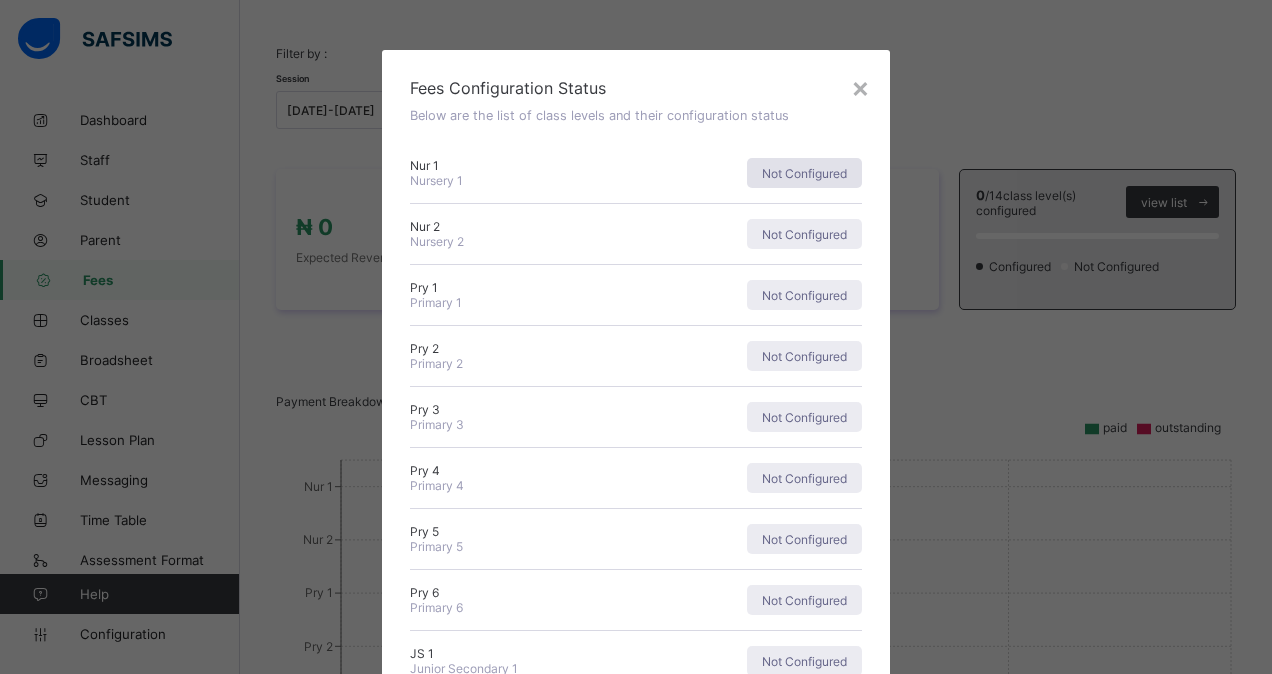 click on "Not Configured" at bounding box center (804, 173) 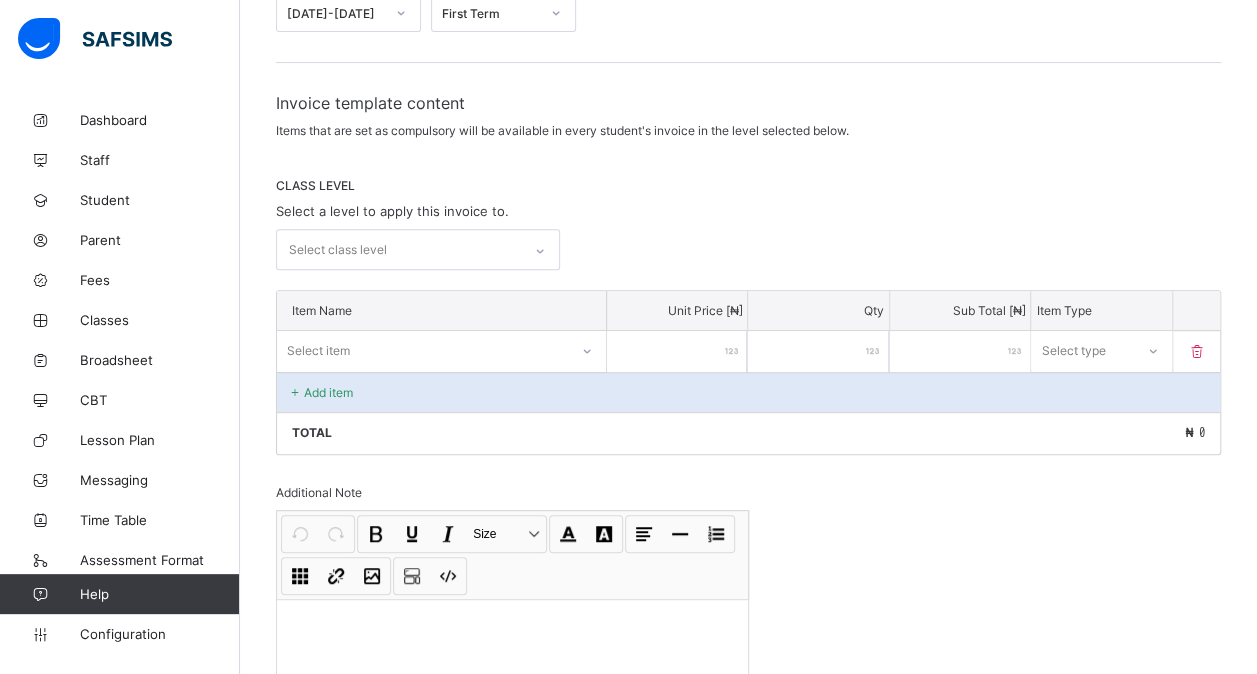 scroll, scrollTop: 293, scrollLeft: 0, axis: vertical 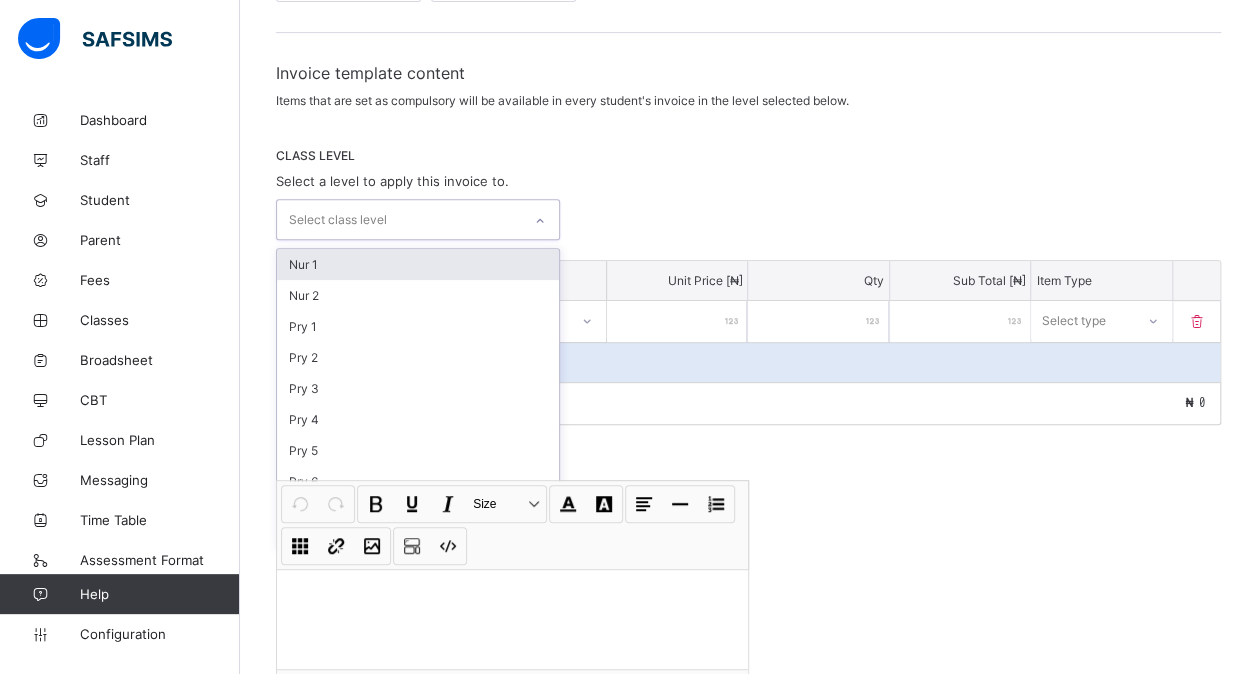 click 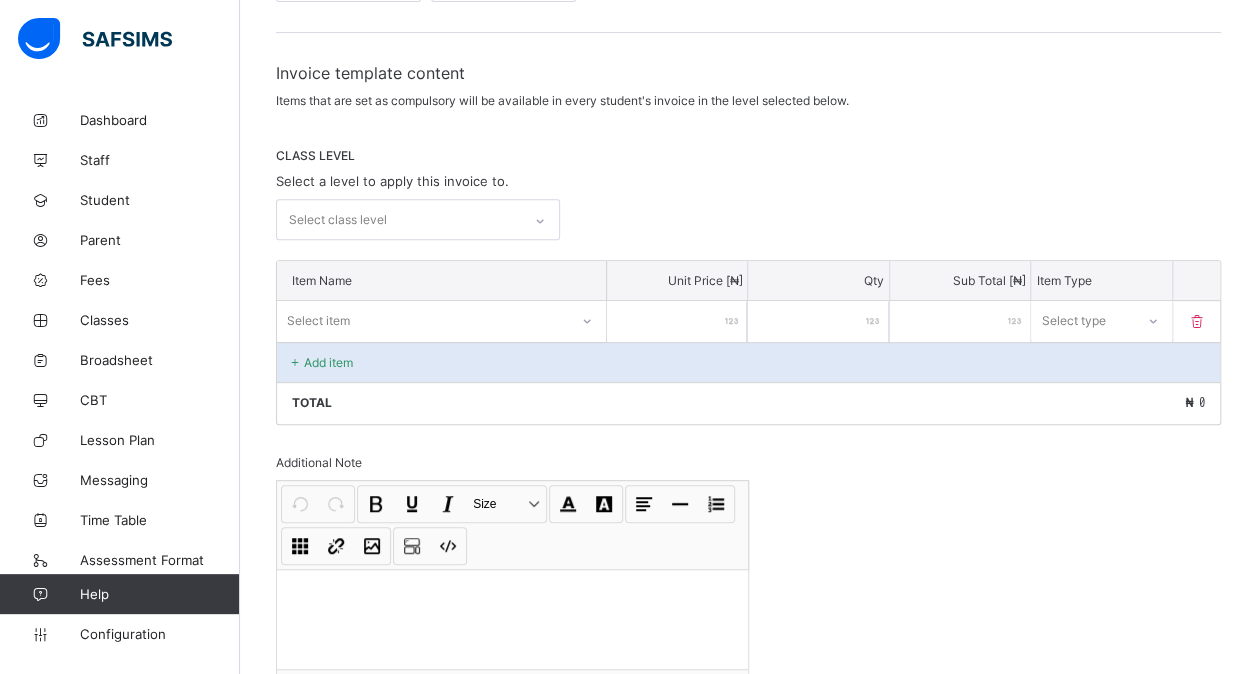 click on "Select class level" at bounding box center (748, 219) 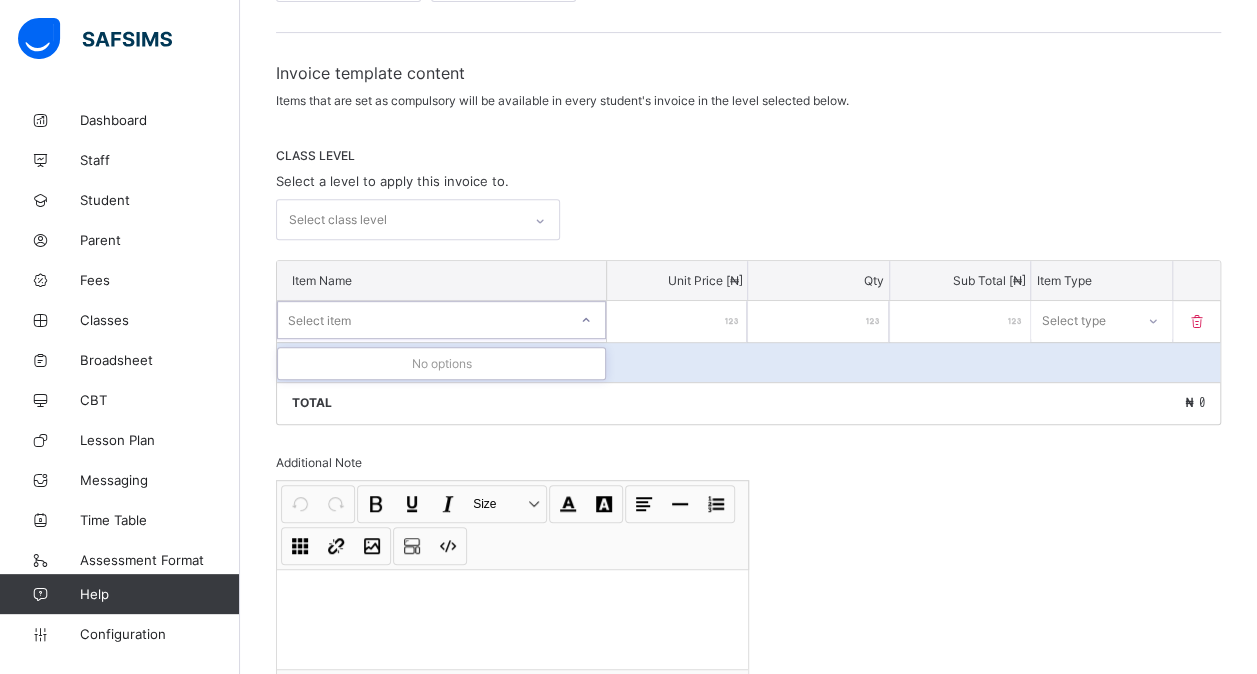 click 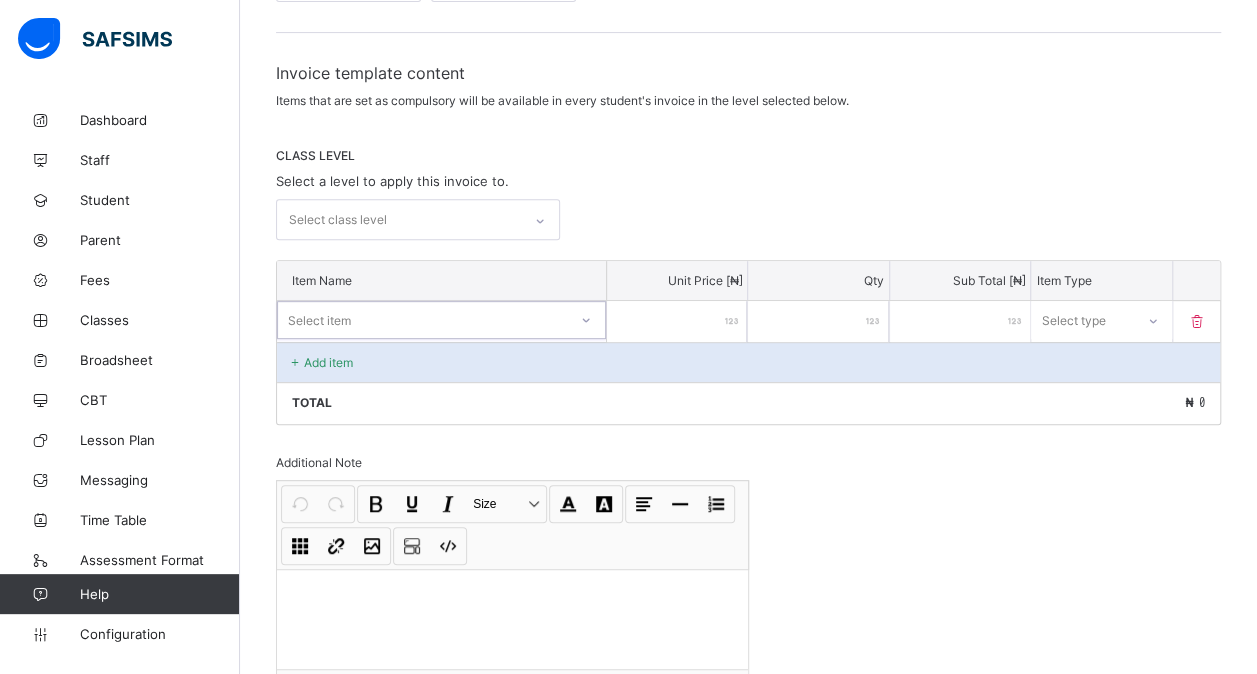click 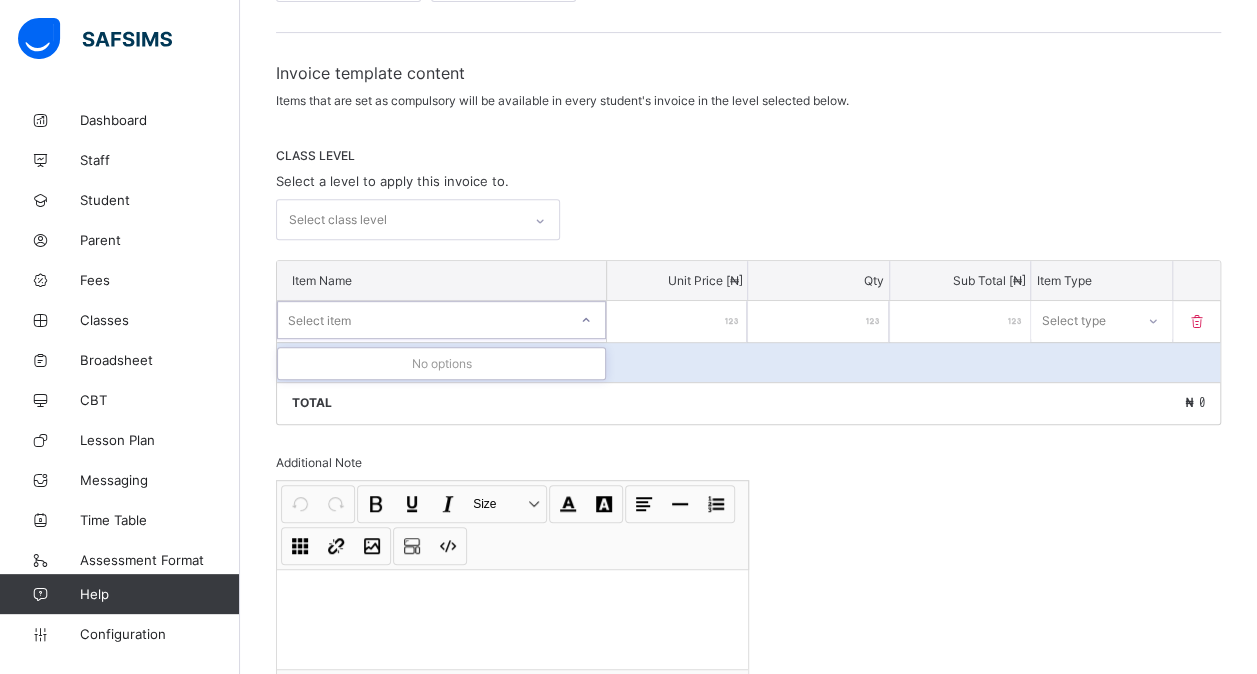 click on "Select item" at bounding box center (422, 320) 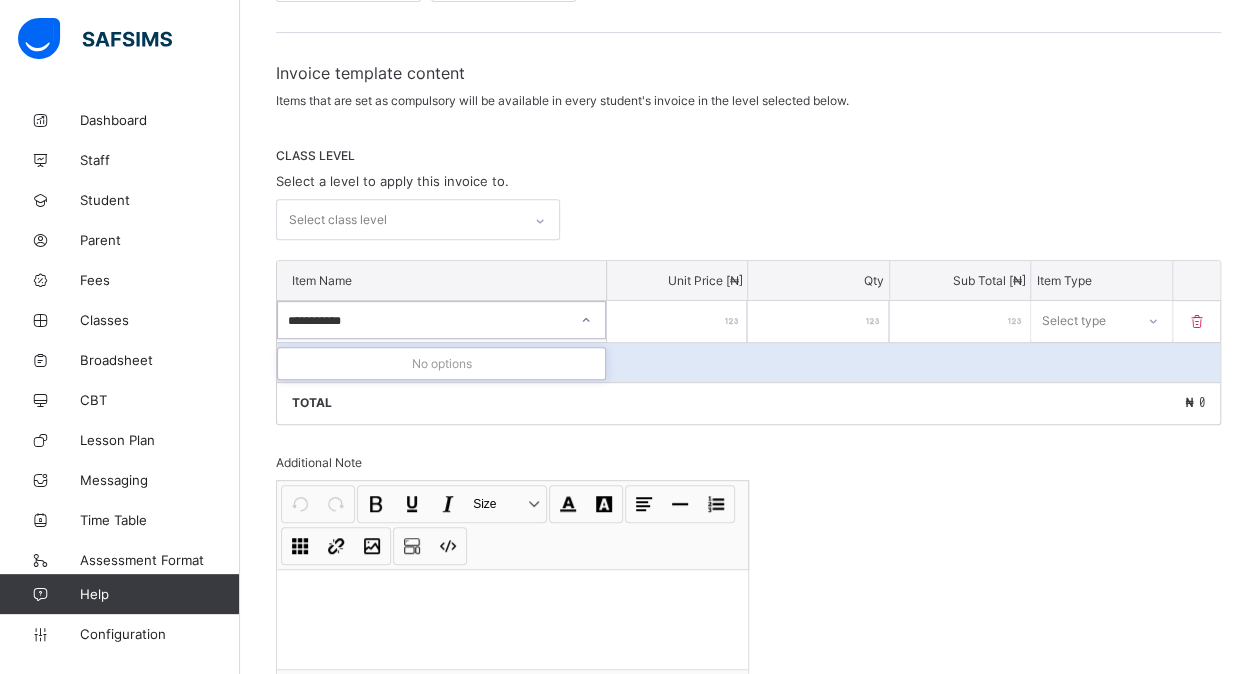 type on "**********" 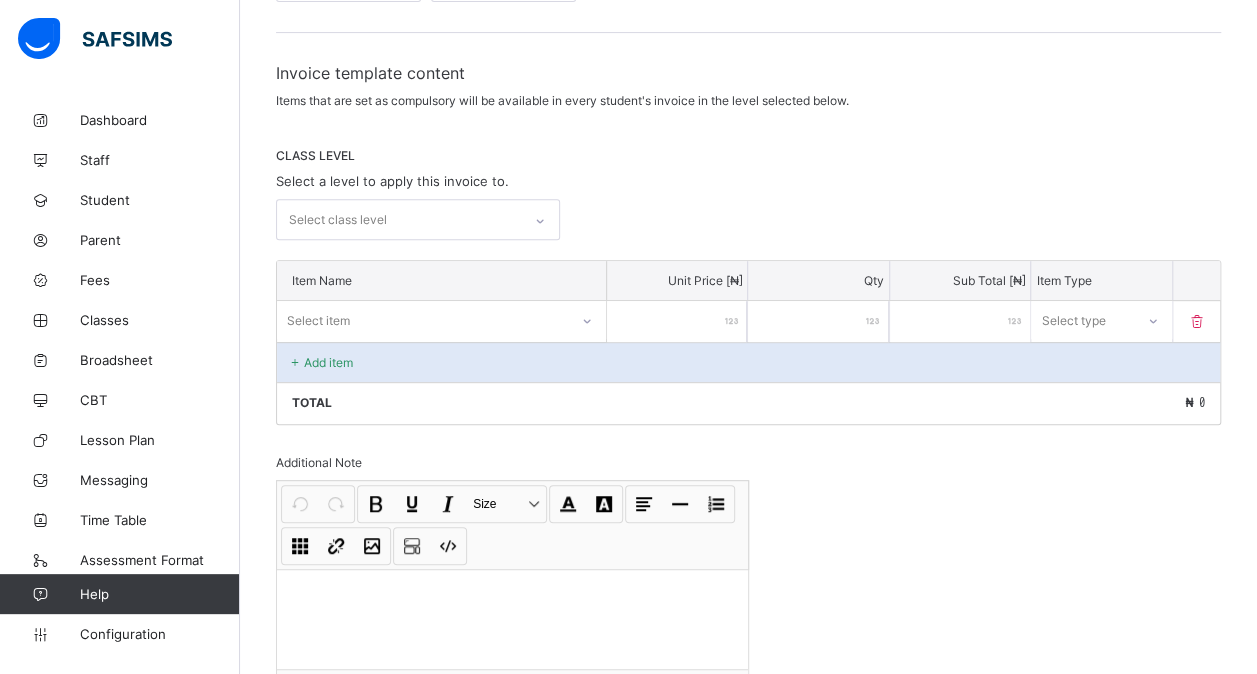 click at bounding box center [677, 321] 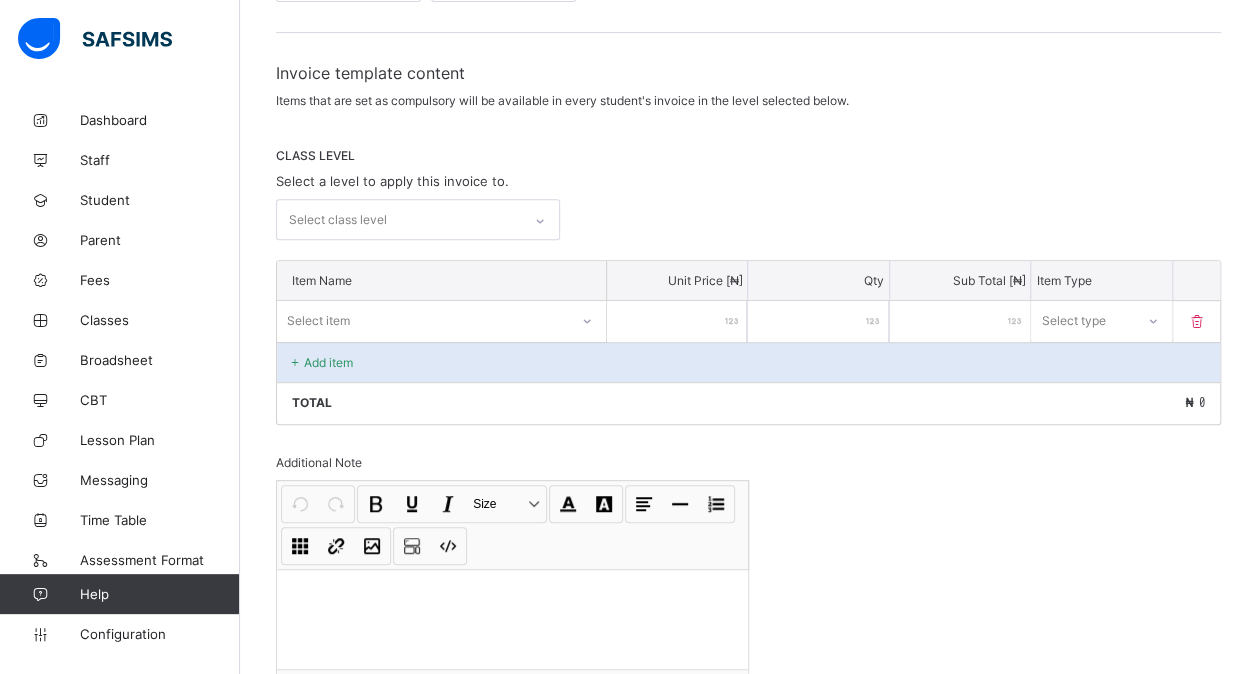 click at bounding box center (677, 321) 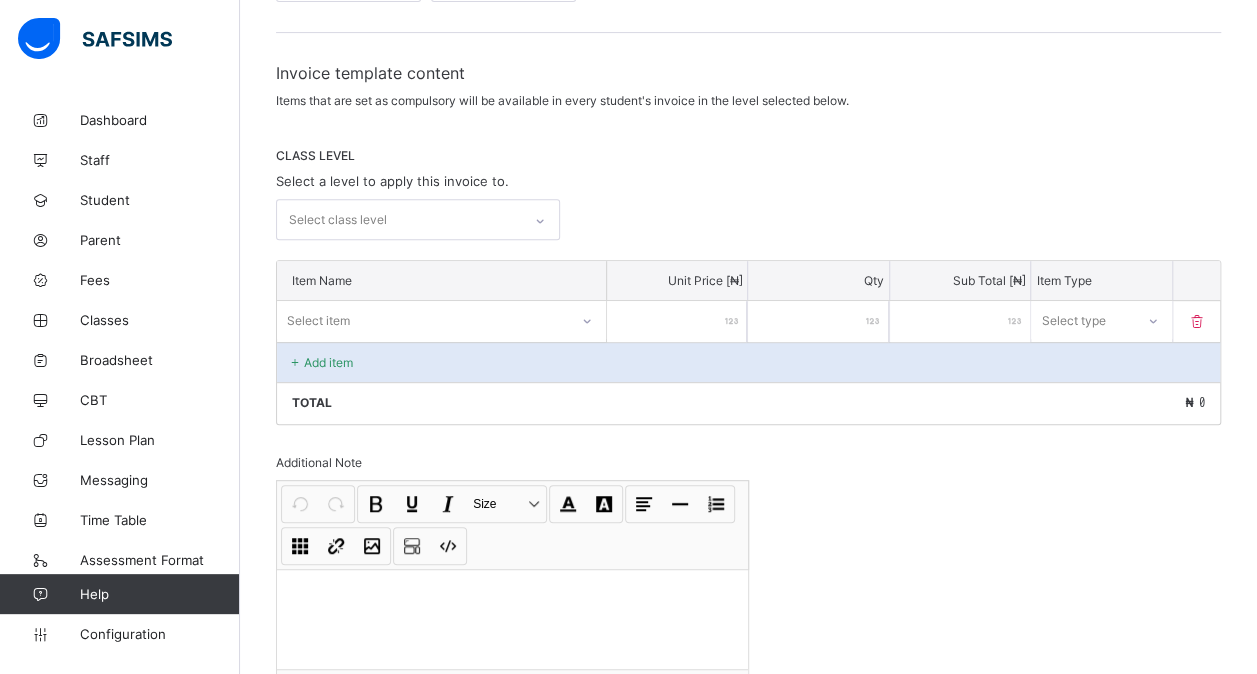 type on "*" 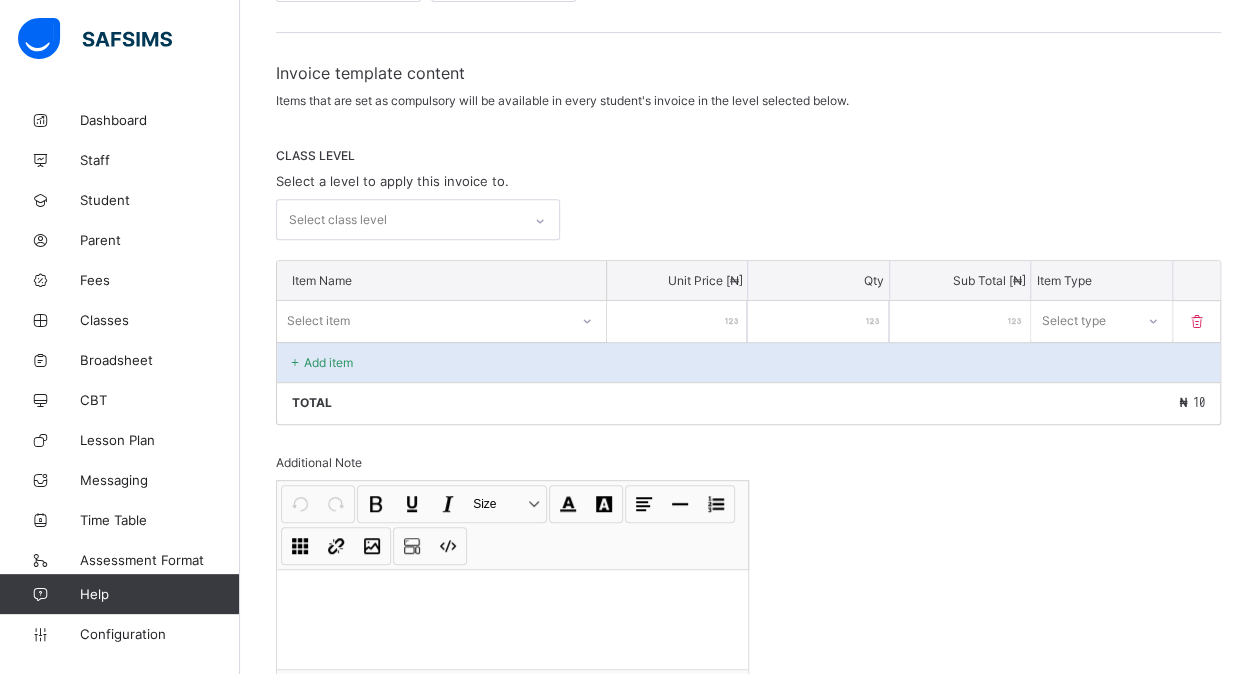 type on "***" 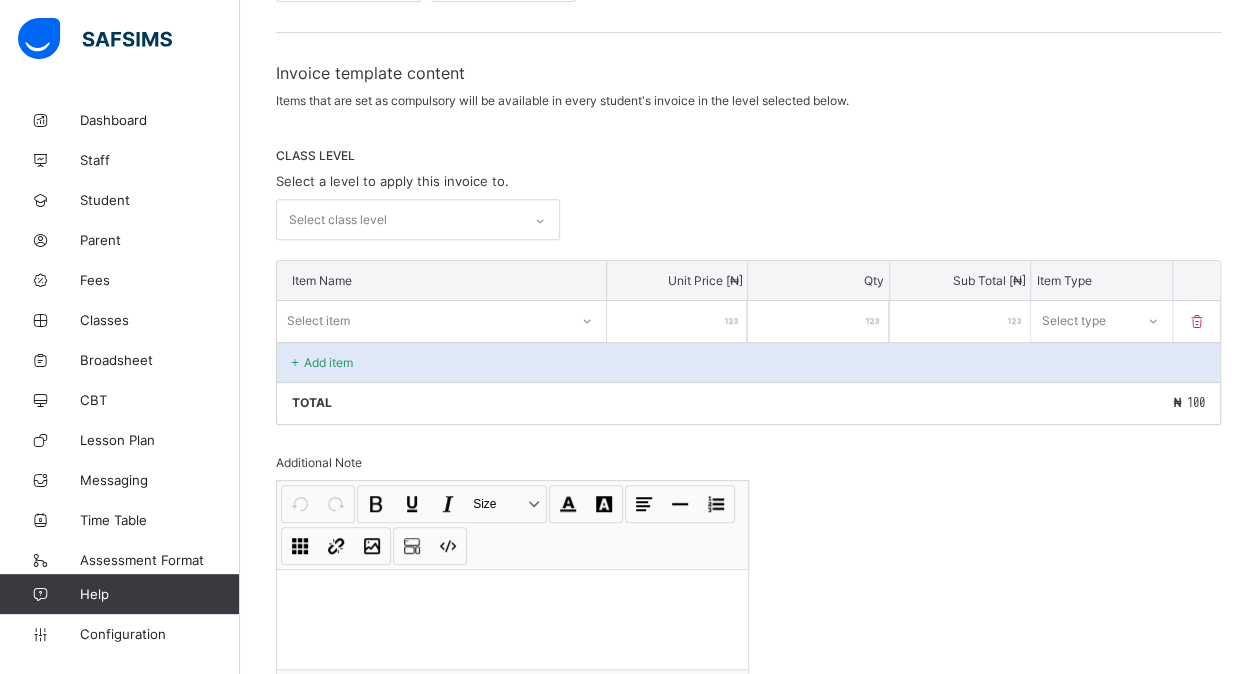 type on "****" 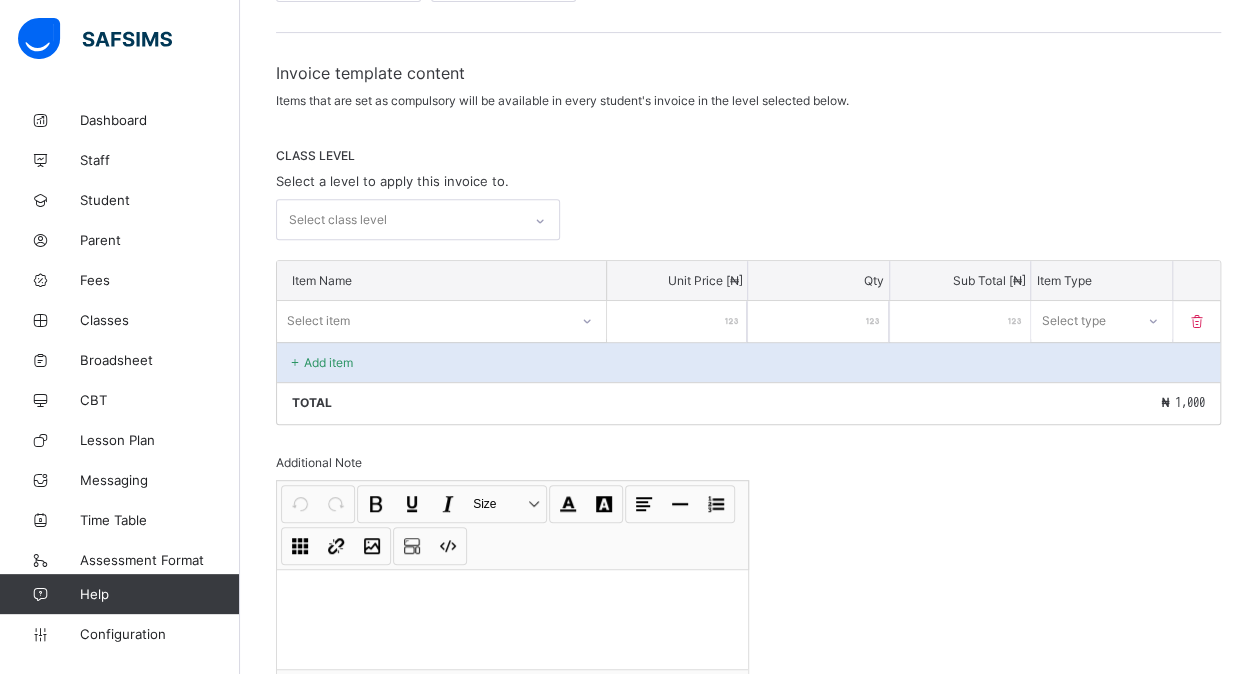 type on "*****" 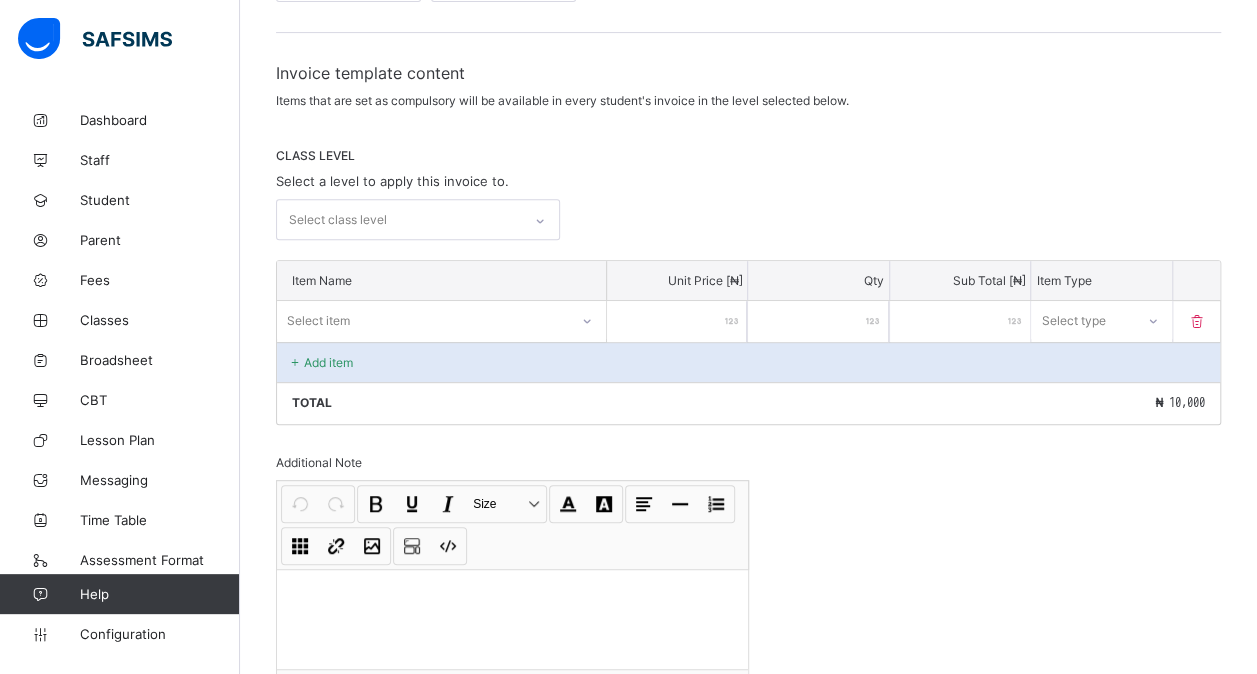 type on "******" 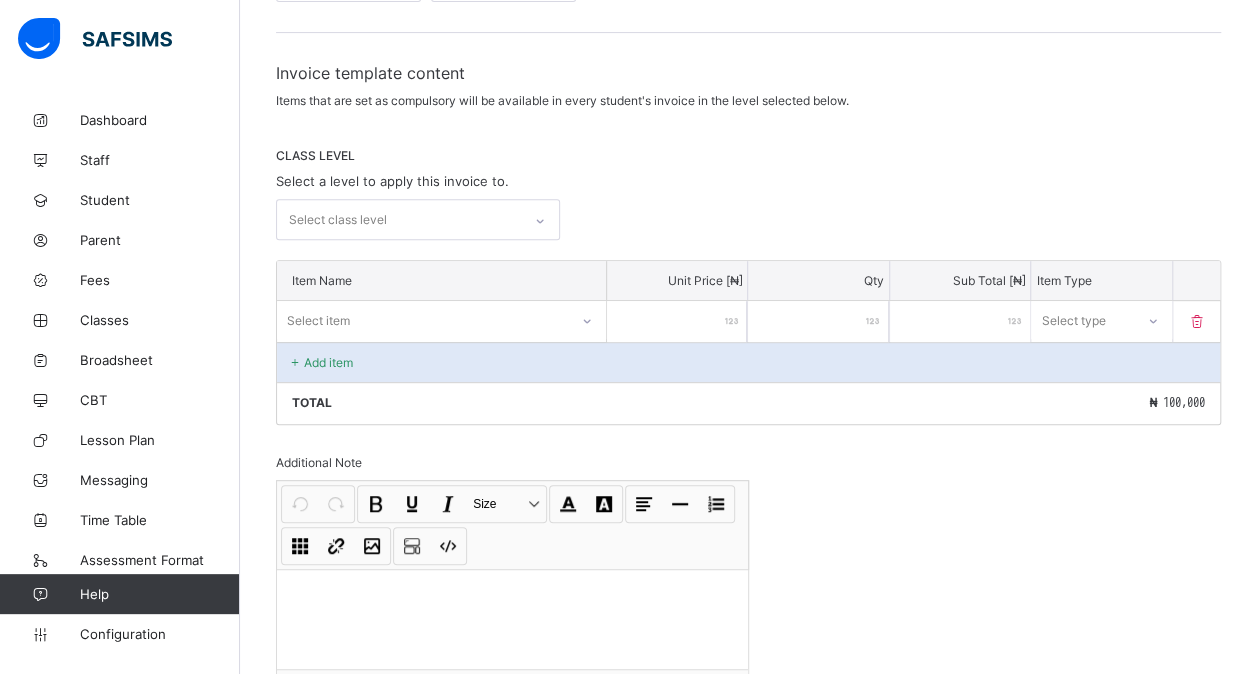 type on "******" 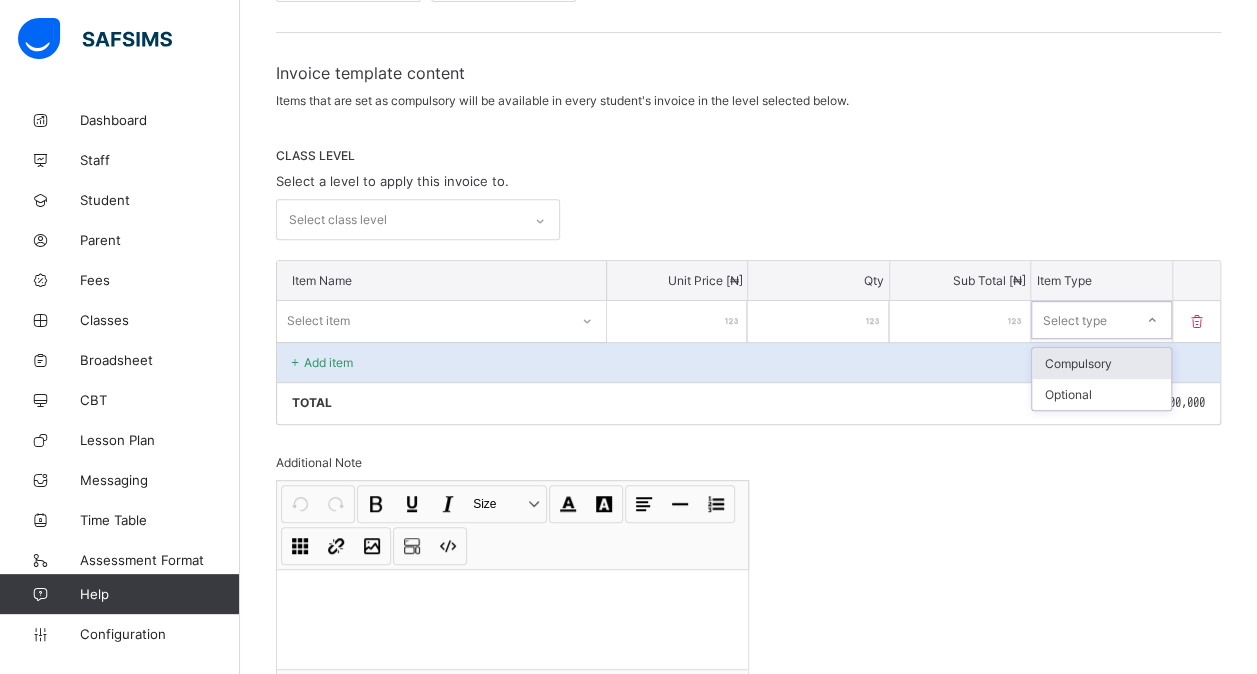 click 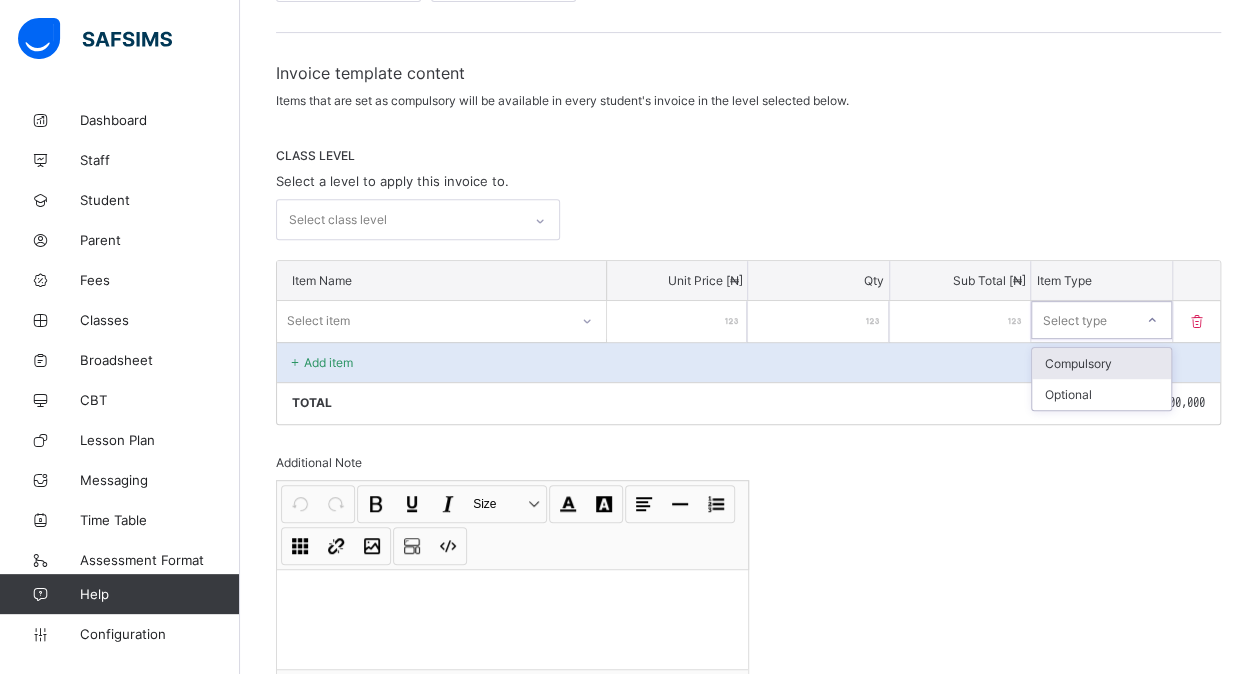 click on "Compulsory" at bounding box center [1101, 363] 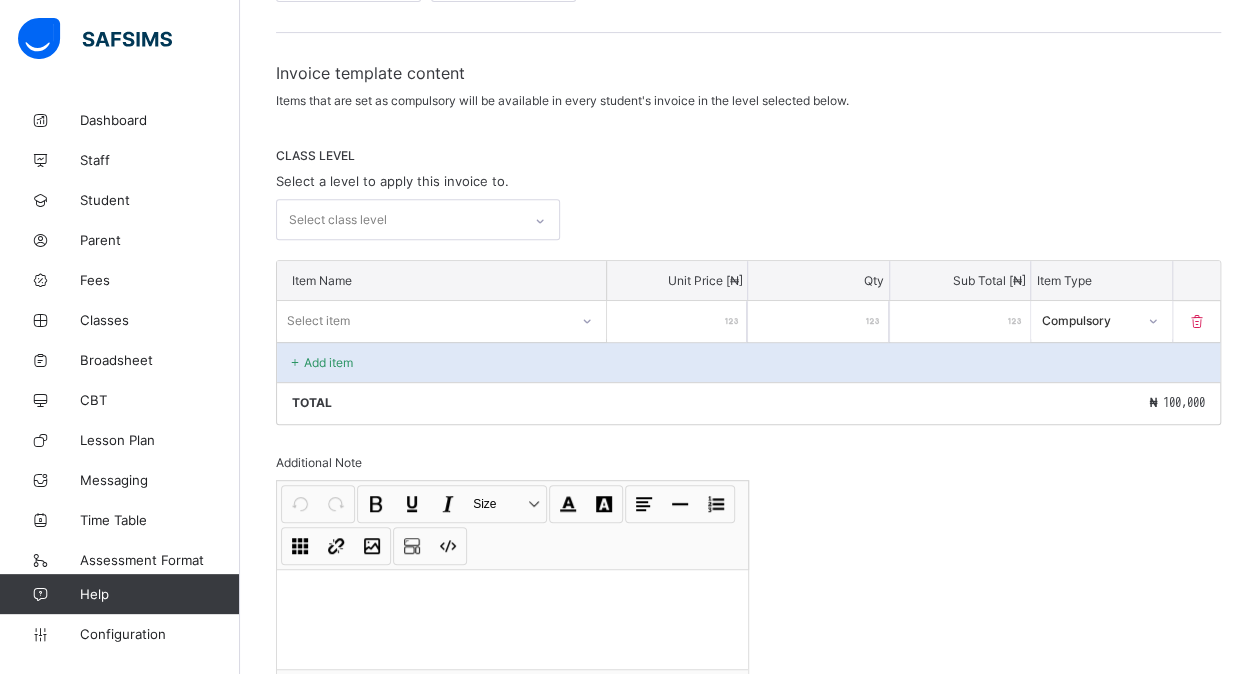 click on "Add item" at bounding box center [748, 362] 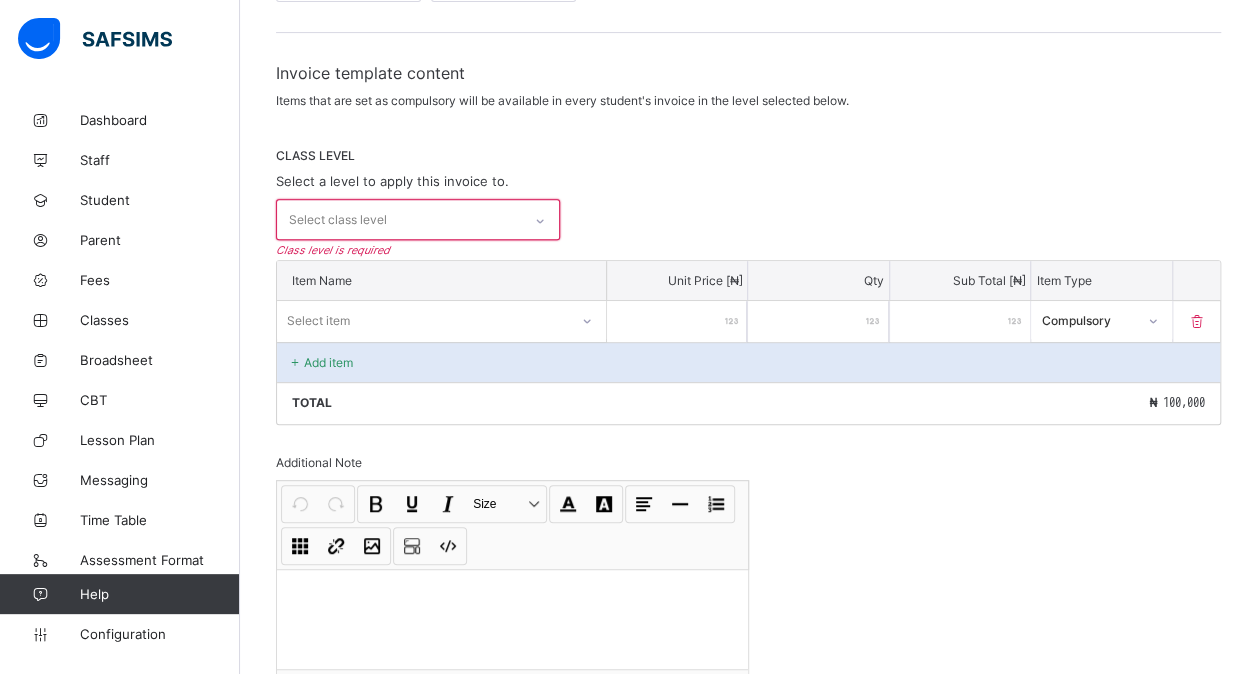 click on "Select item" at bounding box center (318, 320) 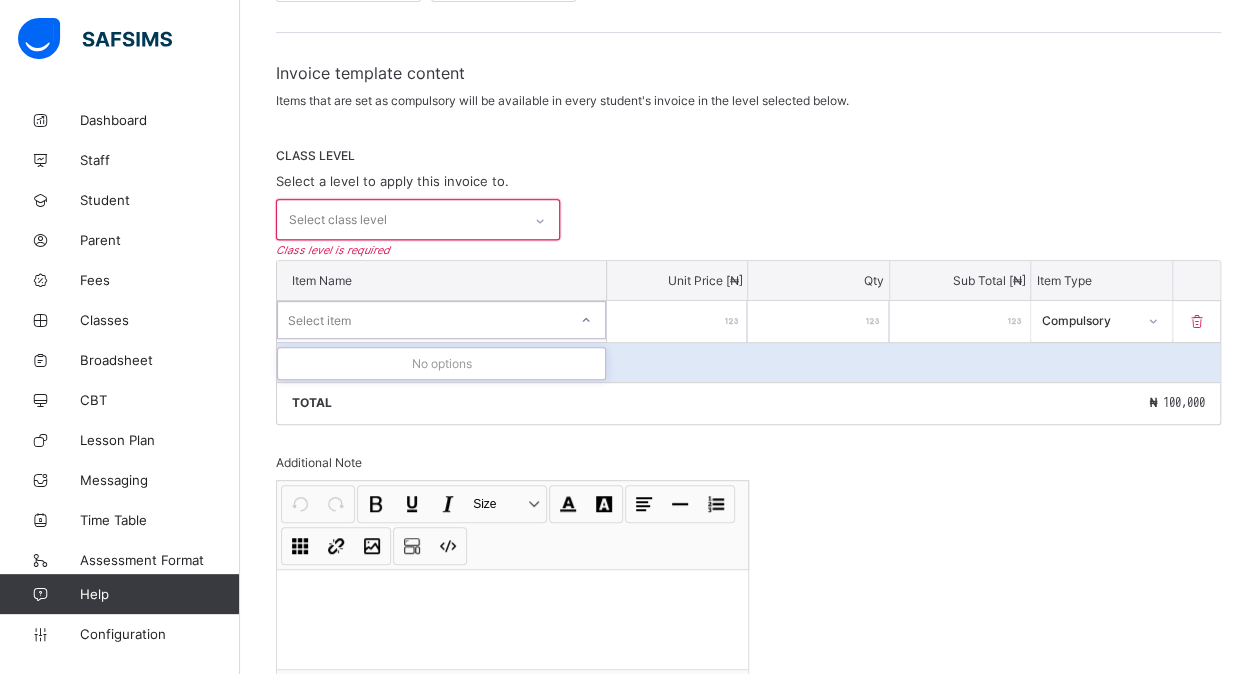 click on "No options" at bounding box center [441, 363] 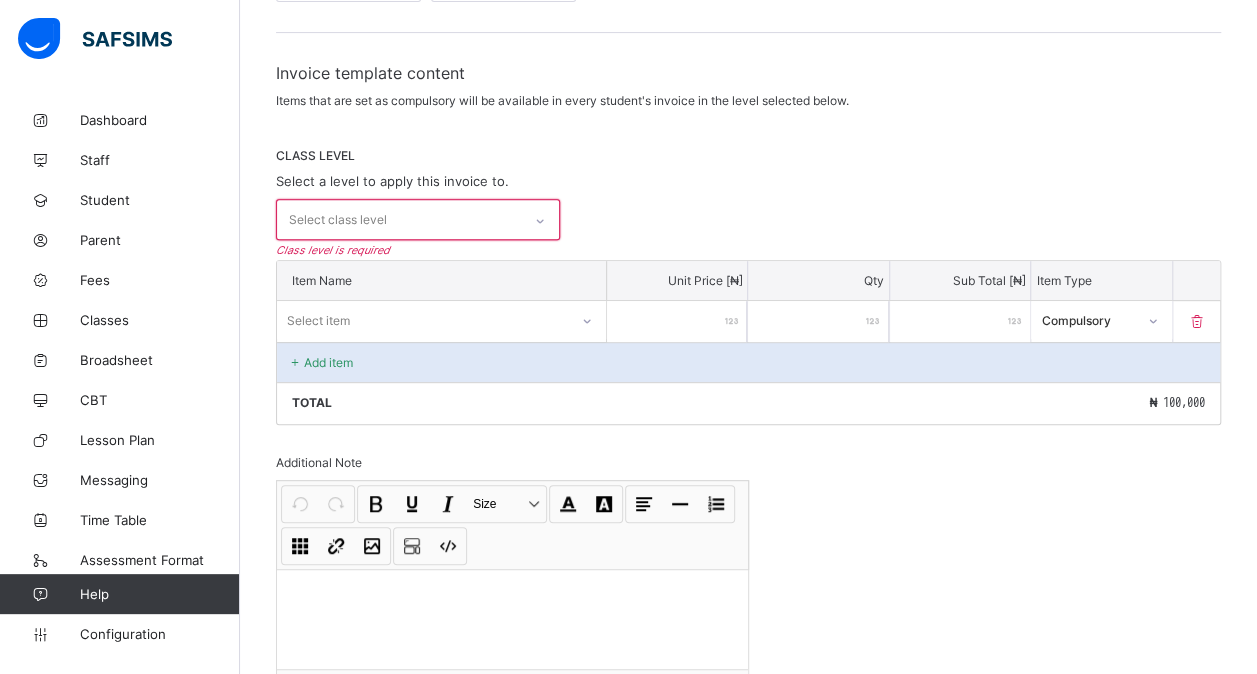 click on "Select class level Class level is required" at bounding box center [748, 219] 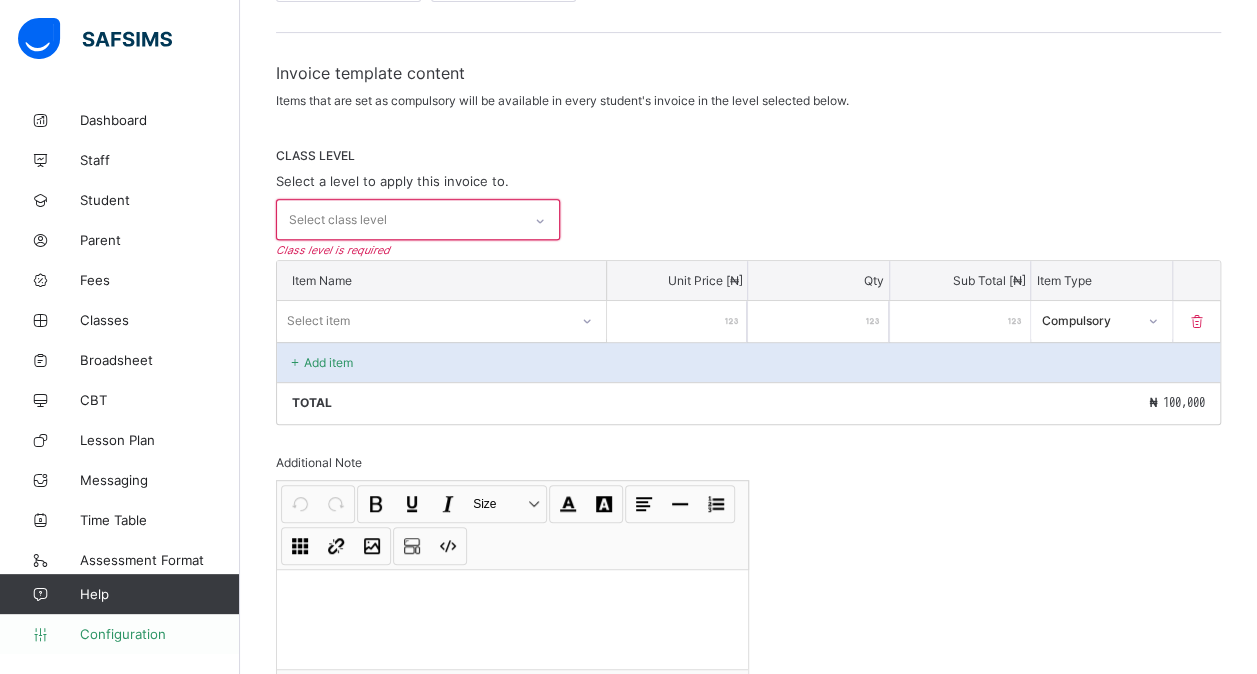 click on "Configuration" at bounding box center [159, 634] 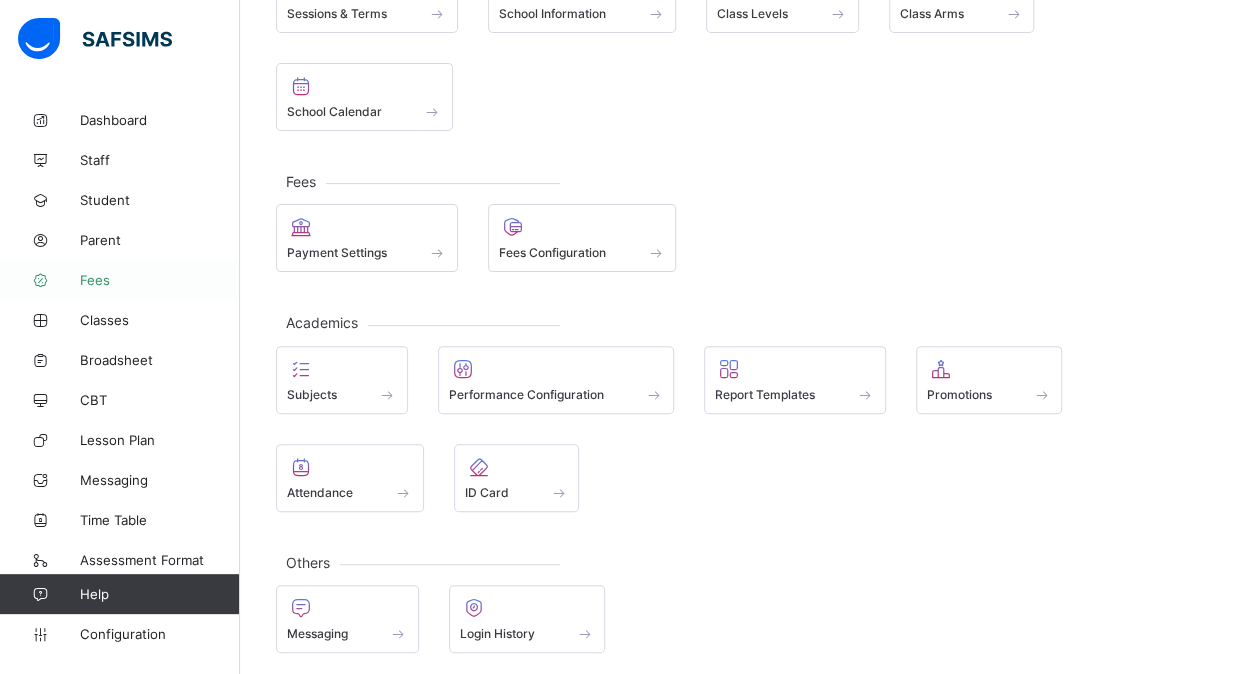 click on "Fees" at bounding box center (160, 280) 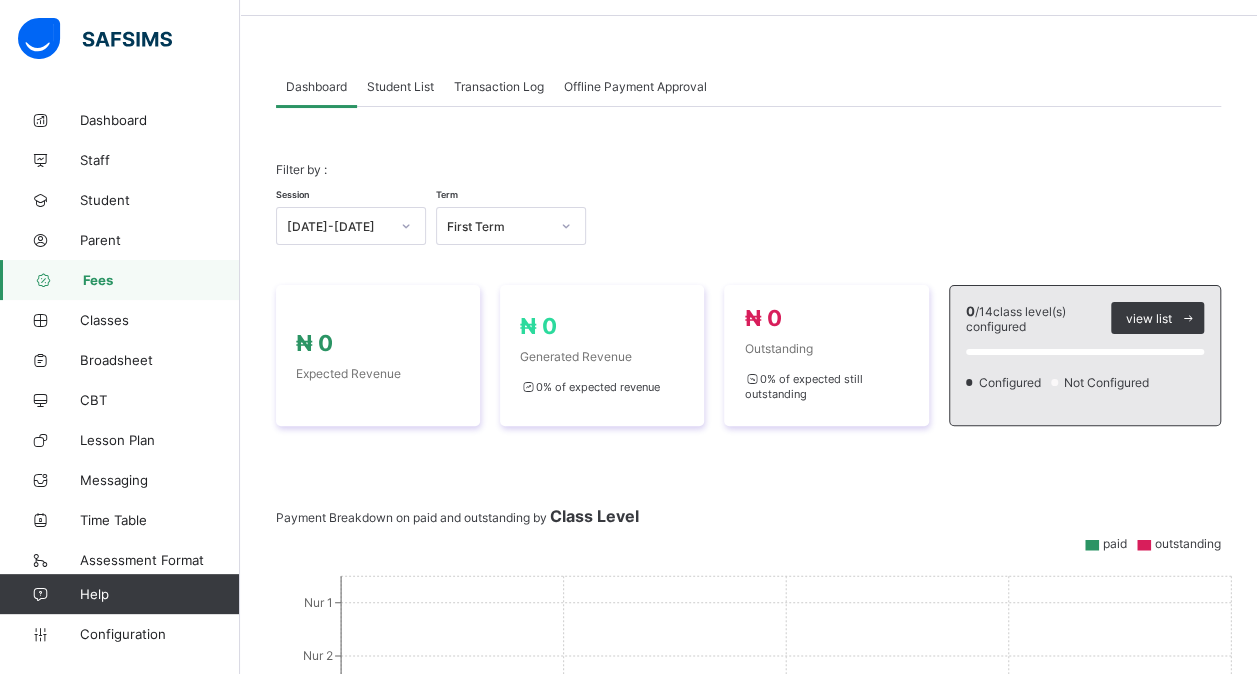 scroll, scrollTop: 198, scrollLeft: 0, axis: vertical 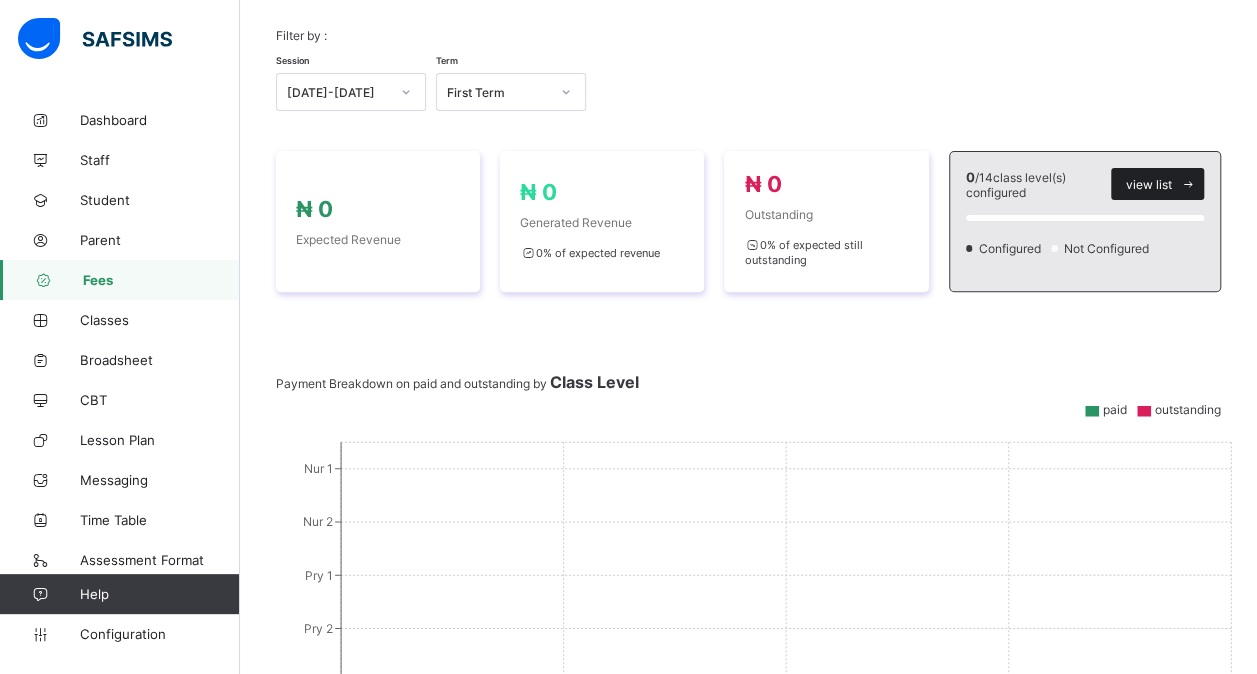 click on "view list" at bounding box center [1157, 184] 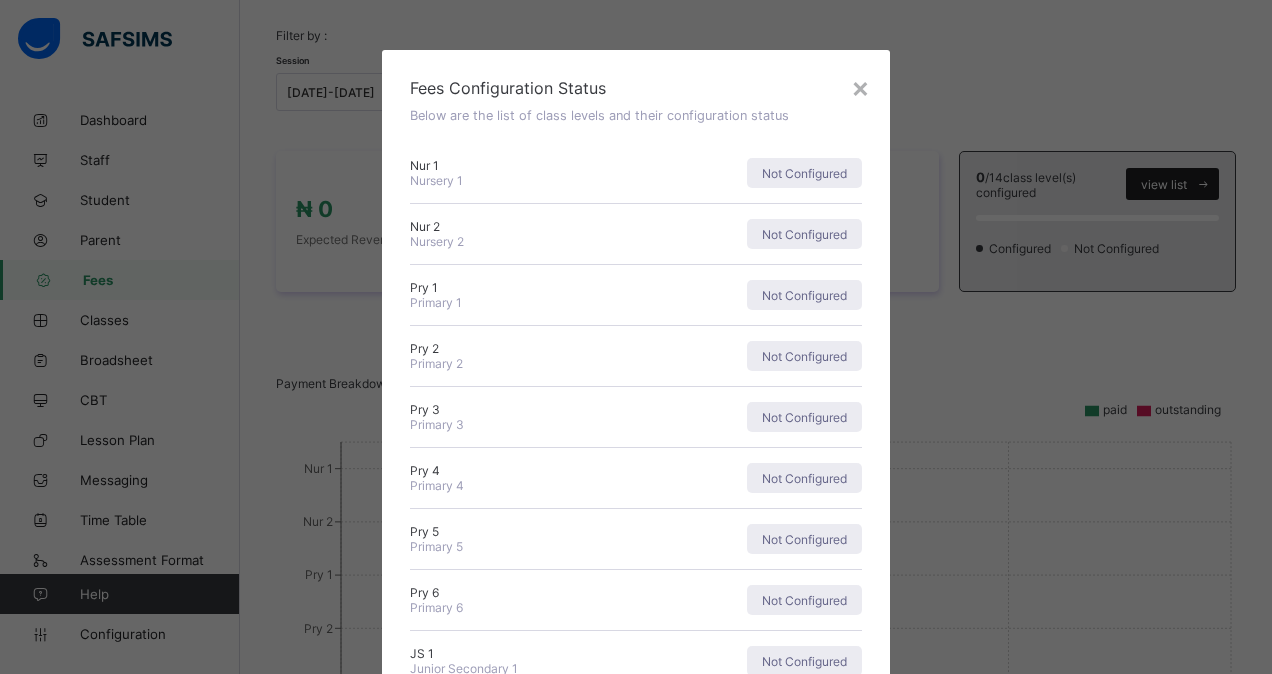 click on "×  Fees Configuration Status Below are the list of class levels and their configuration status   Nur 1   Nursery 1 Not Configured   Nur 2   Nursery 2 Not Configured   Pry 1   Primary 1 Not Configured   Pry 2   Primary 2 Not Configured   Pry 3   Primary 3 Not Configured   Pry 4   Primary 4 Not Configured   Pry 5   Primary 5 Not Configured   Pry 6   Primary 6 Not Configured   JS 1   Junior Secondary 1 Not Configured   JS 2   Junior Secondary 2 Not Configured   JS 3   Junior Secondary 3 Not Configured   SS 1   Senior Secondary 1 Not Configured   SS 2   Senior Secondary 2 Not Configured   SS 3   Senior Secondary 3 Not Configured Cancel Finish Configuration" at bounding box center (636, 337) 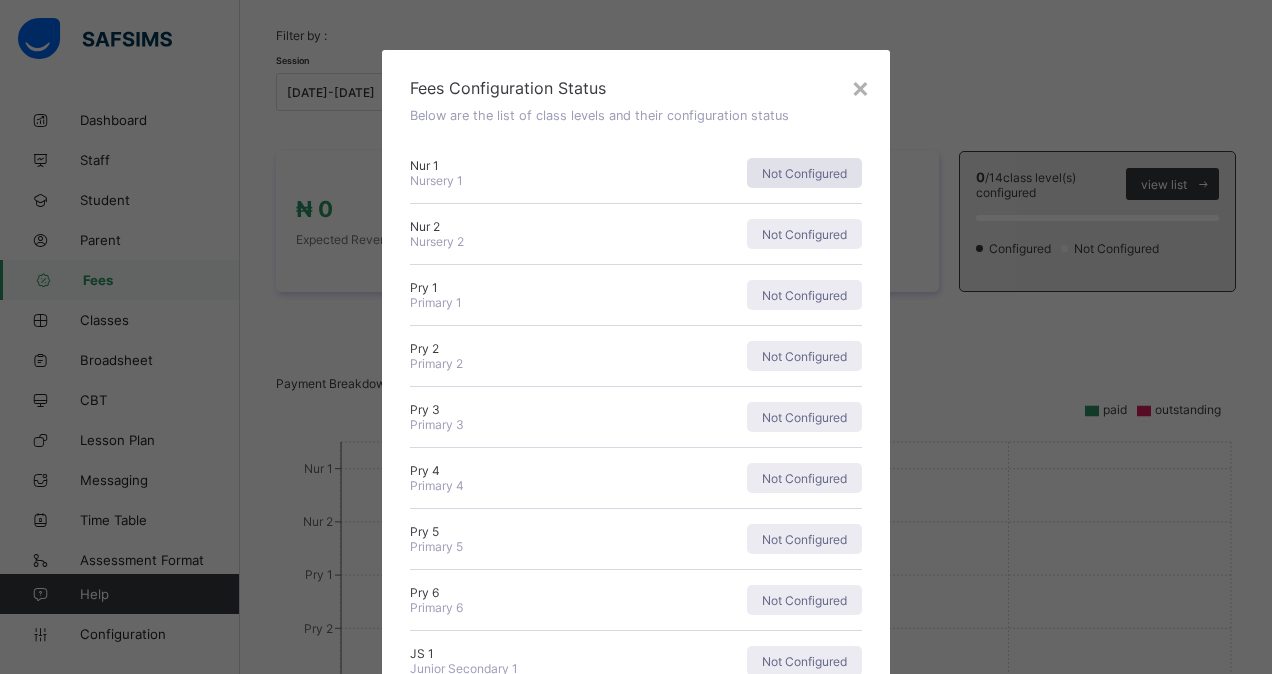 click on "Not Configured" at bounding box center (804, 173) 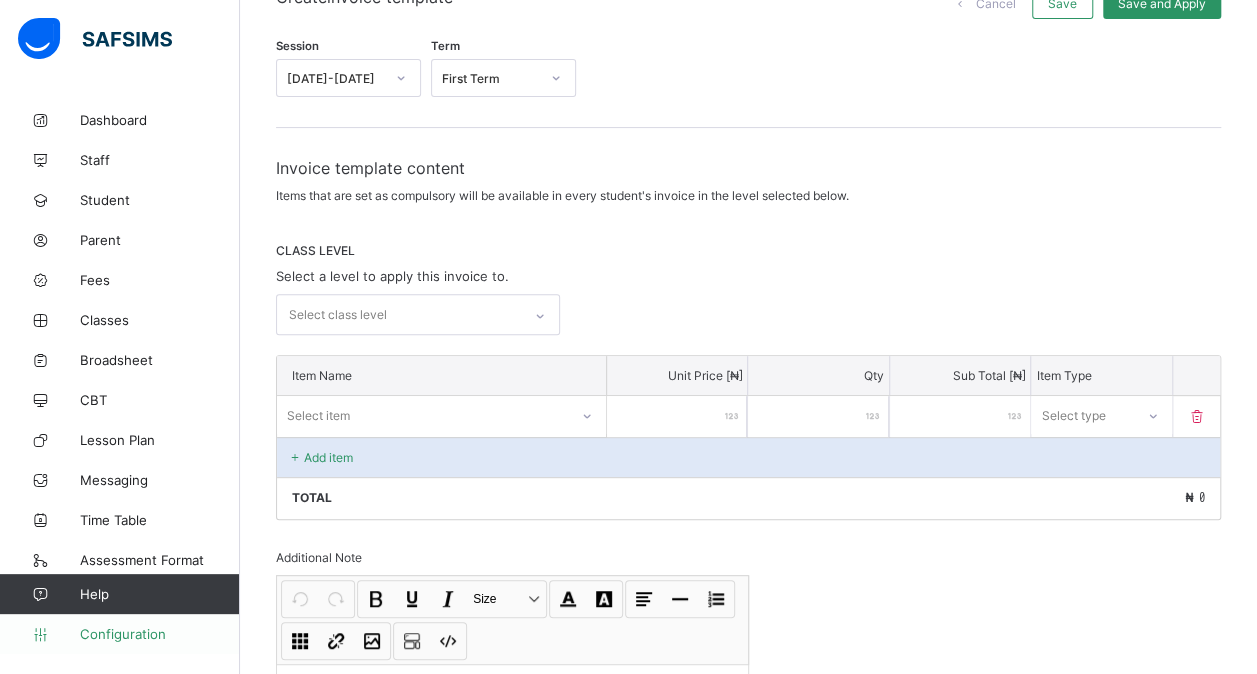click on "Configuration" at bounding box center [159, 634] 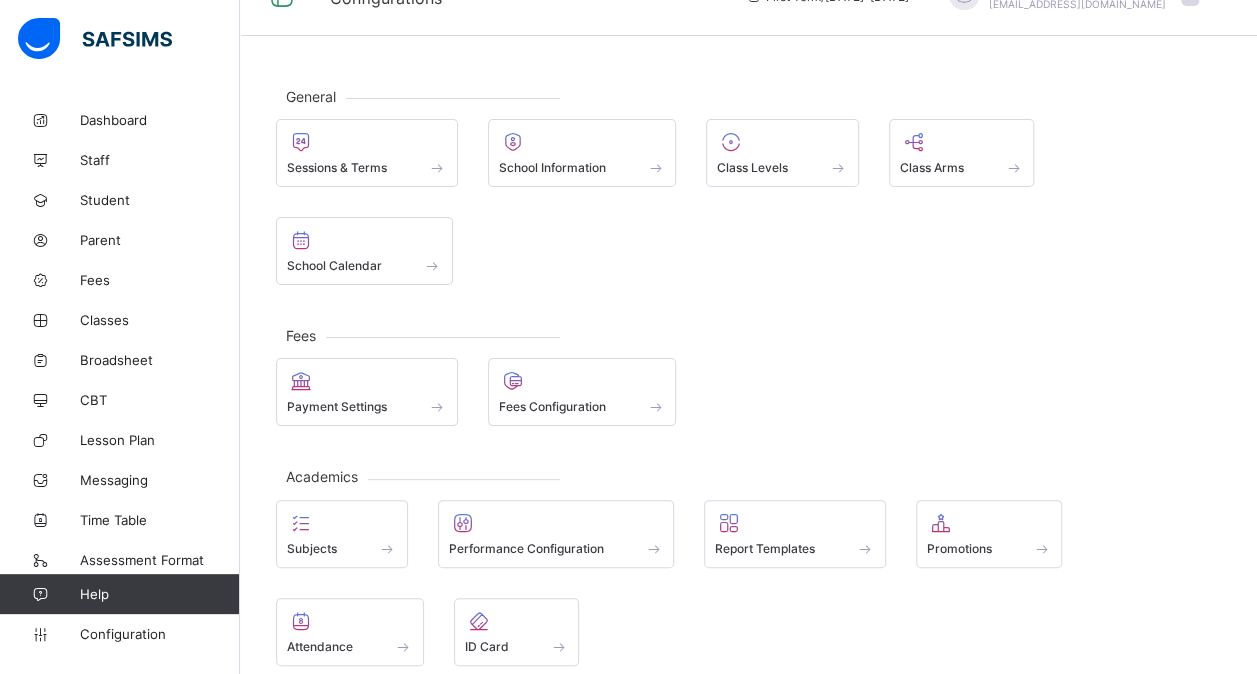 scroll, scrollTop: 43, scrollLeft: 0, axis: vertical 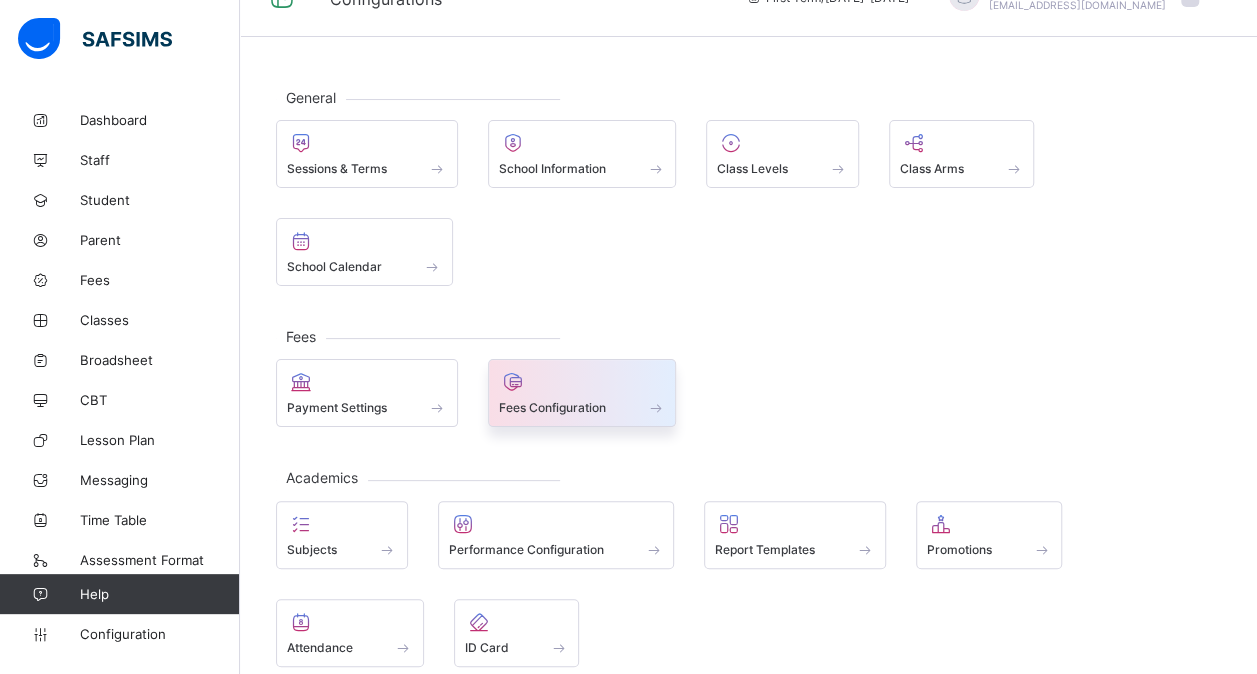 click on "Fees Configuration" at bounding box center [552, 407] 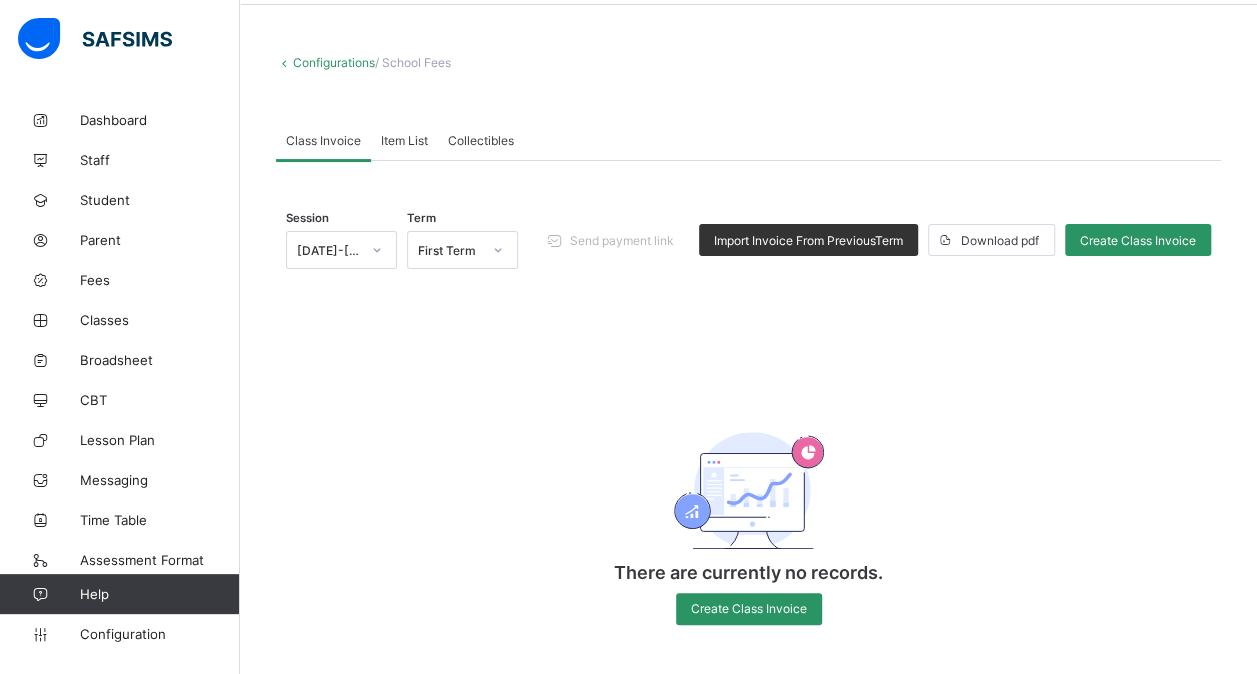 scroll, scrollTop: 76, scrollLeft: 0, axis: vertical 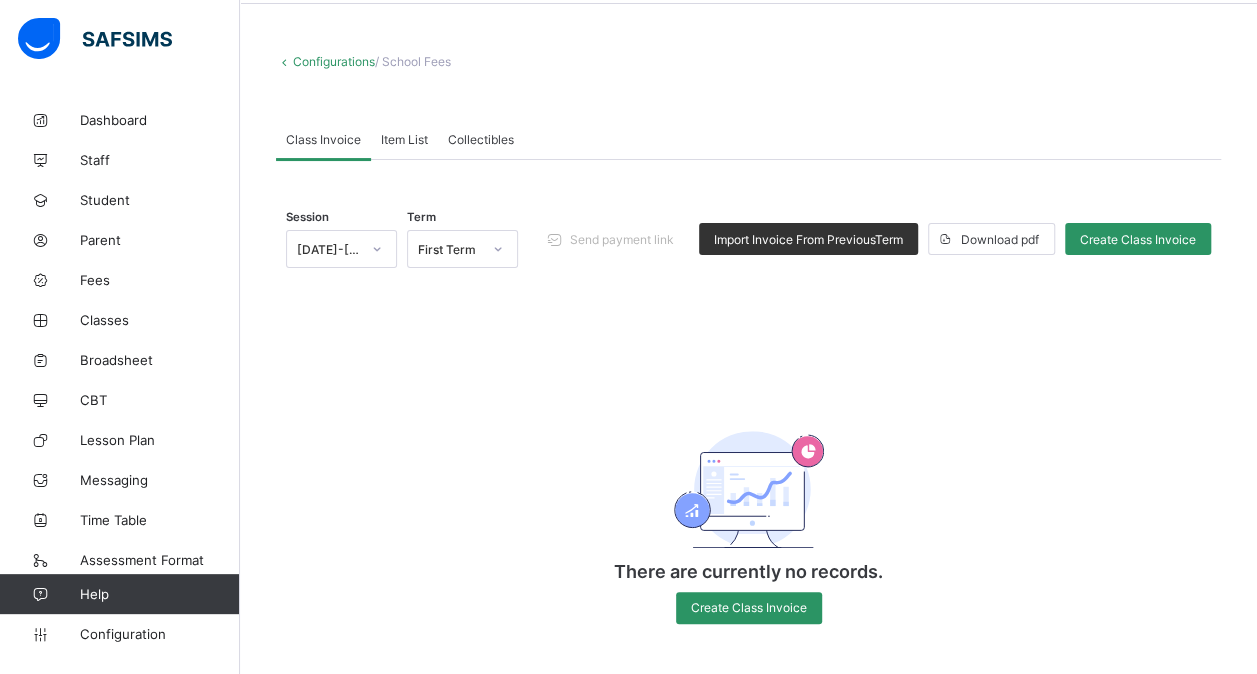 click on "Item List" at bounding box center [404, 139] 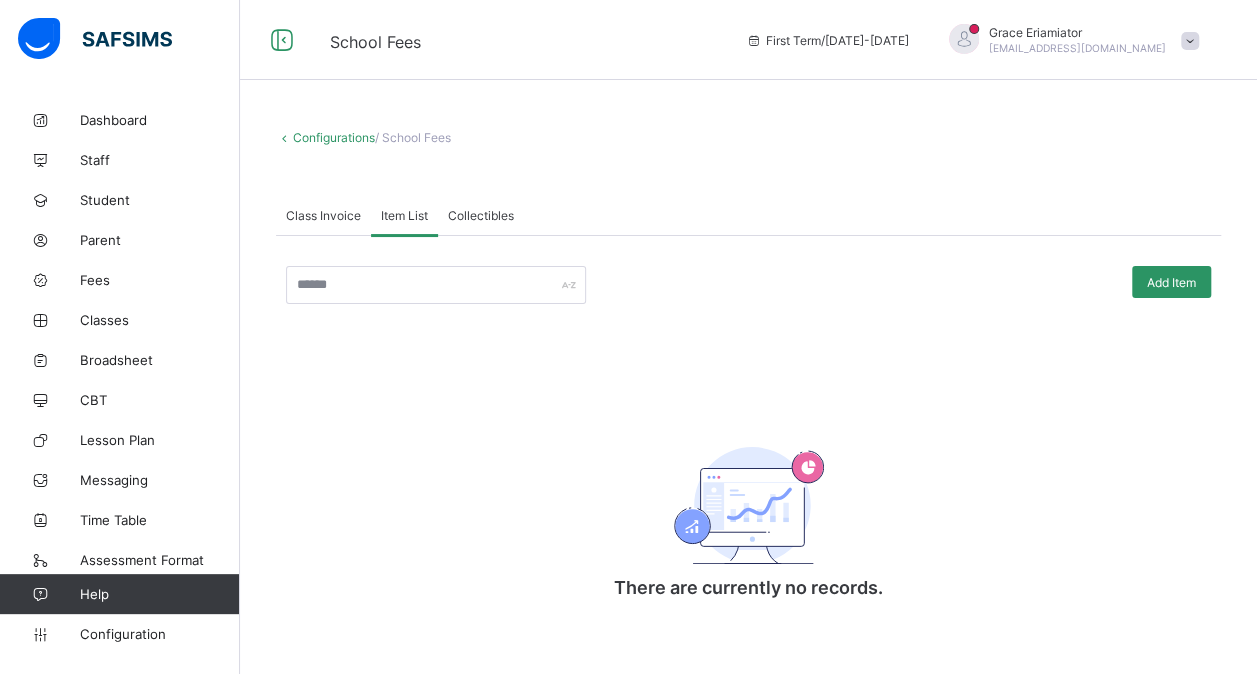 scroll, scrollTop: 0, scrollLeft: 0, axis: both 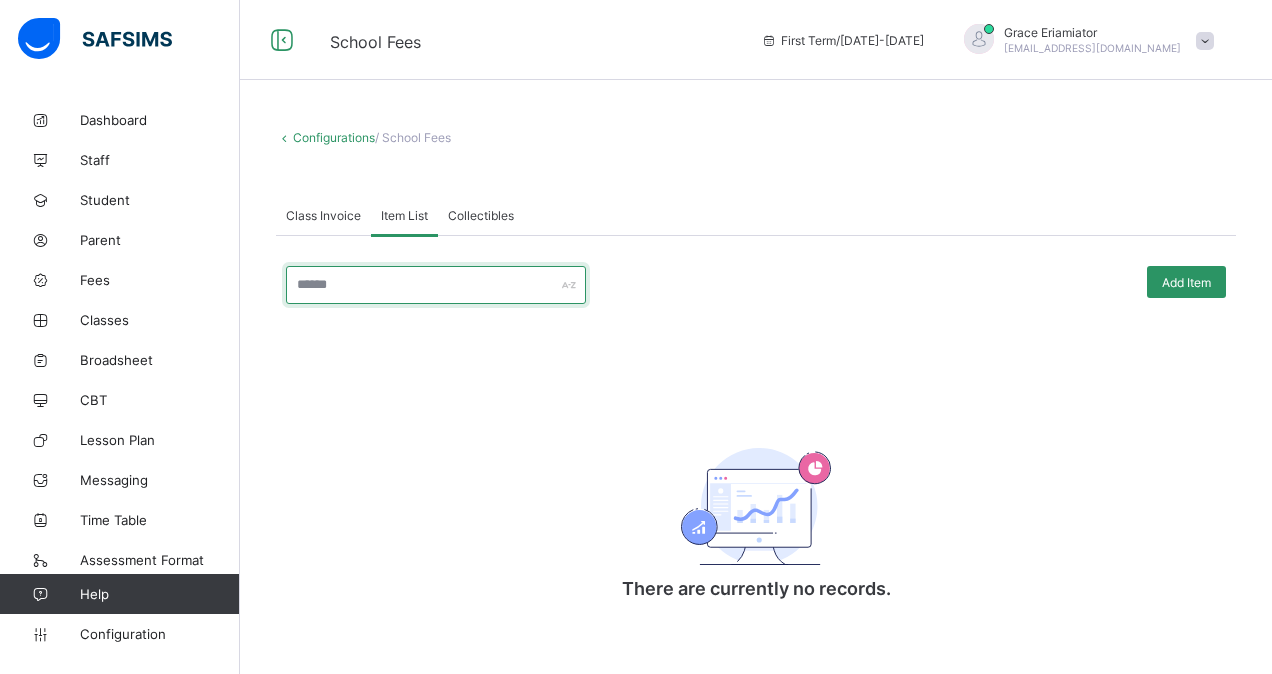 click at bounding box center (436, 285) 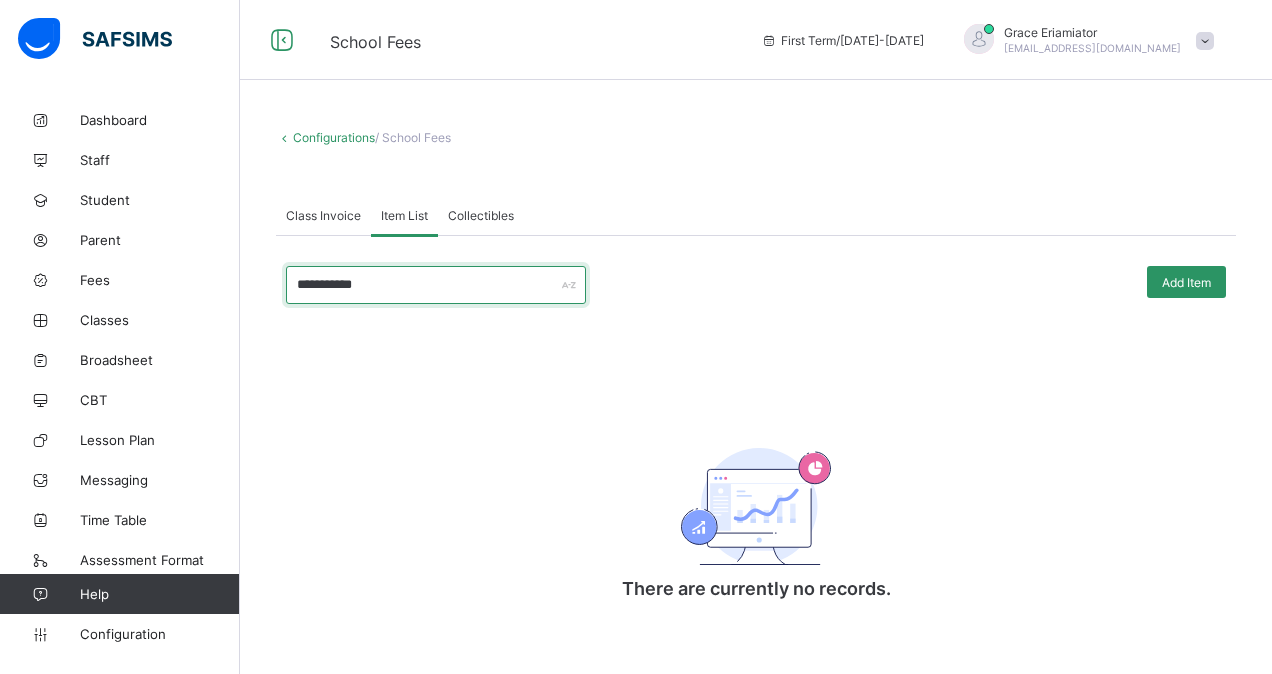 type on "**********" 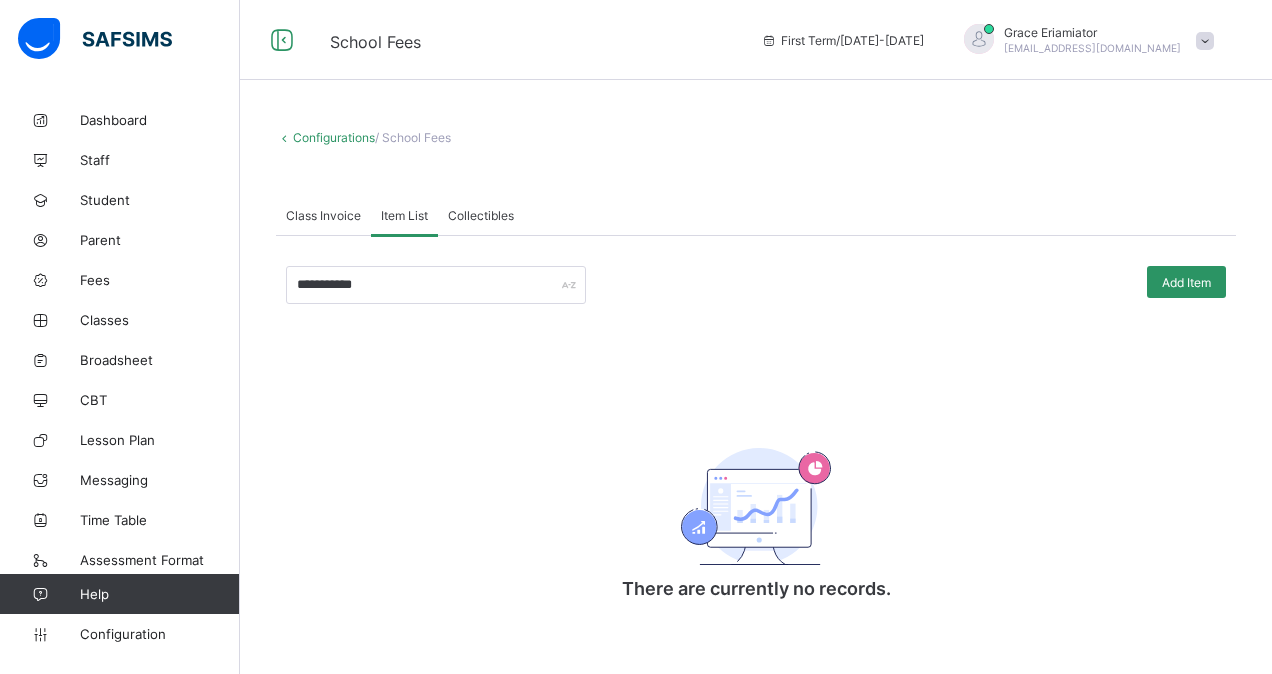 click on "**********" at bounding box center (756, 437) 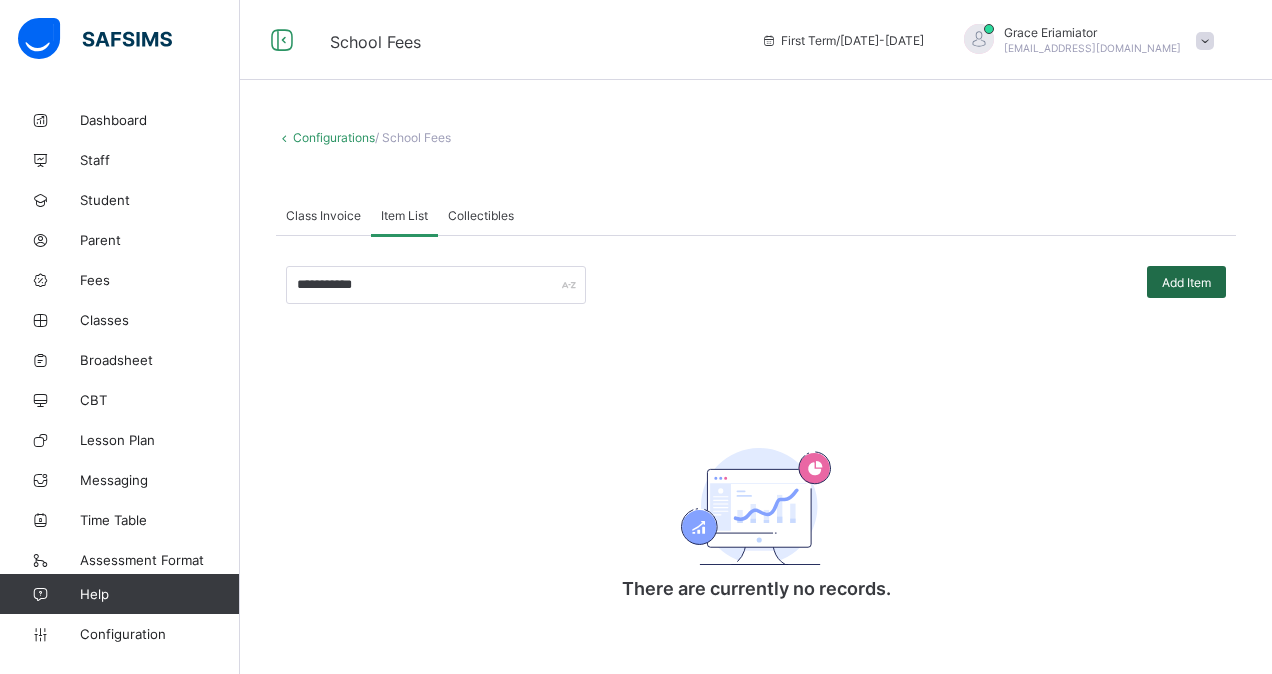 click on "Add Item" at bounding box center (1186, 282) 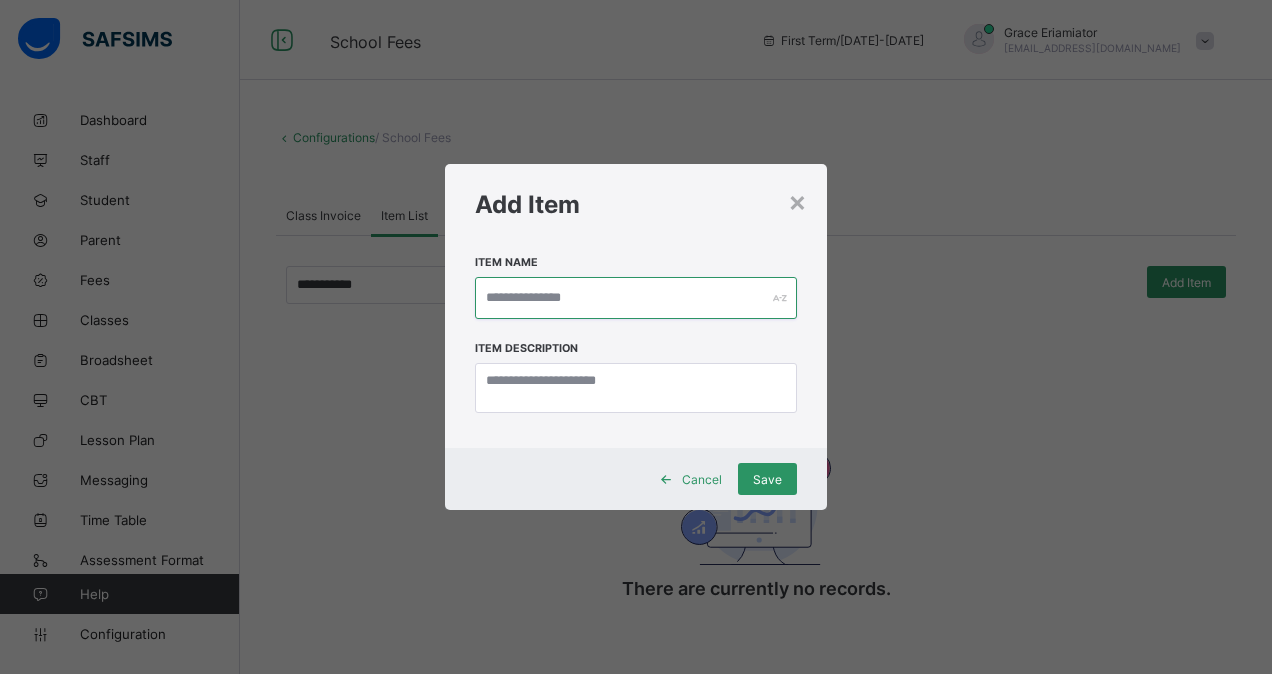 click at bounding box center [636, 298] 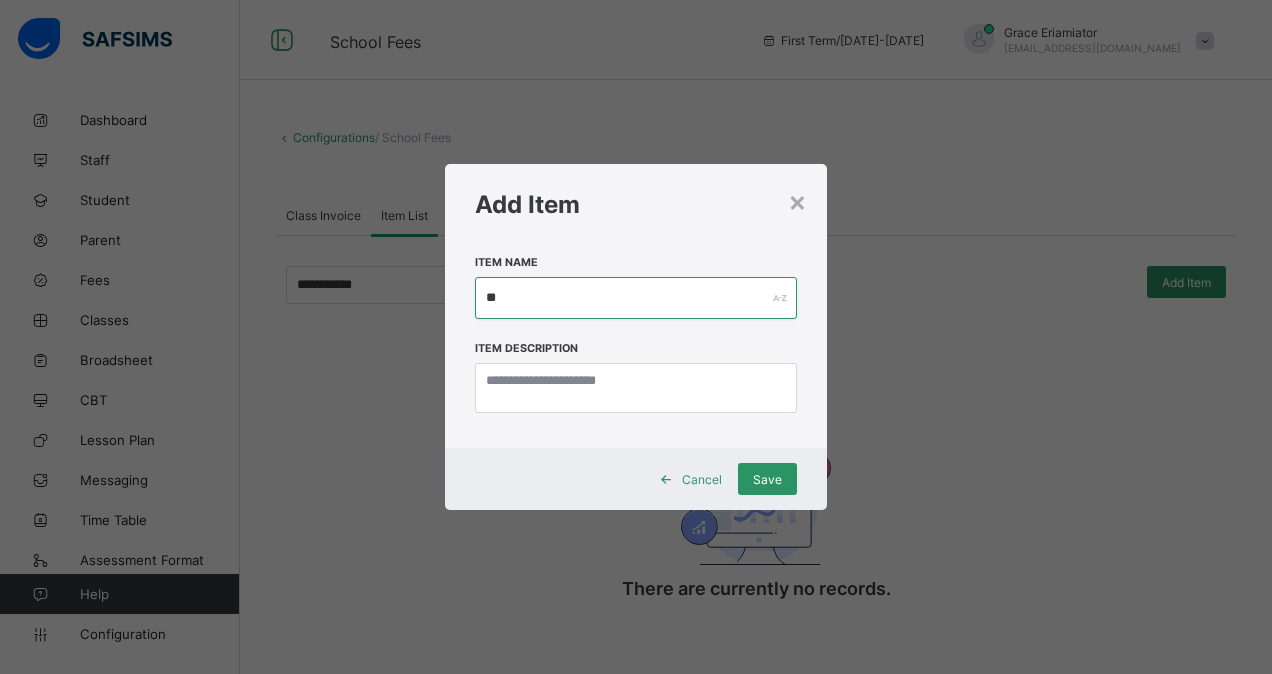 type on "*" 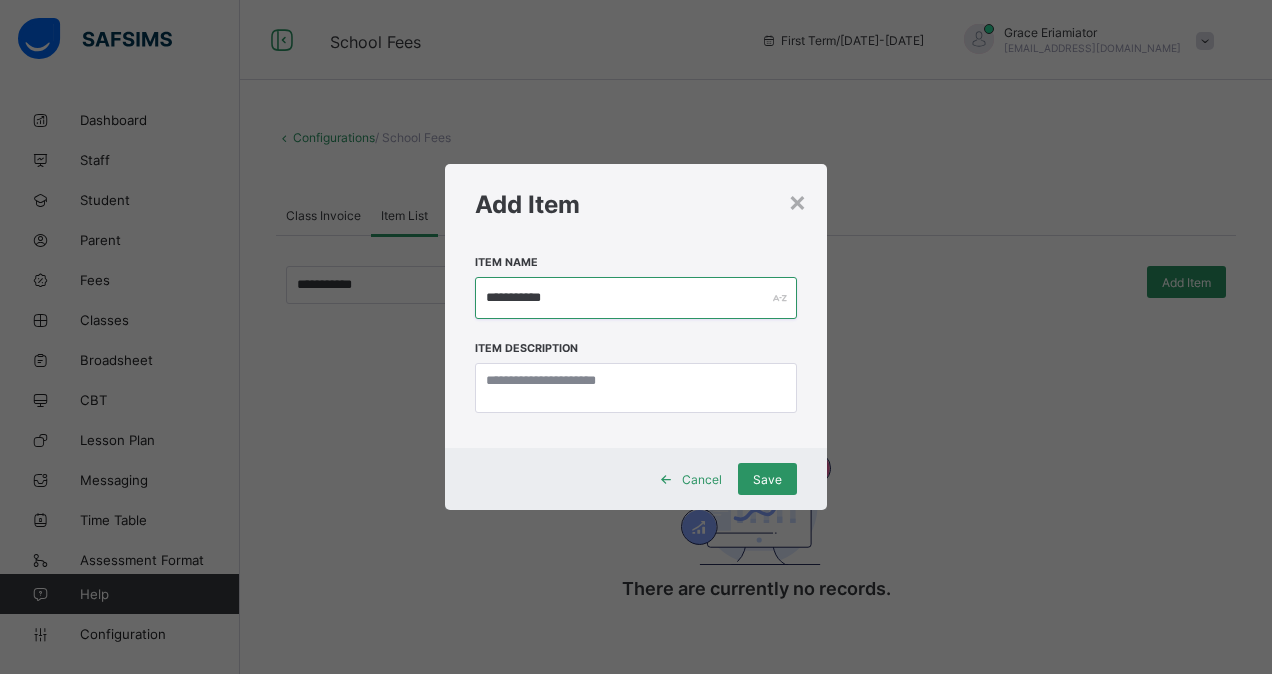 type on "**********" 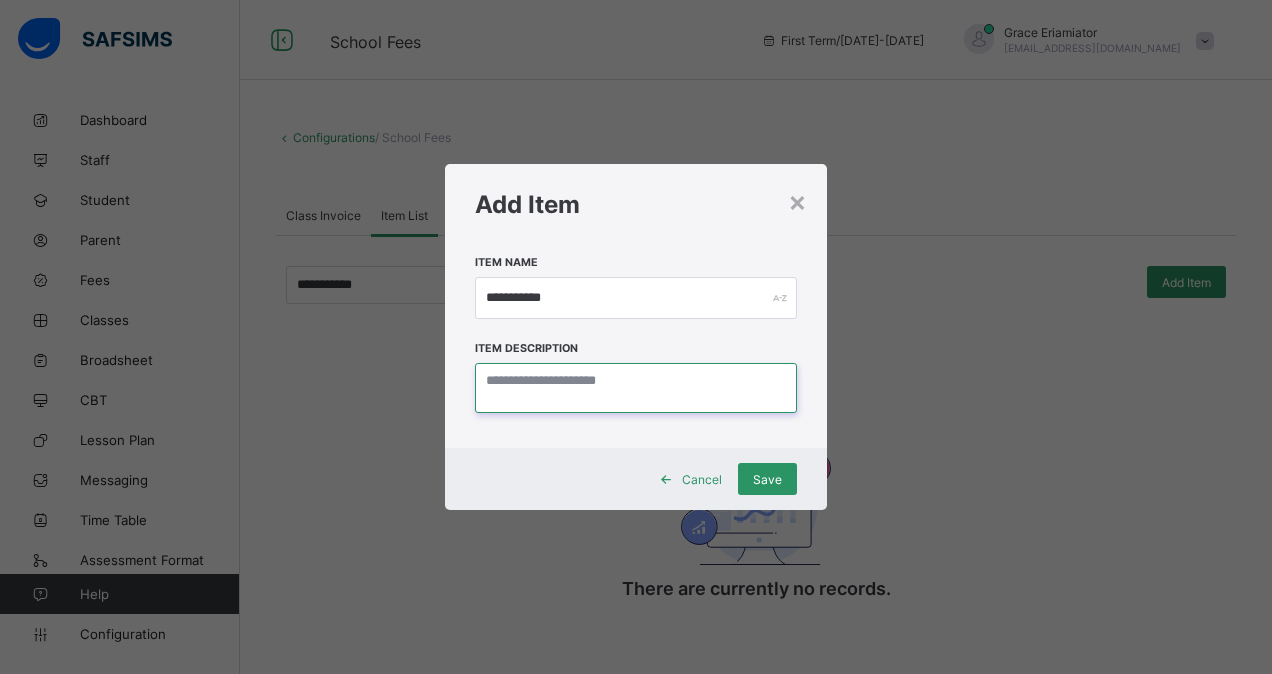 click at bounding box center [636, 388] 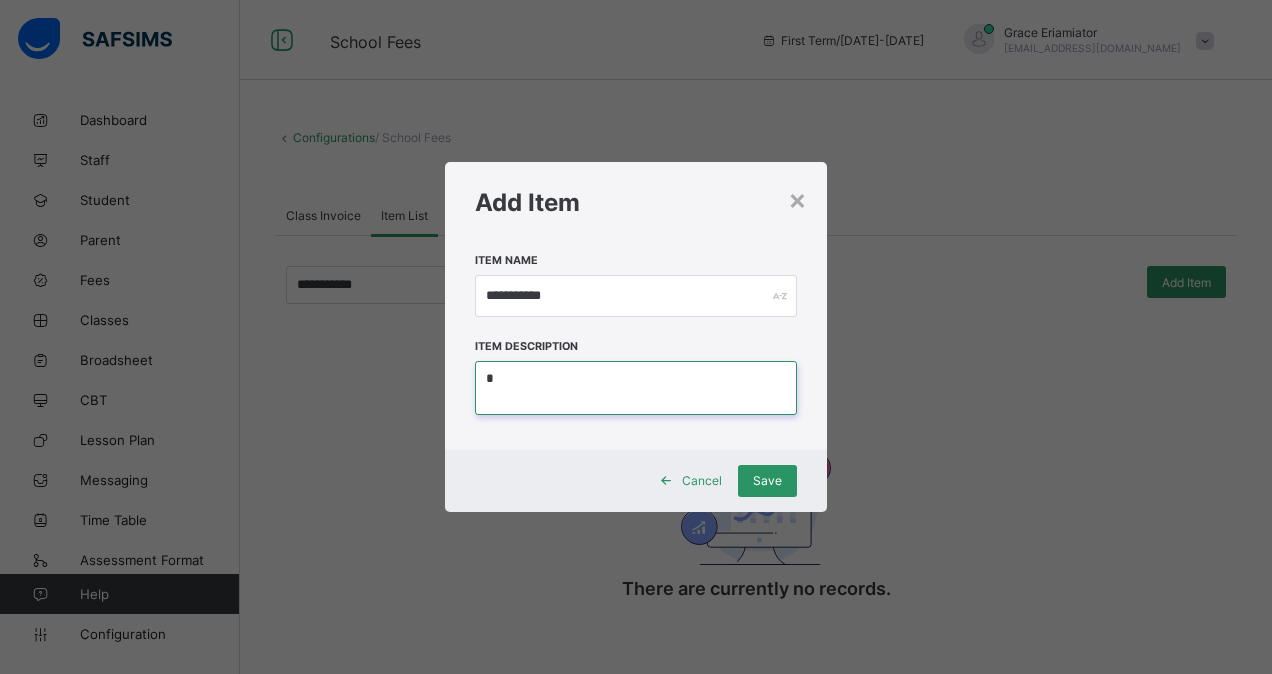 type on "*" 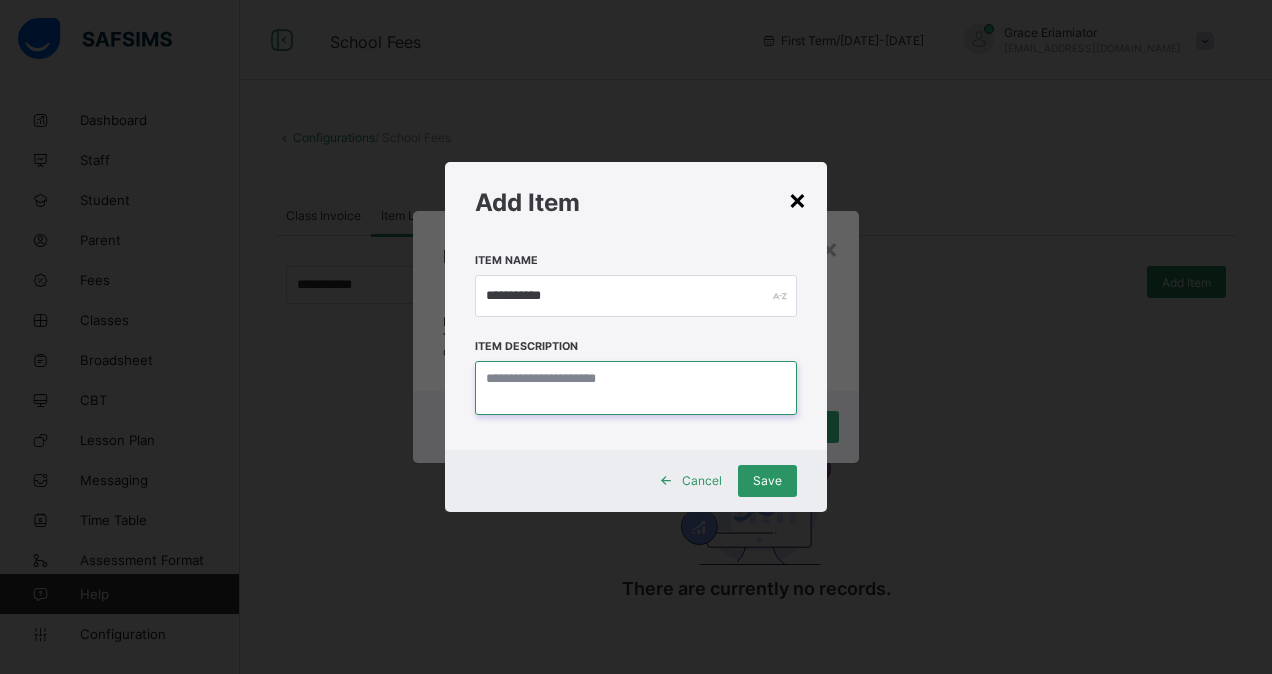 type 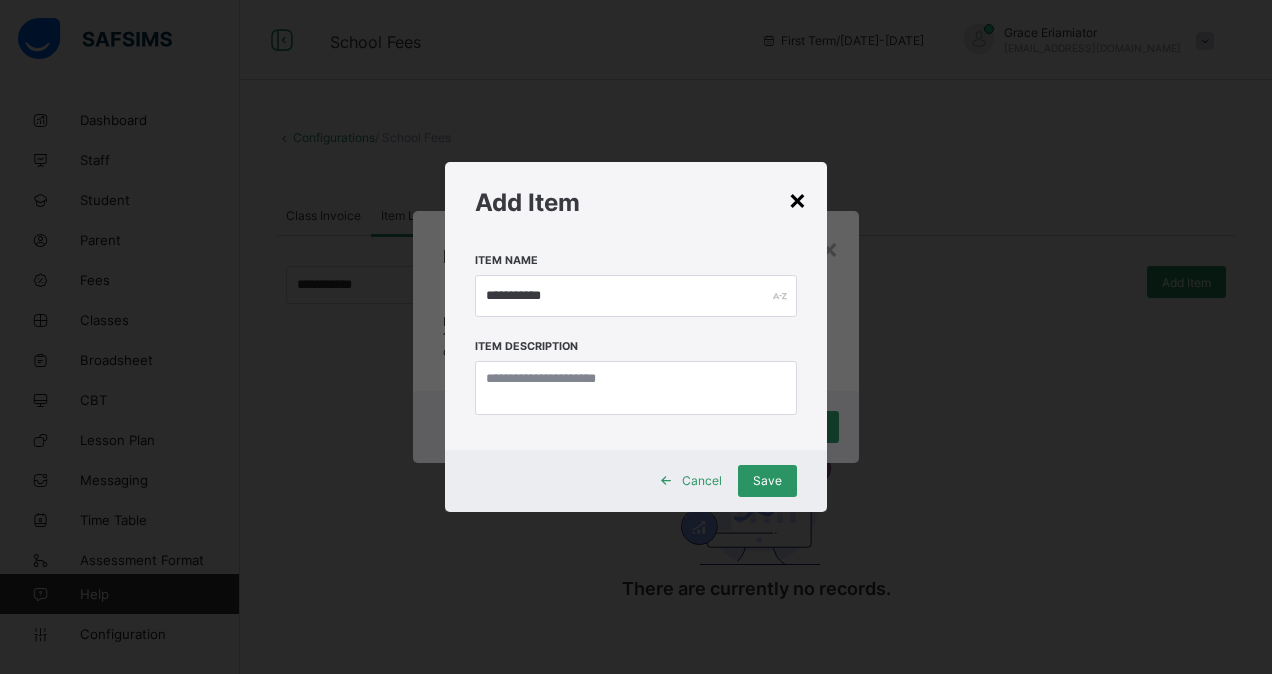 click on "×" at bounding box center [797, 199] 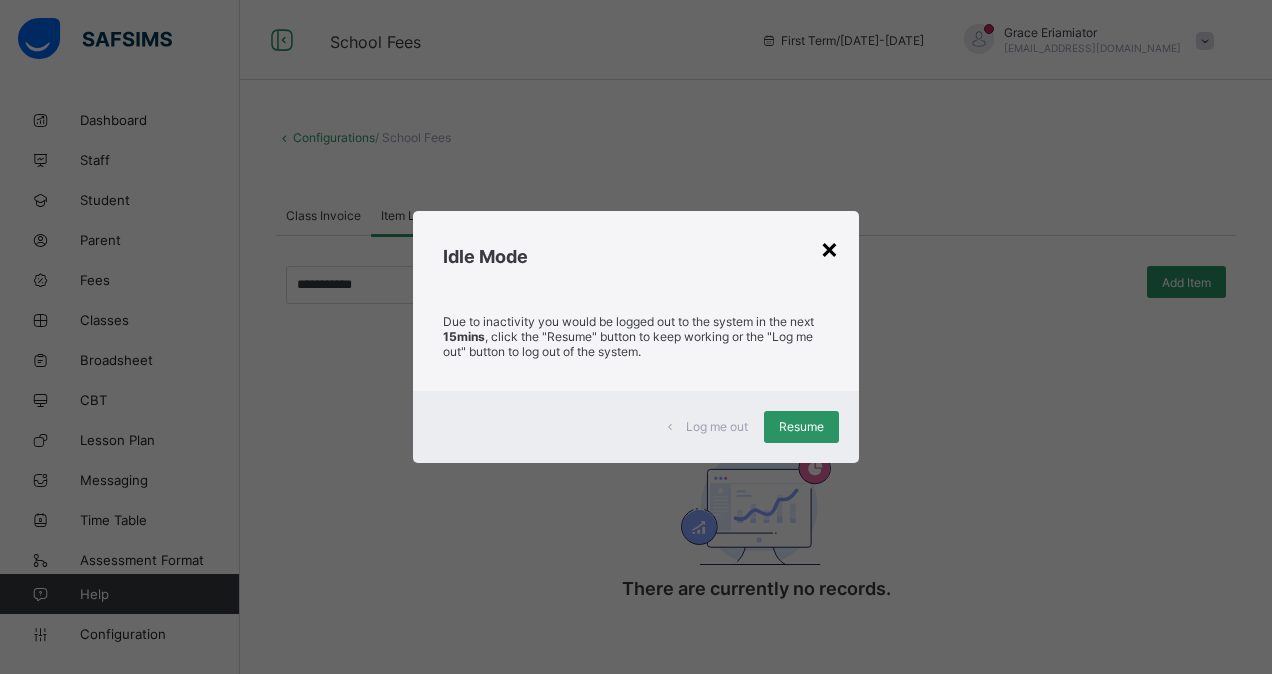 click on "×" at bounding box center [829, 248] 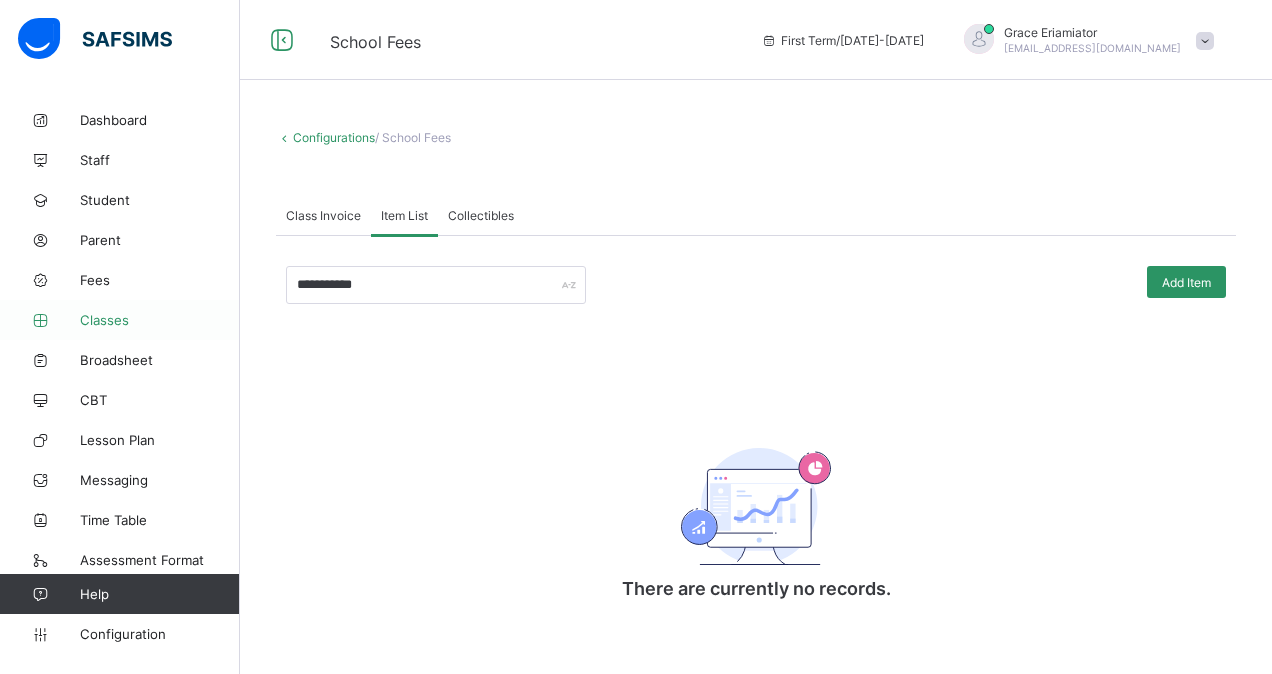 click on "Classes" at bounding box center [160, 320] 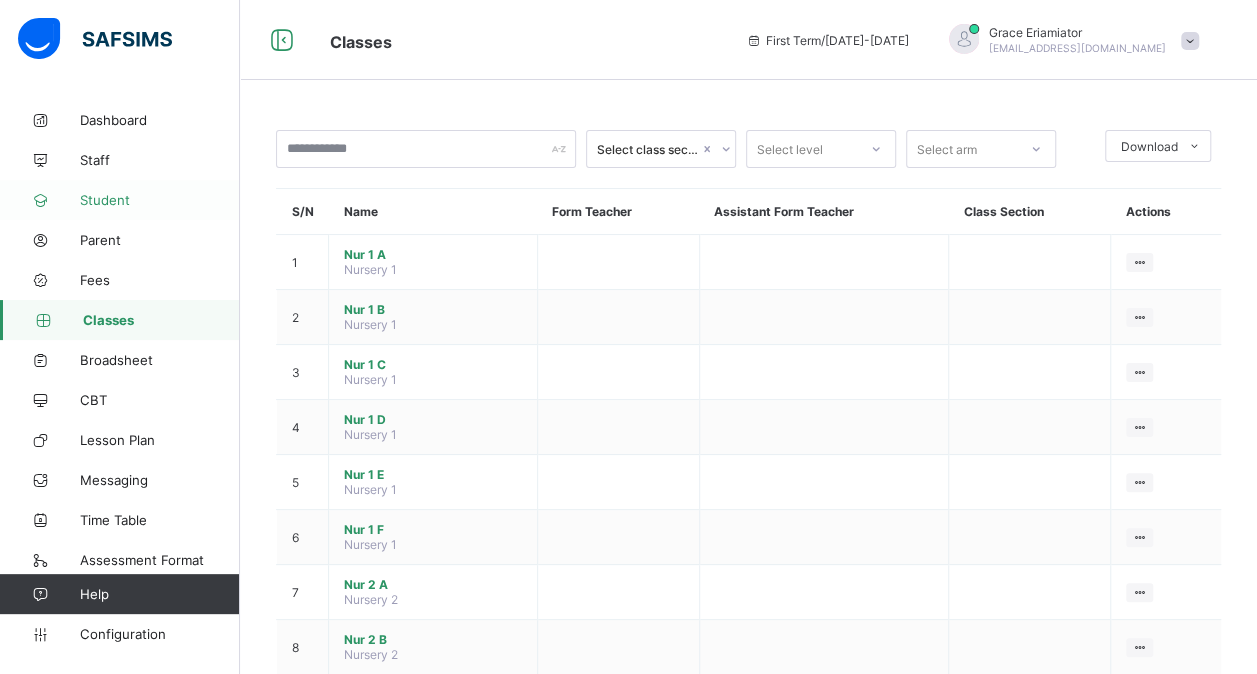 click on "Student" at bounding box center (120, 200) 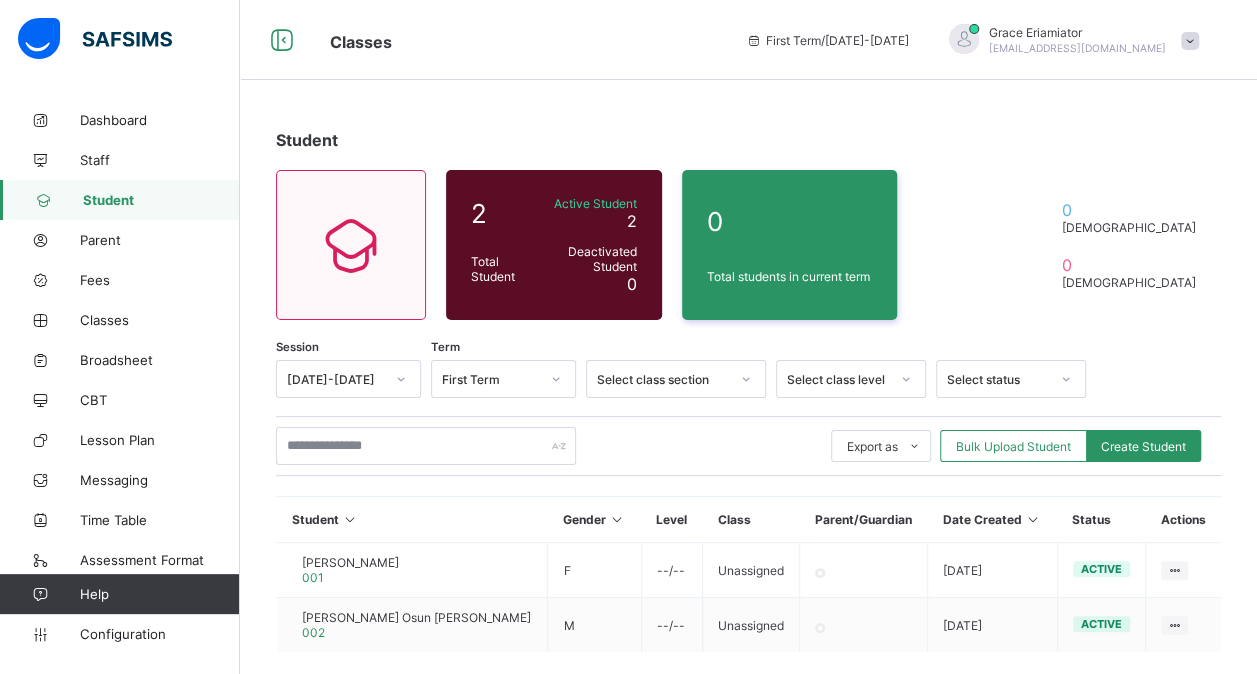 scroll, scrollTop: 107, scrollLeft: 0, axis: vertical 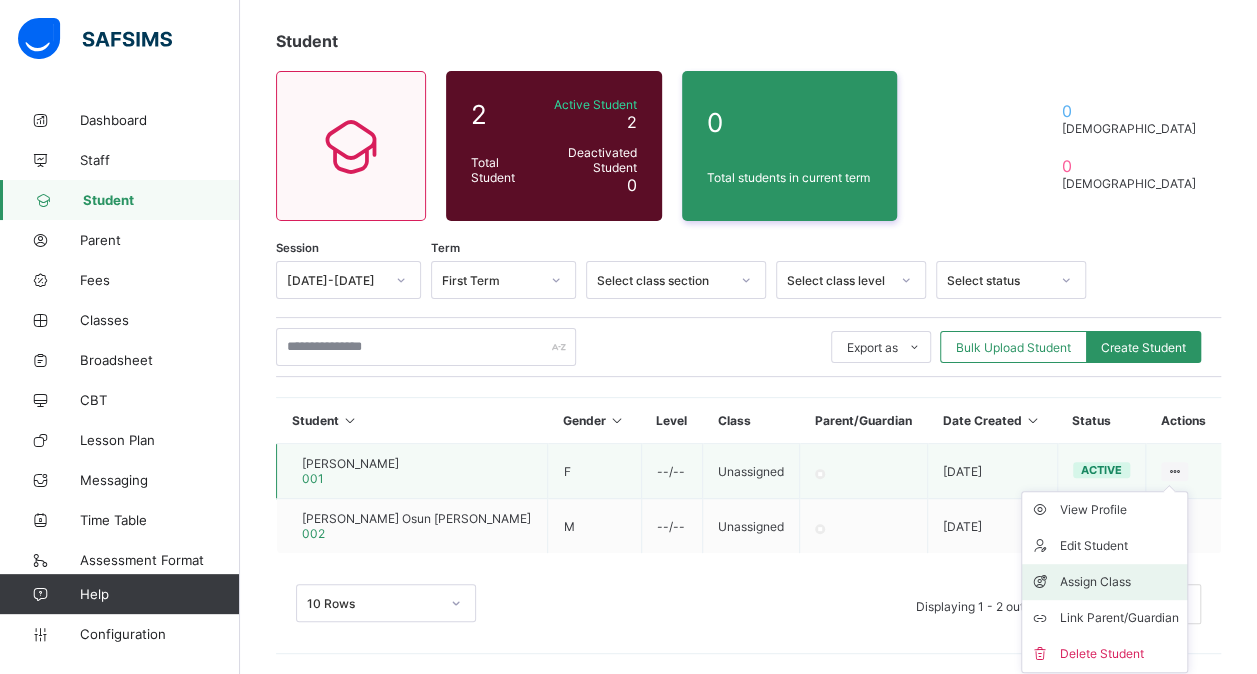 click on "Assign Class" at bounding box center (1119, 582) 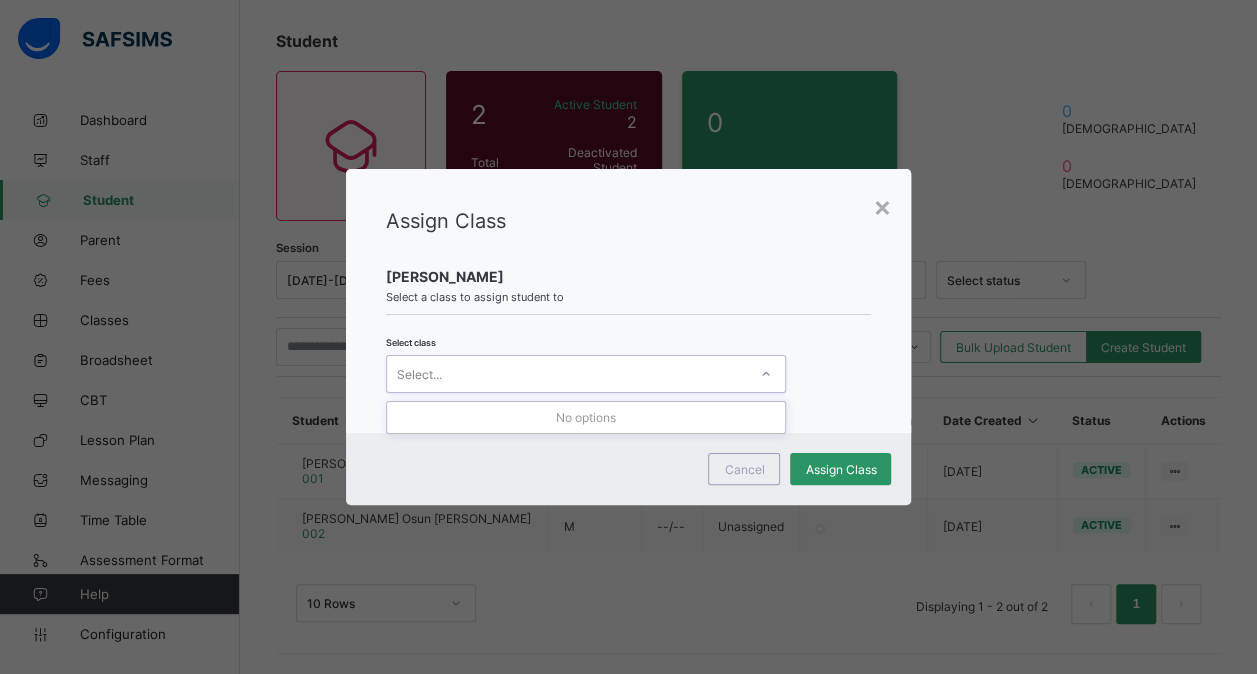 click 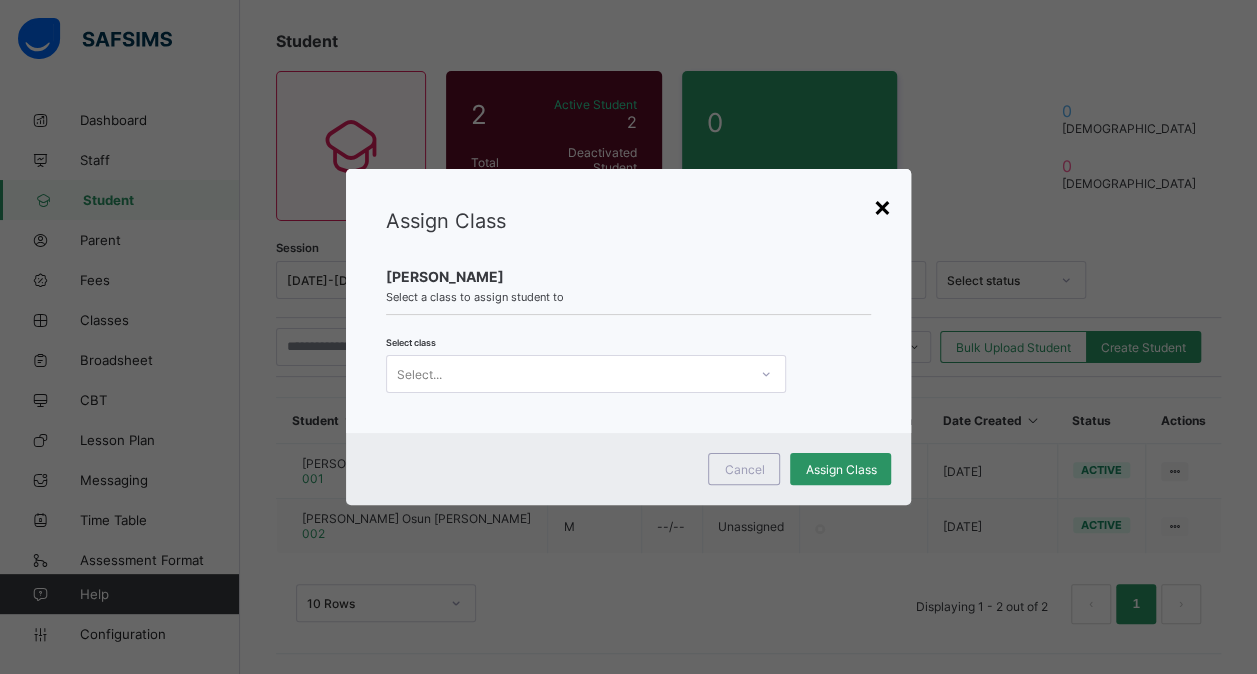 click on "×" at bounding box center (881, 206) 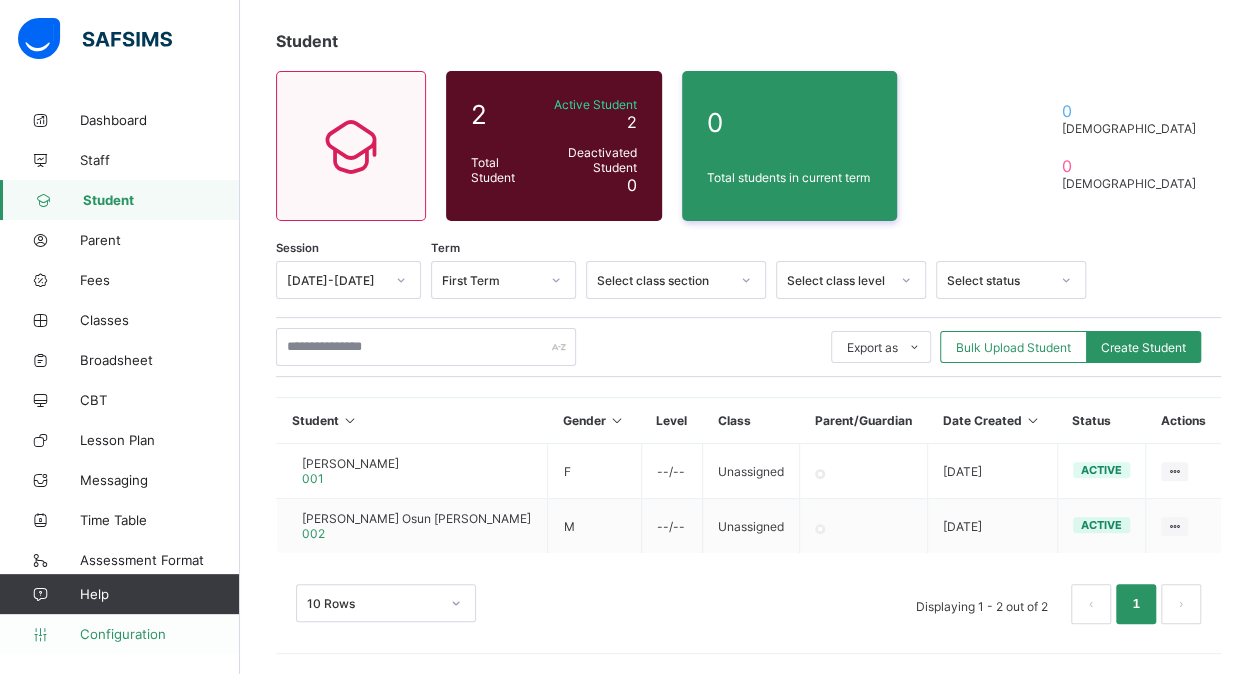 click on "Configuration" at bounding box center [159, 634] 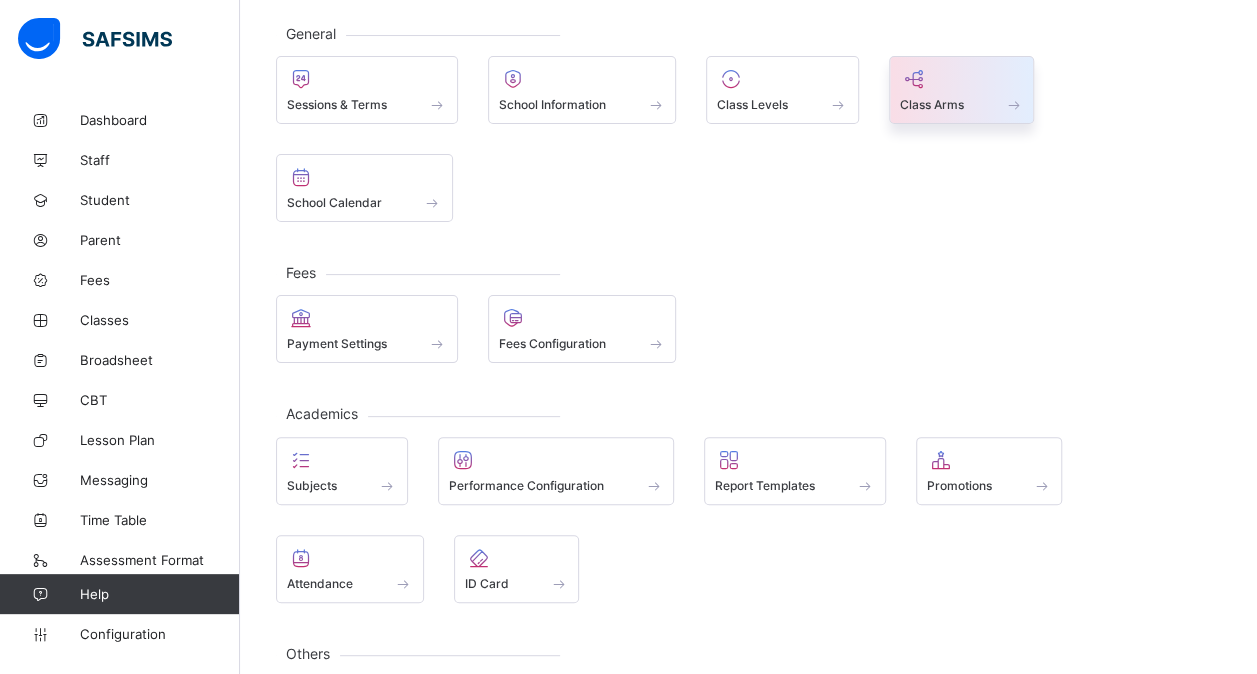 click at bounding box center (962, 93) 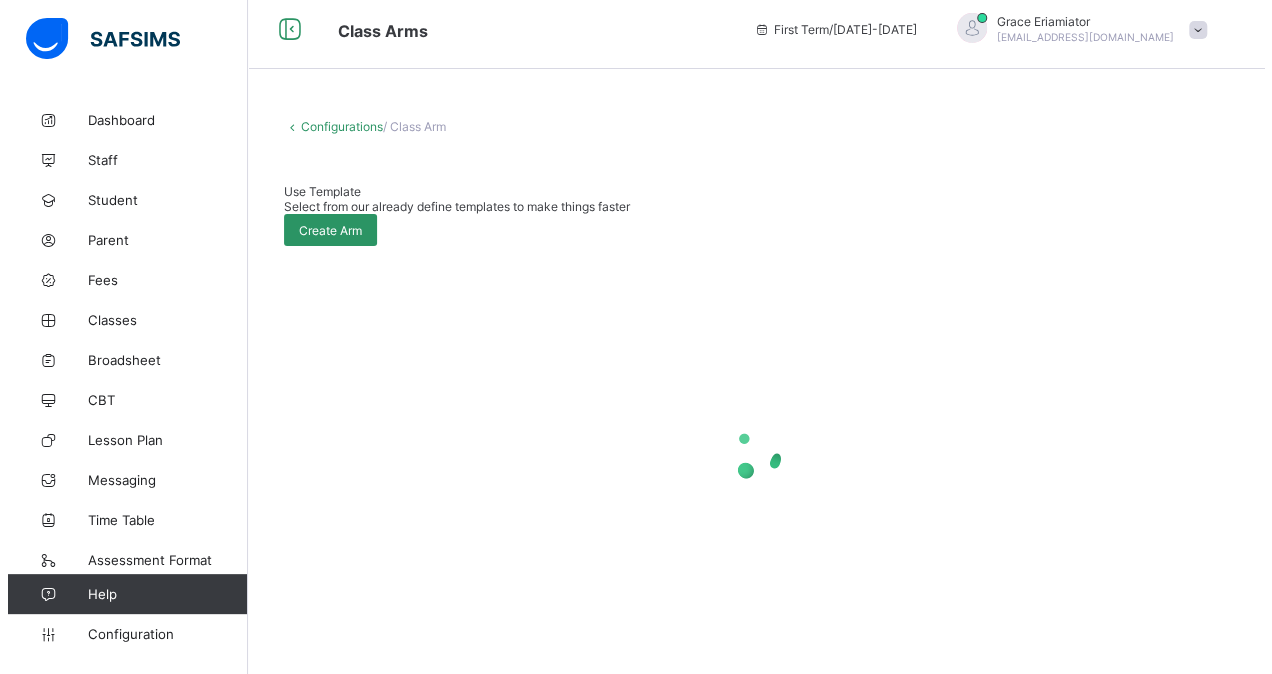 scroll, scrollTop: 0, scrollLeft: 0, axis: both 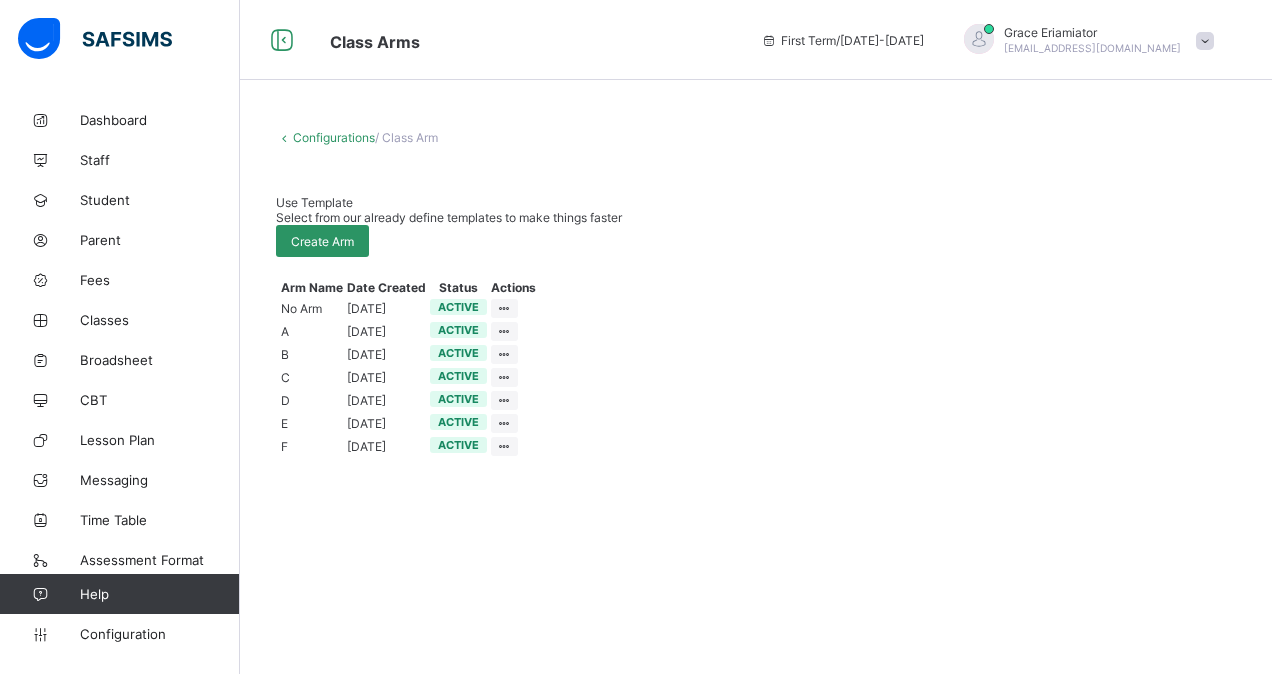 click on "Use Template" at bounding box center (756, 202) 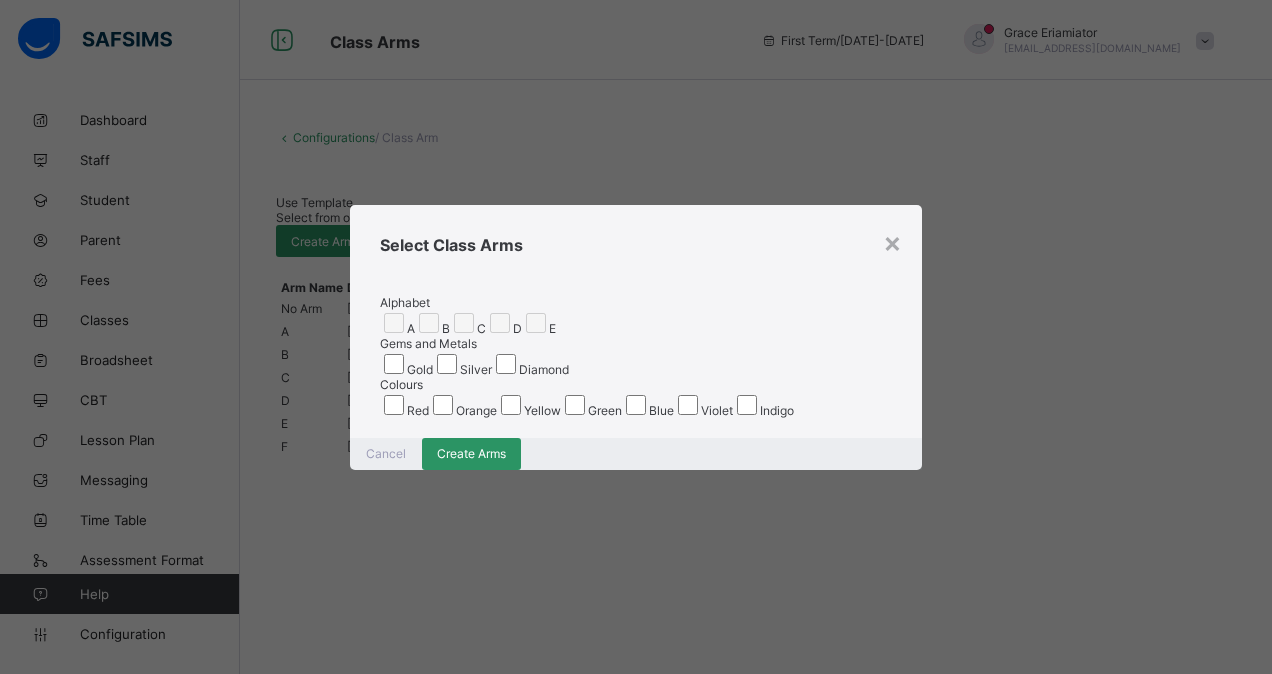 click on "C" at bounding box center [468, 323] 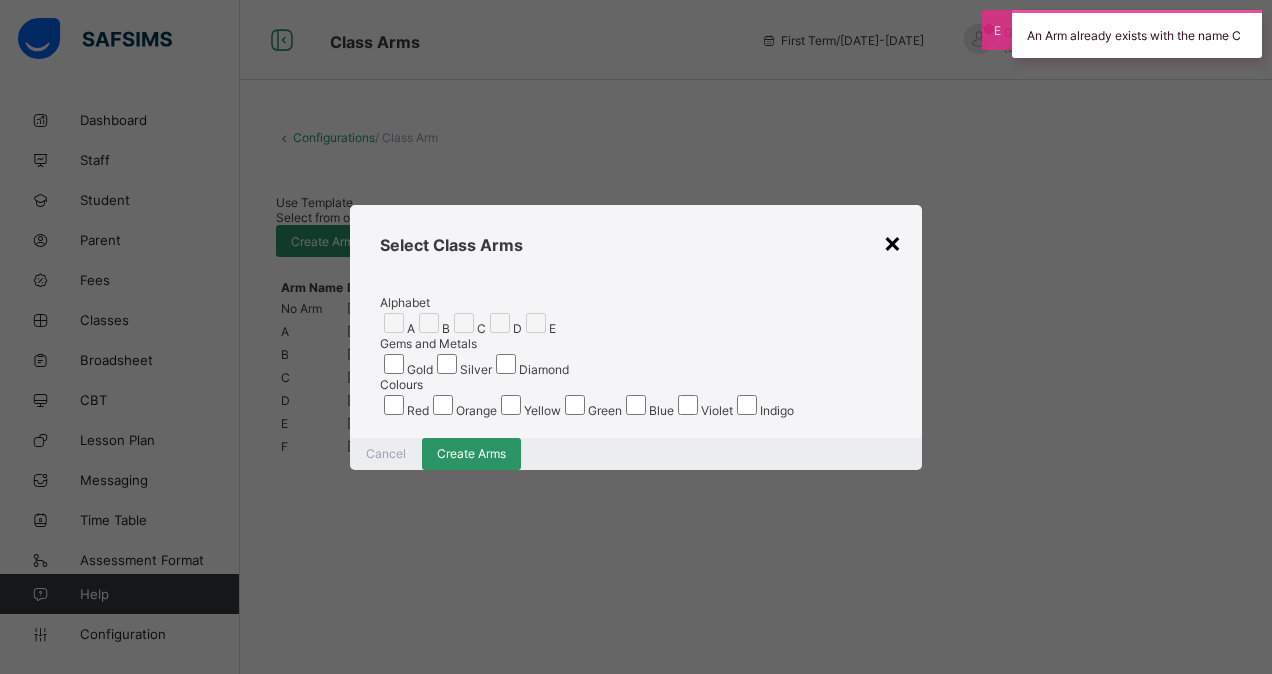 click on "×" at bounding box center [892, 242] 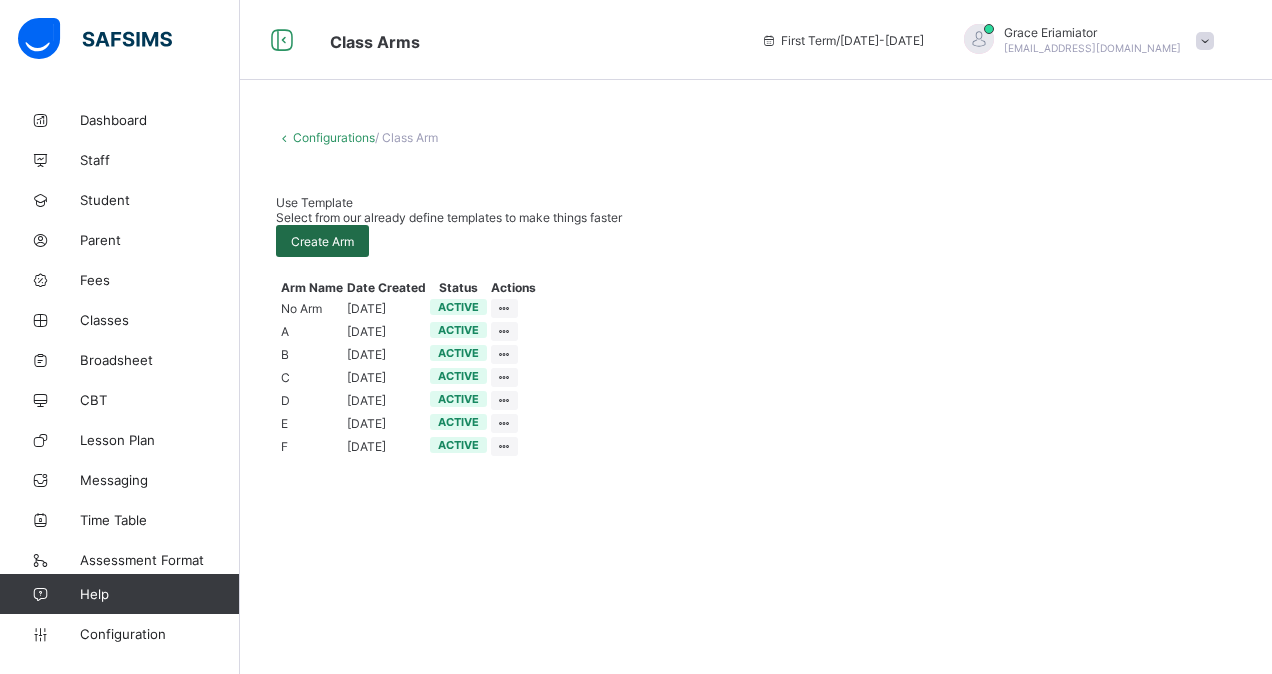 click on "Create Arm" at bounding box center (322, 241) 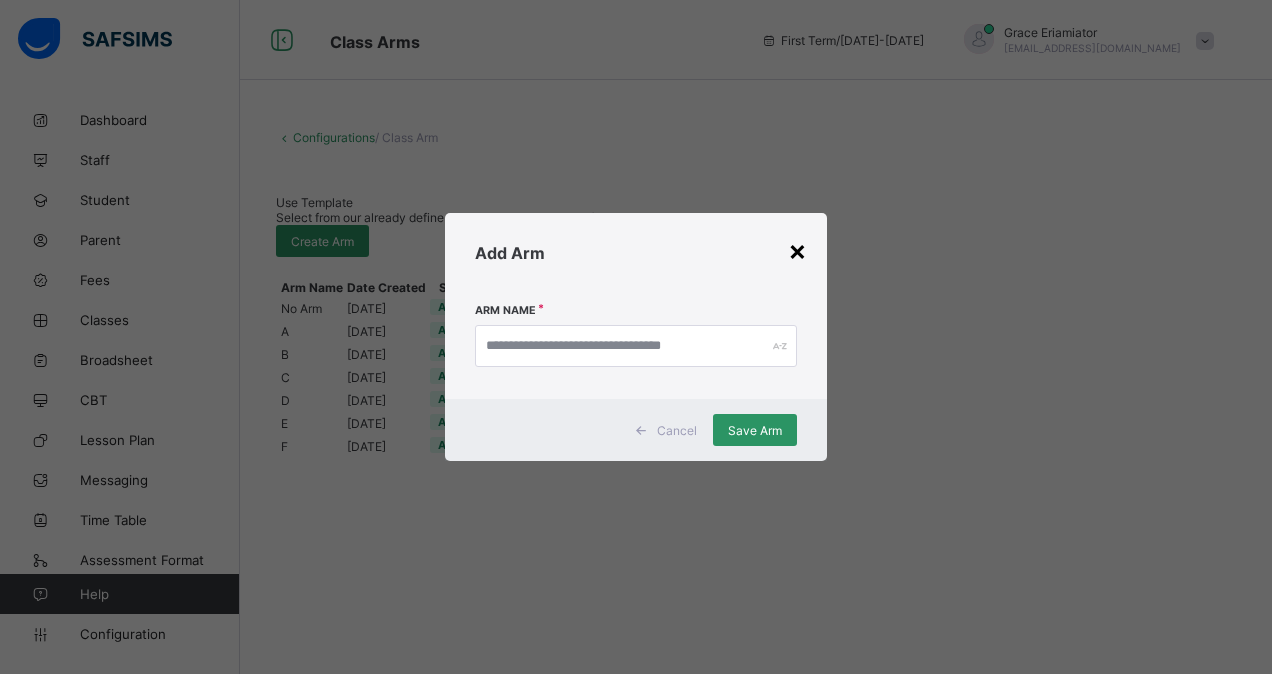 click on "×" at bounding box center (797, 250) 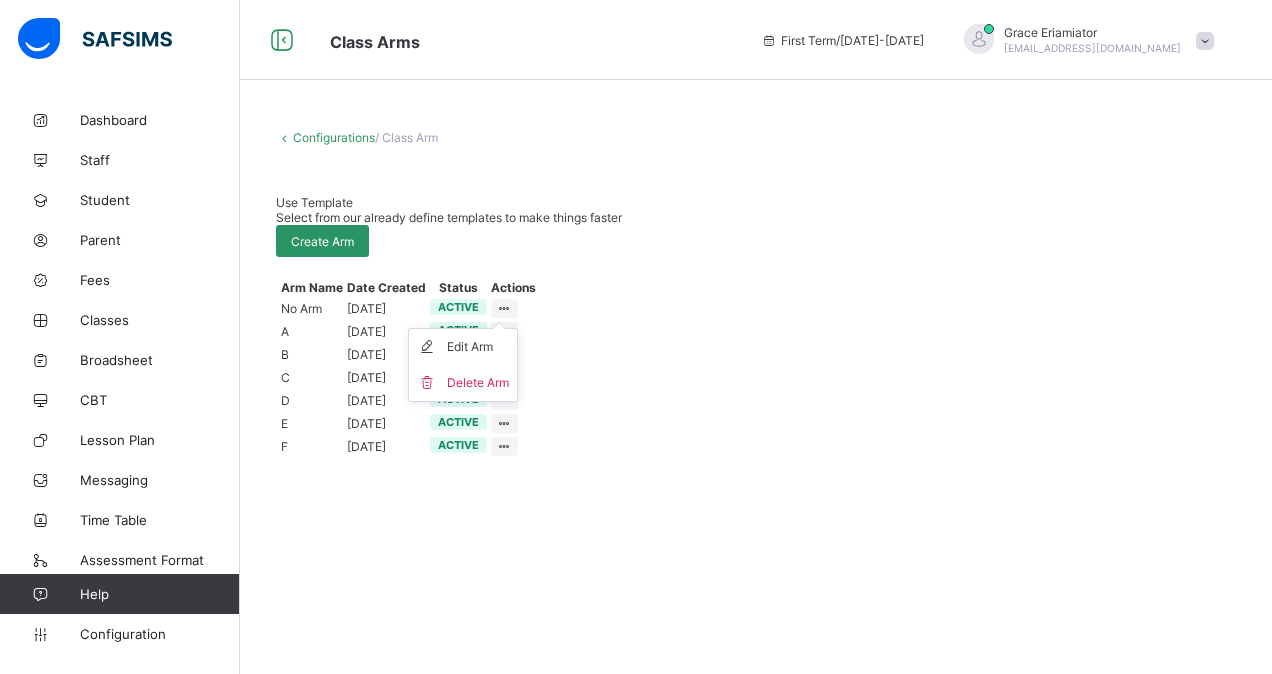 click at bounding box center [504, 308] 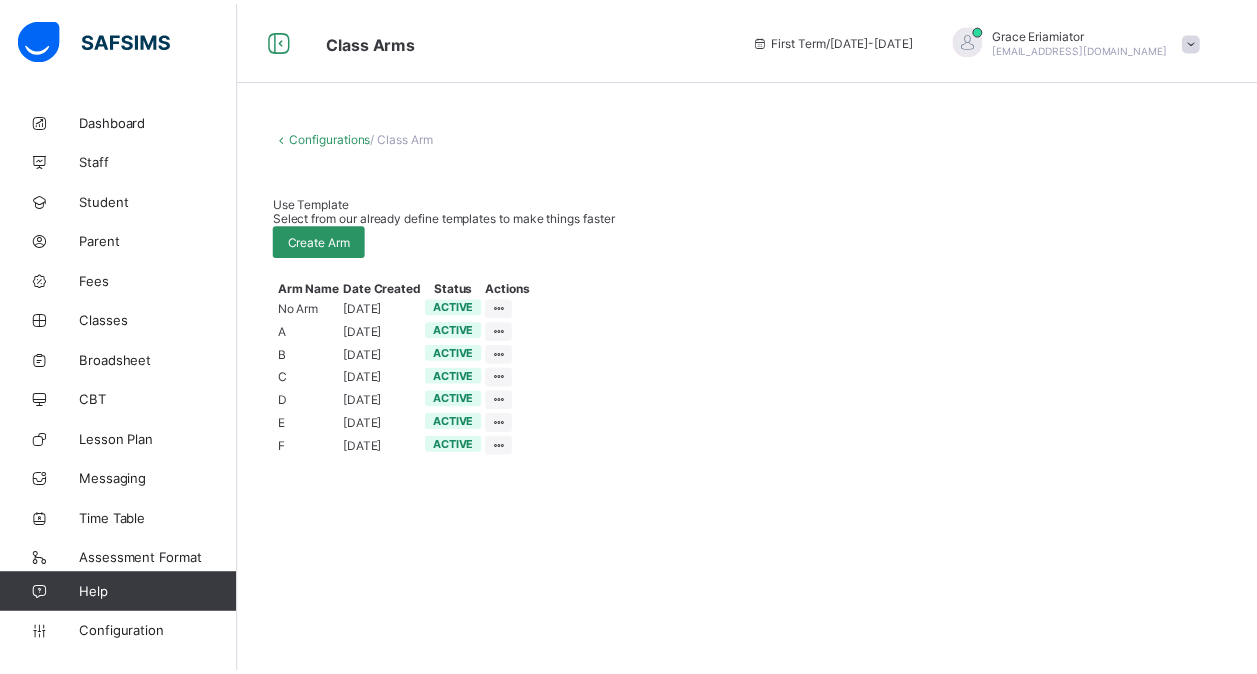scroll, scrollTop: 107, scrollLeft: 0, axis: vertical 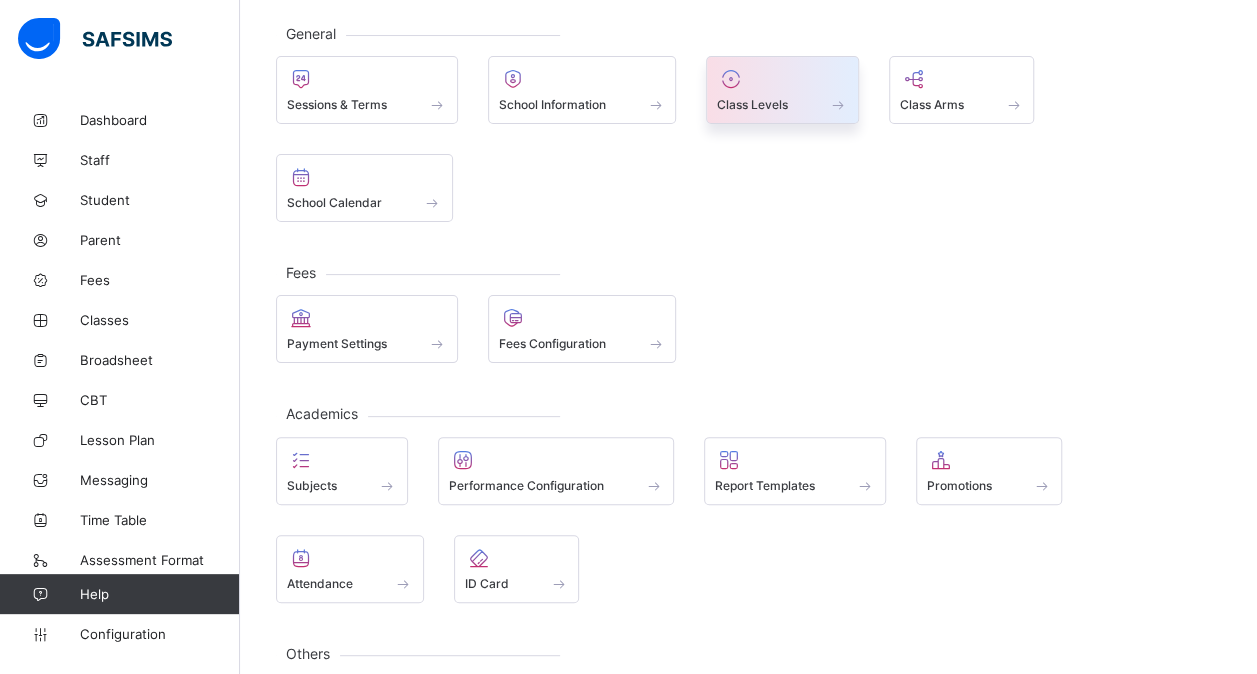 click on "Class Levels" at bounding box center [782, 104] 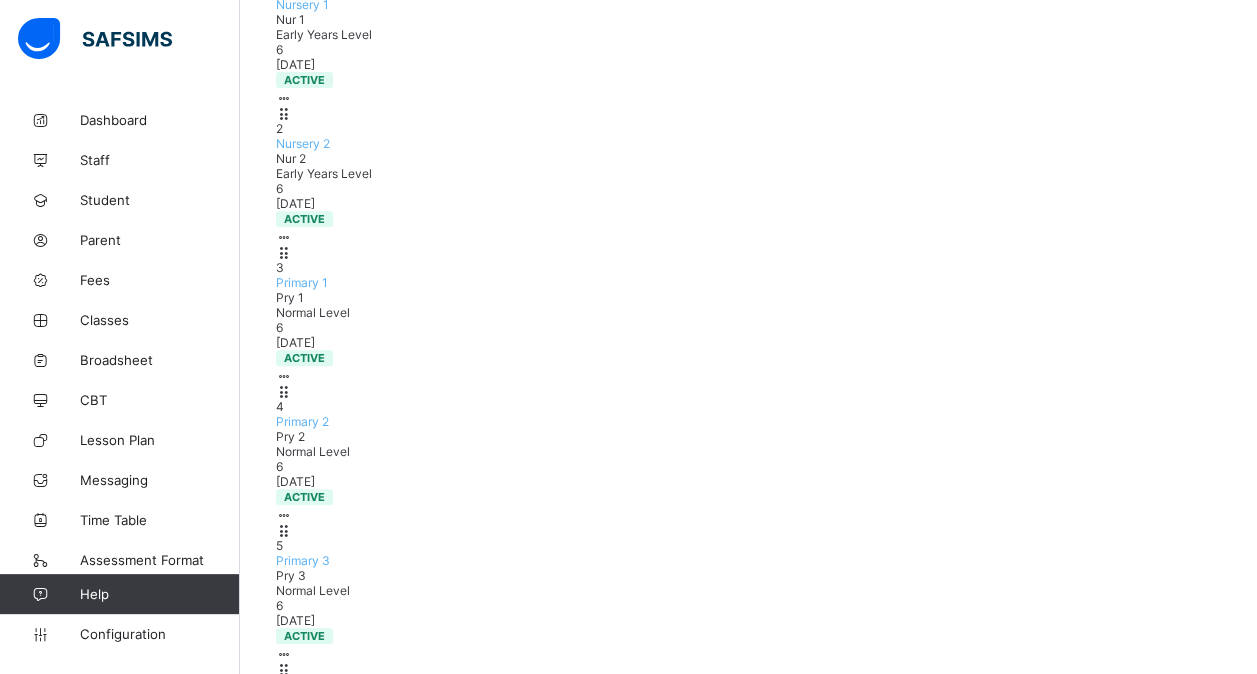 scroll, scrollTop: 0, scrollLeft: 0, axis: both 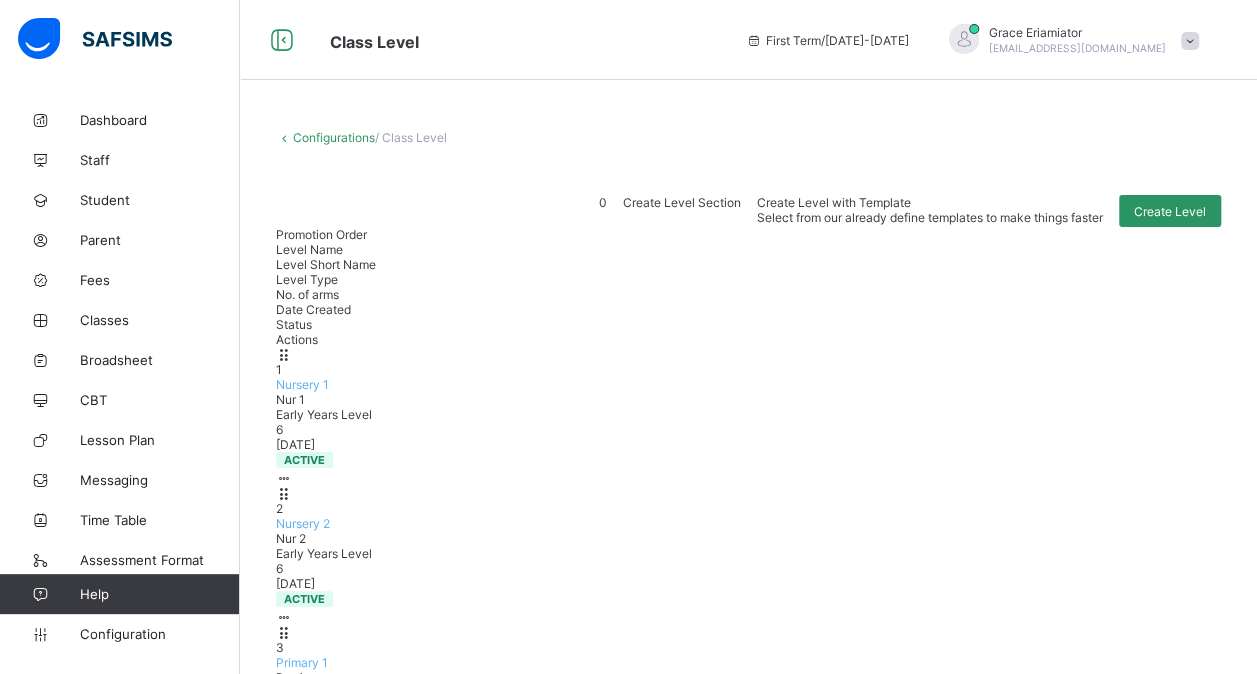 click on "Nur 2" at bounding box center (748, 538) 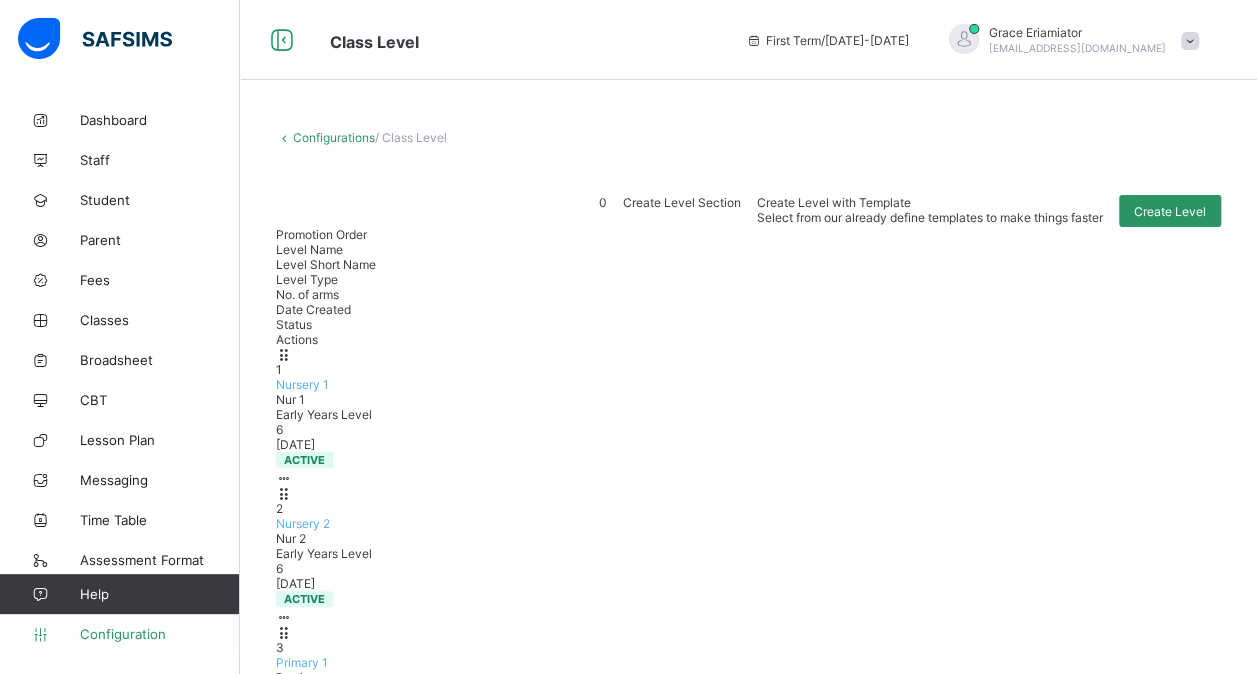 click on "Configuration" at bounding box center (159, 634) 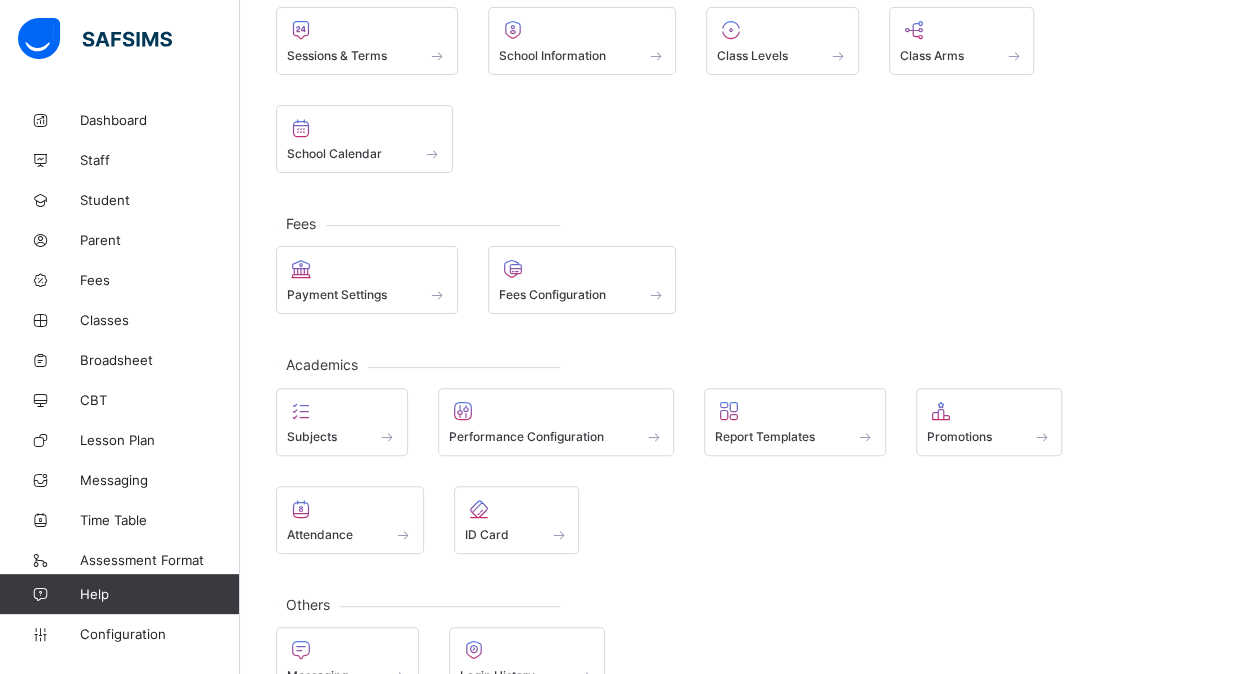 scroll, scrollTop: 198, scrollLeft: 0, axis: vertical 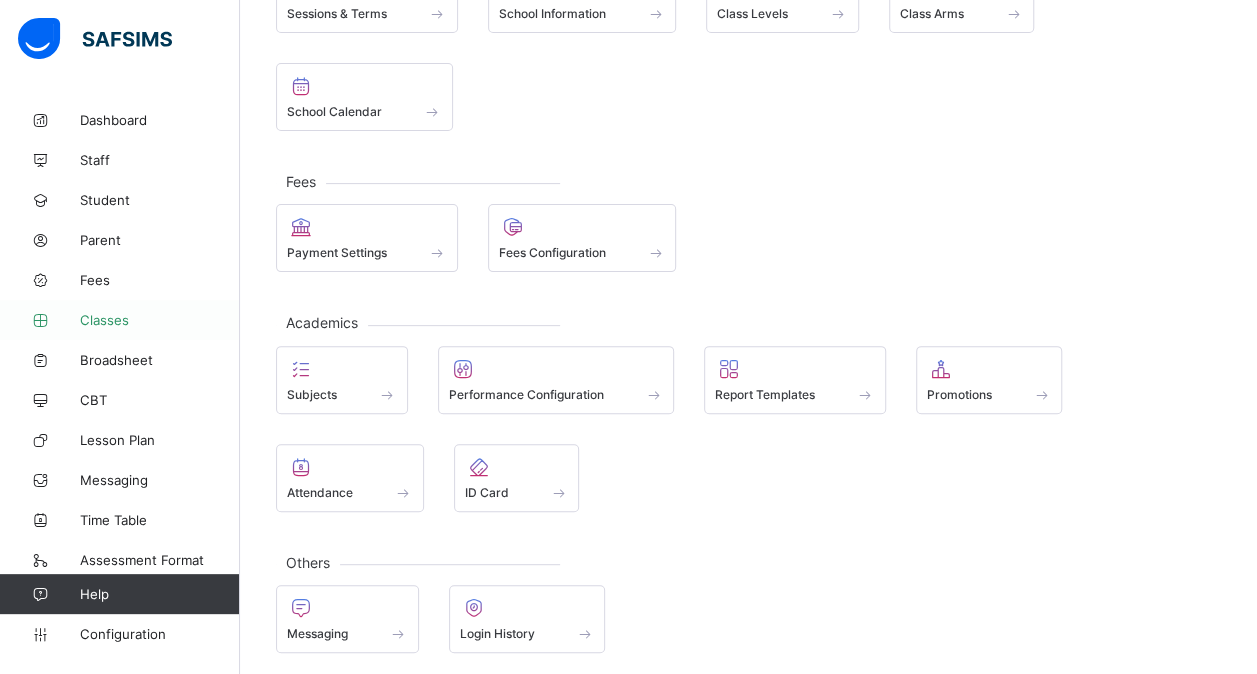click on "Classes" at bounding box center [160, 320] 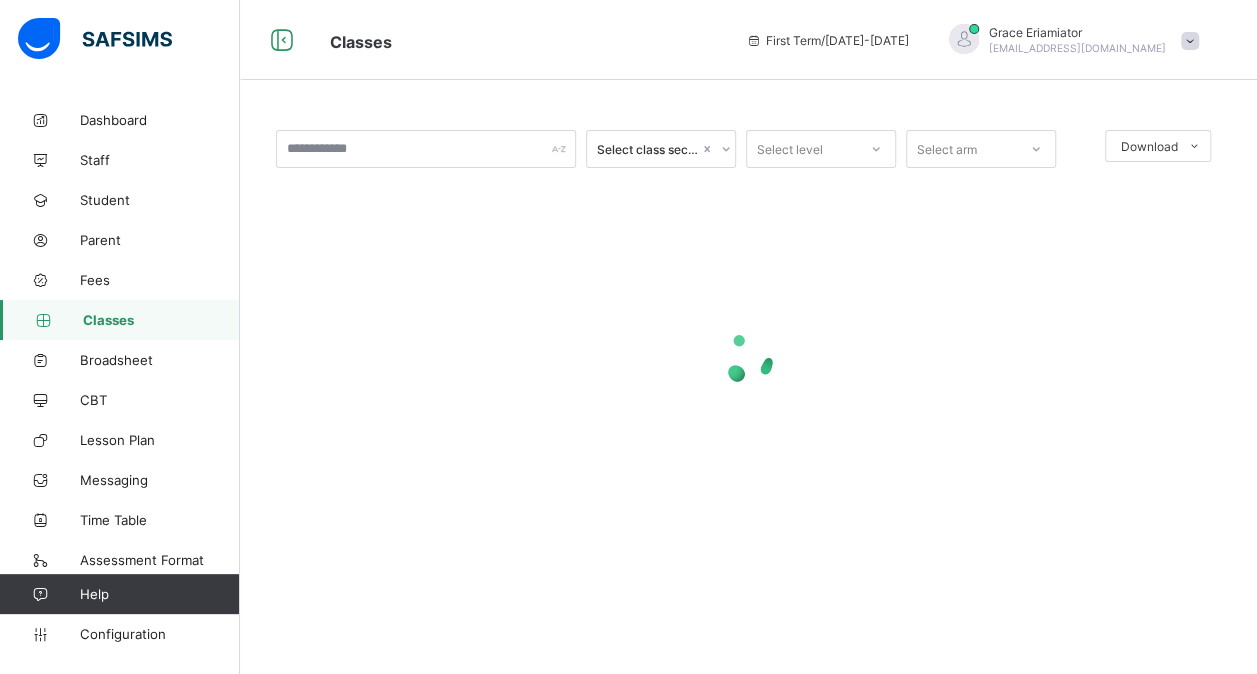 scroll, scrollTop: 0, scrollLeft: 0, axis: both 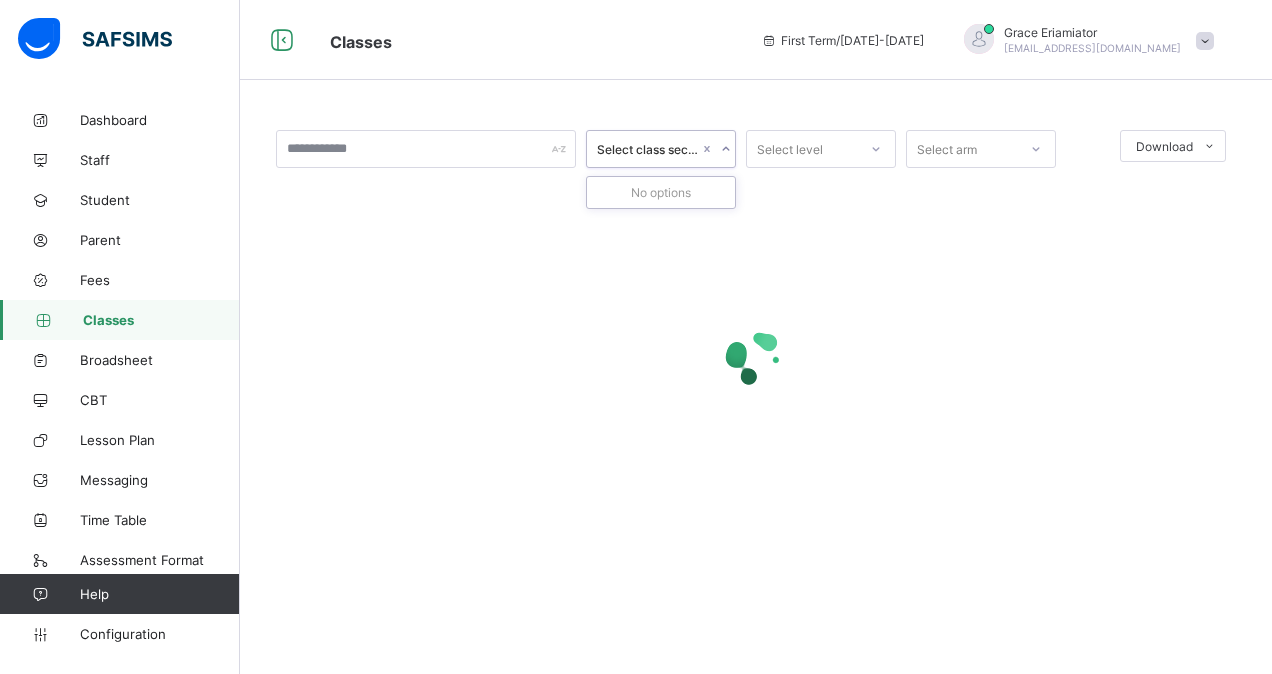 click 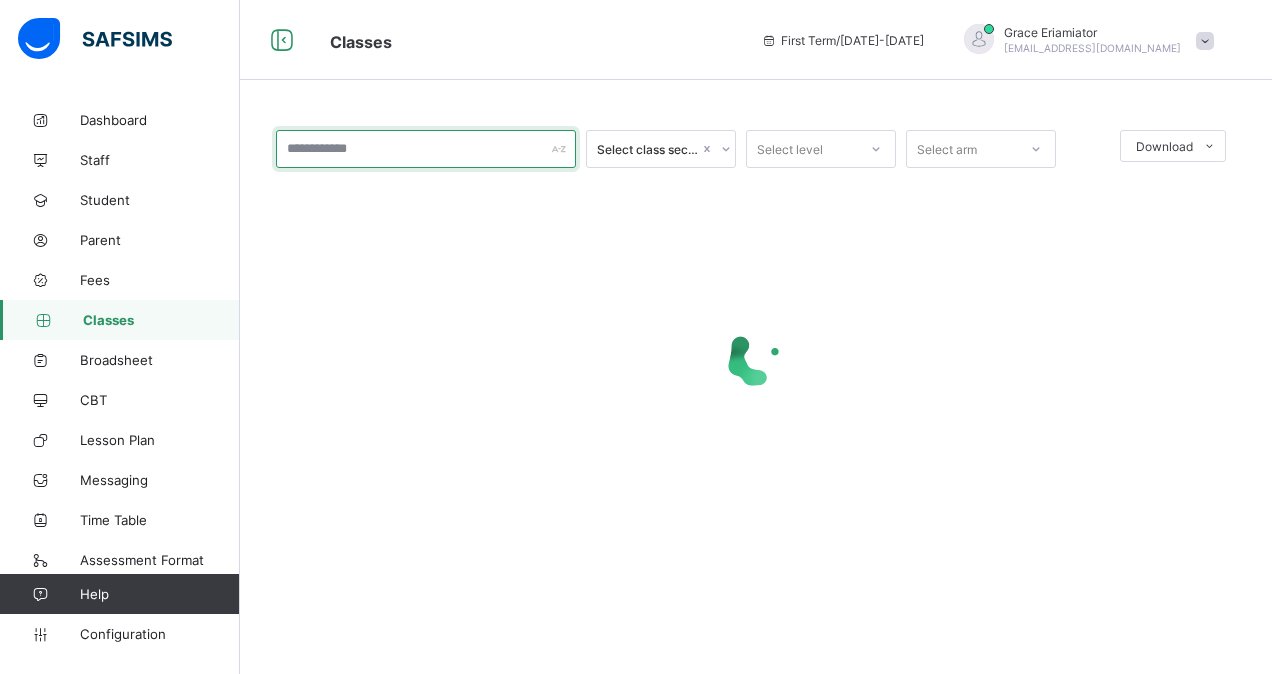 click at bounding box center [426, 149] 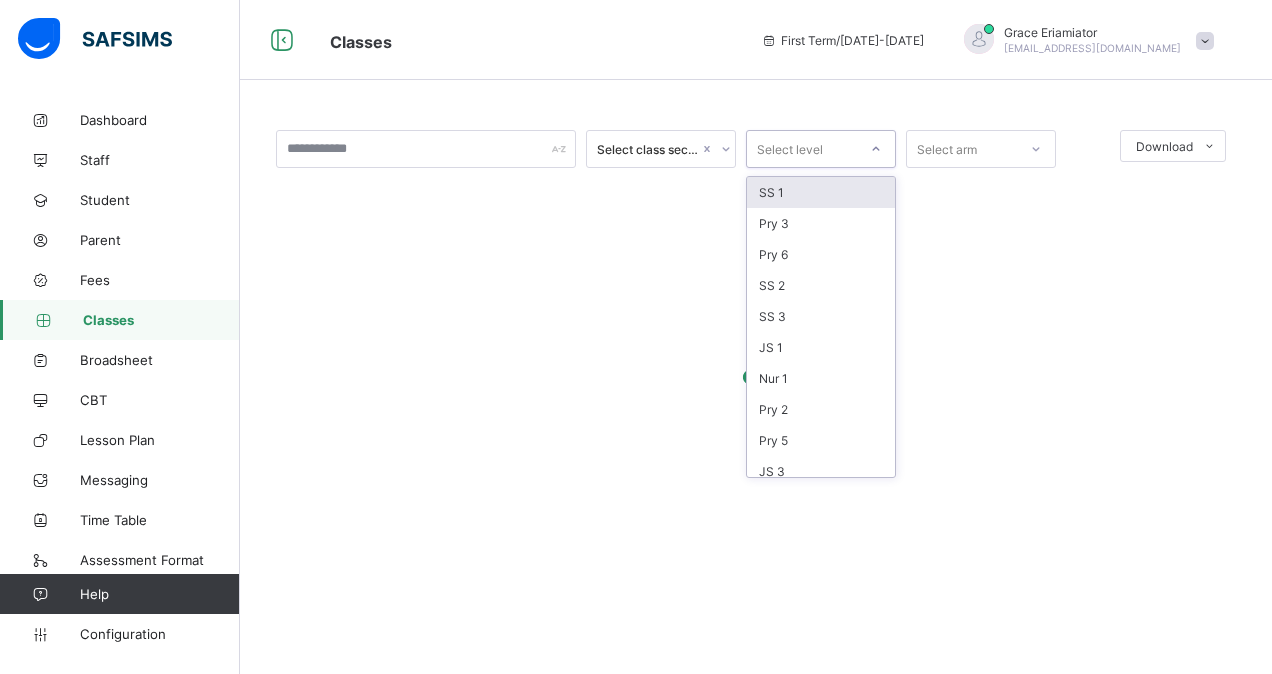 click 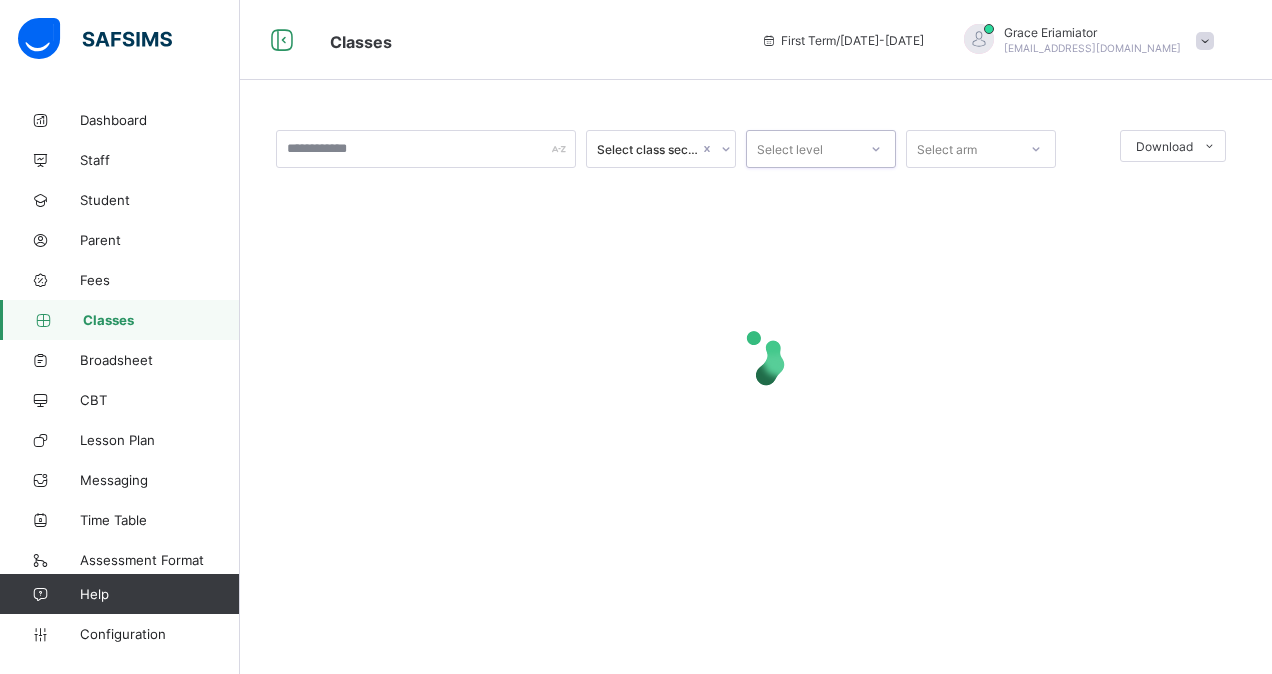 click 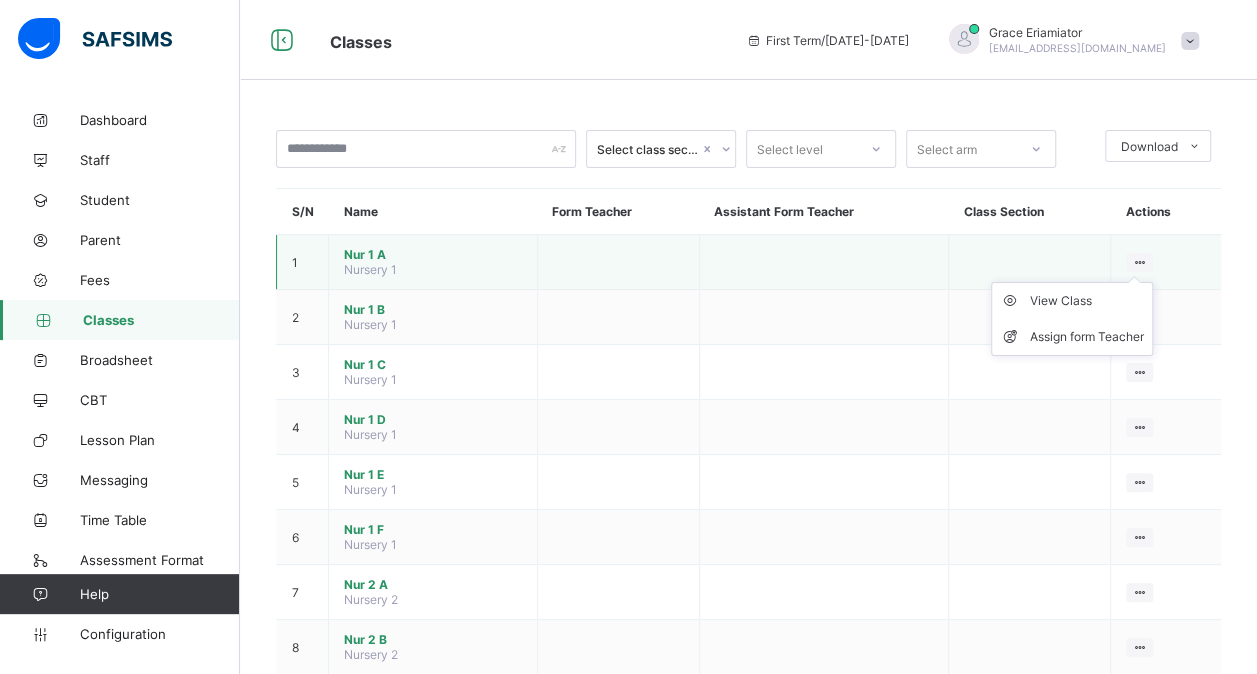 click on "View Class Assign form Teacher" at bounding box center [1072, 319] 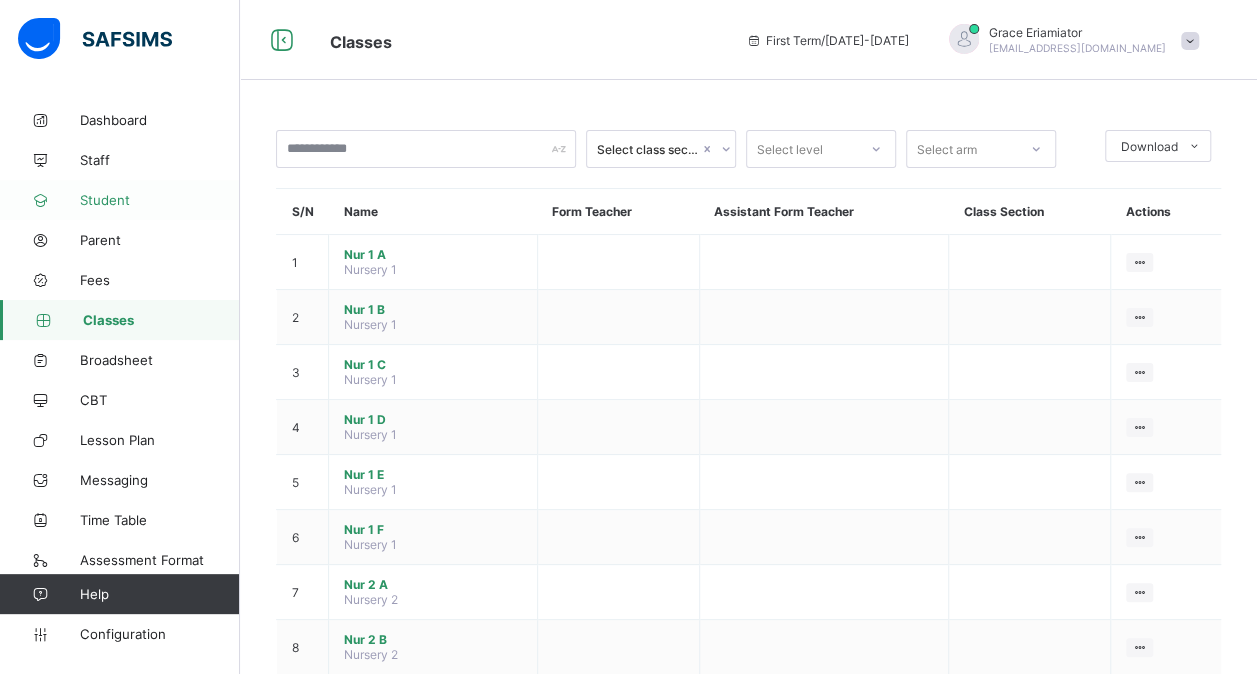 click on "Student" at bounding box center (160, 200) 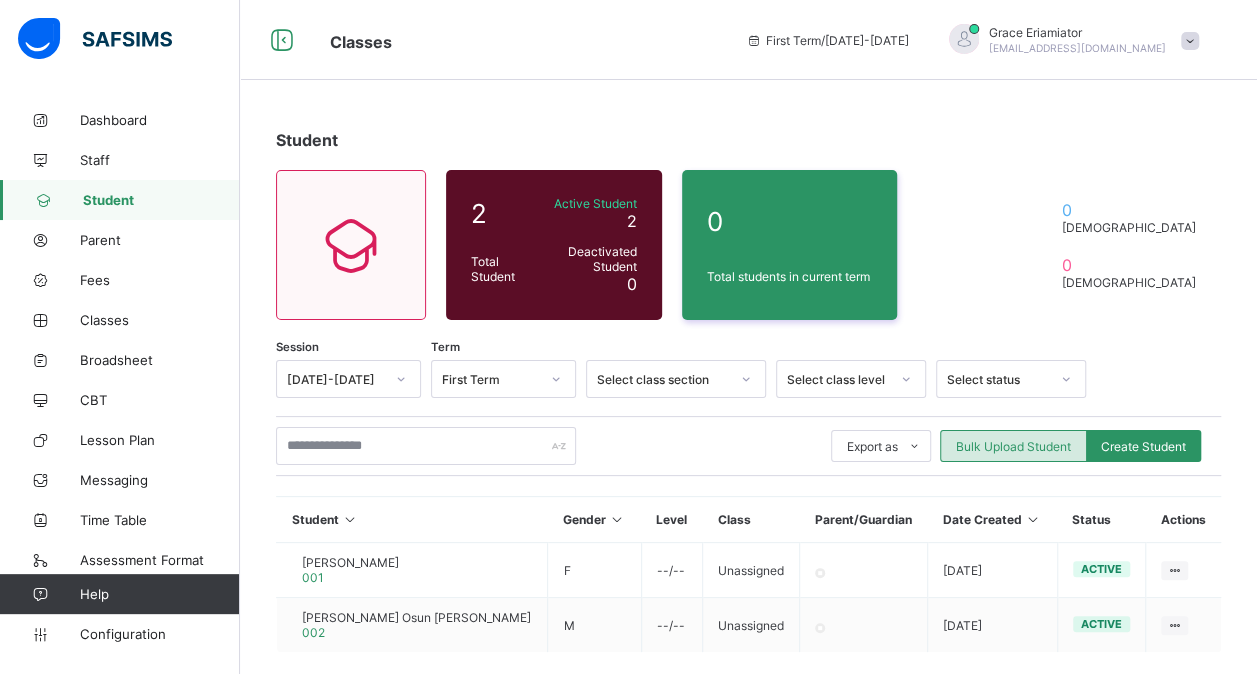 scroll, scrollTop: 107, scrollLeft: 0, axis: vertical 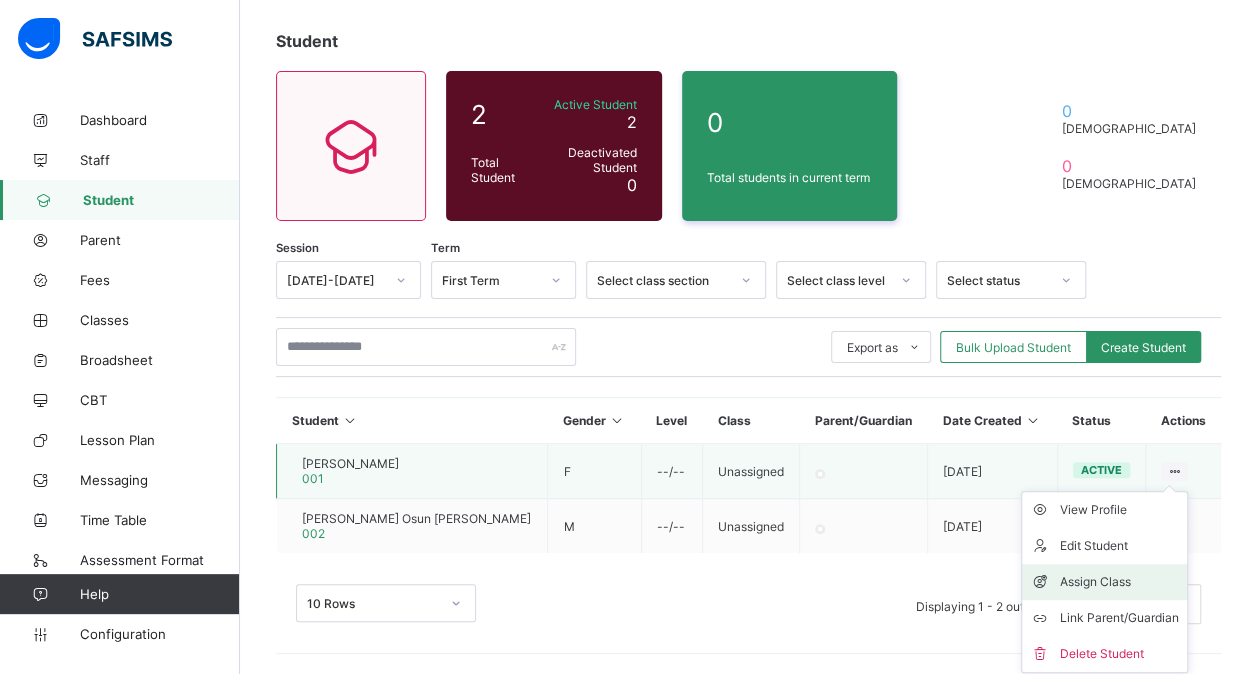 click on "Assign Class" at bounding box center (1119, 582) 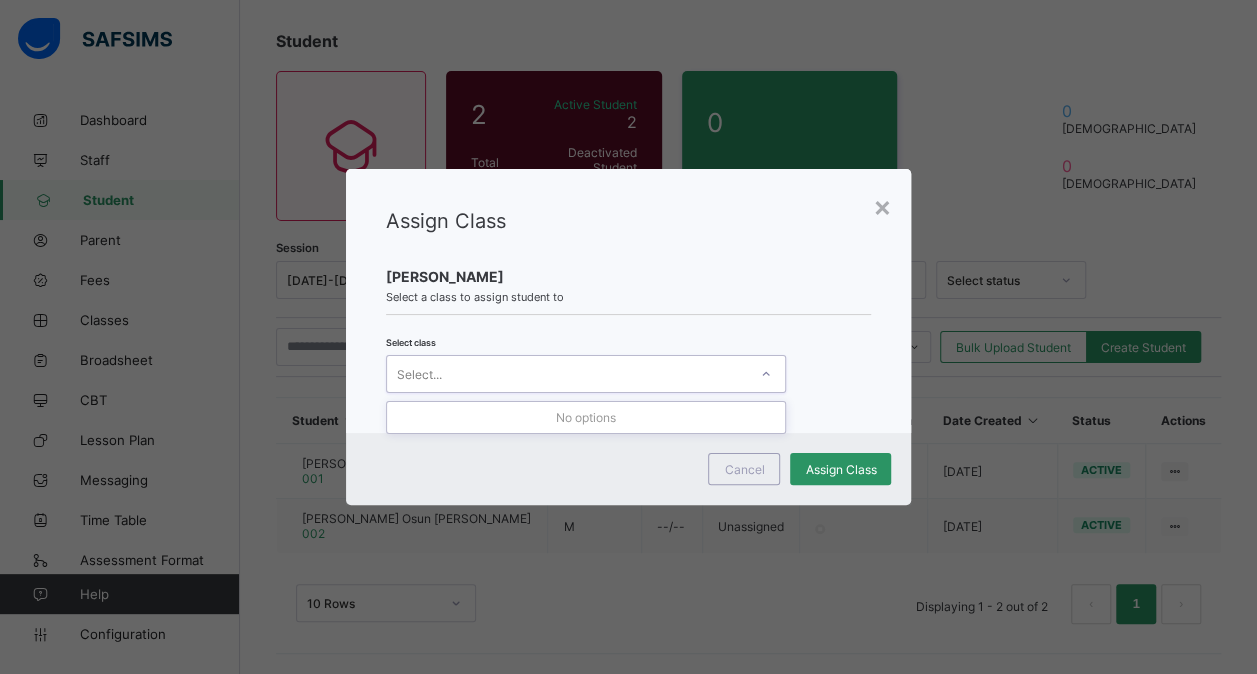 click at bounding box center [766, 374] 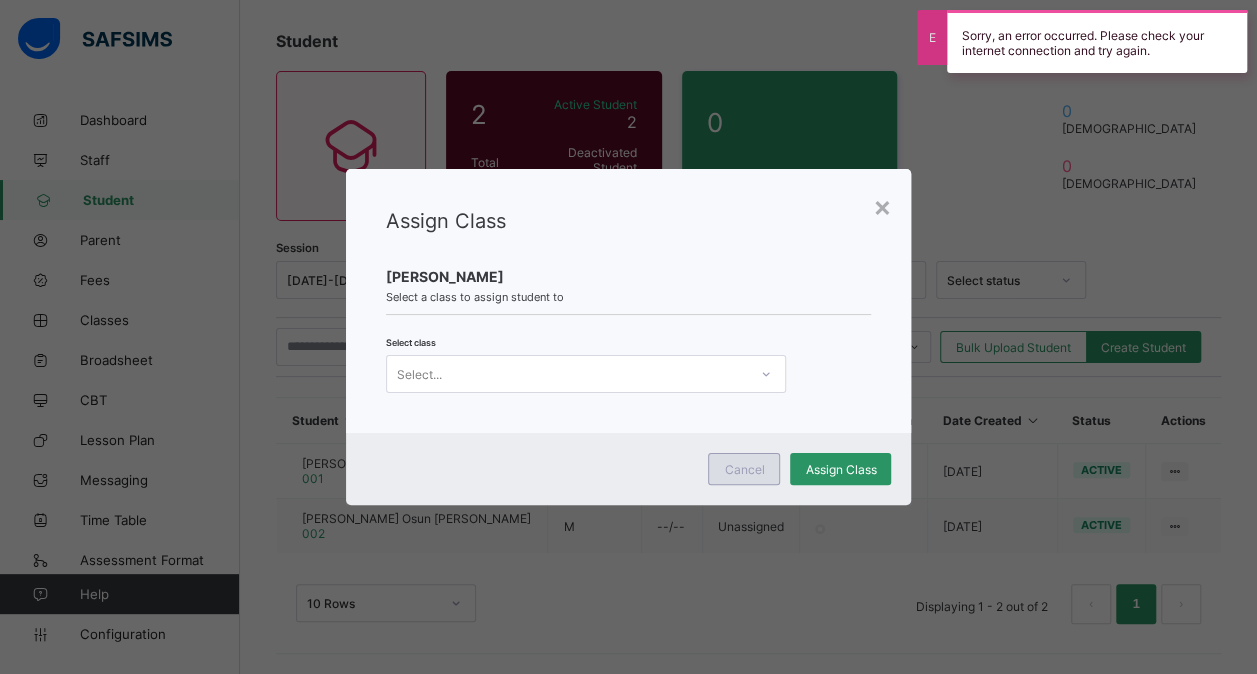 click on "Cancel" at bounding box center [744, 469] 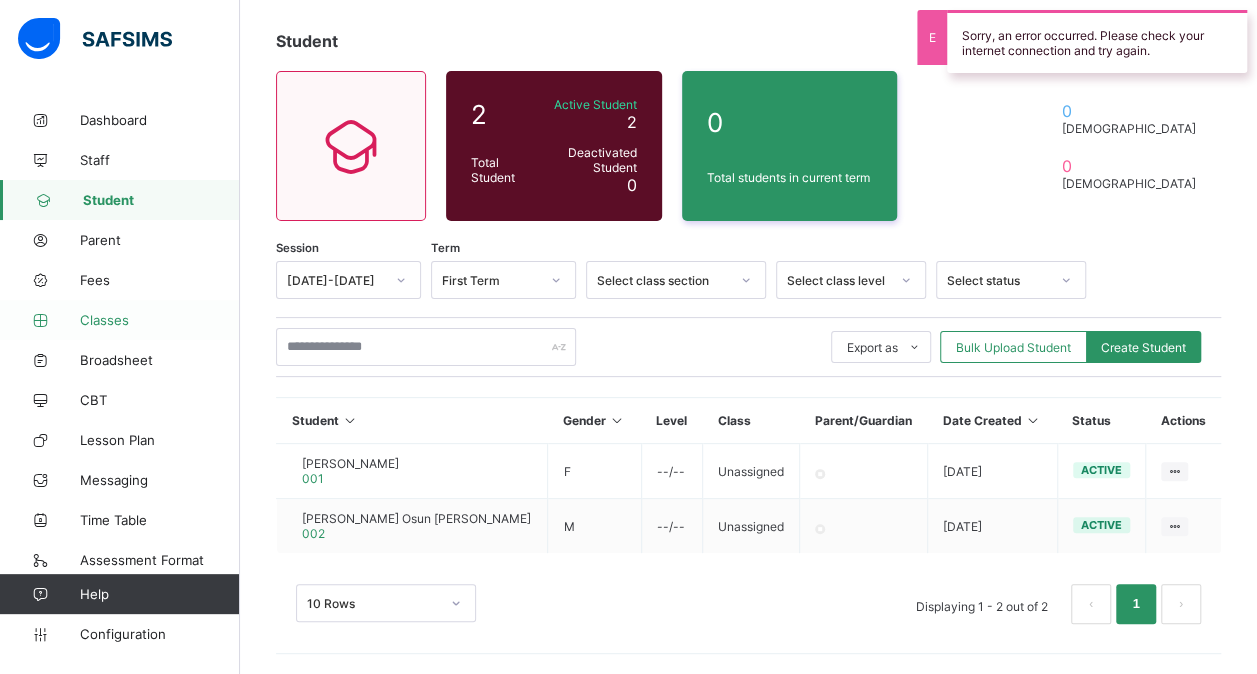 click on "Classes" at bounding box center [160, 320] 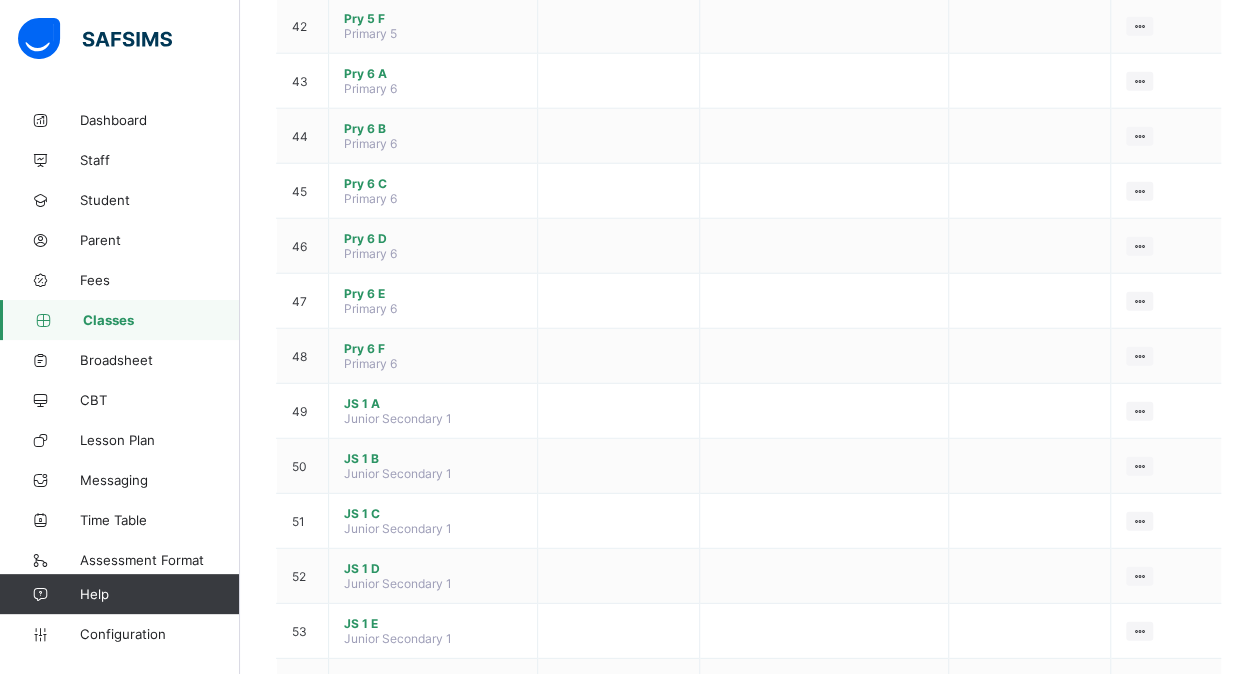 scroll, scrollTop: 2492, scrollLeft: 0, axis: vertical 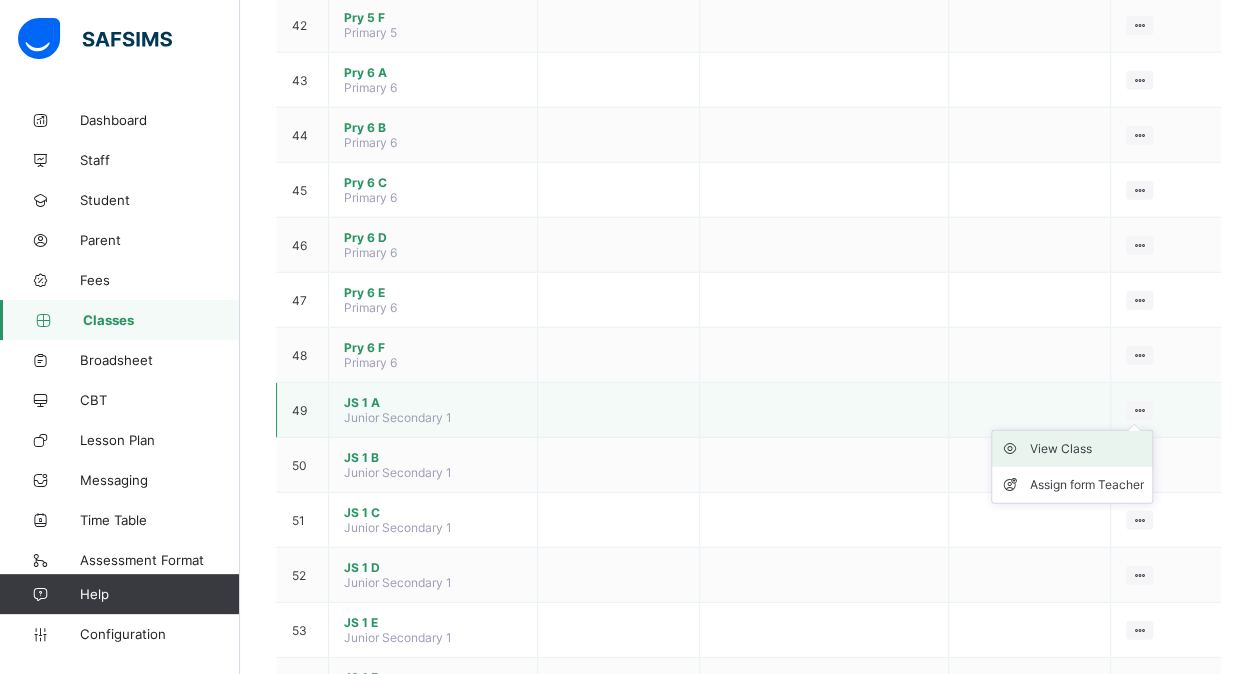 click on "View Class" at bounding box center (1087, 449) 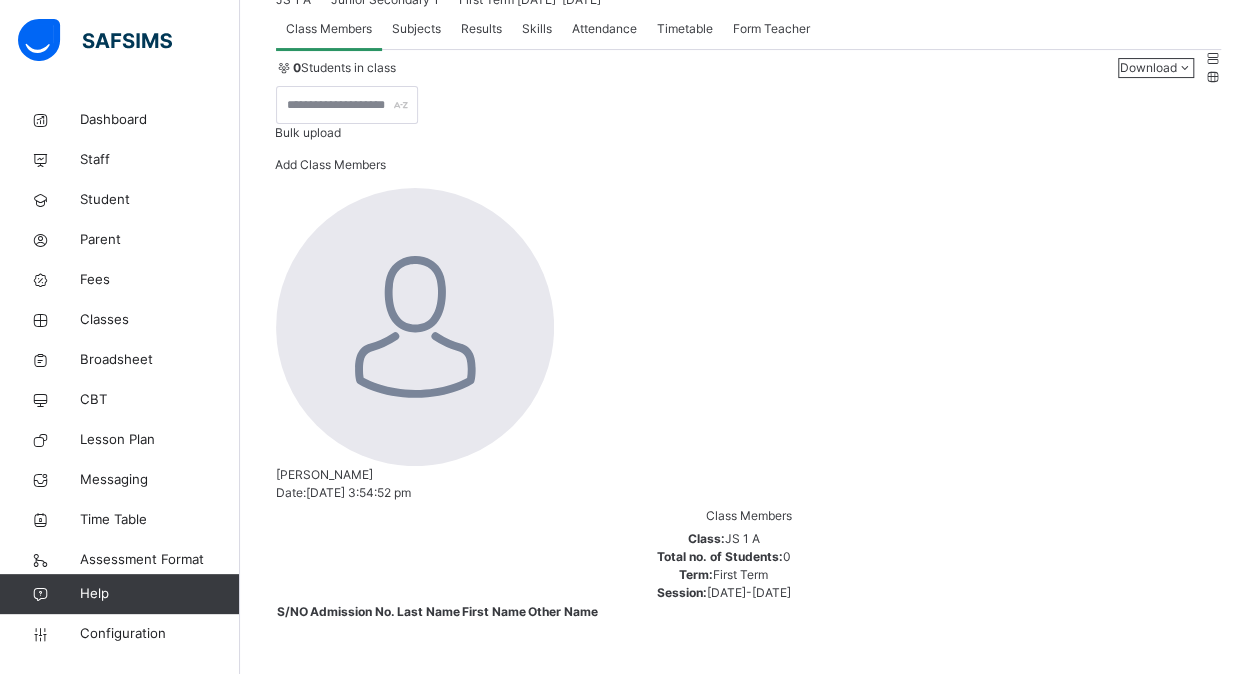 scroll, scrollTop: 185, scrollLeft: 0, axis: vertical 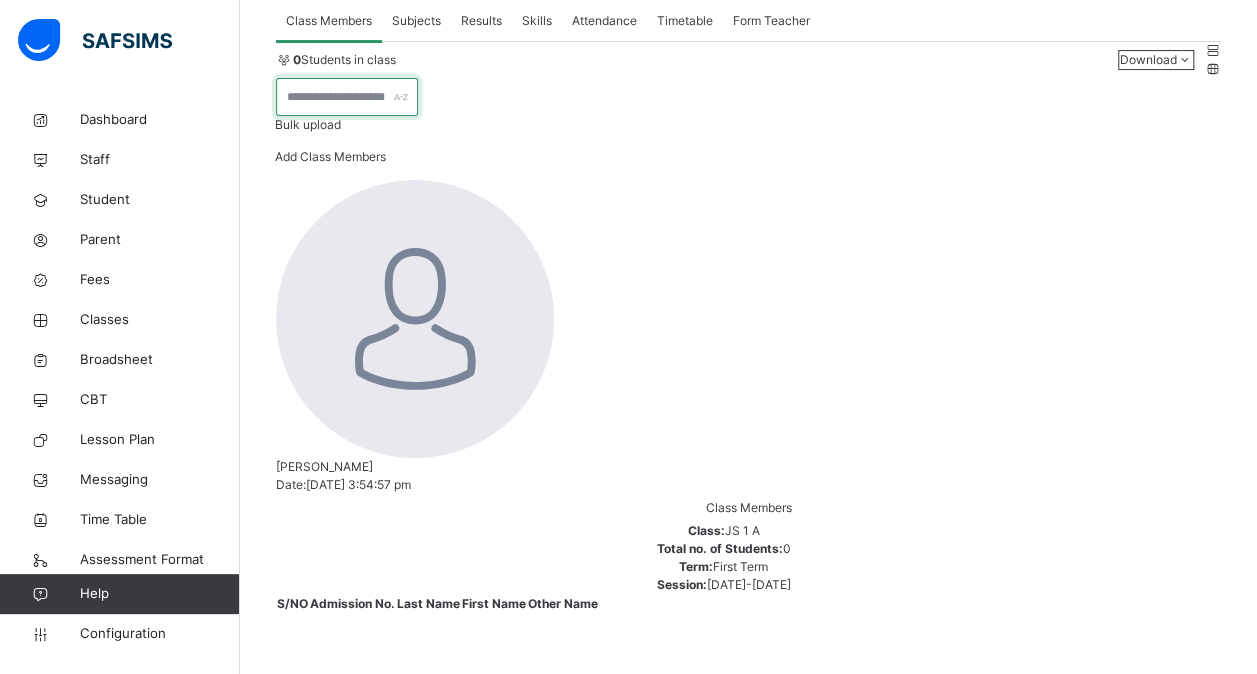 click at bounding box center [347, 97] 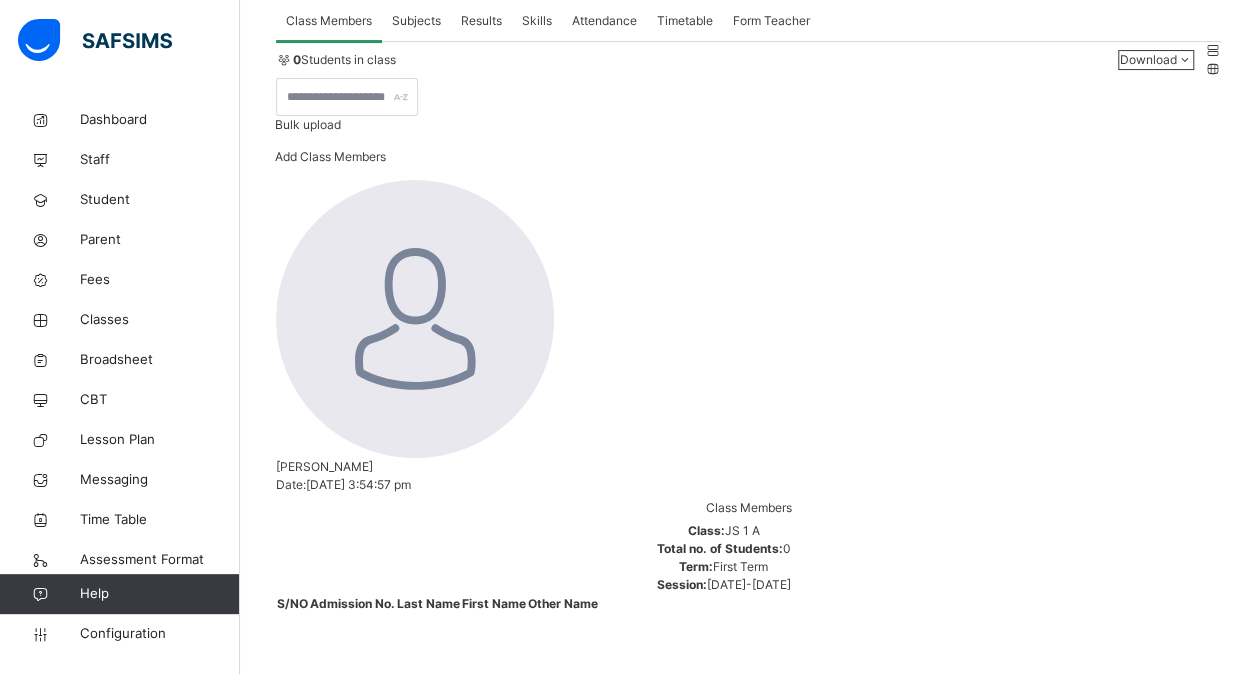 click on "Add Class Members" at bounding box center [330, 156] 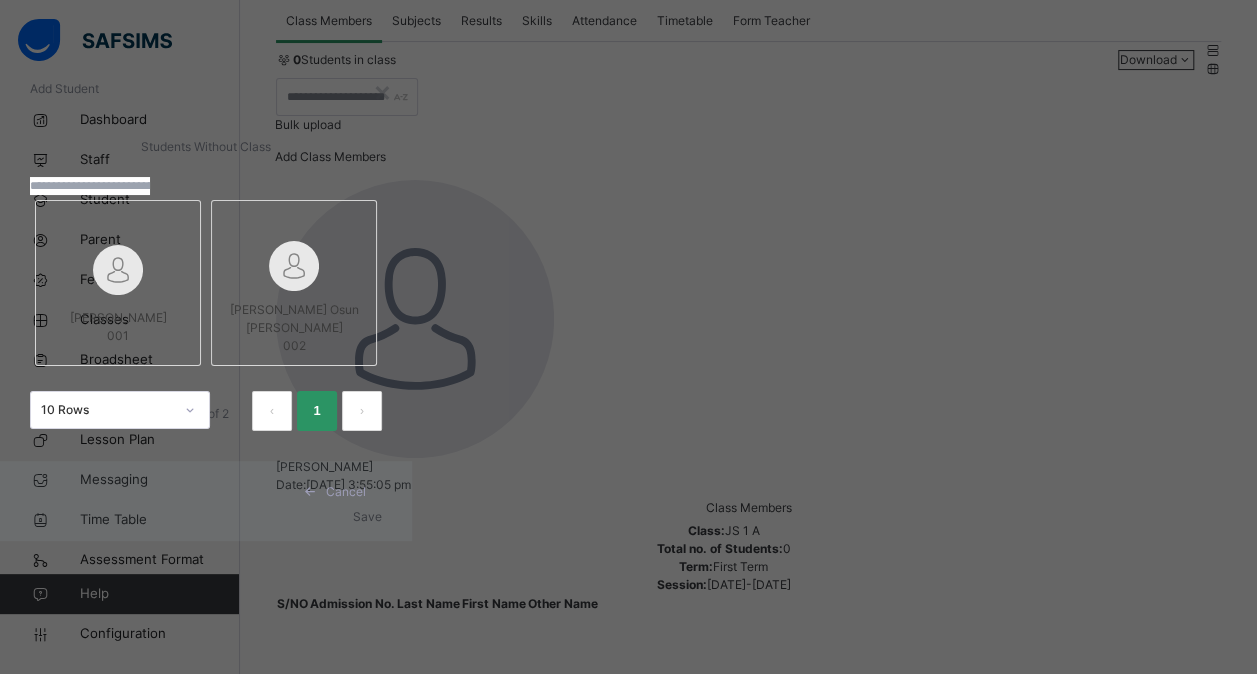 click on "[PERSON_NAME]" at bounding box center (118, 317) 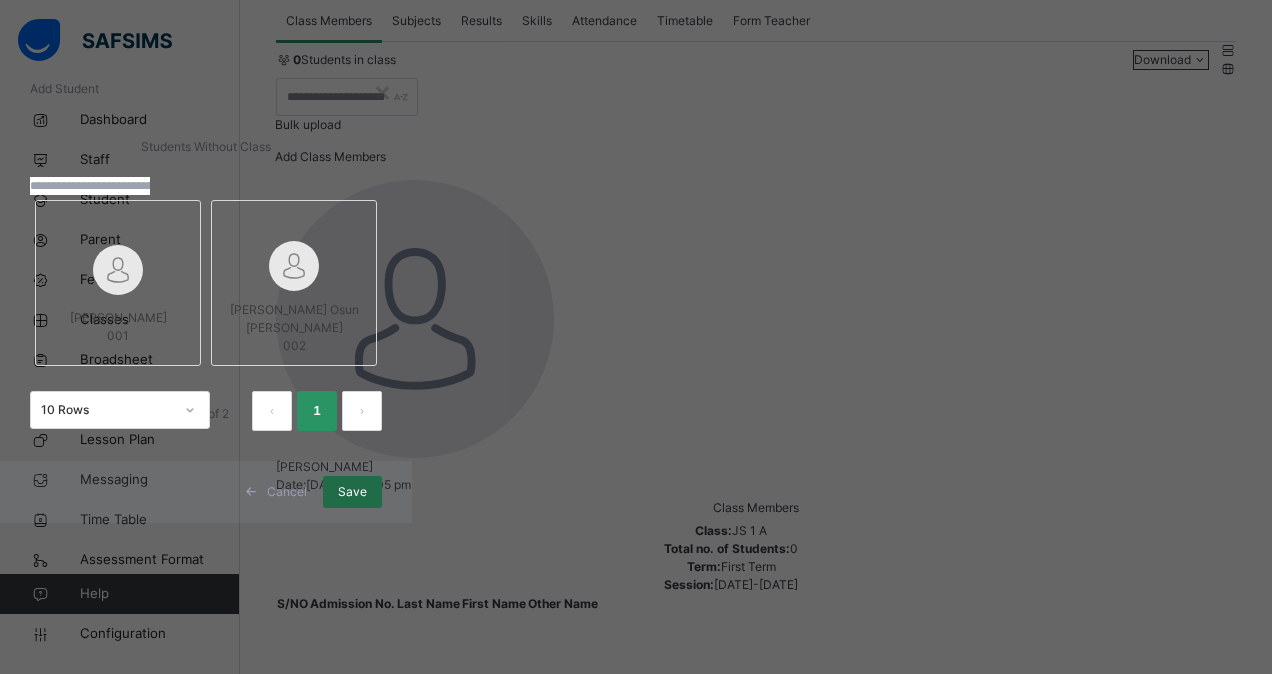 click on "Save" at bounding box center [352, 492] 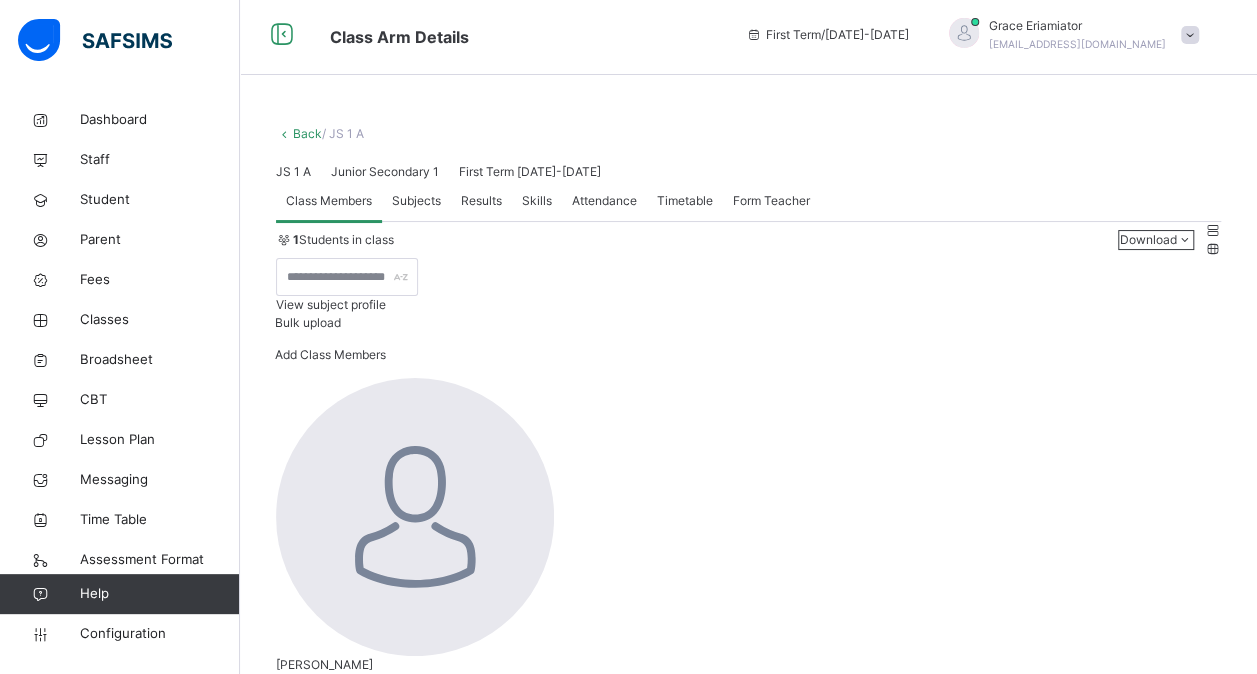 scroll, scrollTop: 0, scrollLeft: 0, axis: both 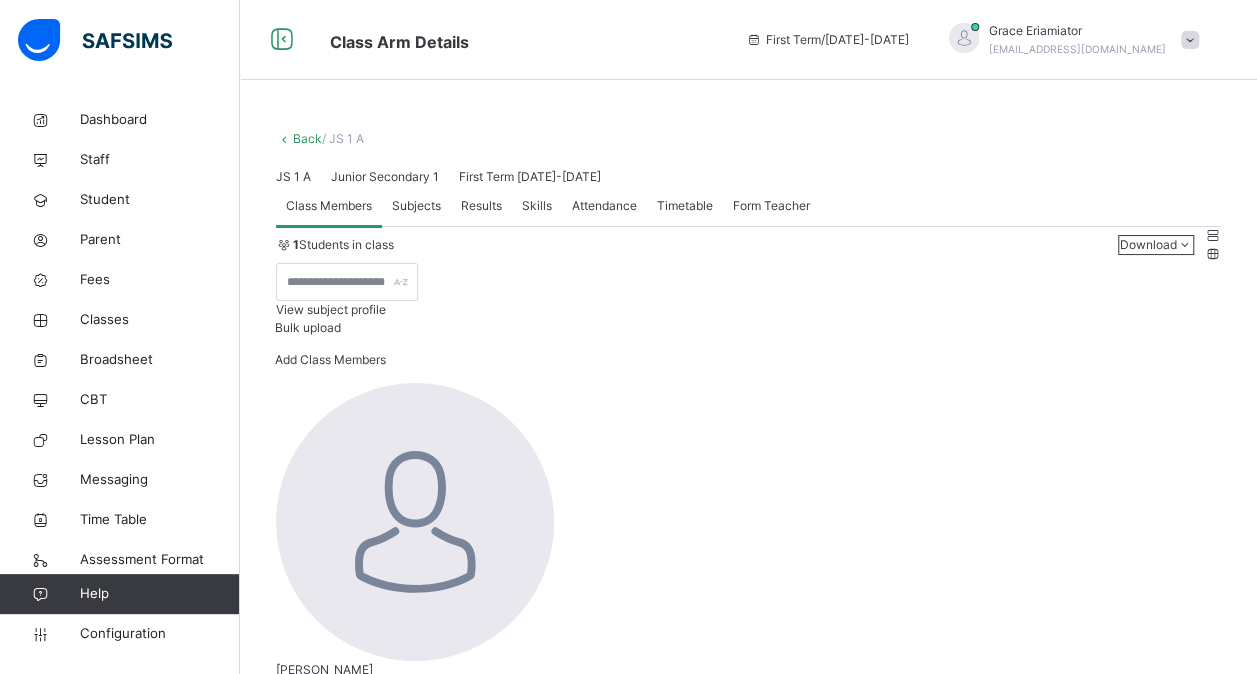 click on "Subjects" at bounding box center [416, 206] 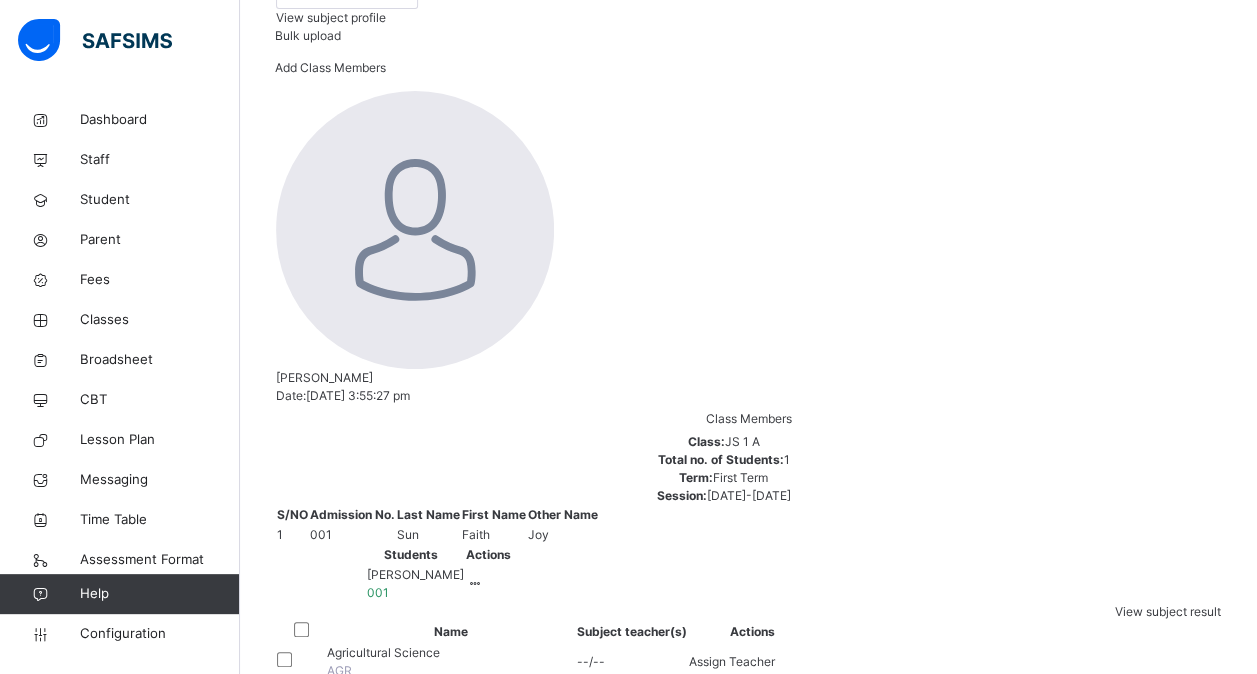 scroll, scrollTop: 291, scrollLeft: 0, axis: vertical 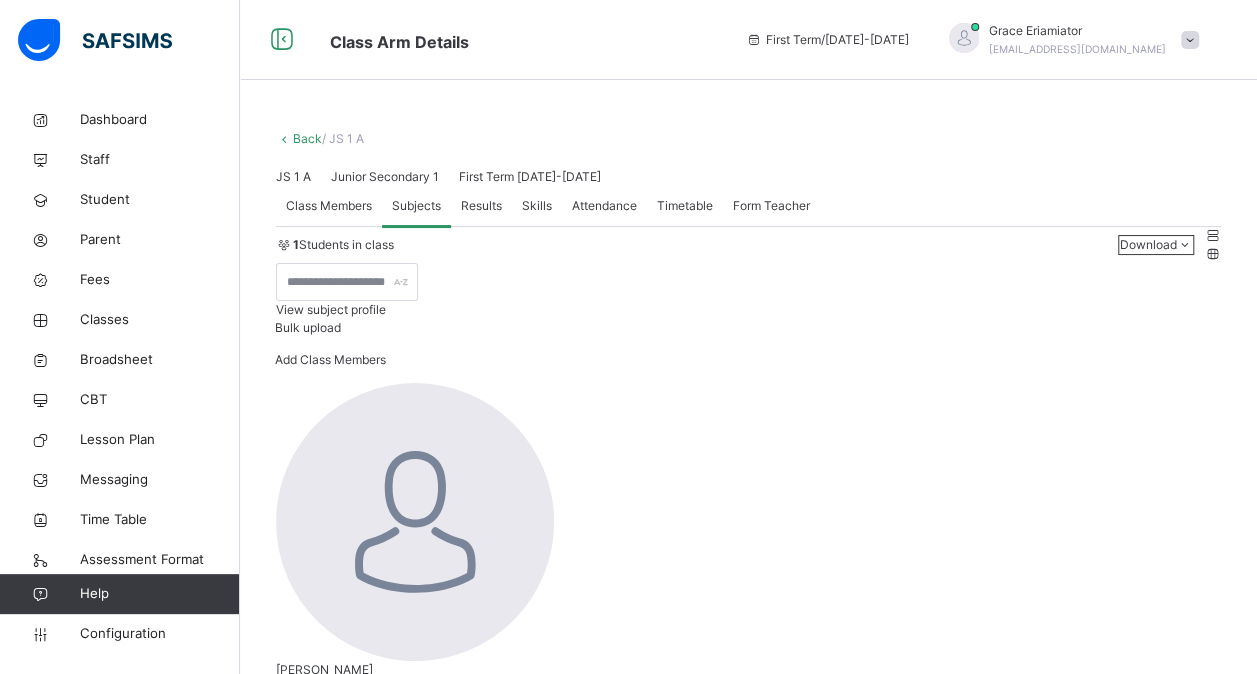 click on "Results" at bounding box center (481, 206) 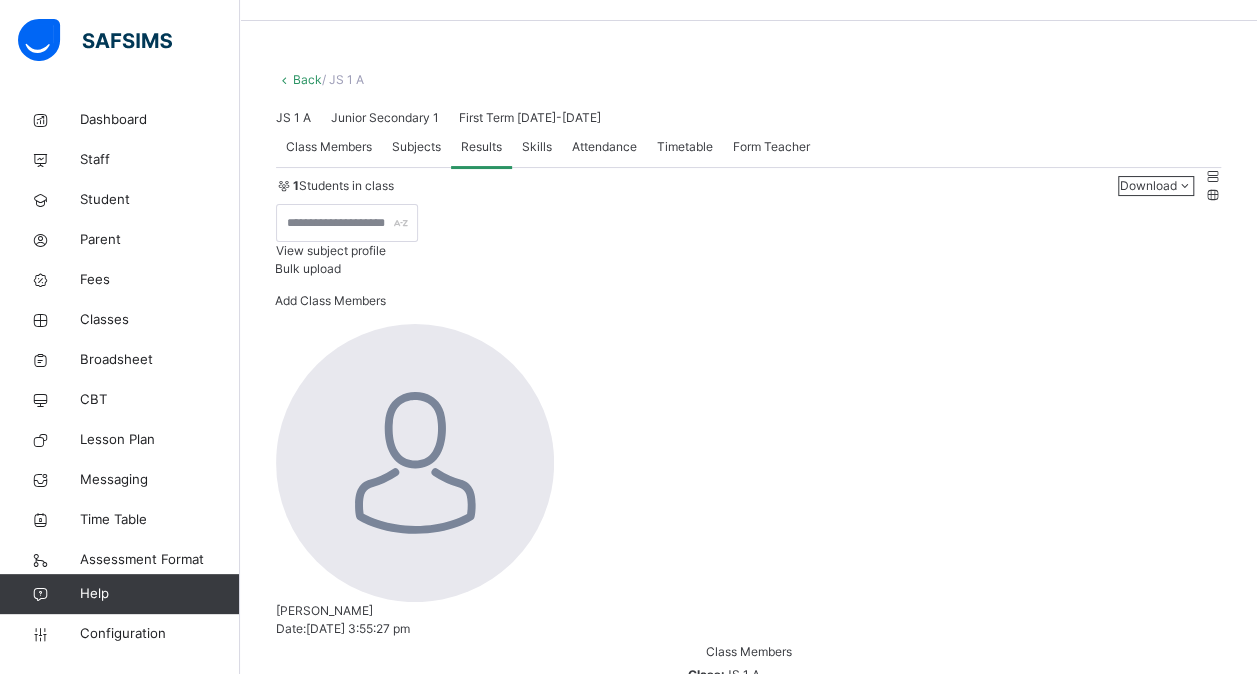 scroll, scrollTop: 32, scrollLeft: 0, axis: vertical 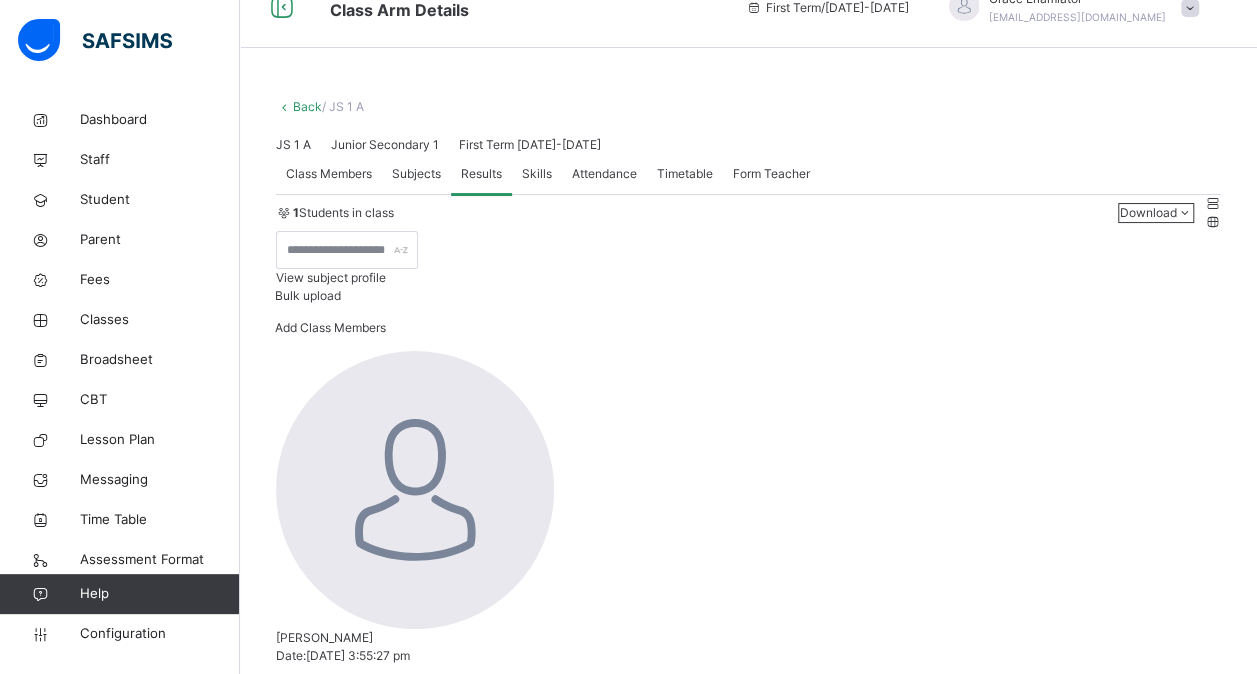 click on "Skills" at bounding box center [537, 174] 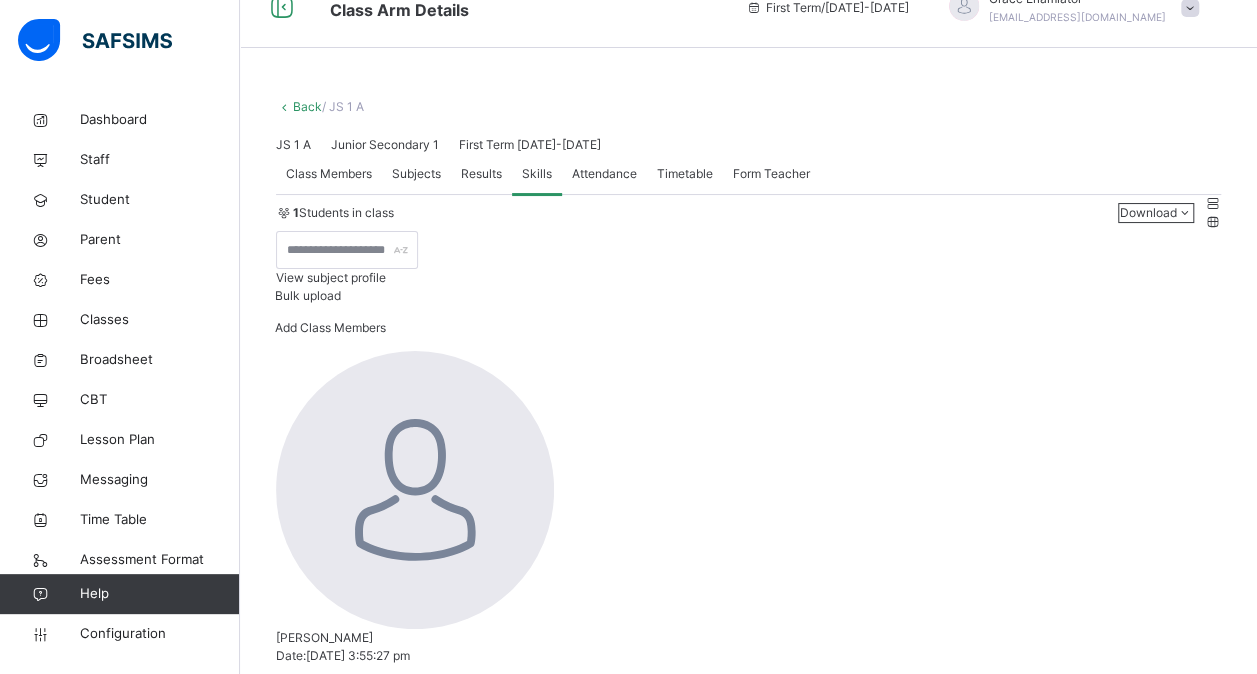 click on "Attendance" at bounding box center [604, 174] 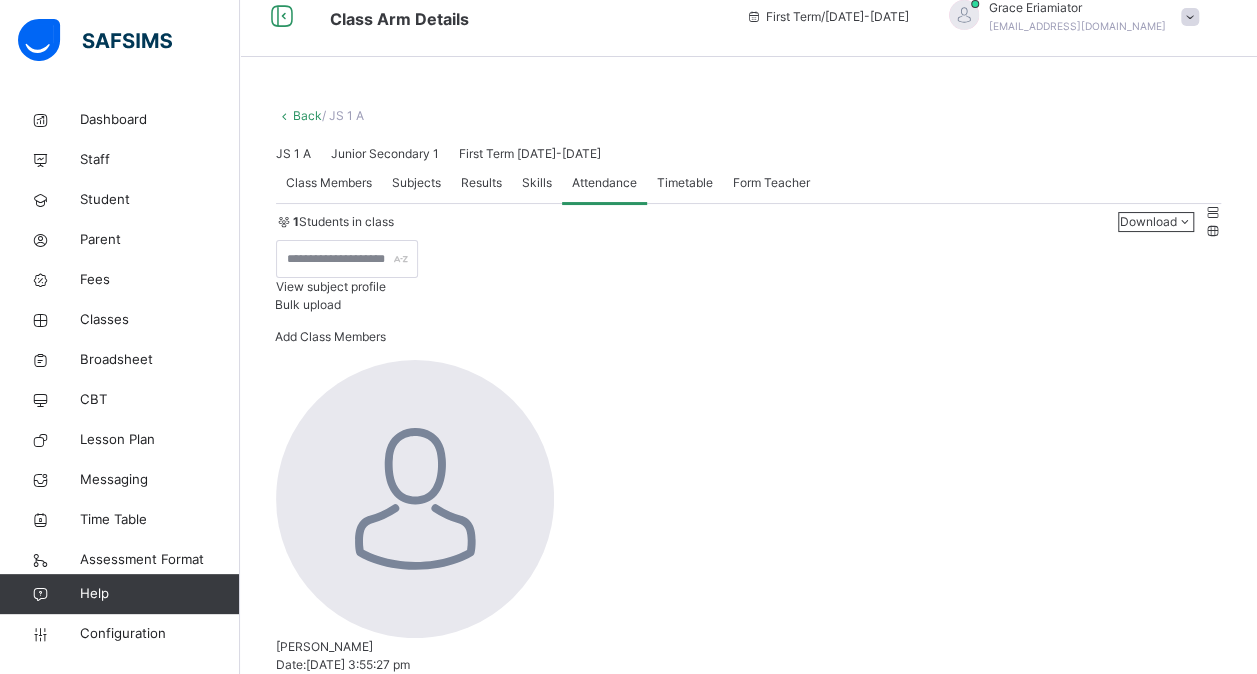 scroll, scrollTop: 22, scrollLeft: 0, axis: vertical 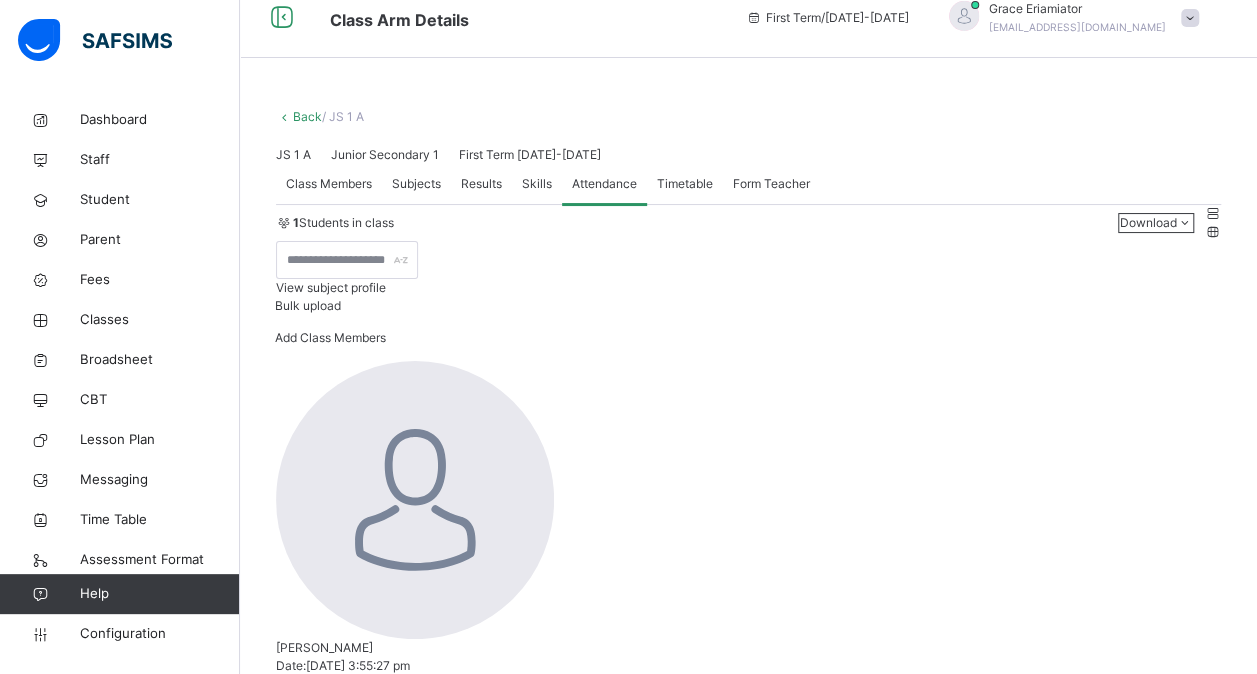 click on "Timetable" at bounding box center [685, 184] 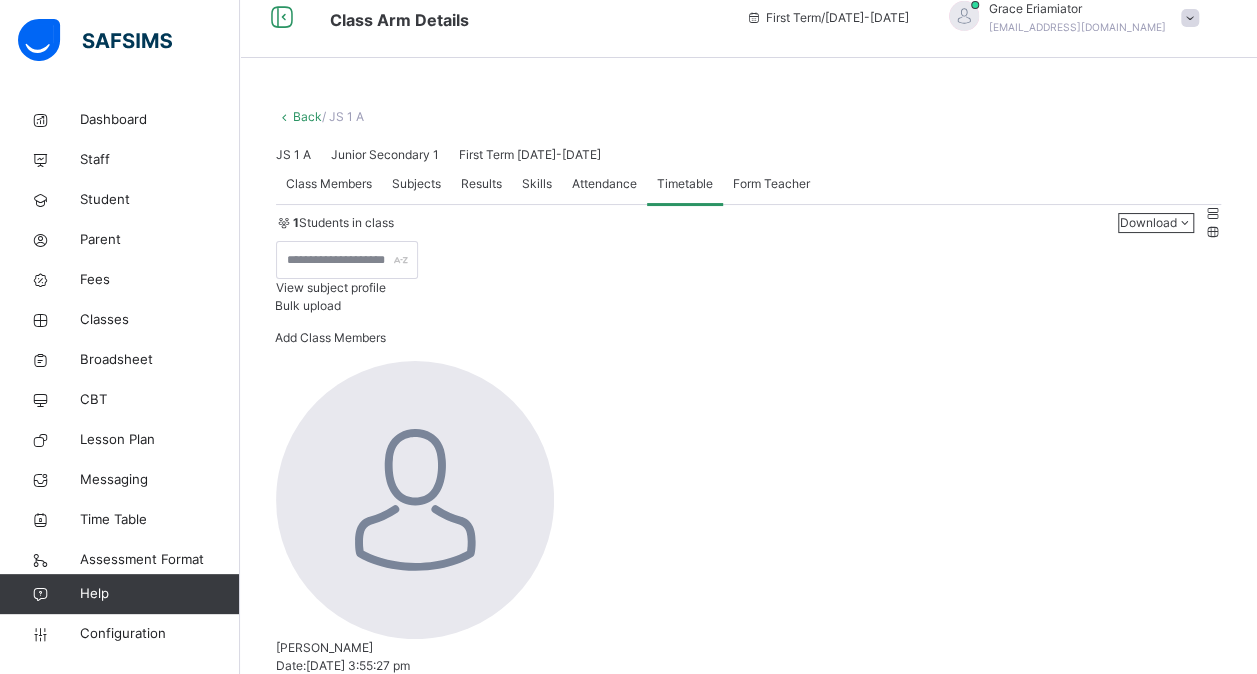 click on "Form Teacher" at bounding box center (771, 184) 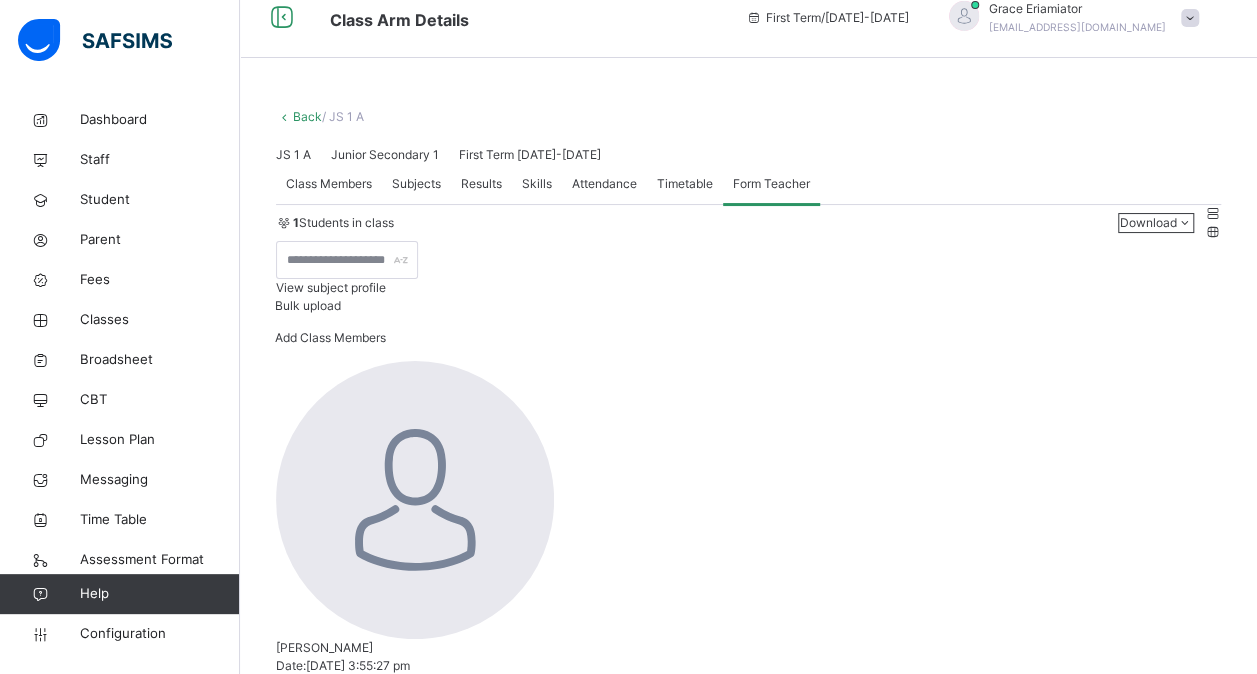 click on "Form Teacher" at bounding box center (771, 184) 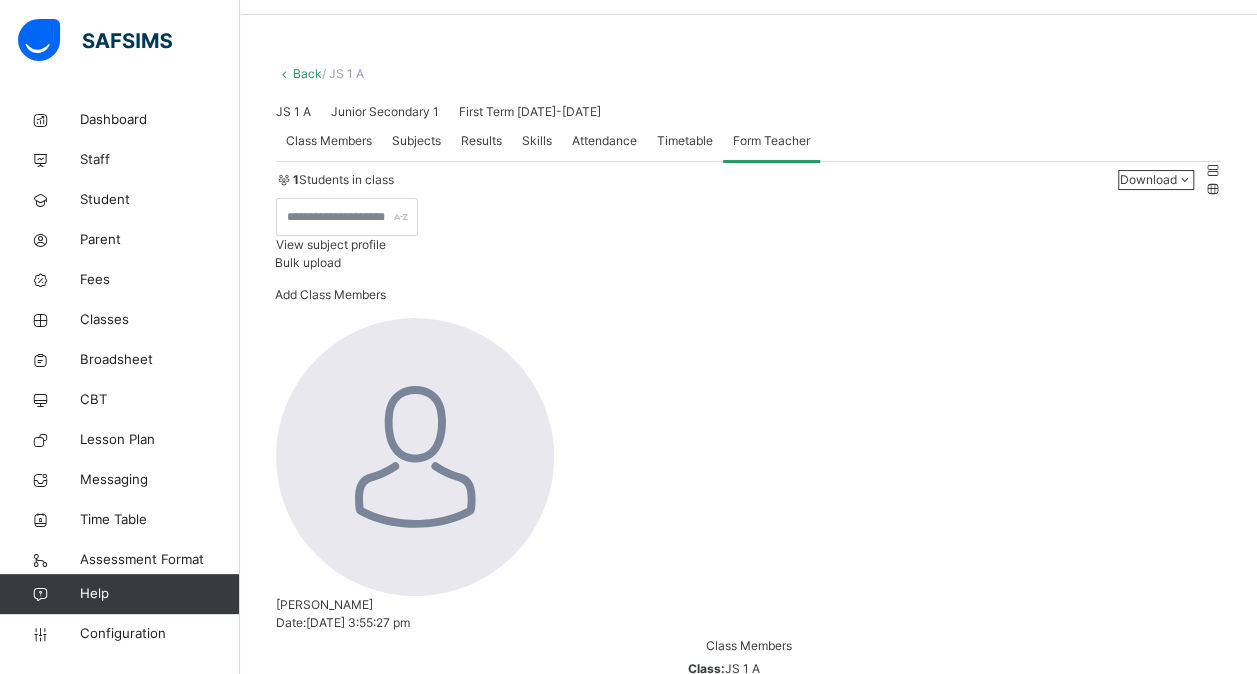 scroll, scrollTop: 0, scrollLeft: 0, axis: both 